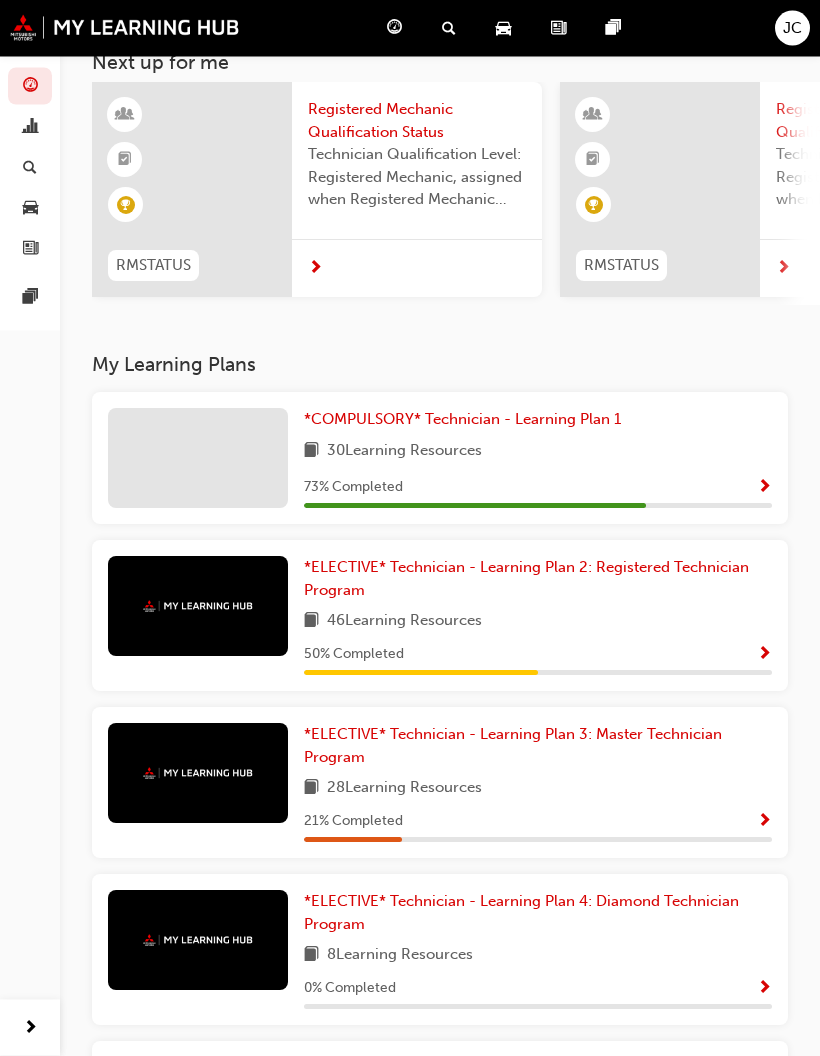 scroll, scrollTop: 0, scrollLeft: 0, axis: both 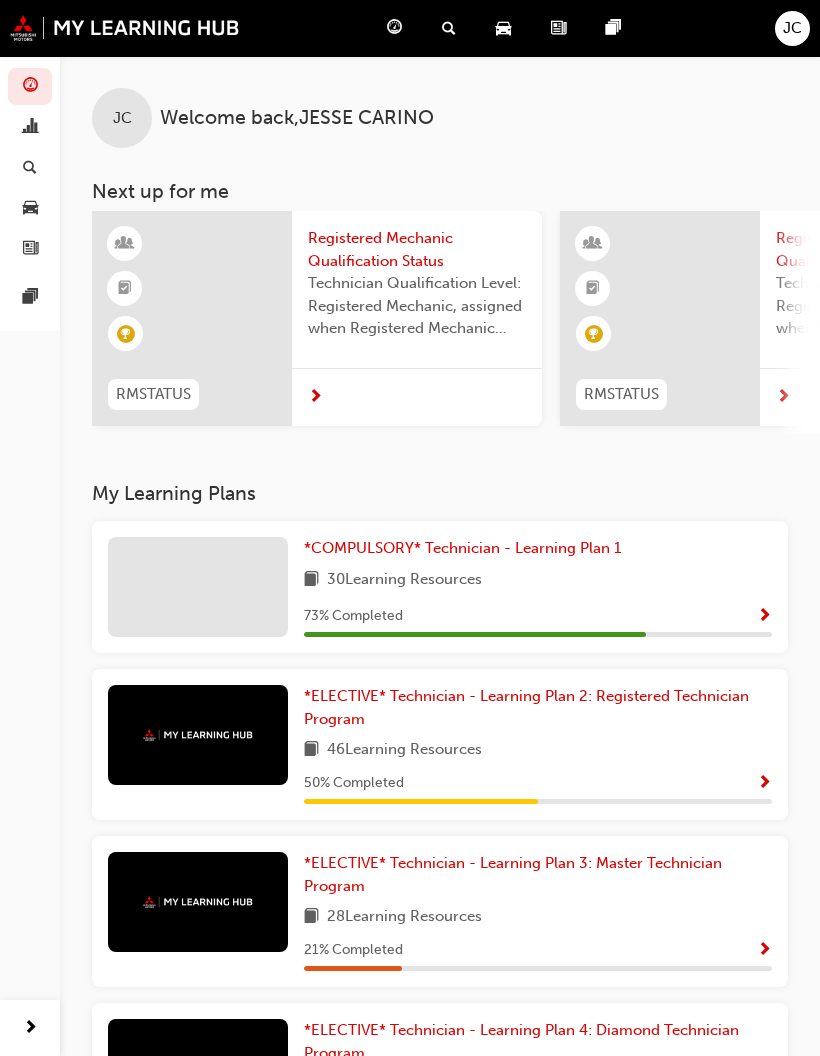 click at bounding box center (538, 801) 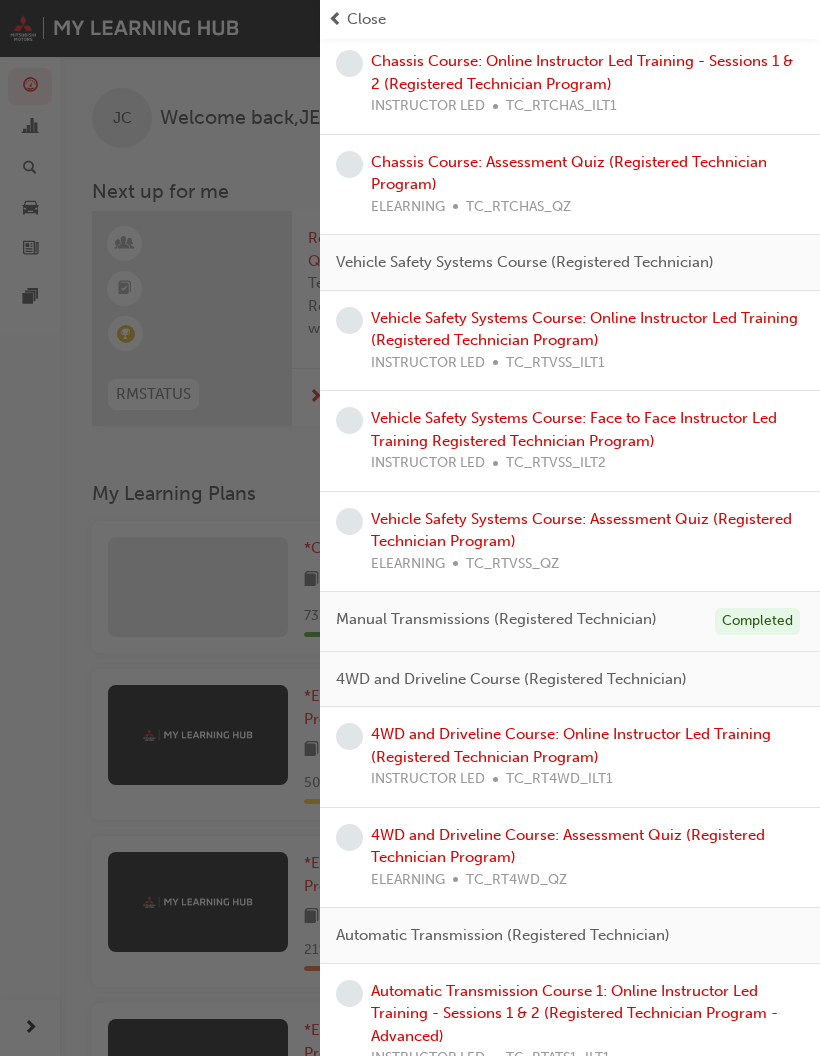 scroll, scrollTop: 1577, scrollLeft: 0, axis: vertical 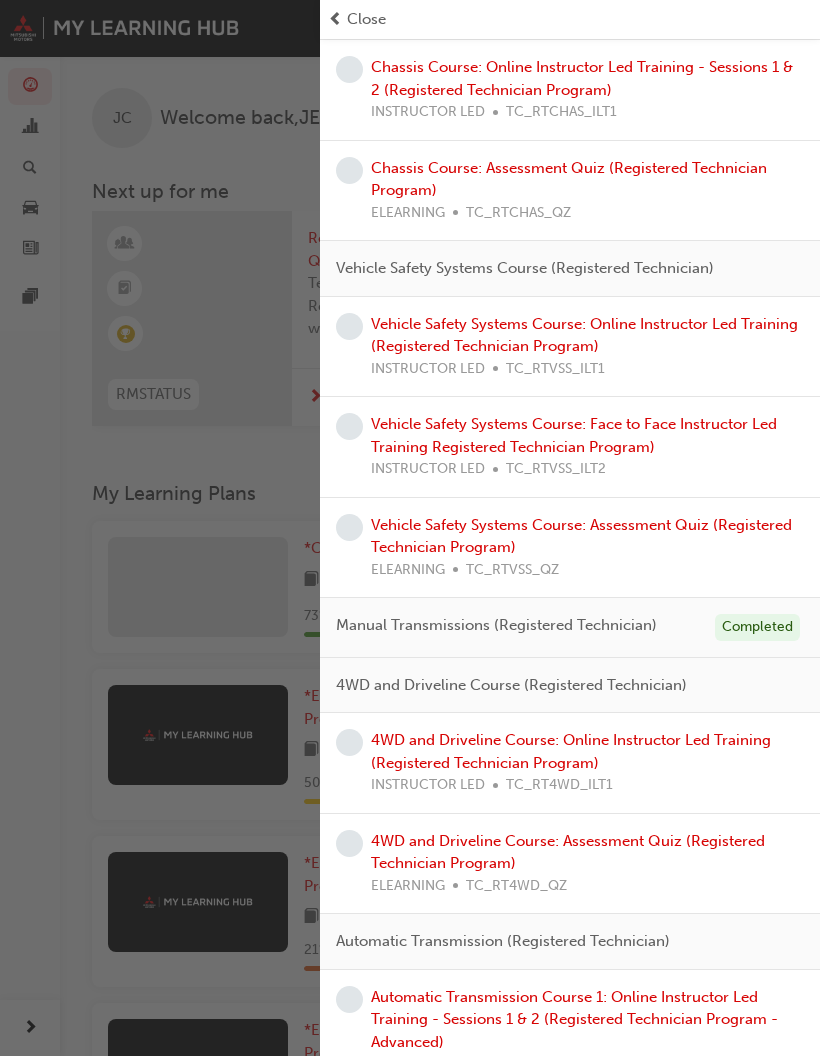 click on "4WD and Driveline Course: Online Instructor Led Training (Registered Technician Program)" at bounding box center (571, 751) 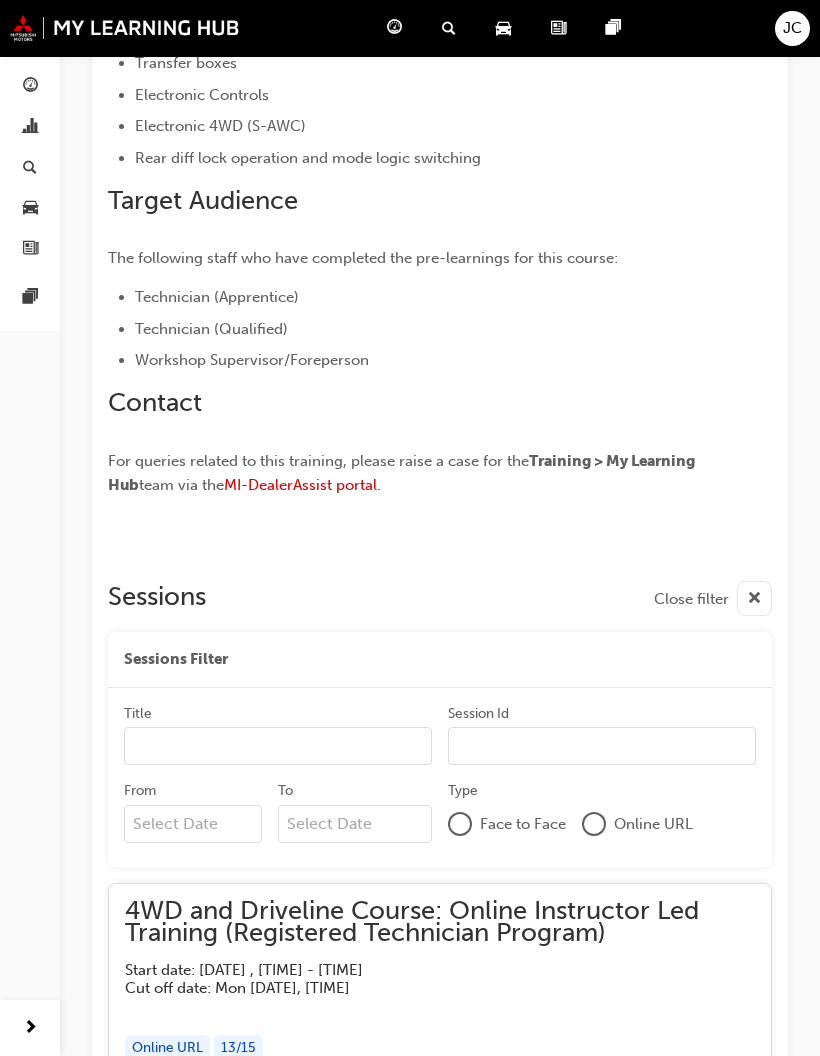 scroll, scrollTop: 1292, scrollLeft: 0, axis: vertical 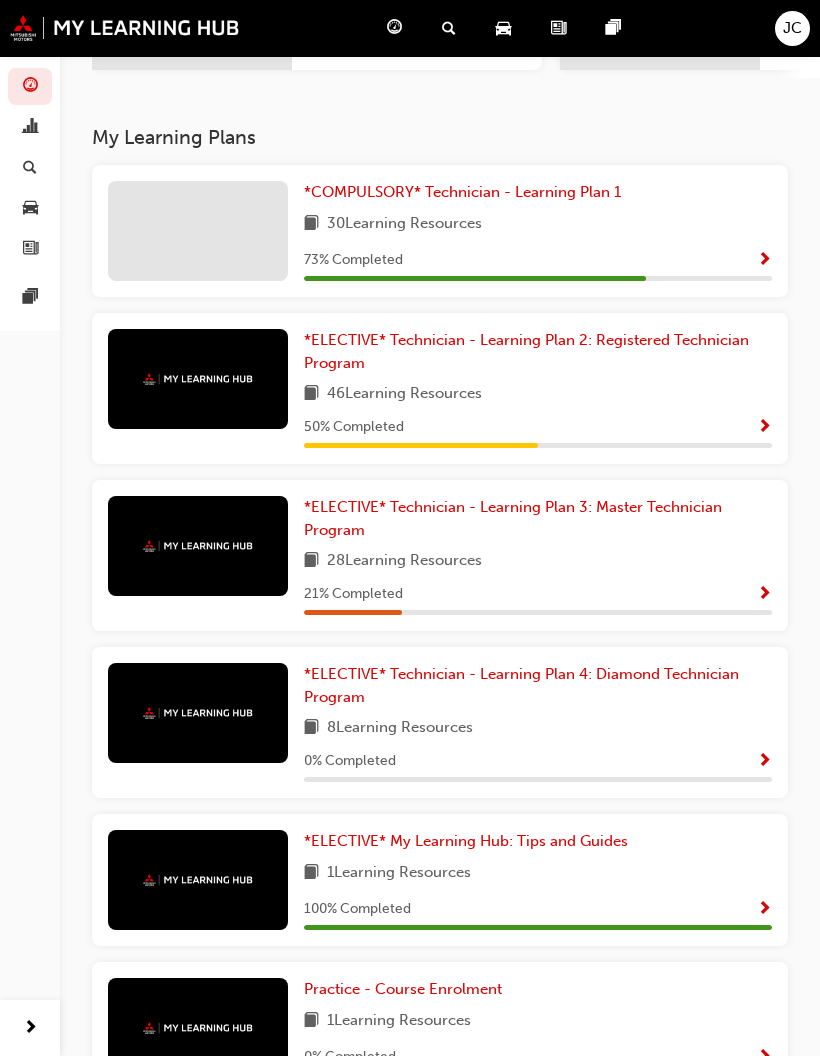 click at bounding box center (764, 428) 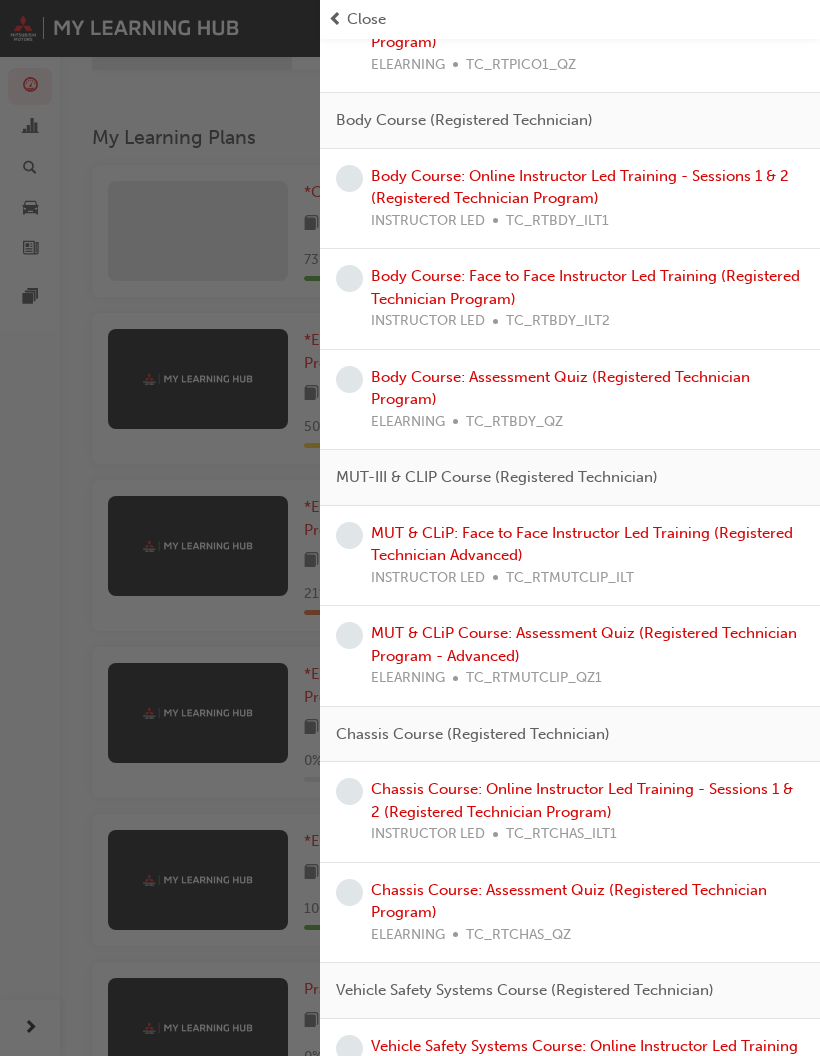 scroll, scrollTop: 832, scrollLeft: 0, axis: vertical 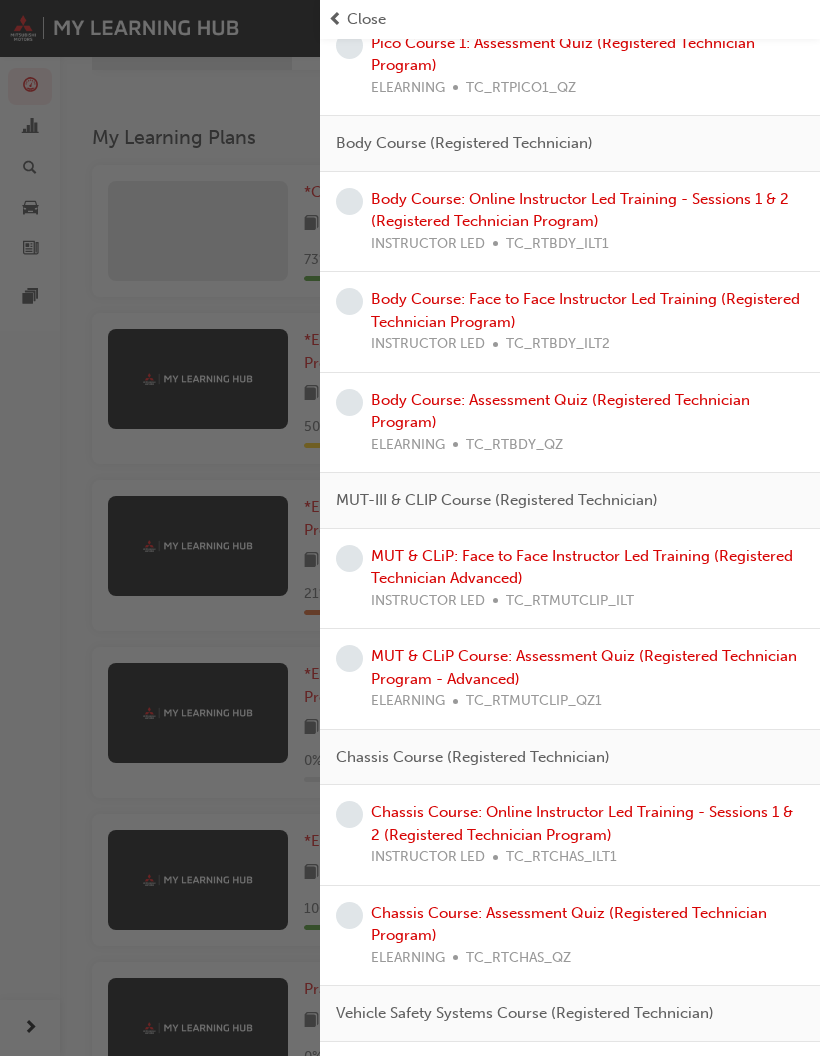 click on "Body Course: Assessment Quiz (Registered Technician Program)" at bounding box center (560, 411) 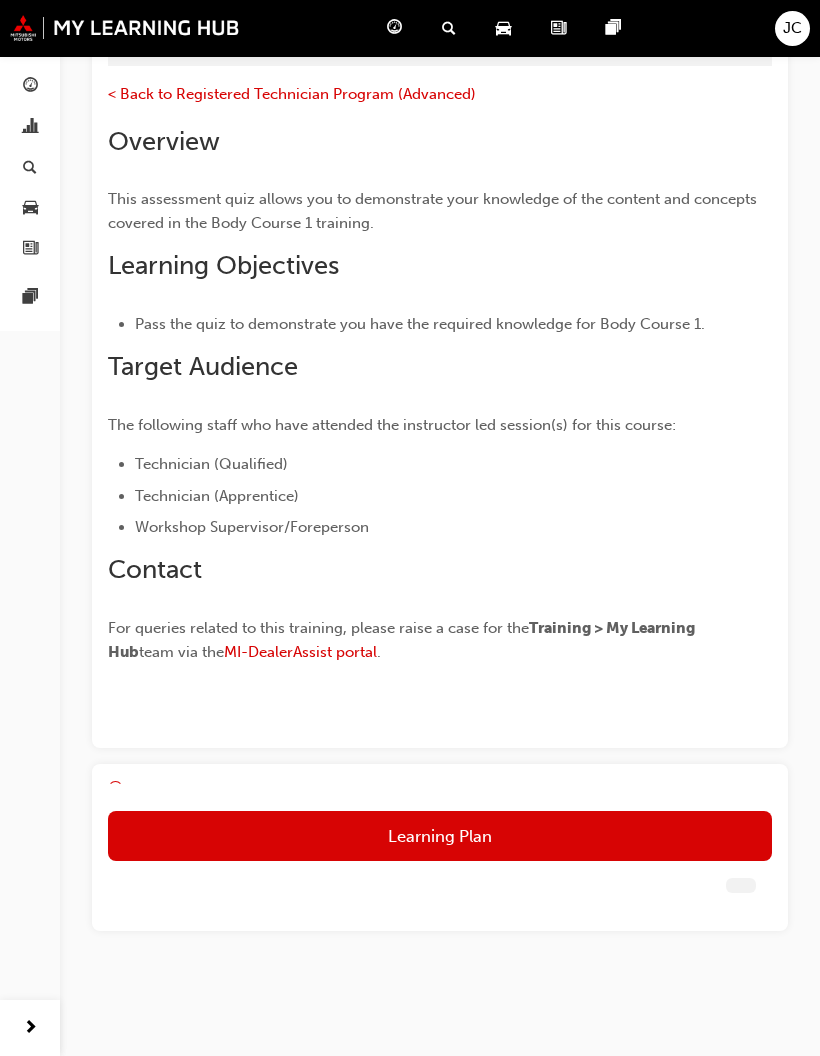 scroll, scrollTop: 174, scrollLeft: 0, axis: vertical 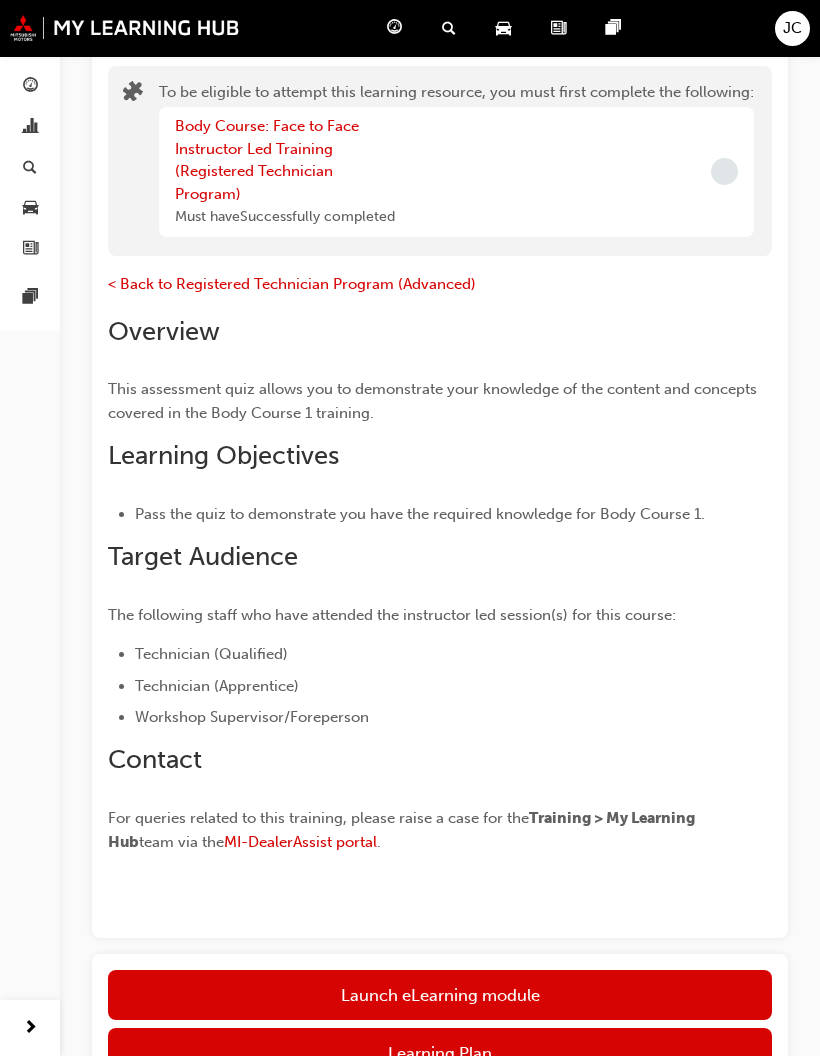 click on "< Back to Registered Technician Program (Advanced)" at bounding box center [292, 284] 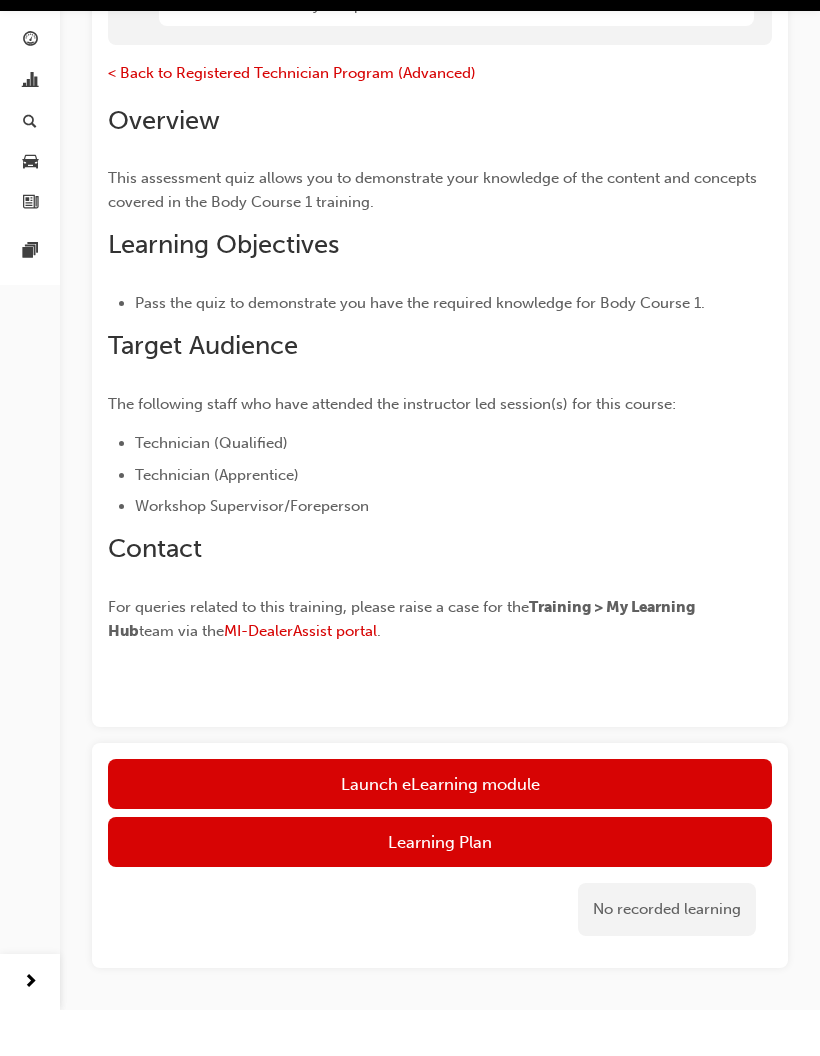 scroll, scrollTop: 419, scrollLeft: 0, axis: vertical 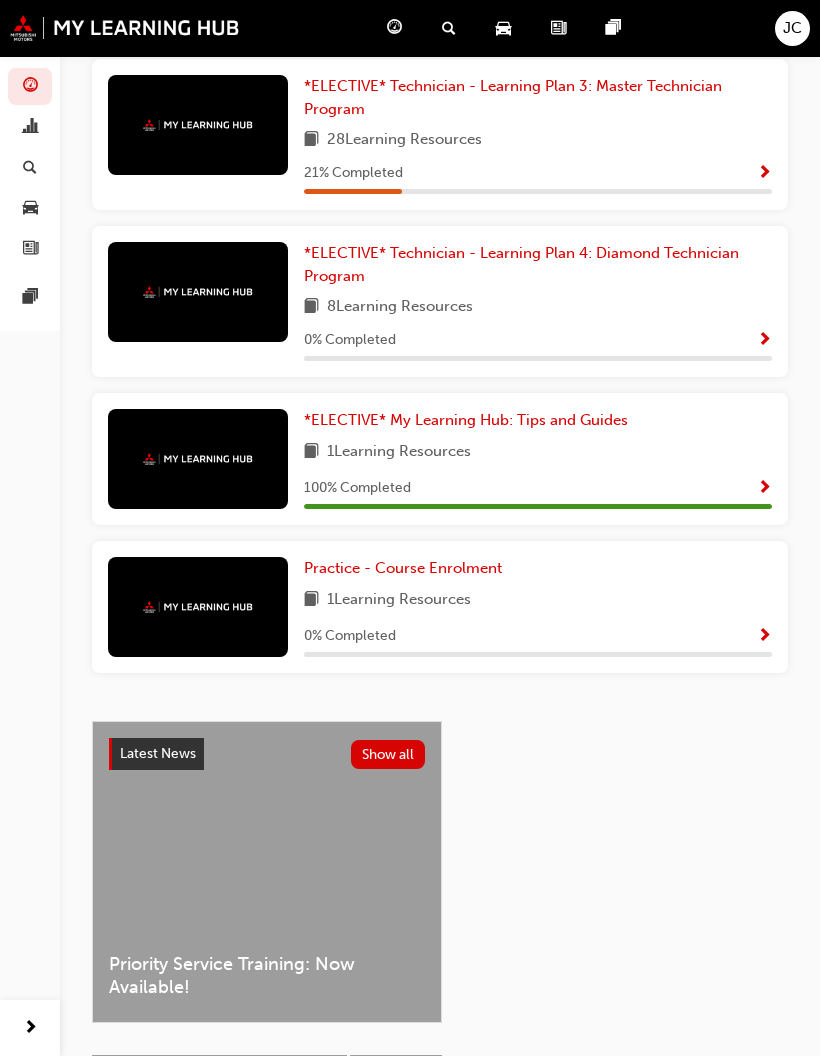 click on "0 % Completed" at bounding box center (538, 636) 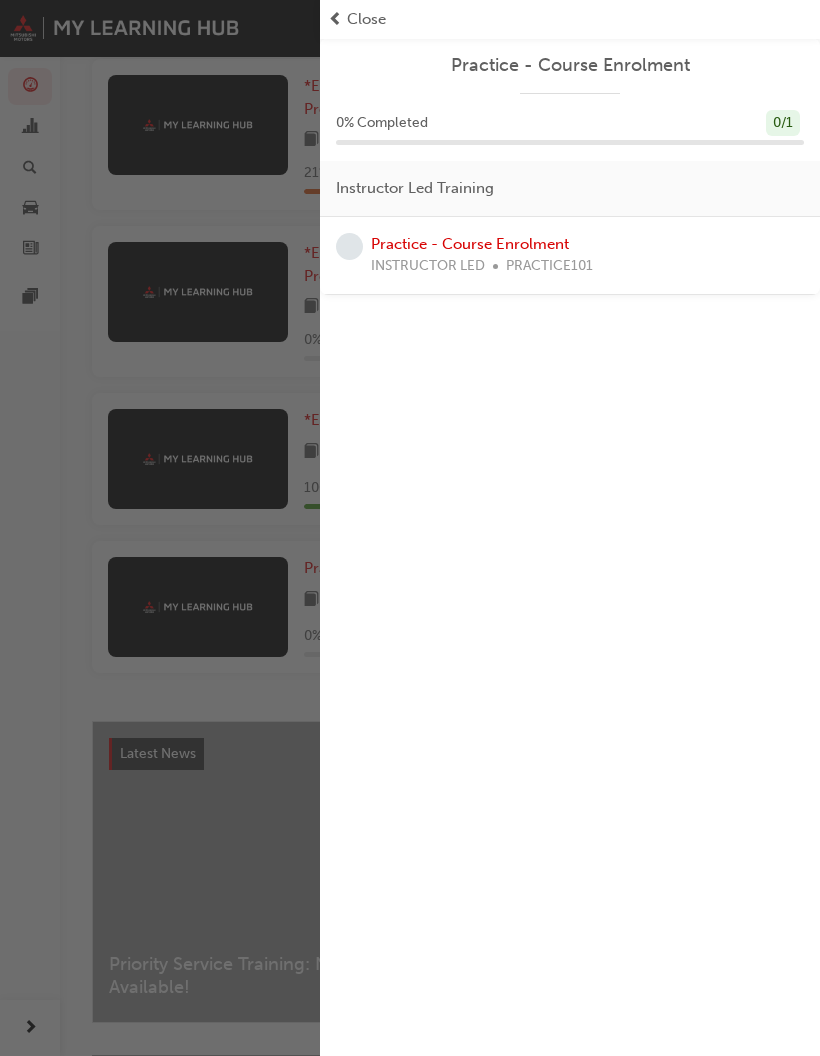 click on "Close" at bounding box center (366, 19) 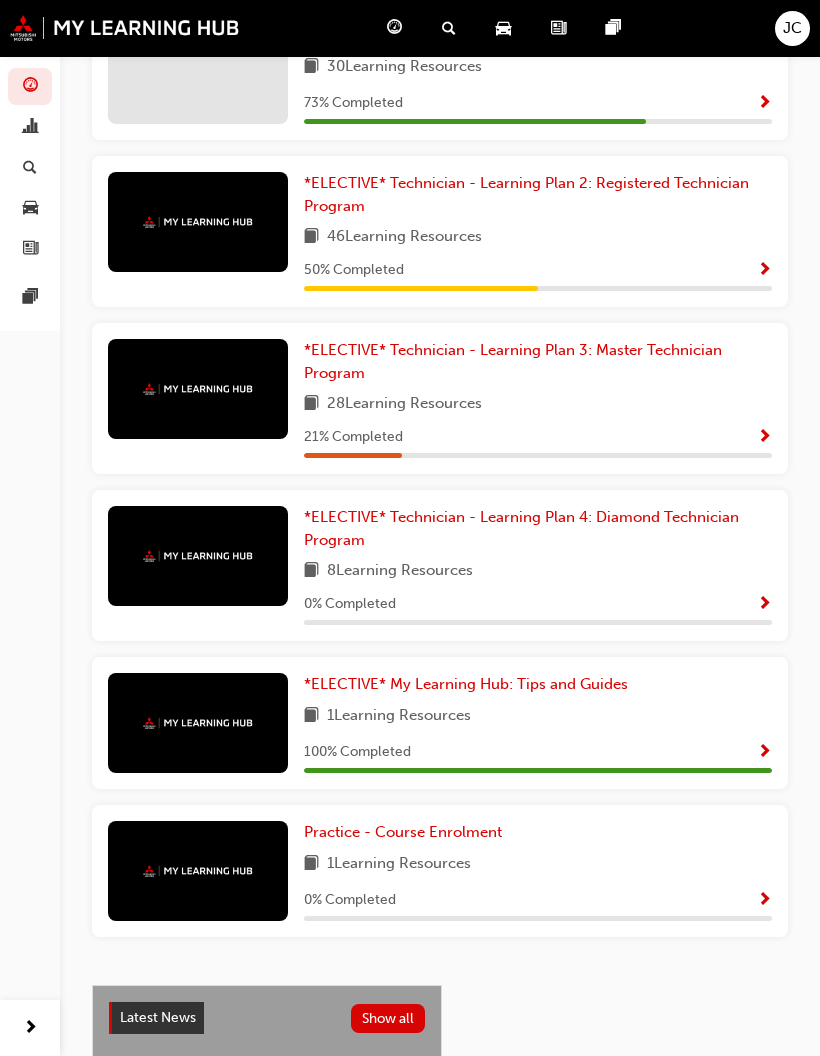 scroll, scrollTop: 512, scrollLeft: 0, axis: vertical 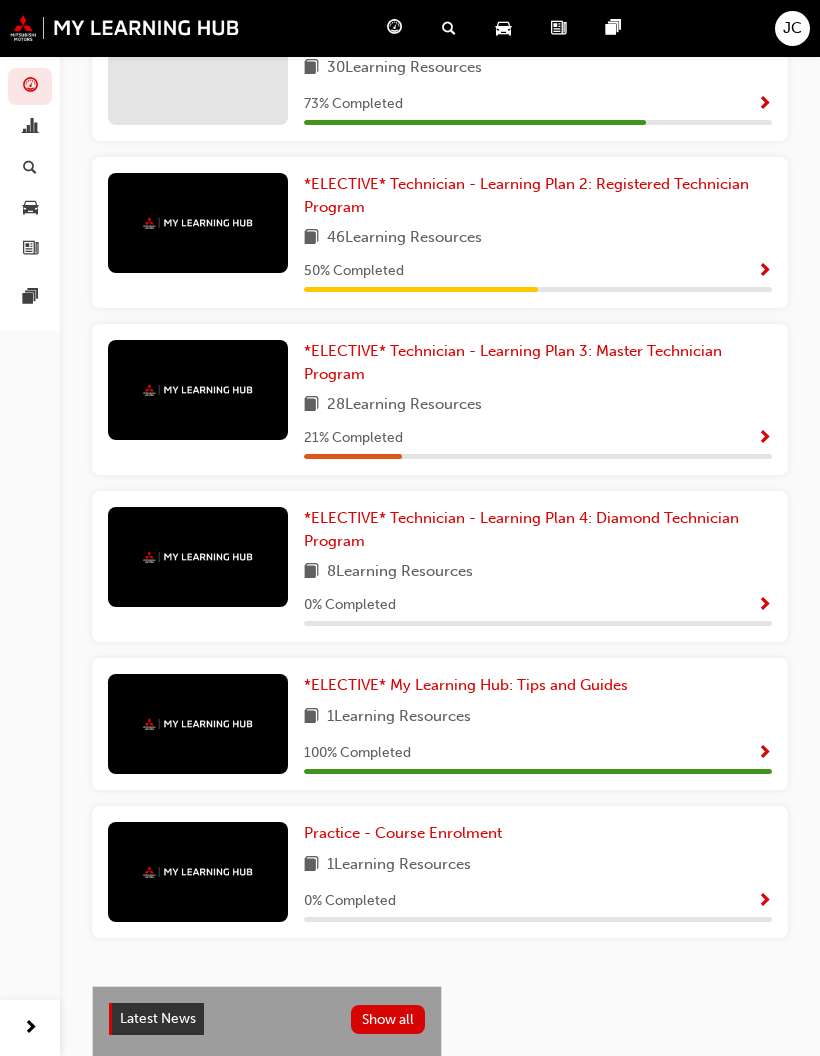 click on "8  Learning Resources" at bounding box center [538, 572] 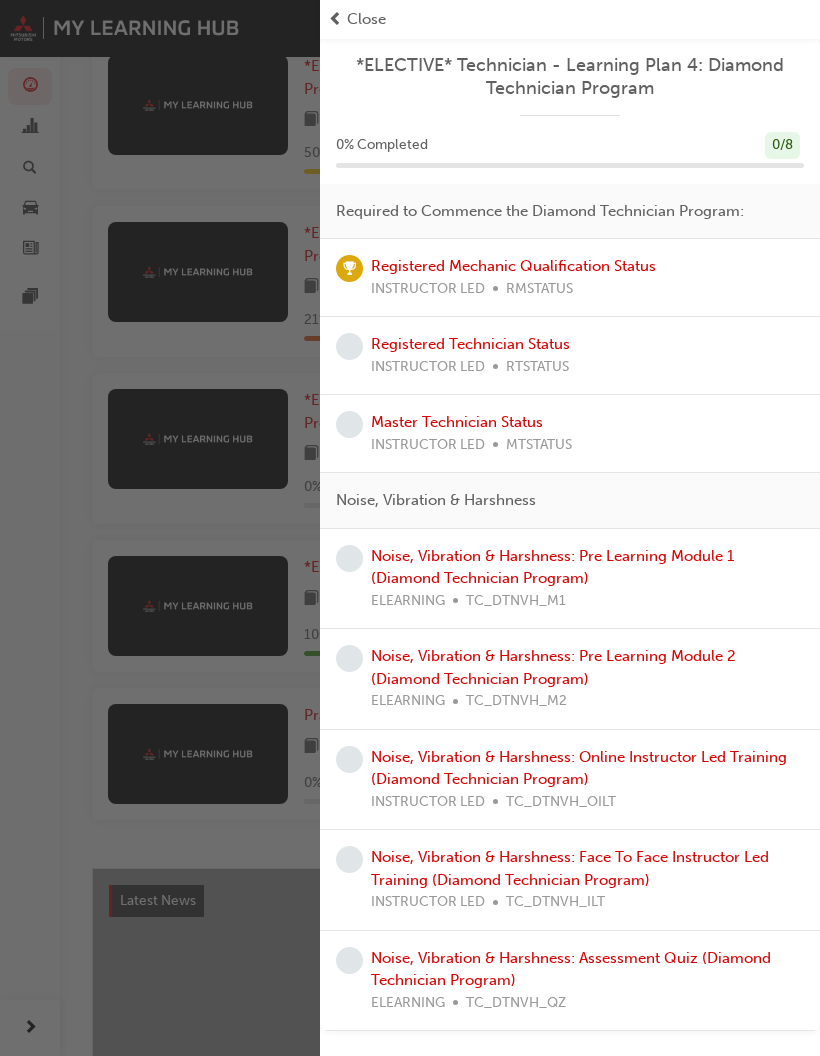 scroll, scrollTop: 483, scrollLeft: 0, axis: vertical 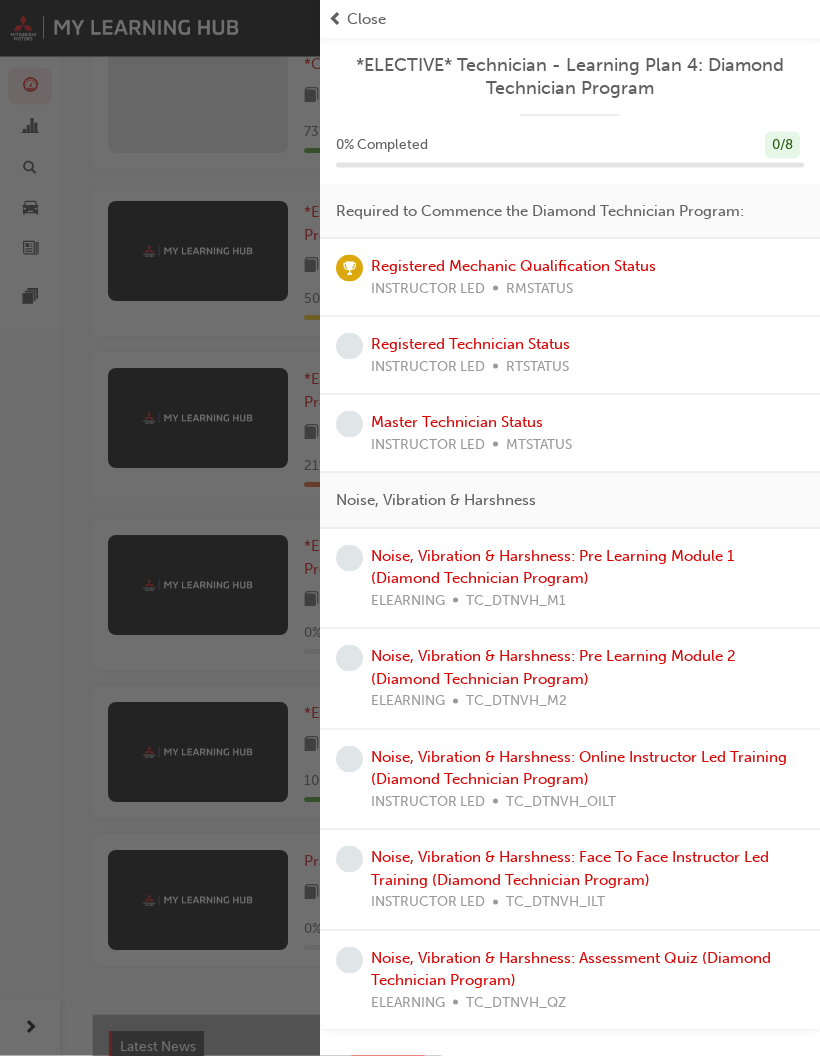 click at bounding box center (335, 19) 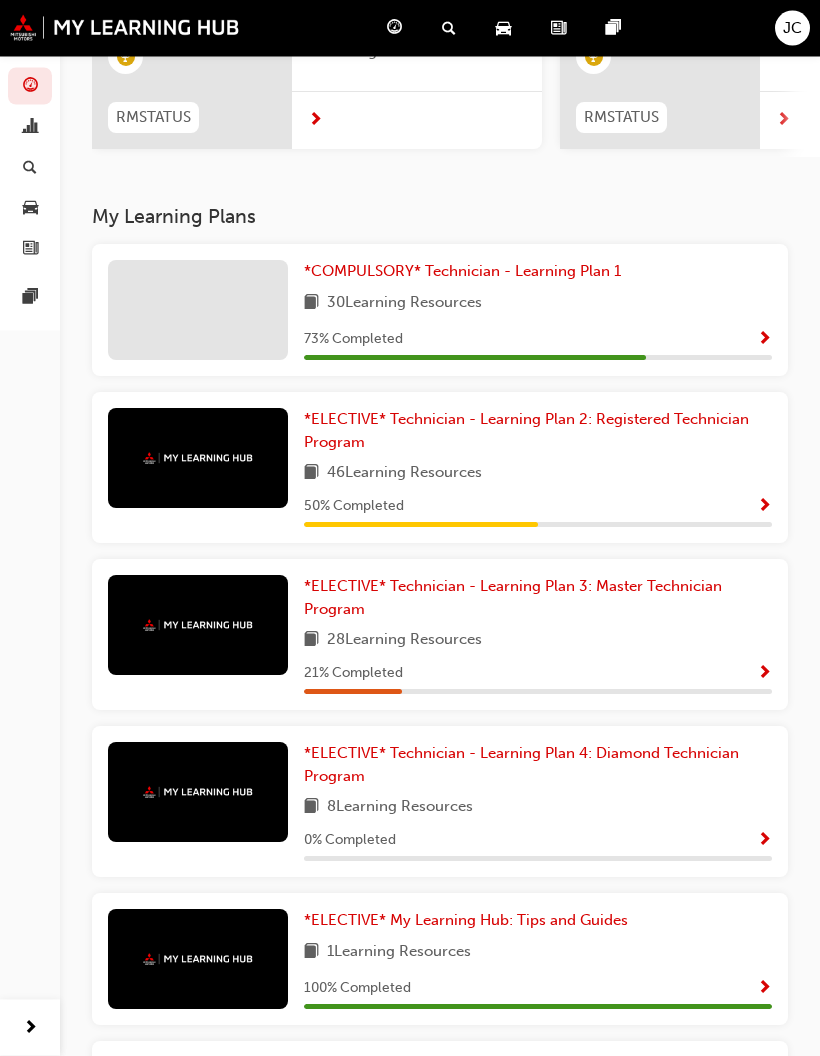 scroll, scrollTop: 276, scrollLeft: 0, axis: vertical 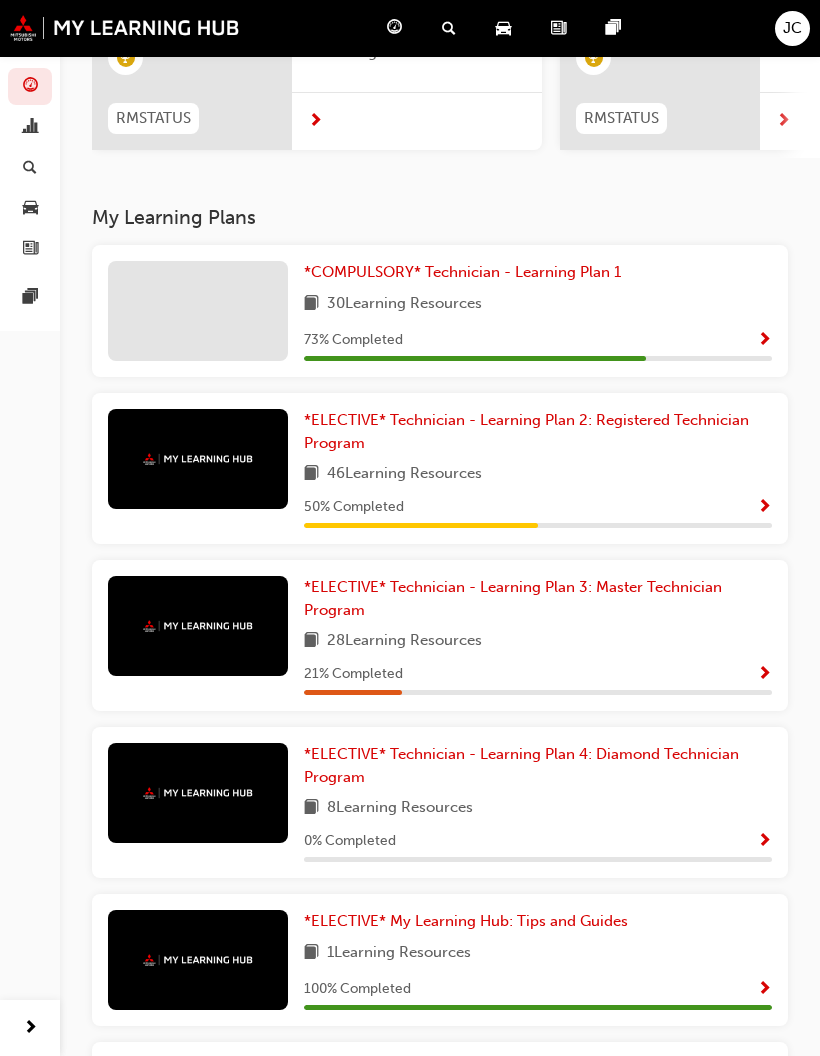 click on "46  Learning Resources" at bounding box center [538, 474] 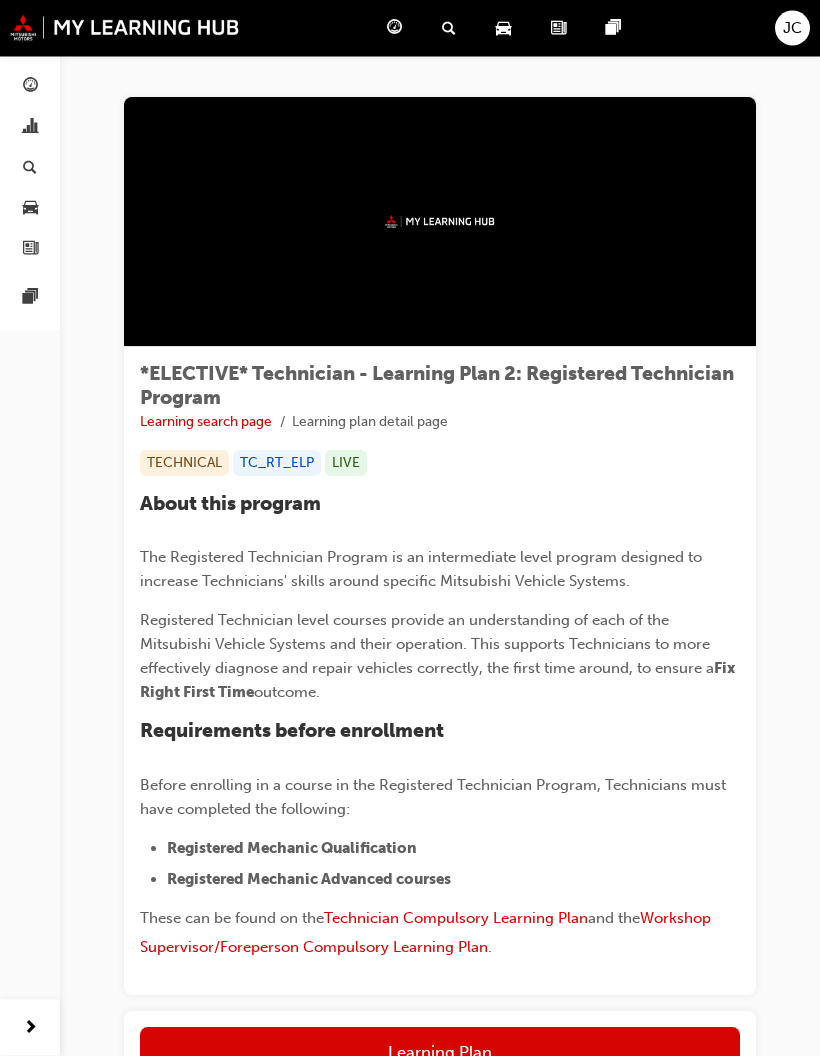 scroll, scrollTop: 0, scrollLeft: 0, axis: both 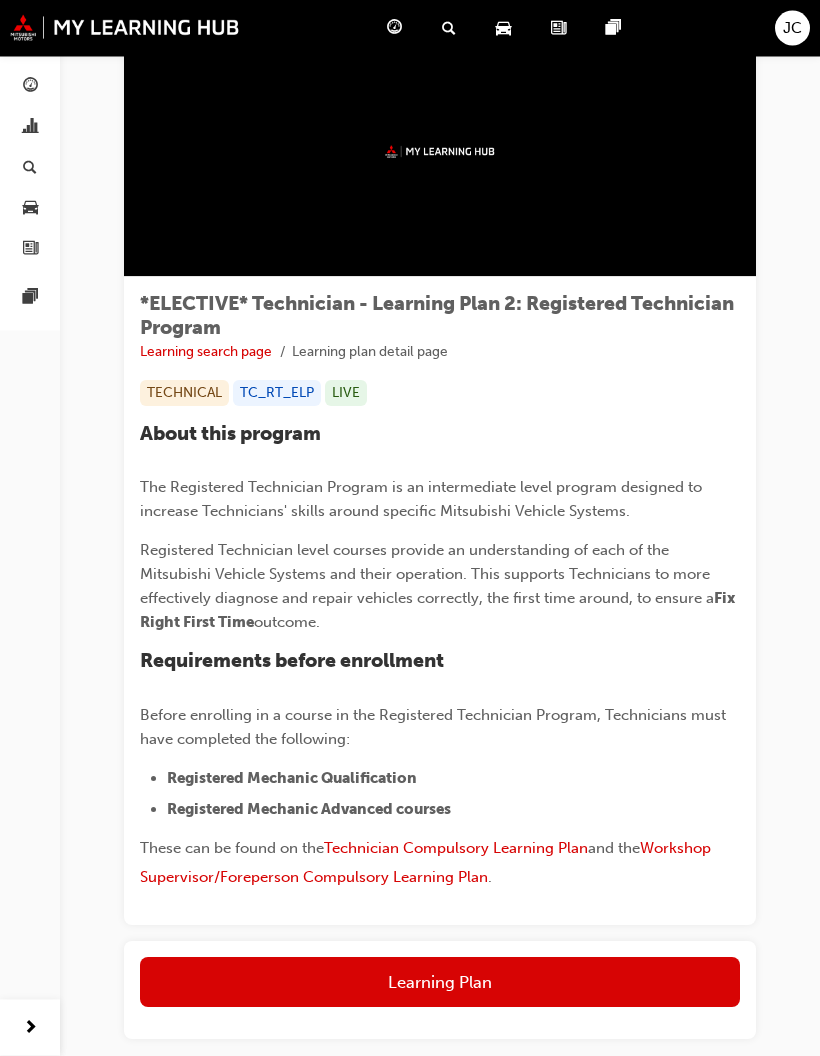 click on "Learning Plan" at bounding box center (440, 983) 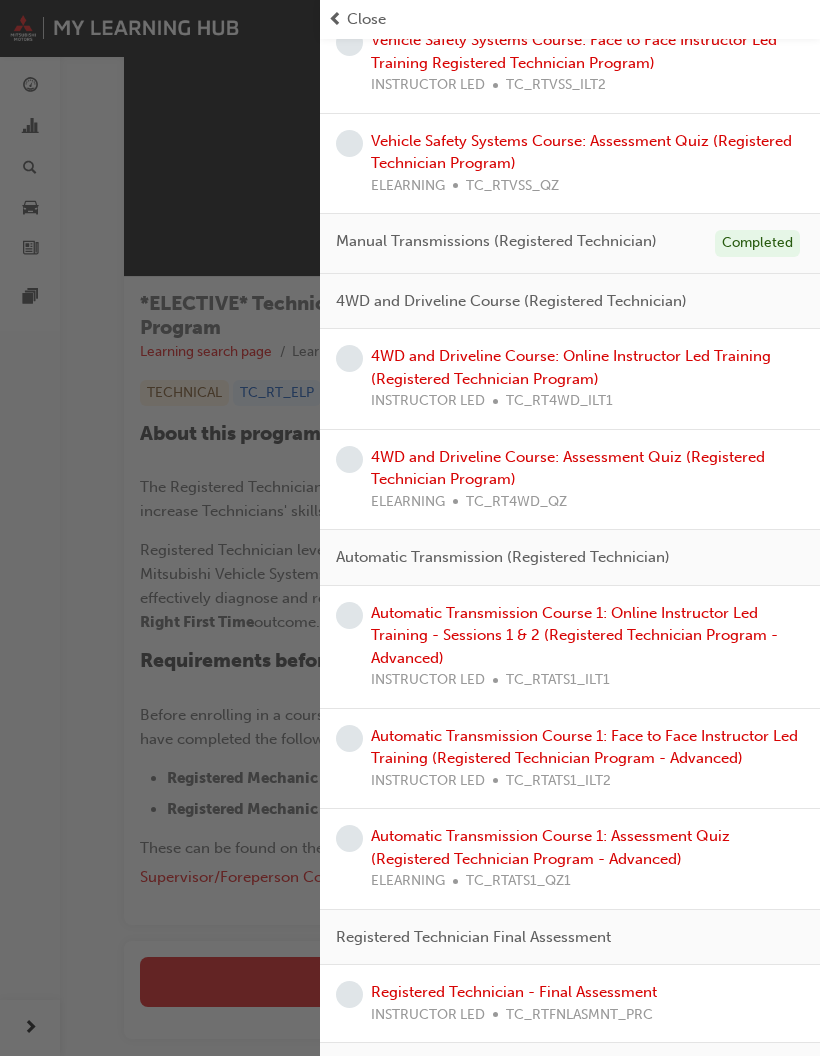 scroll, scrollTop: 1961, scrollLeft: 0, axis: vertical 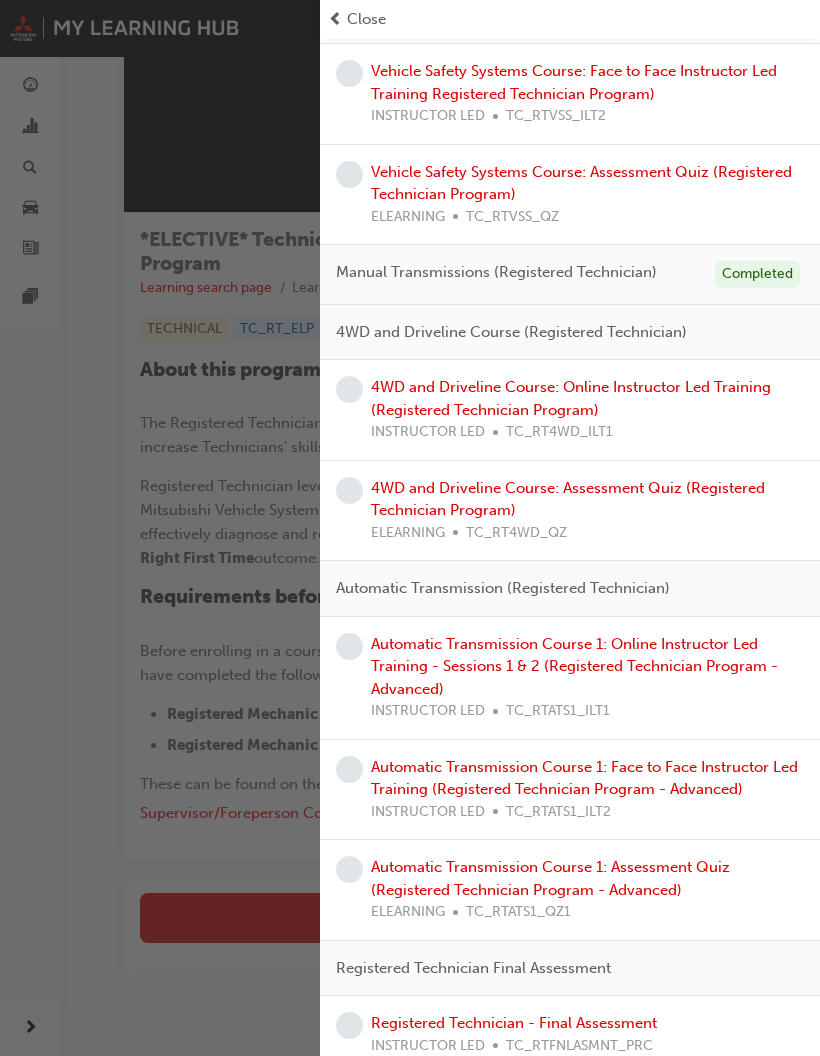 click on "4WD and Driveline Course: Assessment Quiz (Registered Technician Program)" at bounding box center [568, 499] 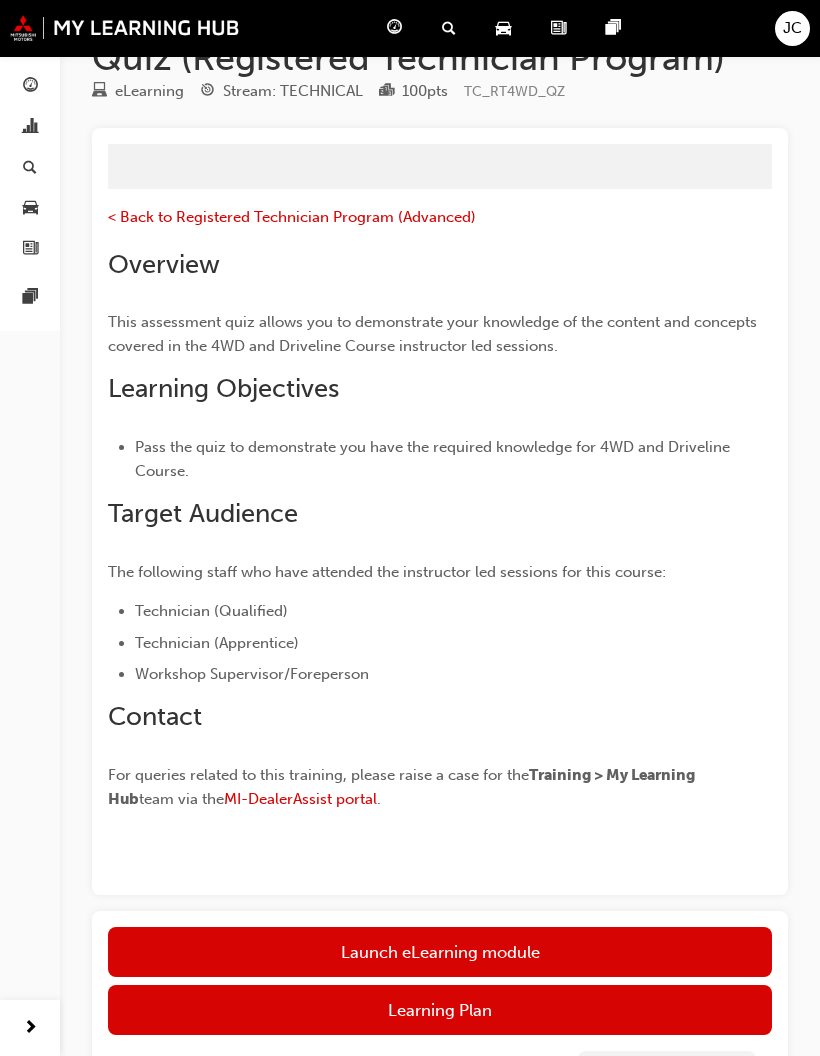 click on "Launch eLearning module" at bounding box center [440, 952] 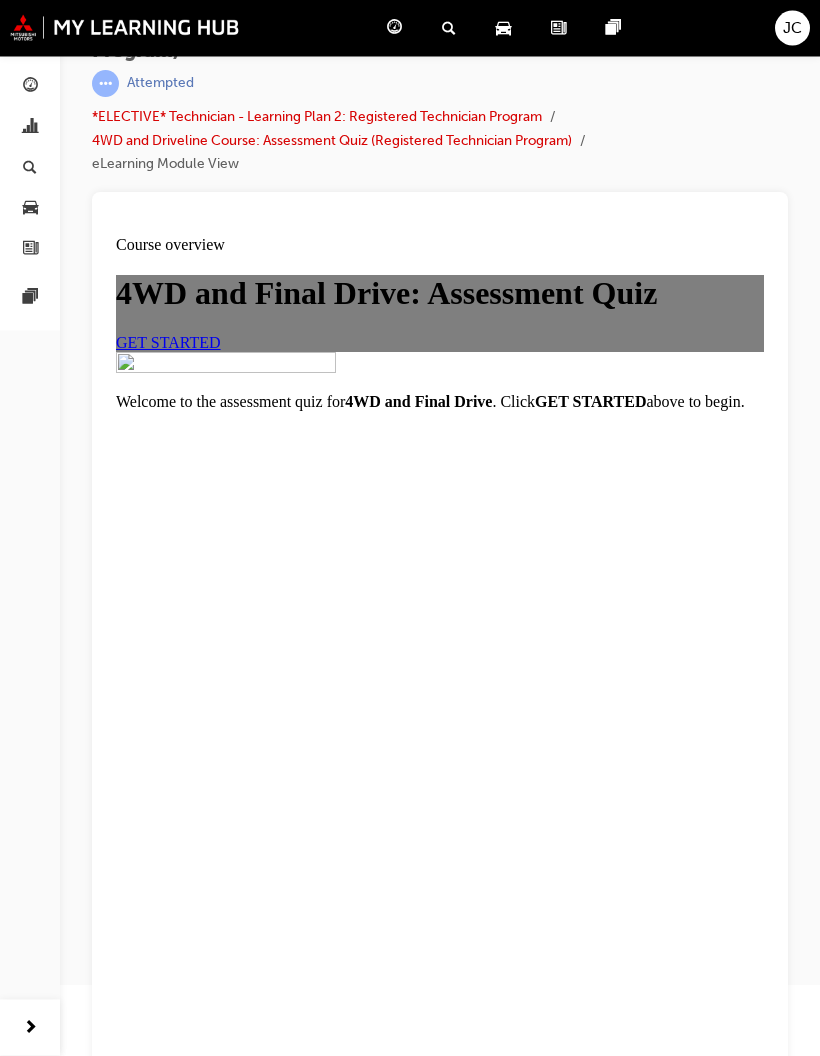 scroll, scrollTop: 94, scrollLeft: 0, axis: vertical 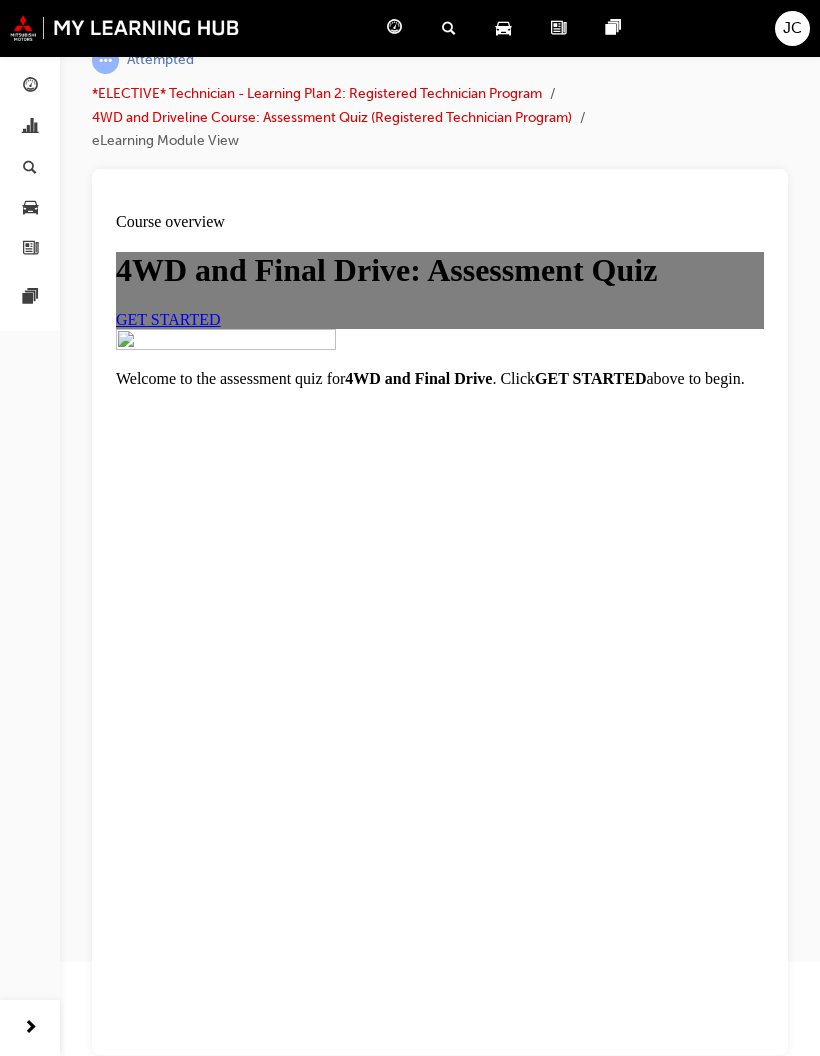 click on "*ELECTIVE* Technician - Learning Plan 2: Registered Technician Program" at bounding box center [317, 93] 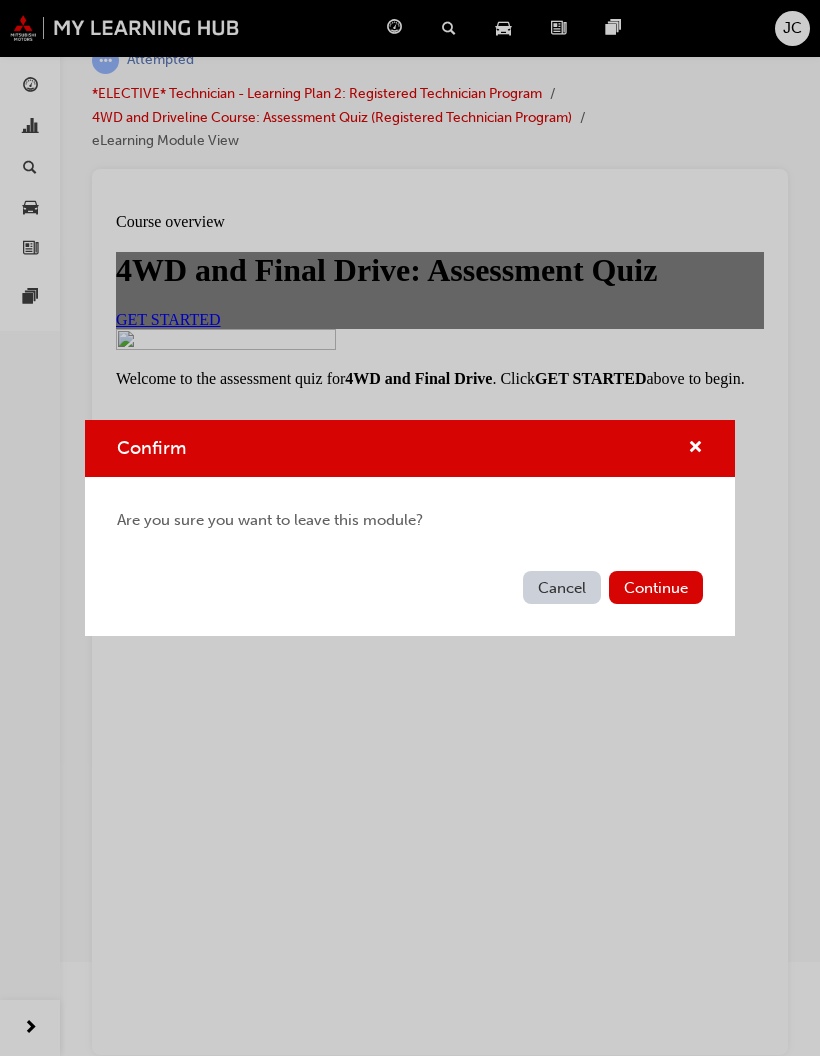 click on "Cancel" at bounding box center (562, 587) 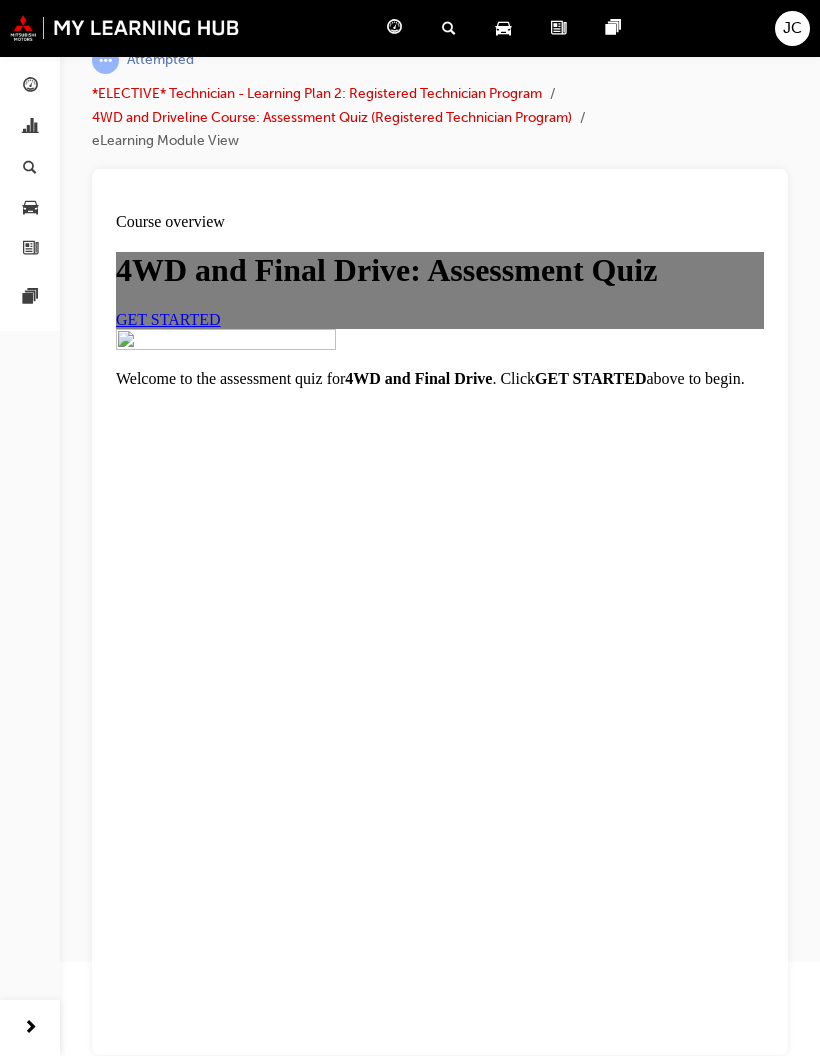 click on "eLearning Module View" at bounding box center (165, 141) 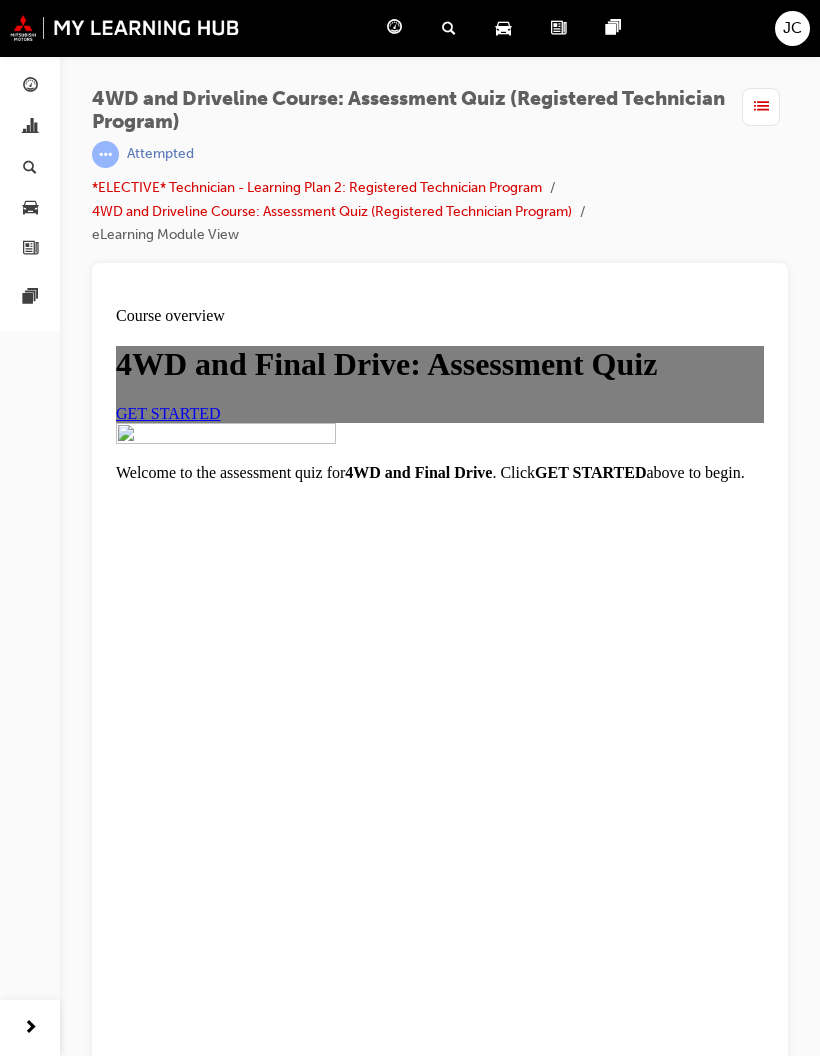 click on "eLearning Module View" at bounding box center [165, 235] 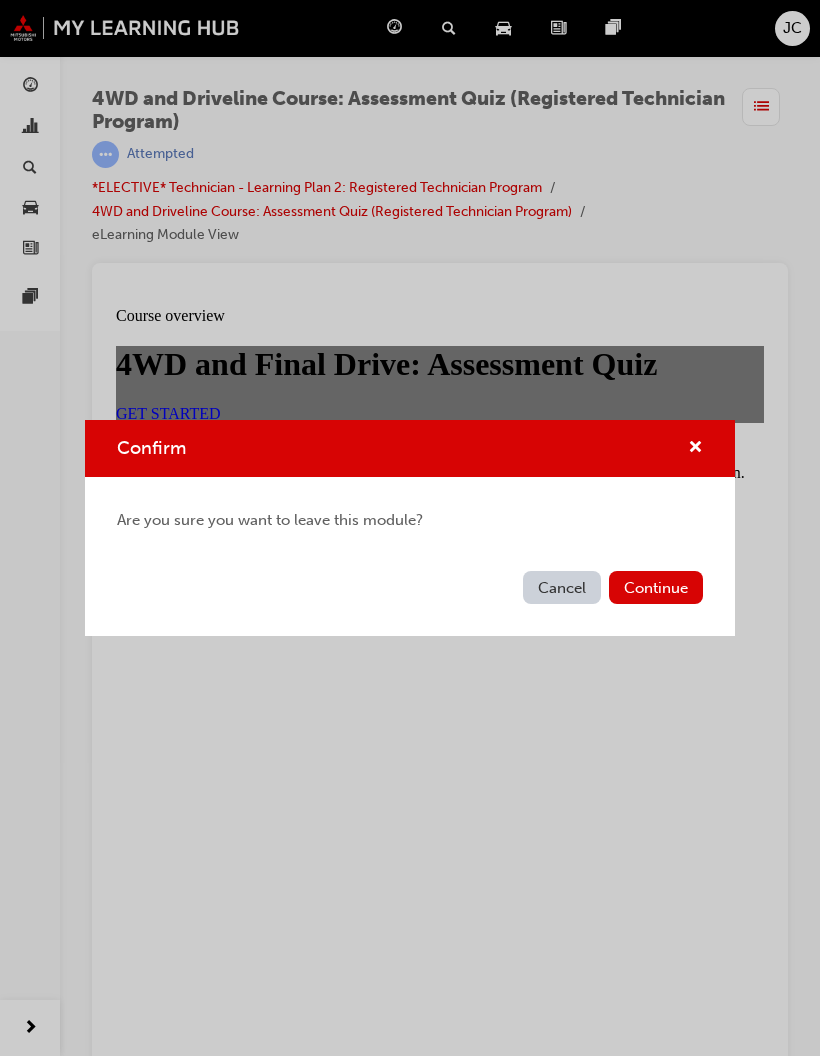 click on "Confirm Are you sure you want to leave this module? Cancel Continue" at bounding box center (410, 528) 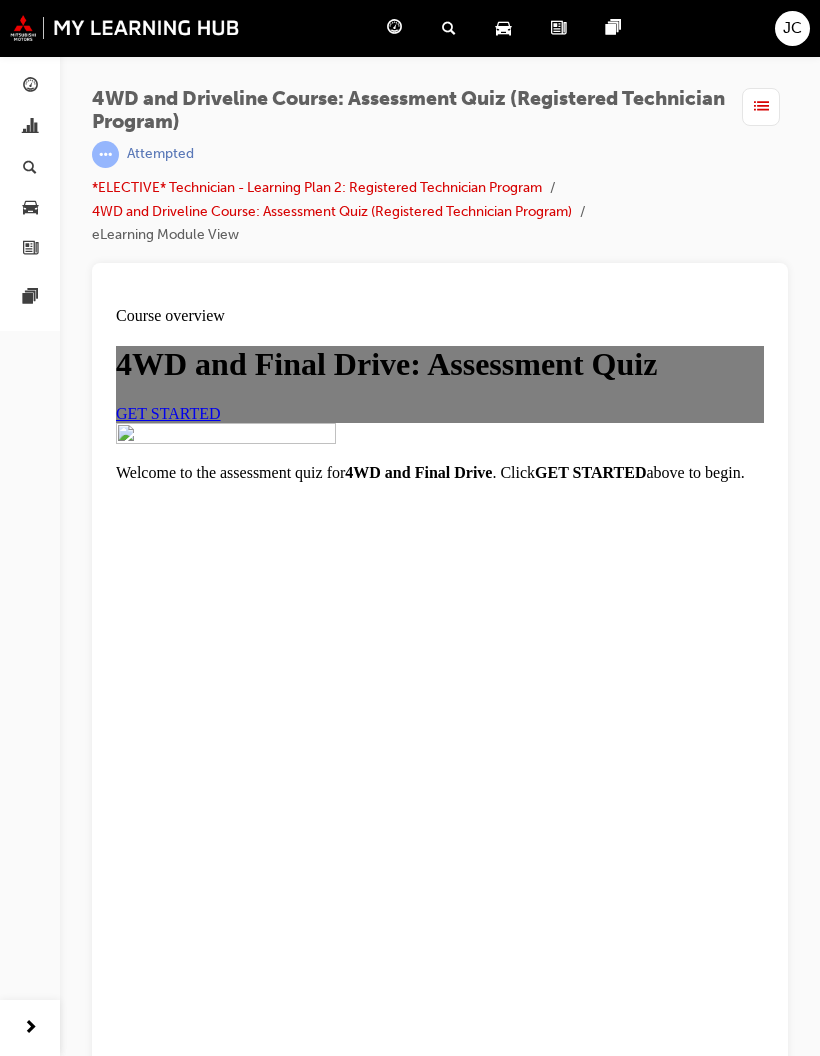 click at bounding box center [761, 107] 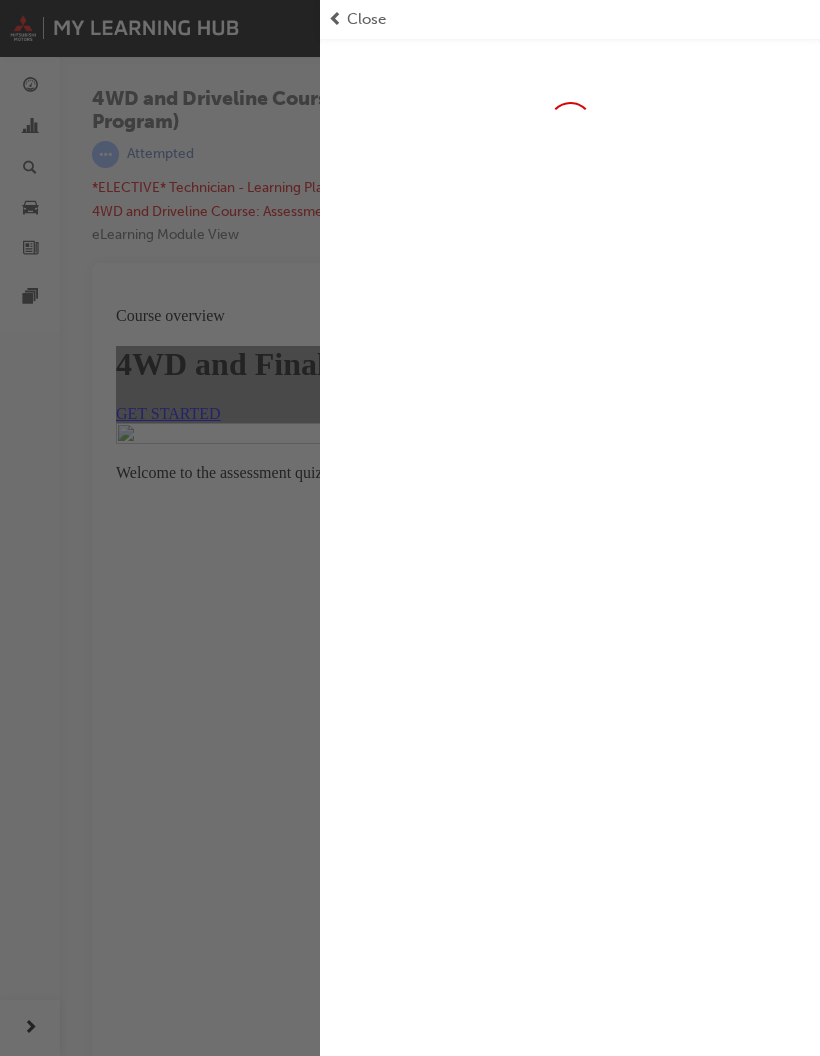click on "Close" at bounding box center (366, 19) 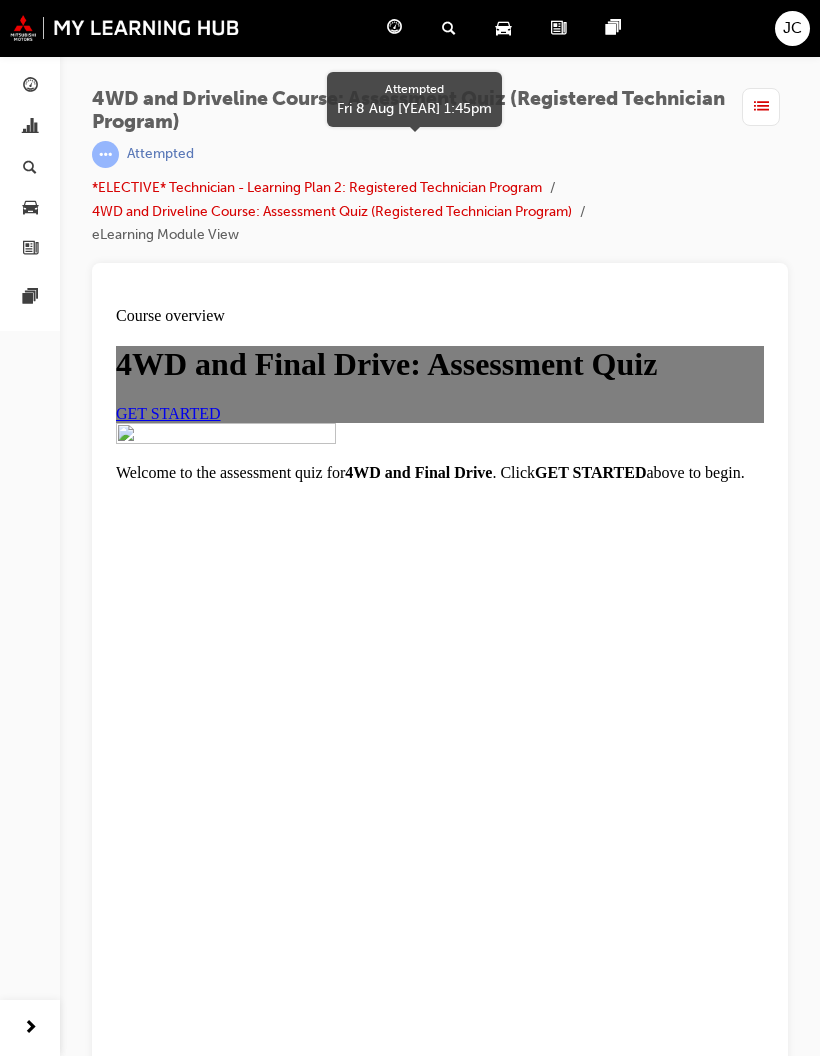 click on "*ELECTIVE* Technician - Learning Plan 2: Registered Technician Program 4WD and Driveline Course: Assessment Quiz (Registered Technician Program) eLearning Module View" at bounding box center (409, 211) 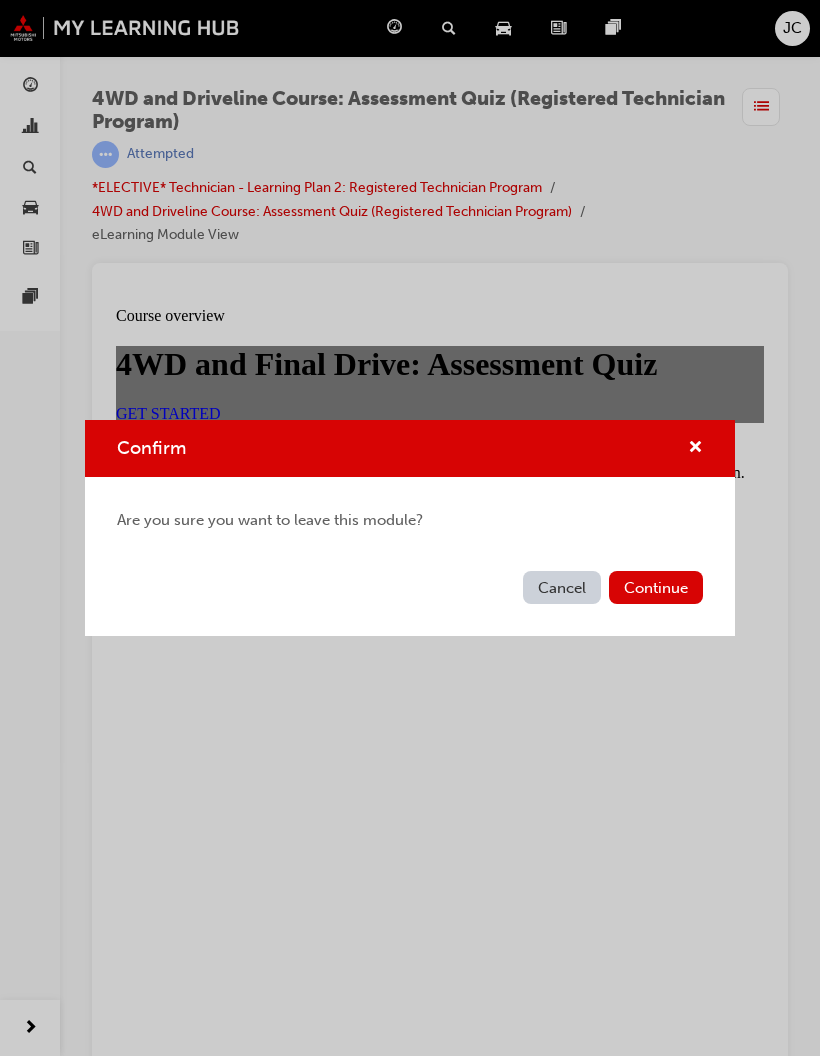 scroll, scrollTop: 0, scrollLeft: 0, axis: both 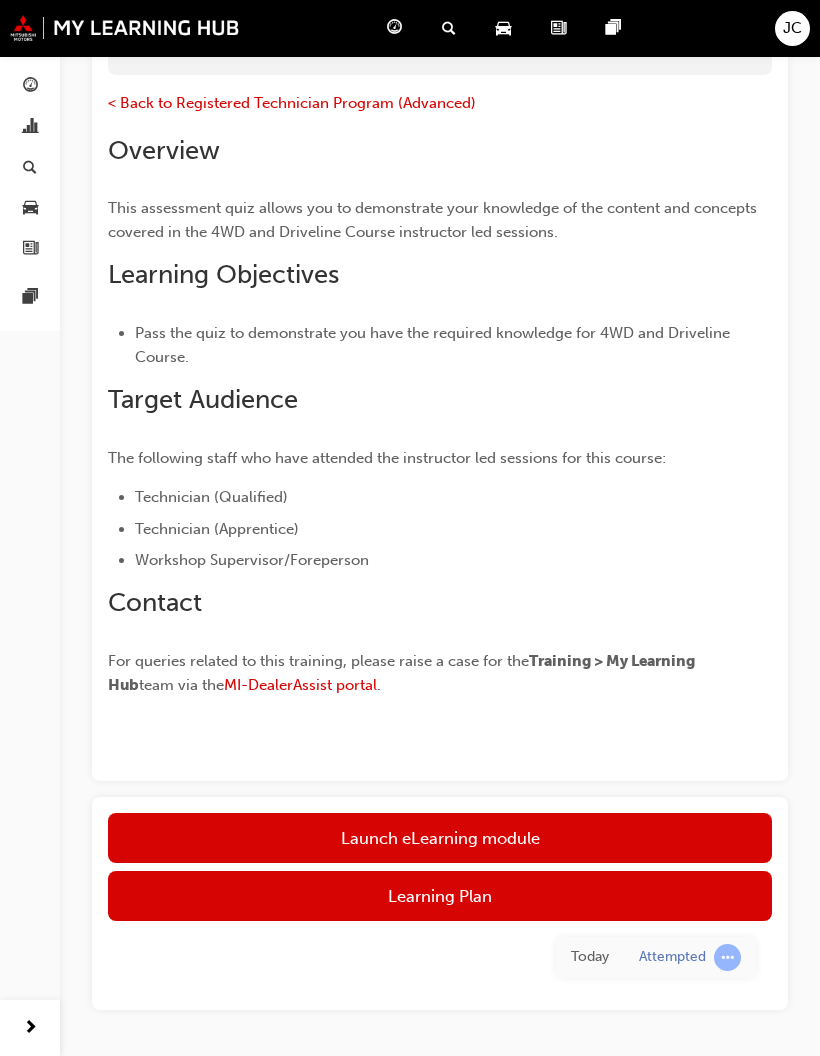click on "Launch eLearning module" at bounding box center [440, 838] 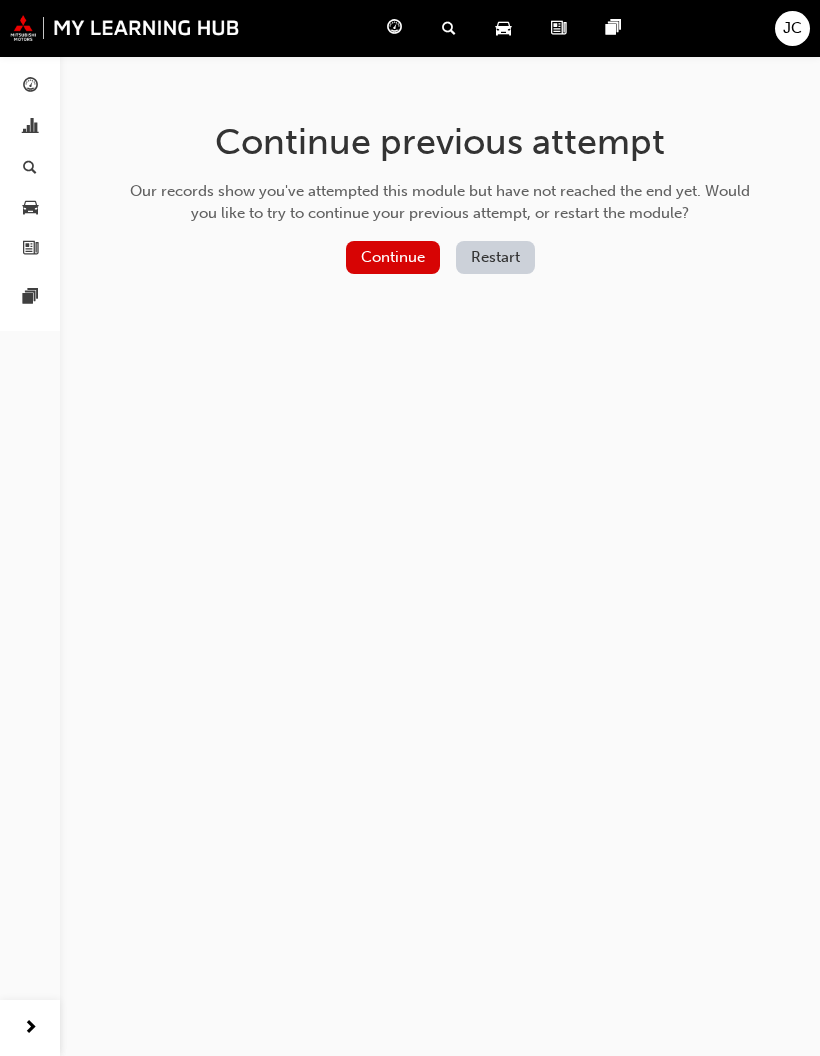 click on "Continue" at bounding box center (393, 257) 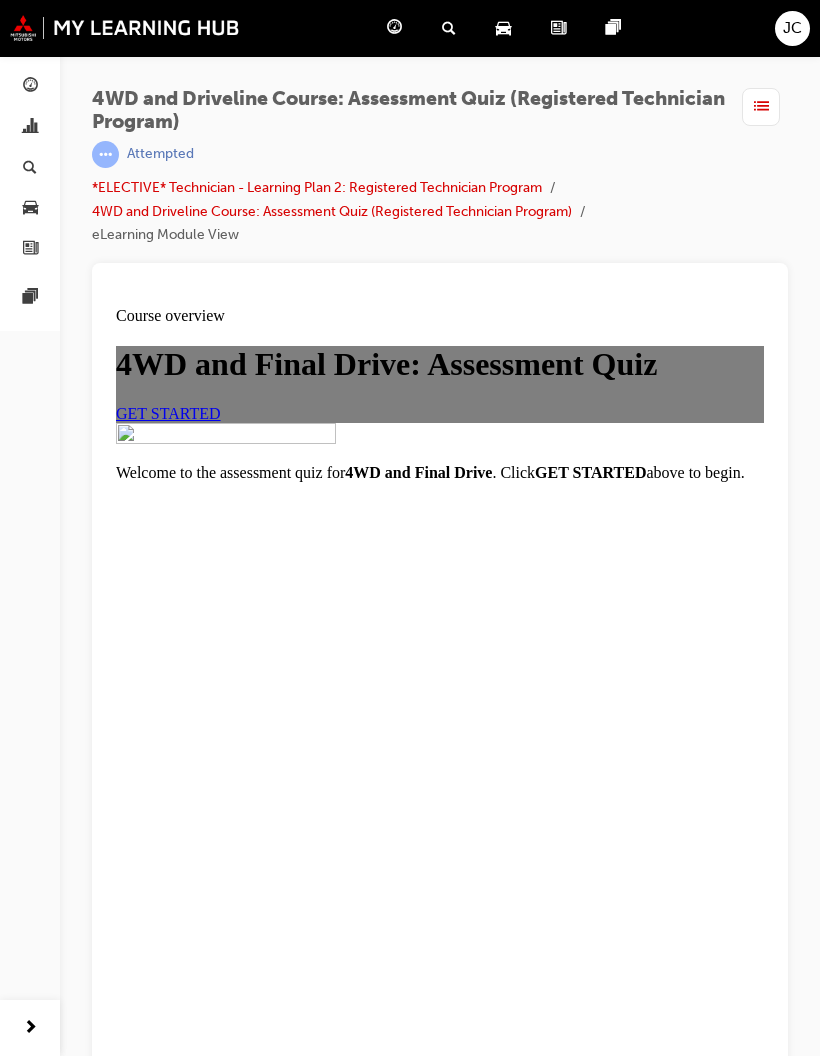 scroll, scrollTop: 94, scrollLeft: 0, axis: vertical 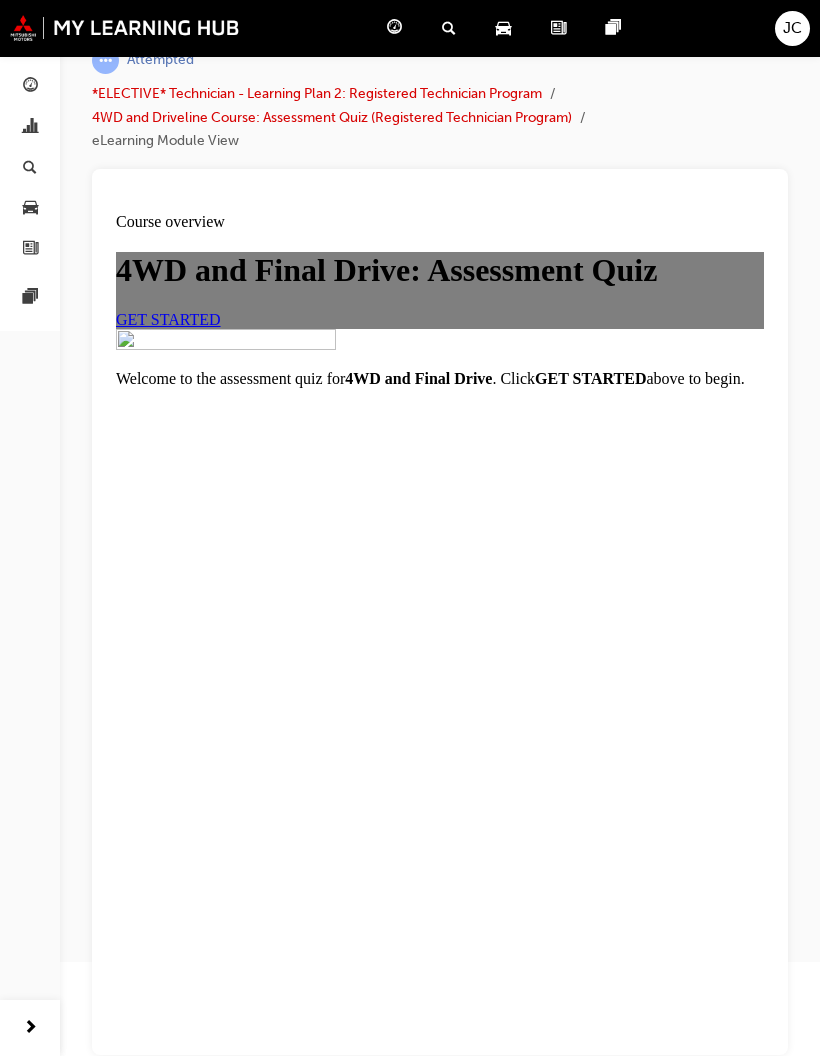 click on "GET STARTED" at bounding box center (590, 377) 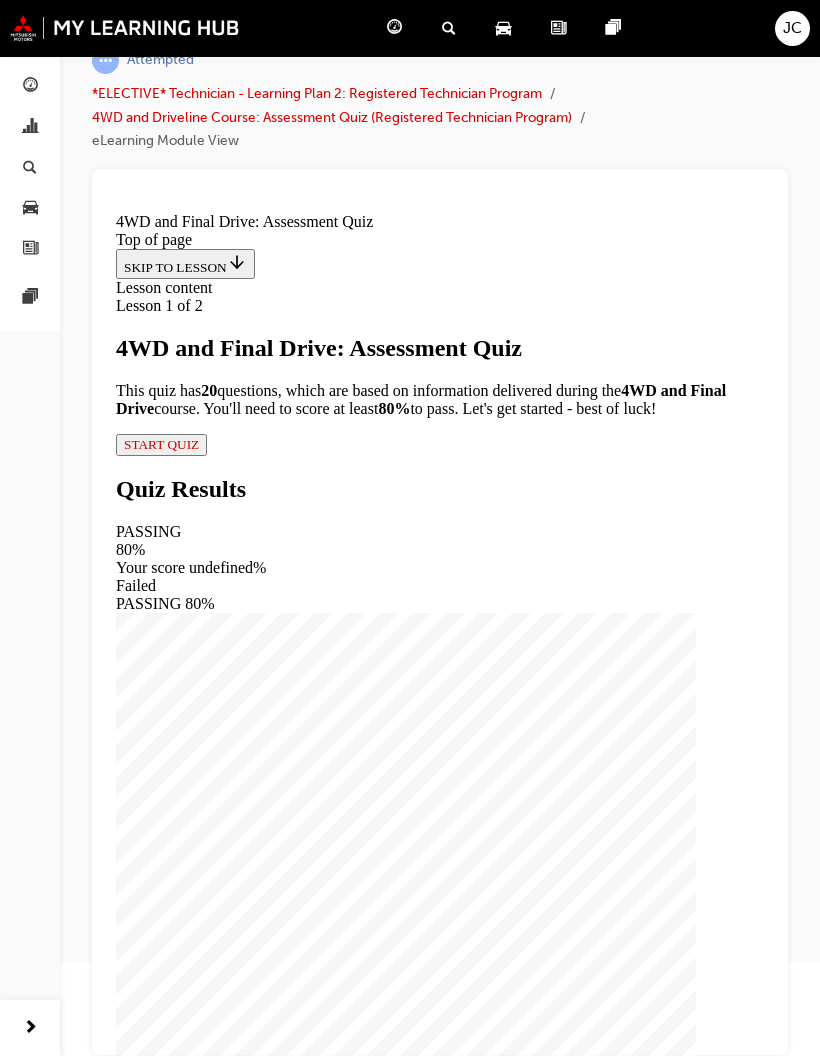 click on "START QUIZ" at bounding box center [161, 444] 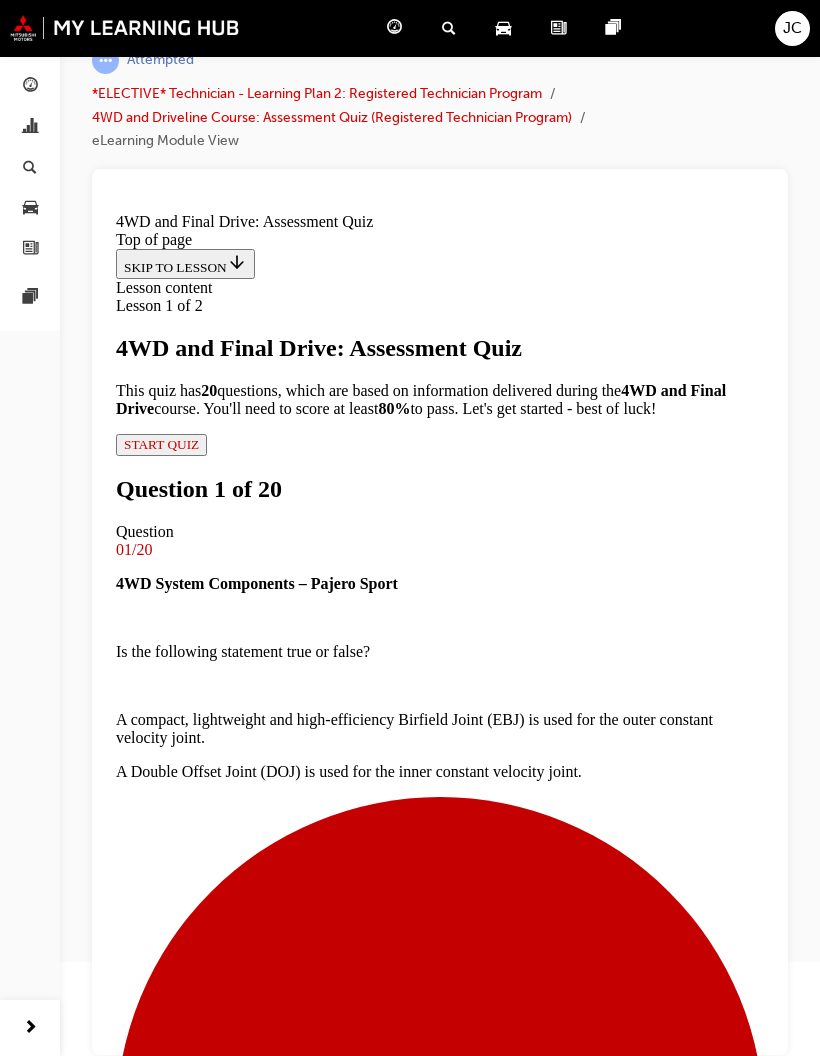 scroll, scrollTop: 2, scrollLeft: 0, axis: vertical 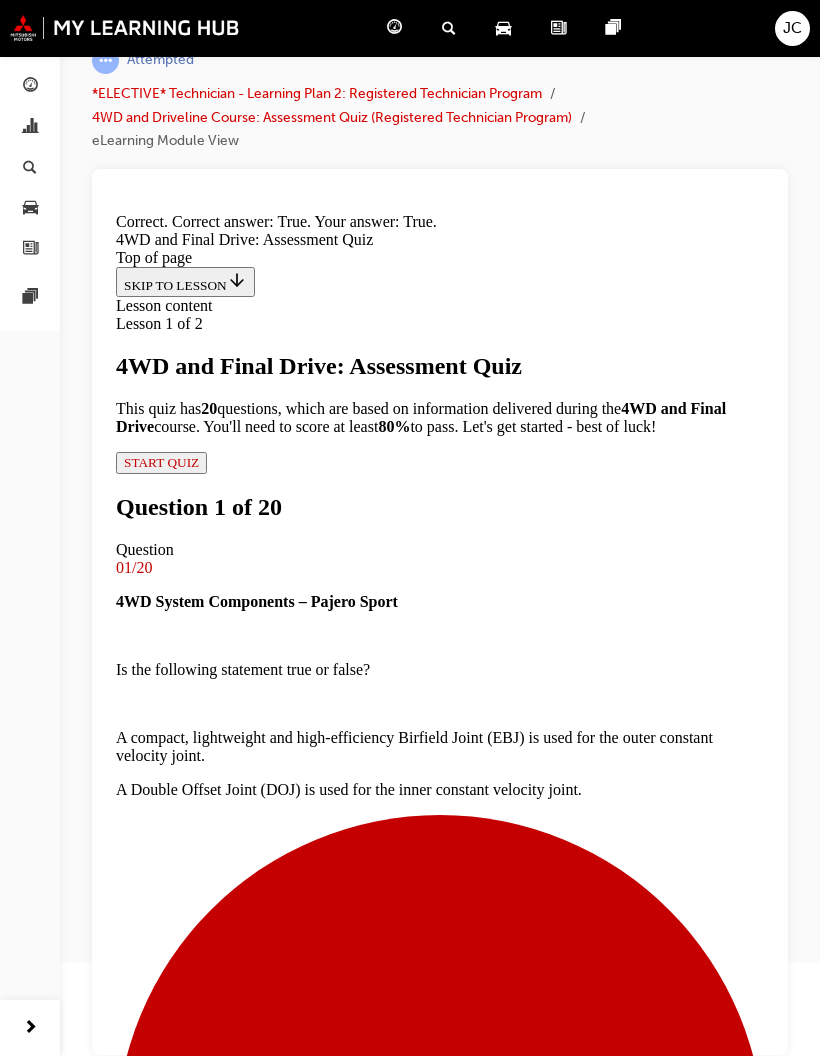 click on "NEXT" at bounding box center [142, 3309] 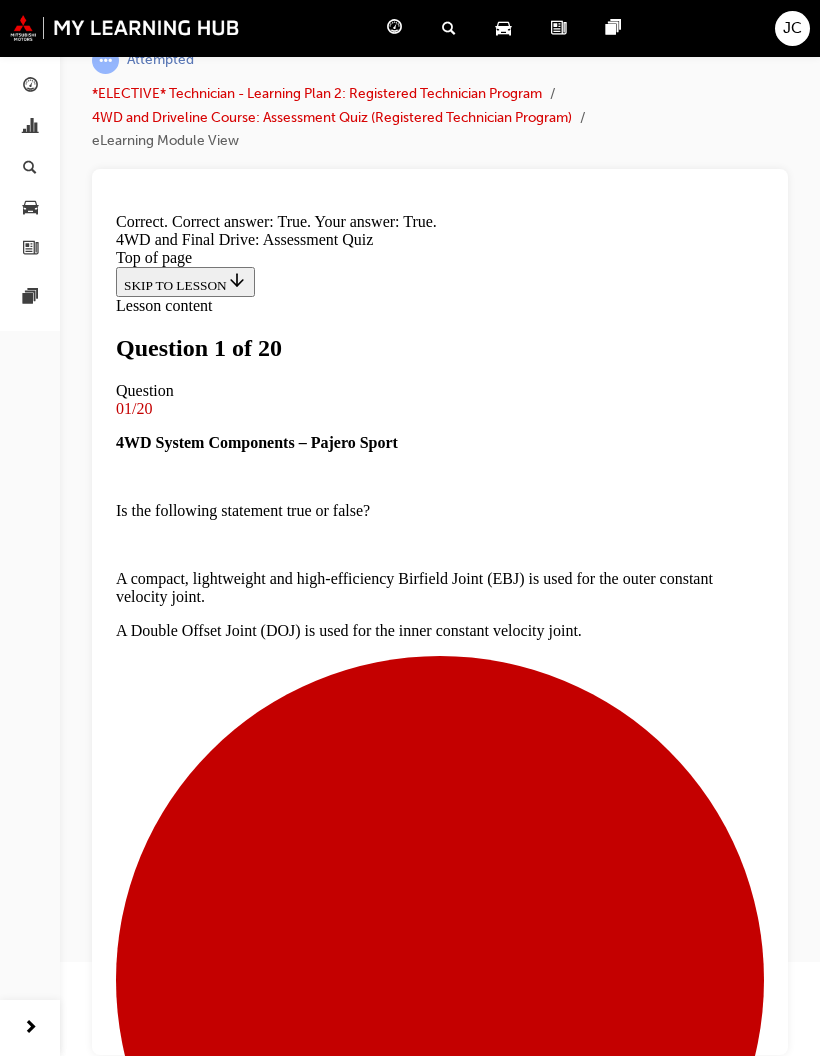 scroll, scrollTop: 104, scrollLeft: 0, axis: vertical 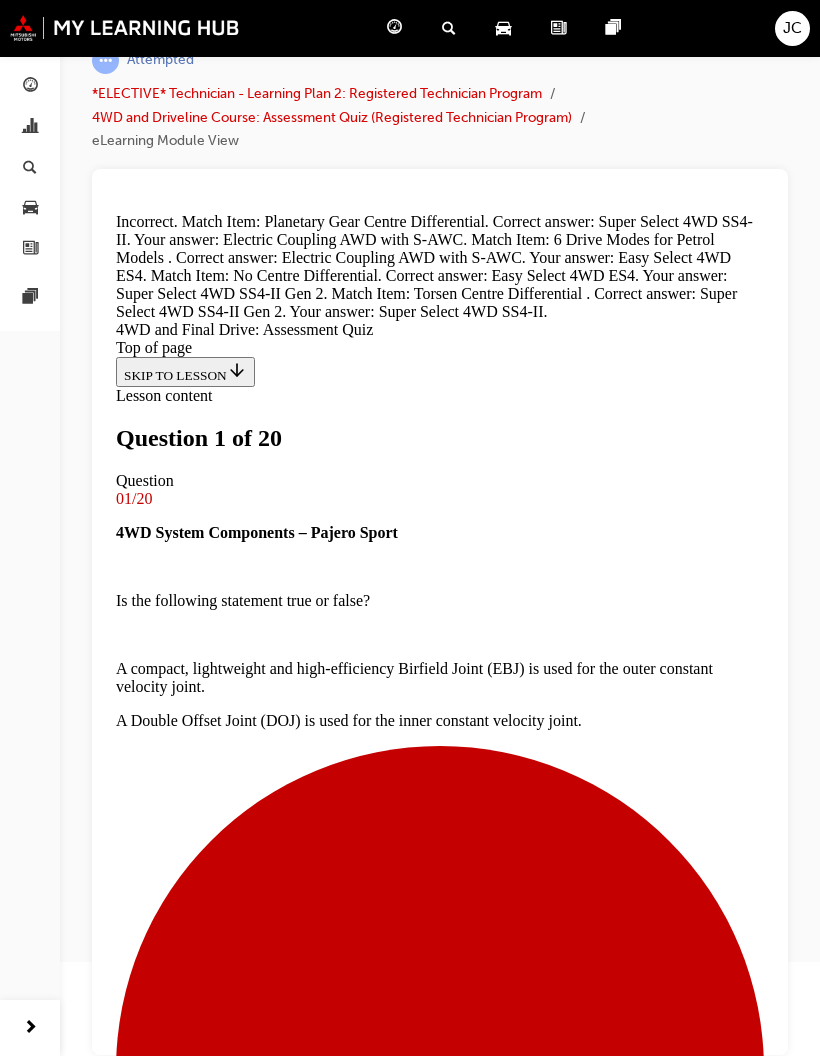 click on "NEXT" at bounding box center [142, 4503] 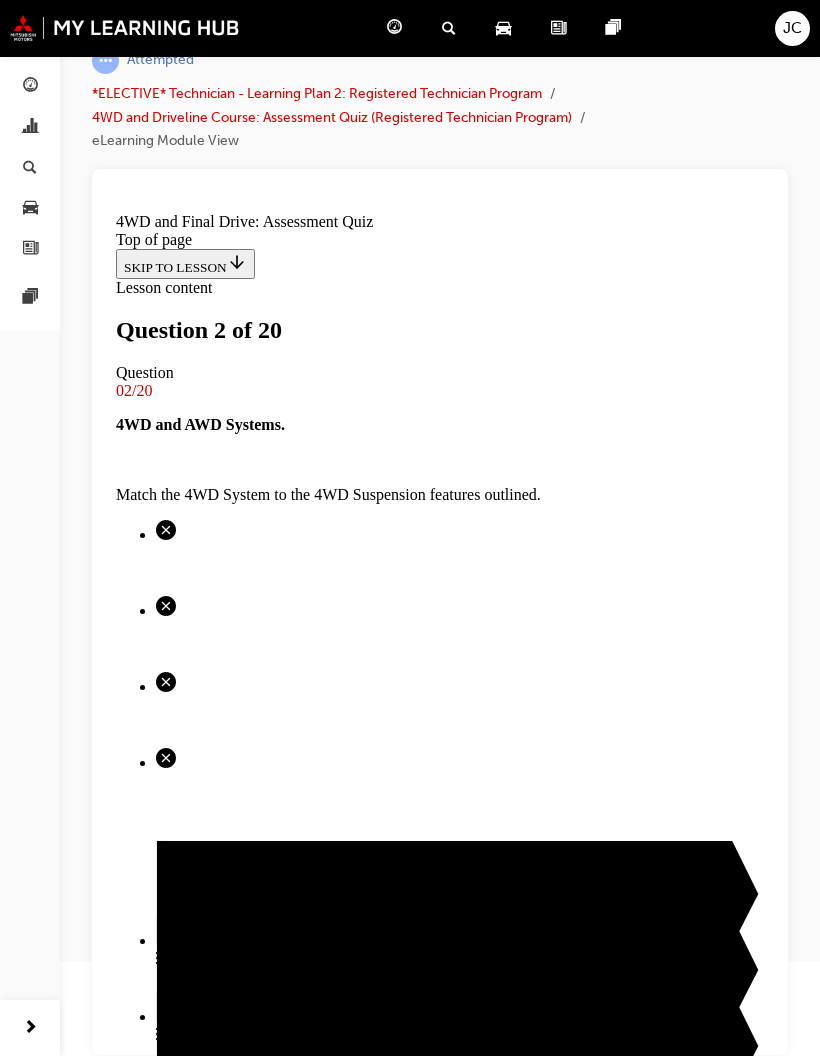 click at bounding box center [460, 2594] 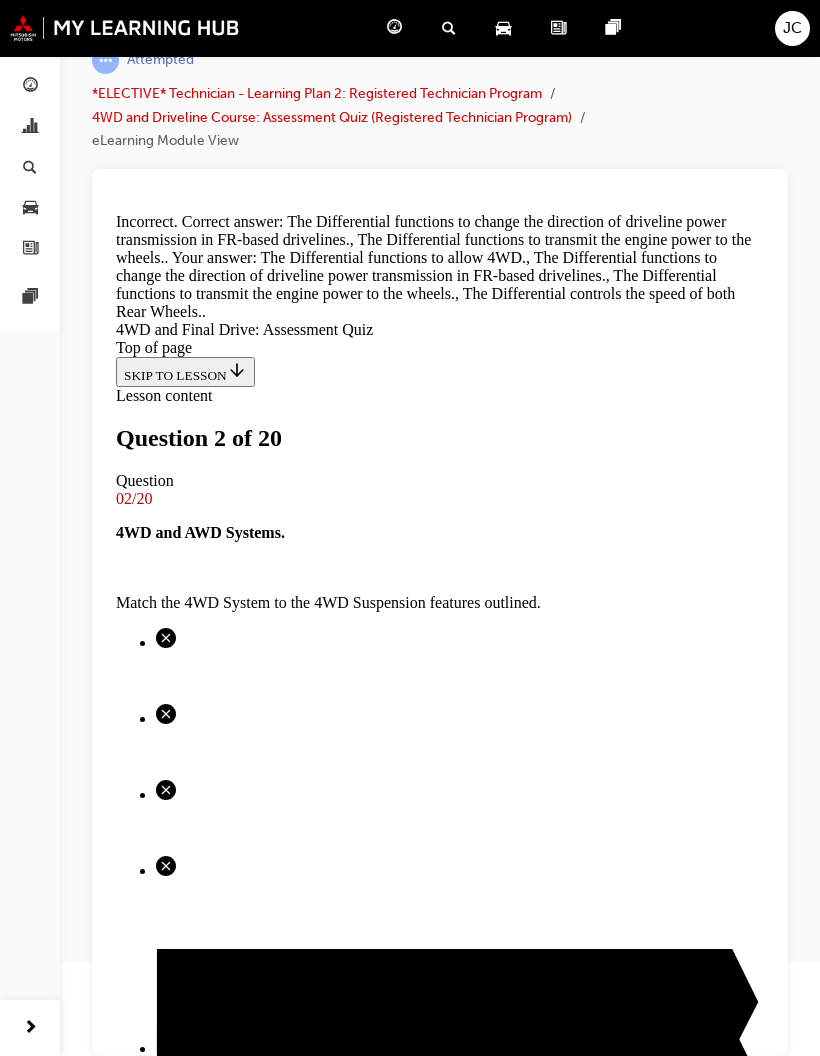 scroll, scrollTop: 161, scrollLeft: 0, axis: vertical 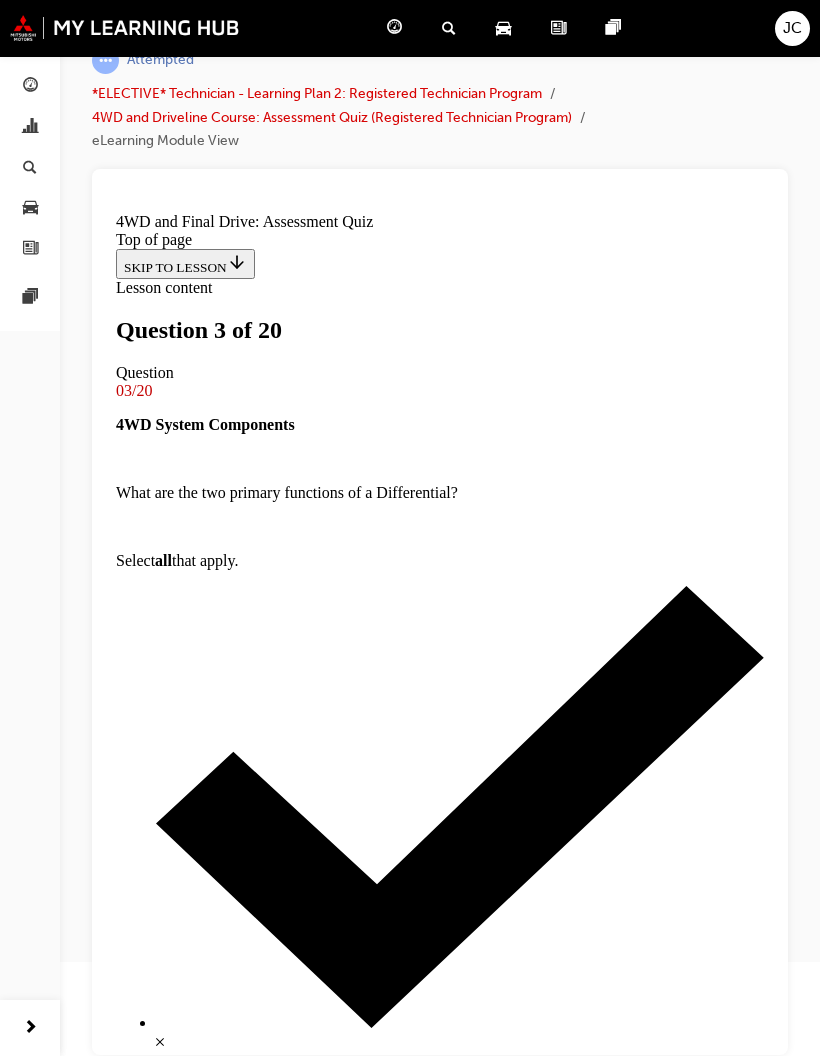 click at bounding box center [460, 3774] 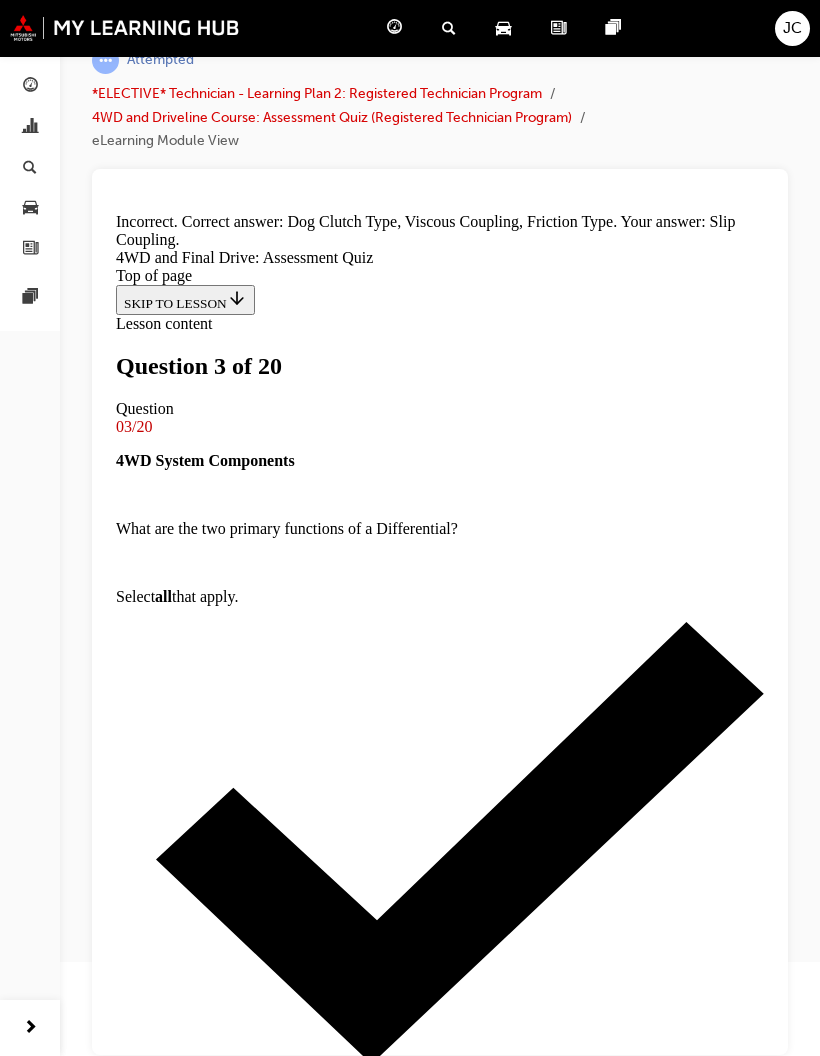 scroll, scrollTop: 155, scrollLeft: 0, axis: vertical 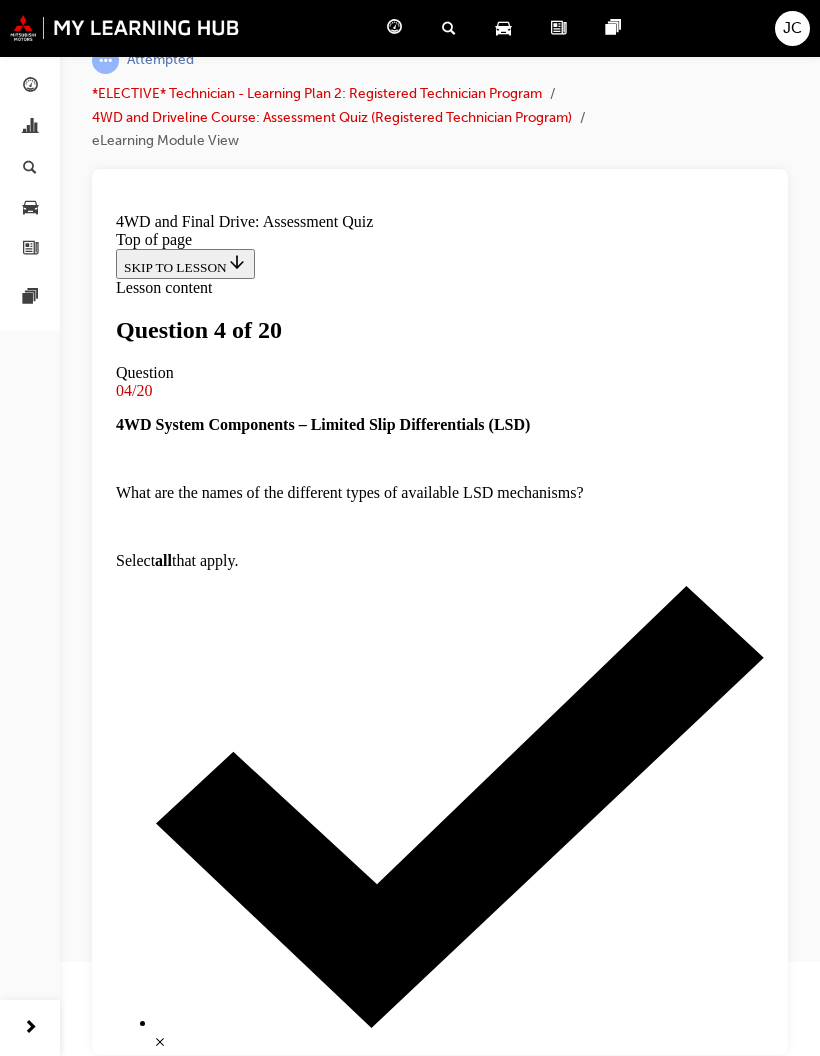 click at bounding box center (440, 3600) 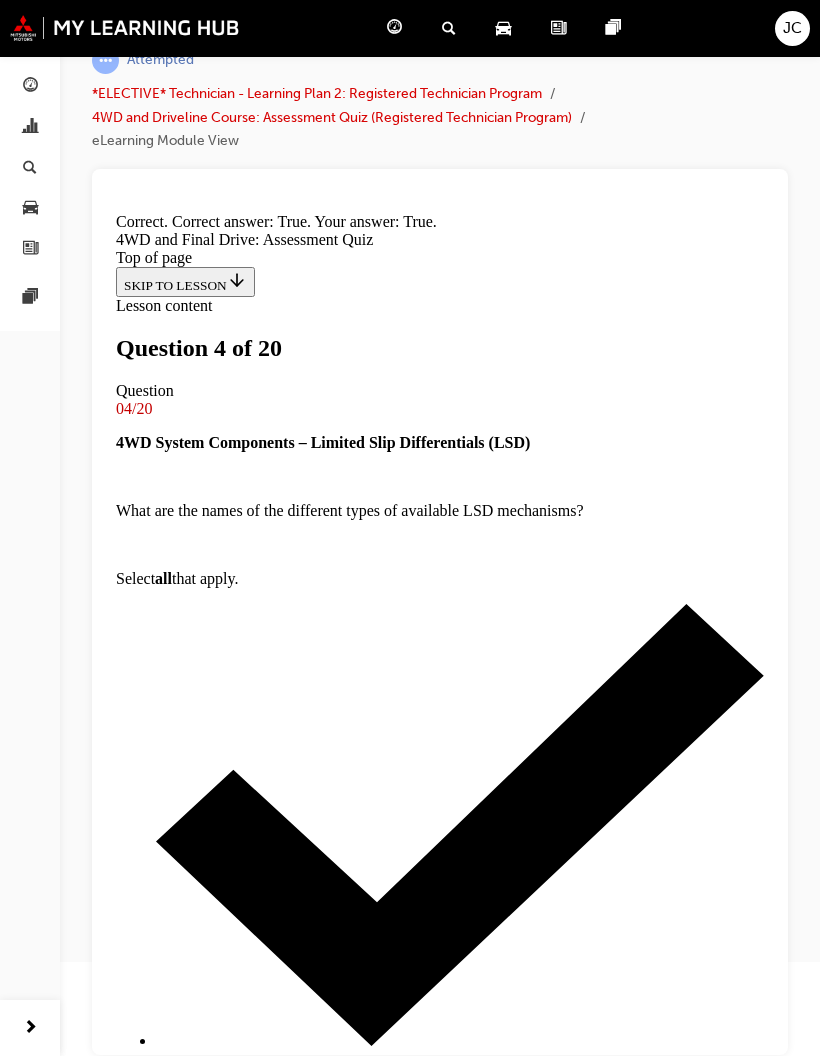 scroll, scrollTop: 29, scrollLeft: 0, axis: vertical 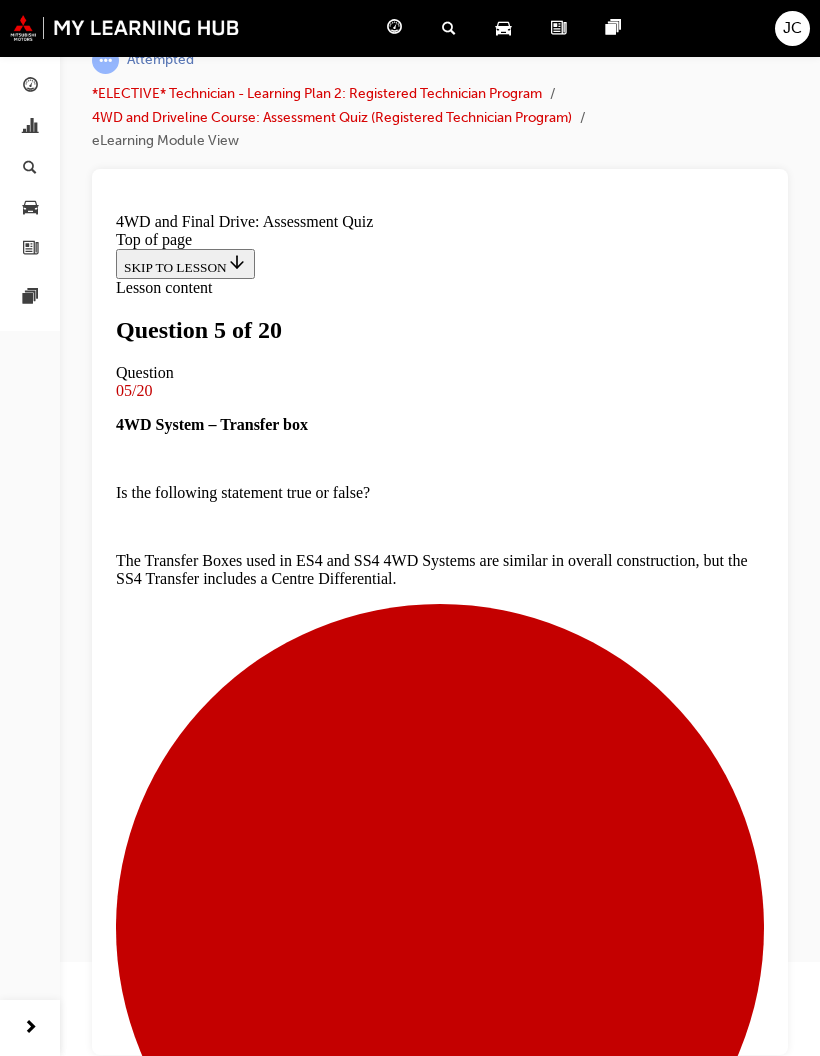 click at bounding box center (440, 5115) 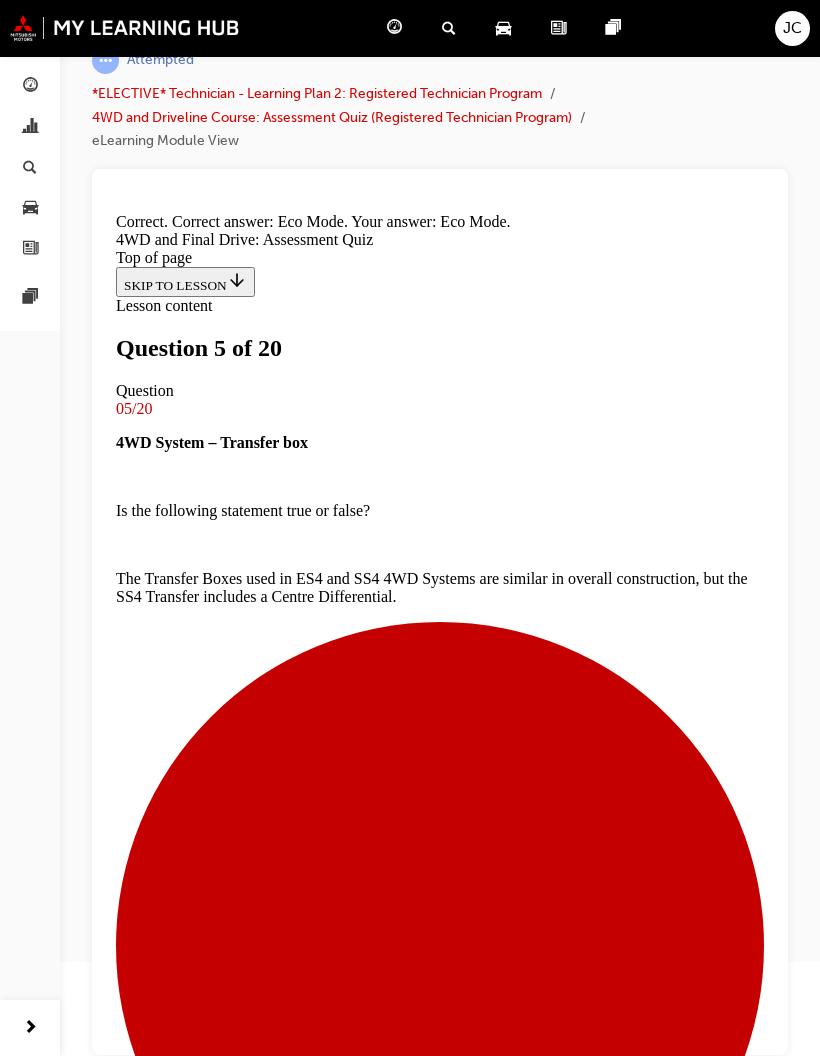 scroll, scrollTop: 87, scrollLeft: 0, axis: vertical 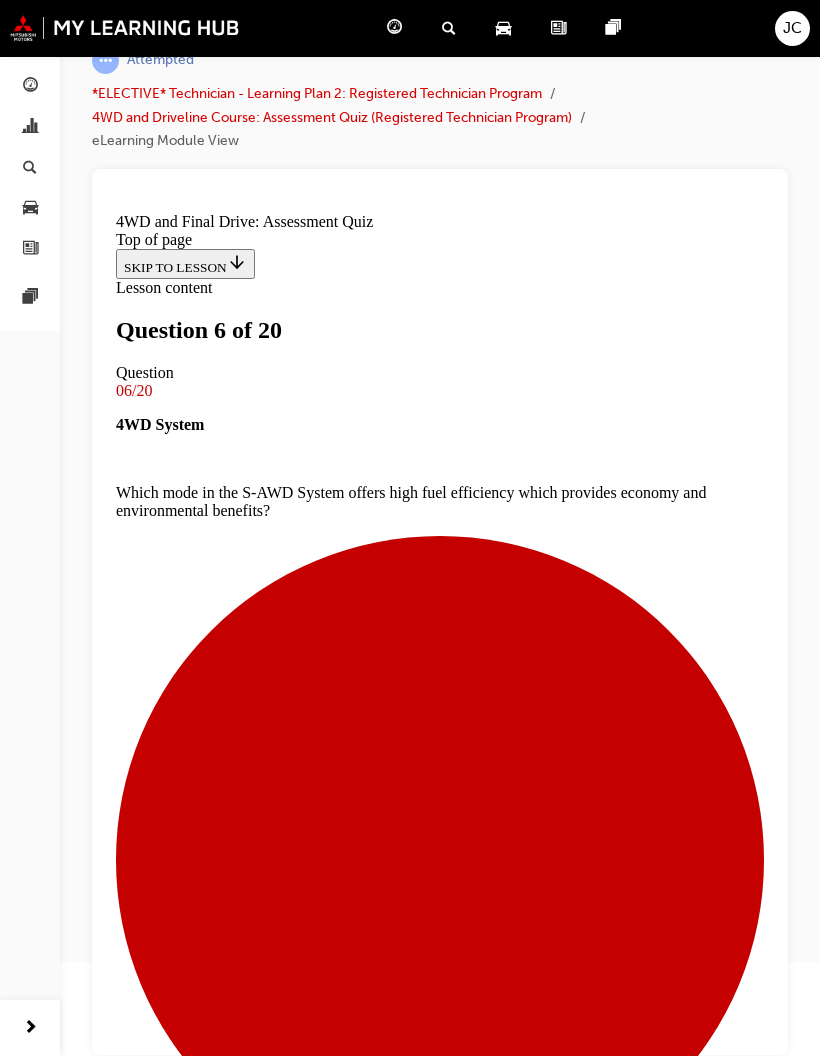 click at bounding box center (440, 7542) 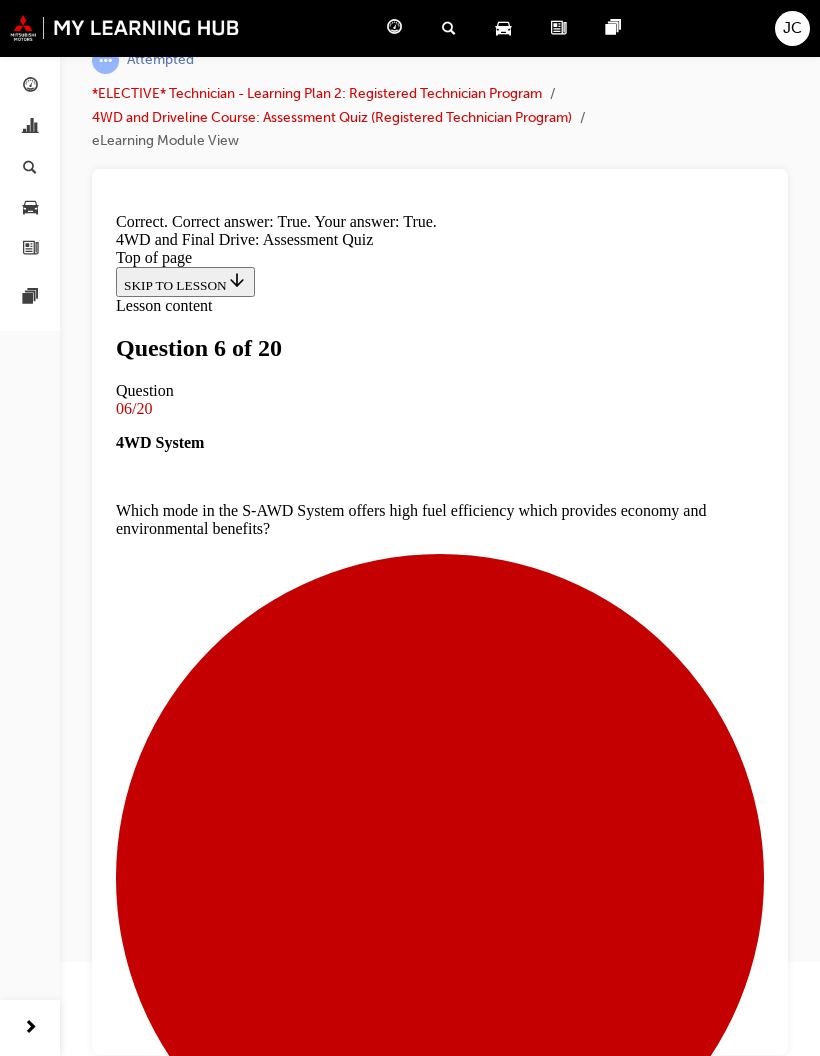 scroll, scrollTop: 15, scrollLeft: 0, axis: vertical 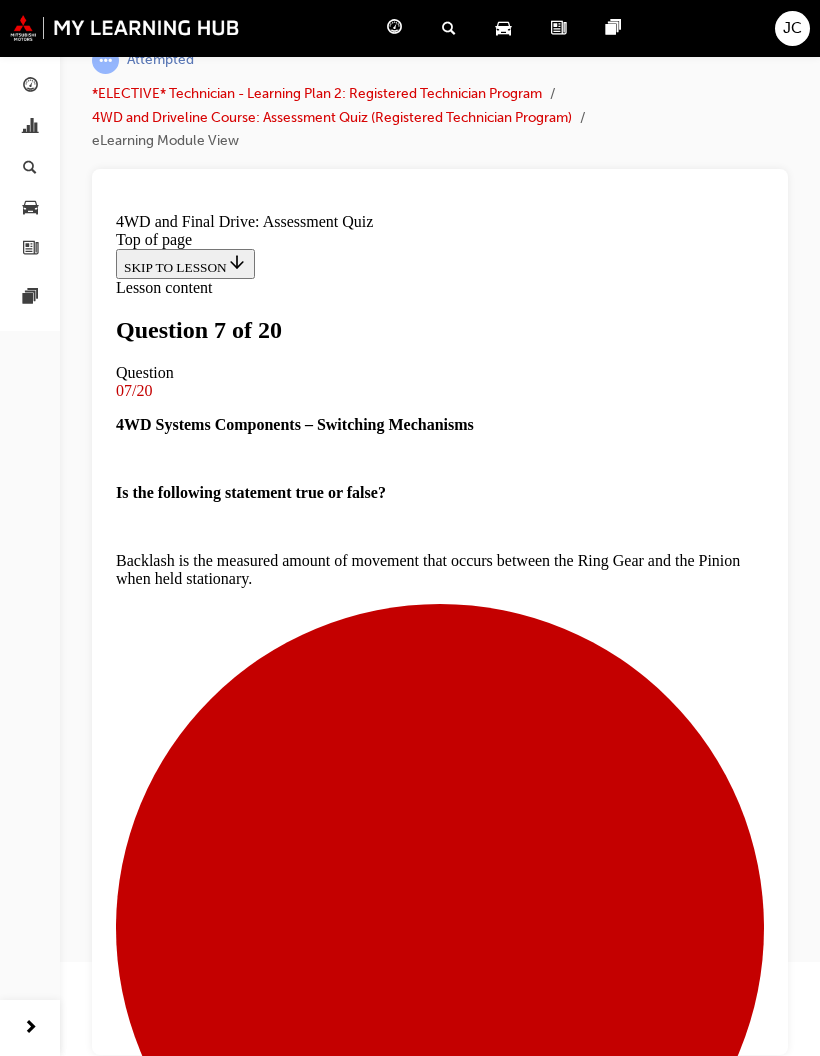 click at bounding box center [440, 3954] 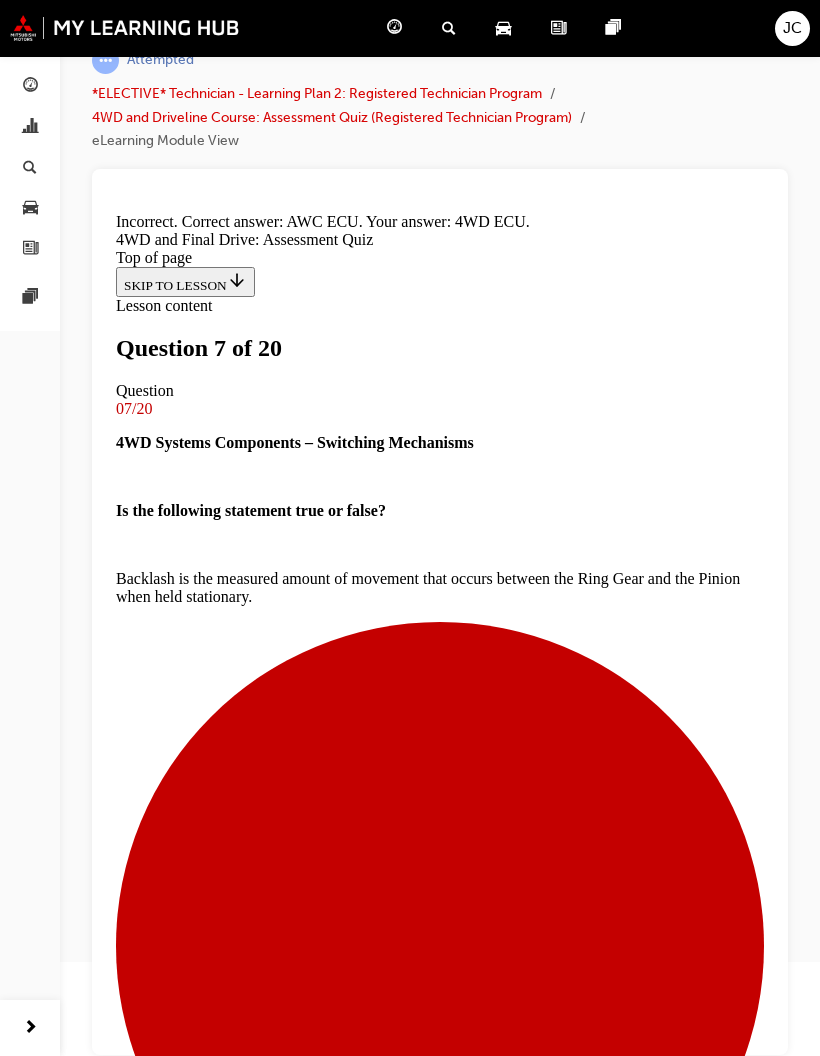 scroll, scrollTop: 121, scrollLeft: 0, axis: vertical 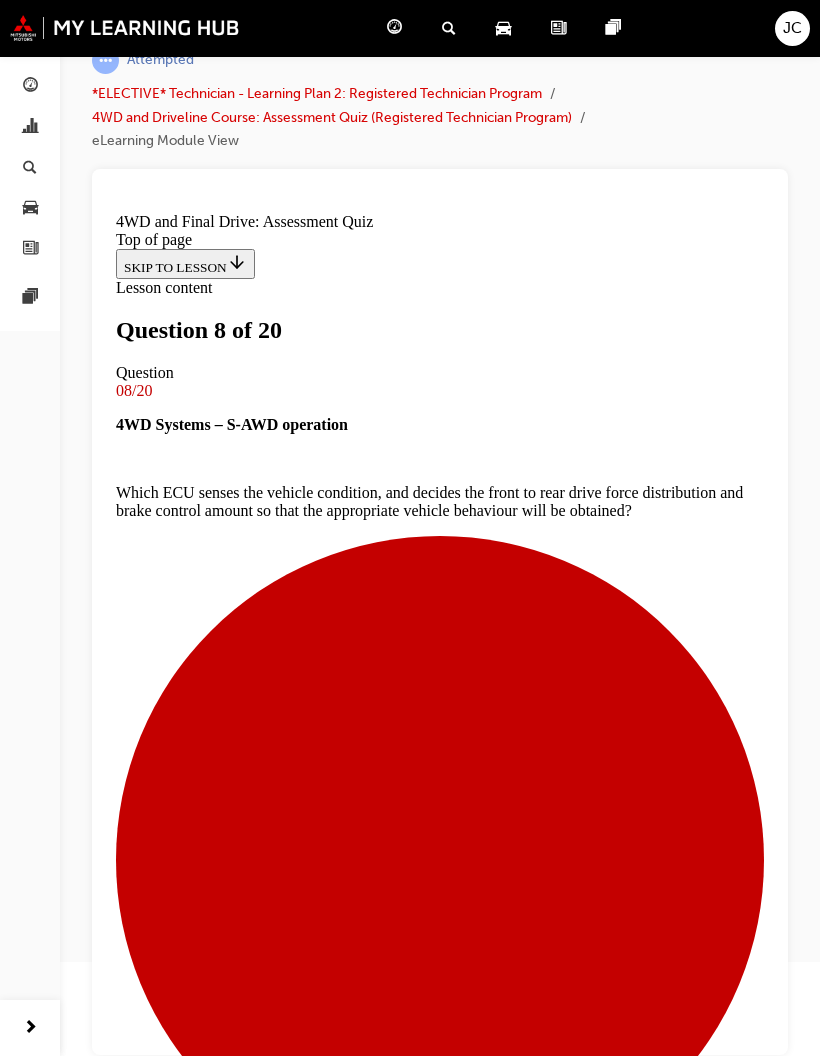 click at bounding box center (440, 6207) 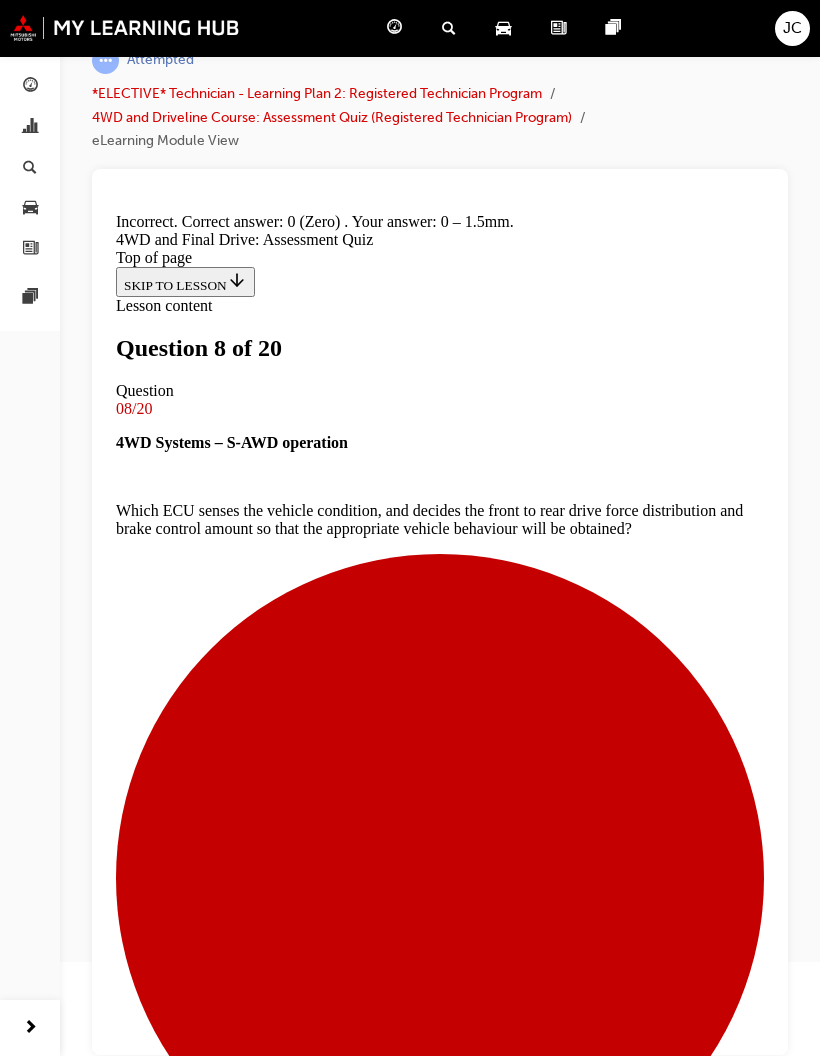 scroll, scrollTop: 87, scrollLeft: 0, axis: vertical 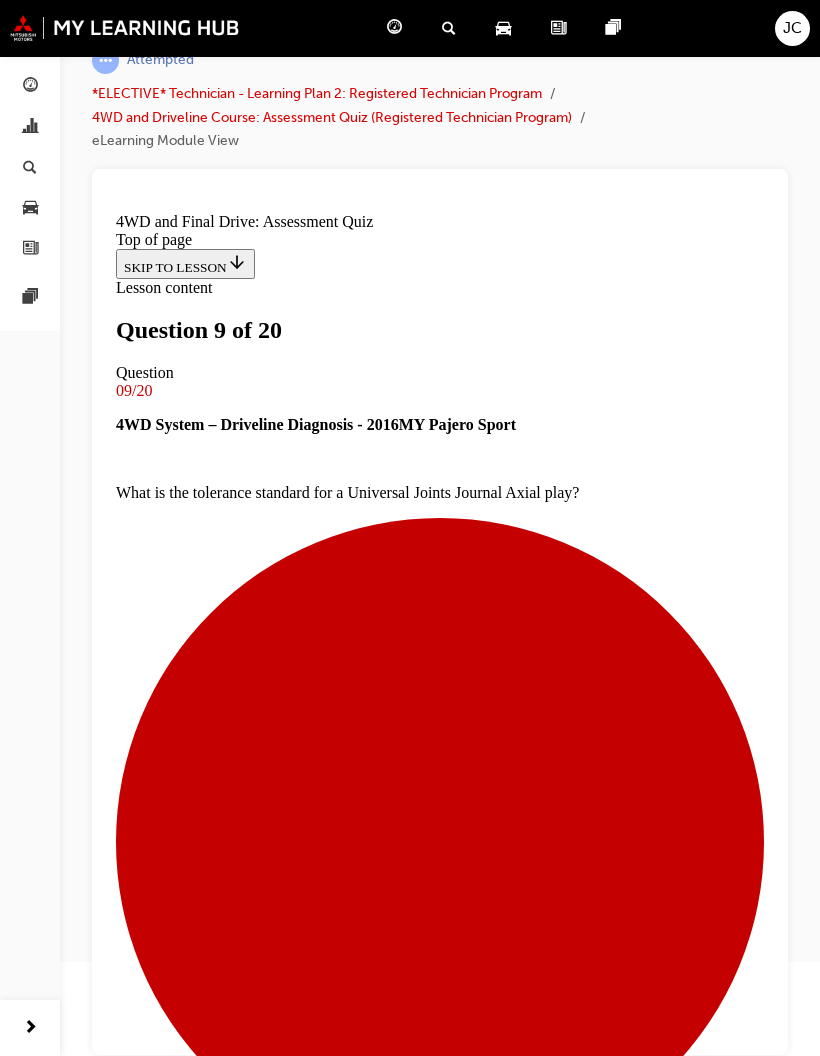 click at bounding box center (440, 6207) 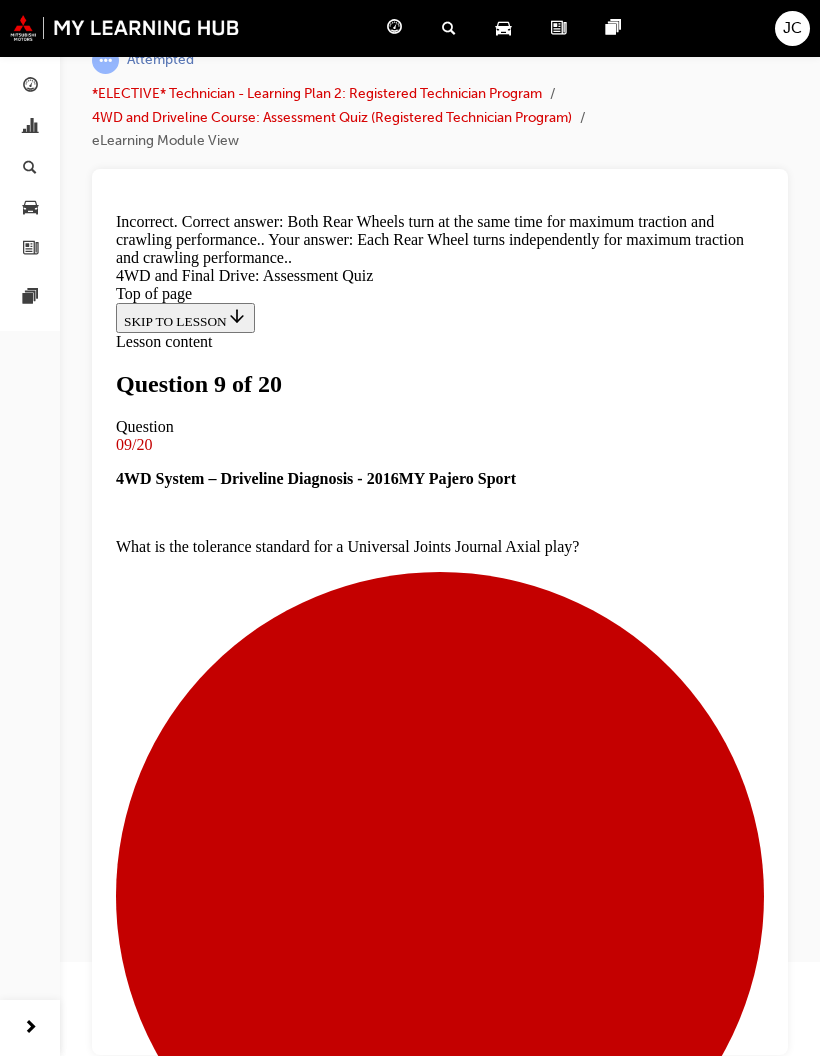 scroll, scrollTop: 167, scrollLeft: 0, axis: vertical 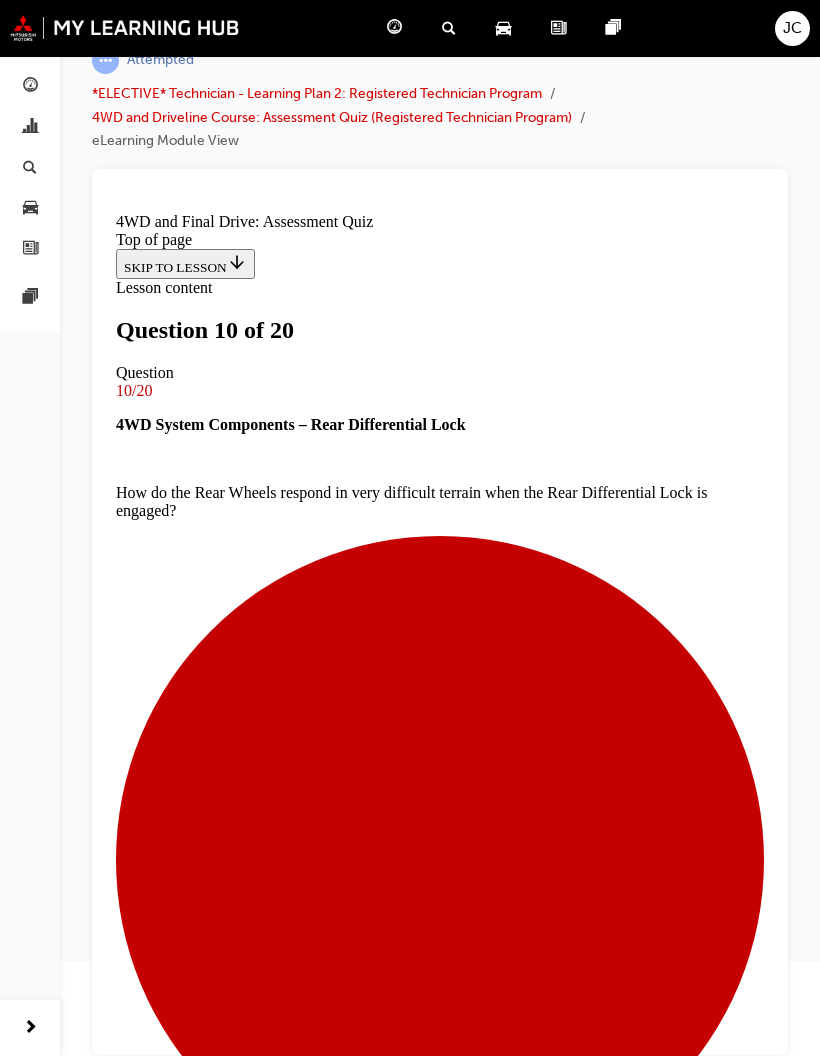 click at bounding box center (440, 6225) 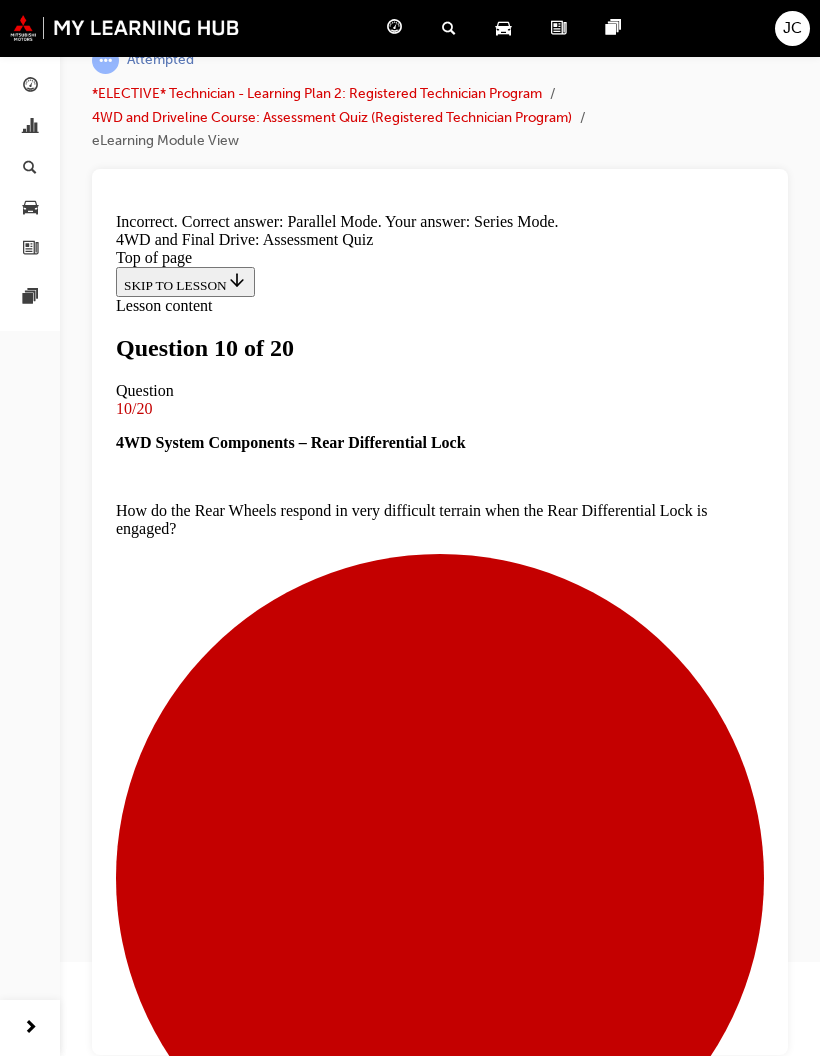 scroll, scrollTop: 121, scrollLeft: 0, axis: vertical 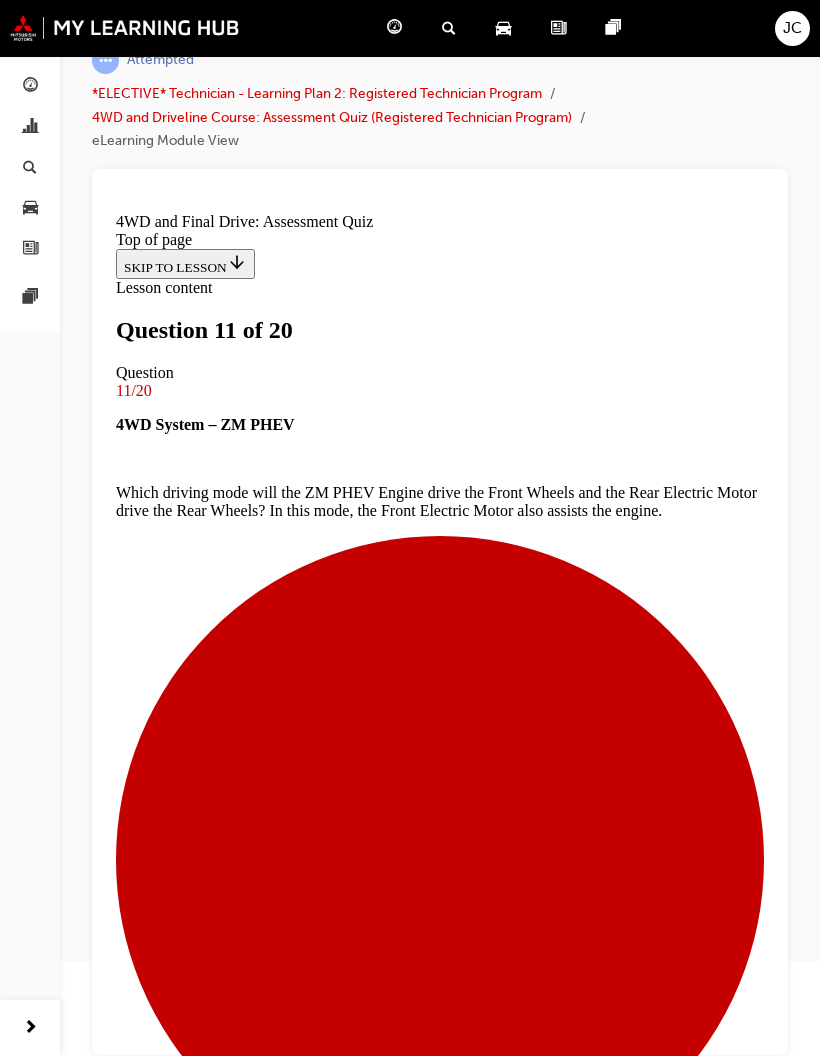 click at bounding box center [440, 6225] 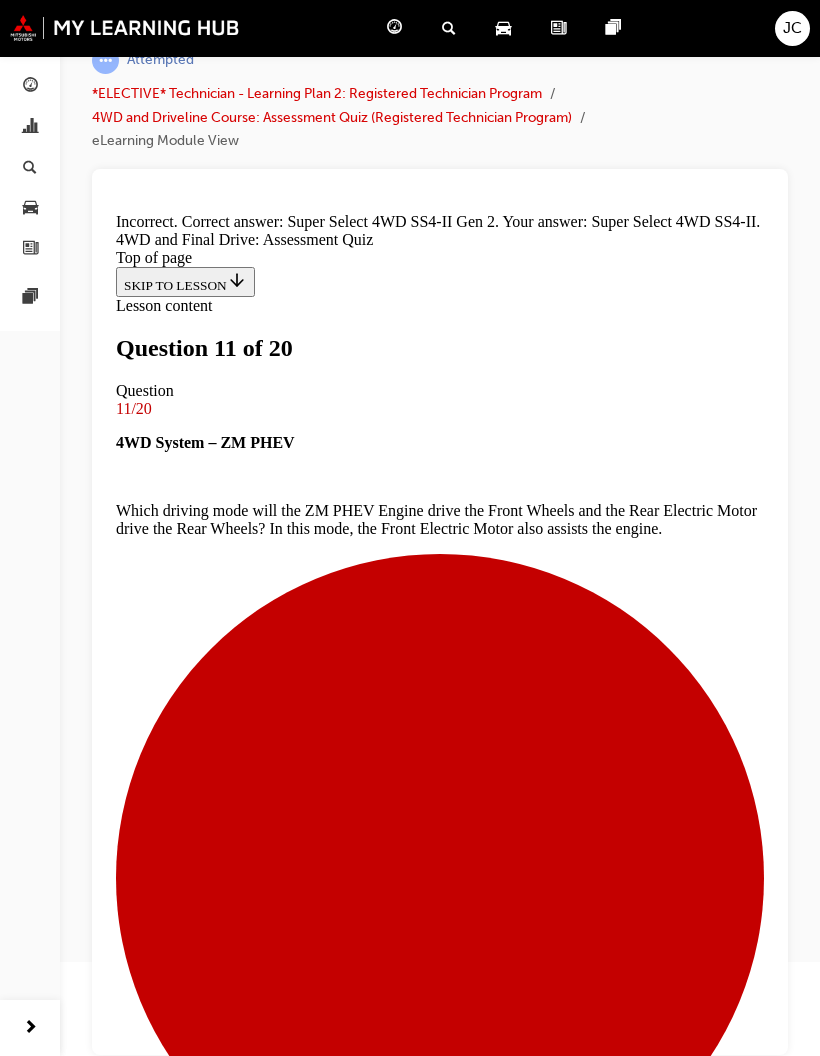 click on "NEXT" at bounding box center (142, 10539) 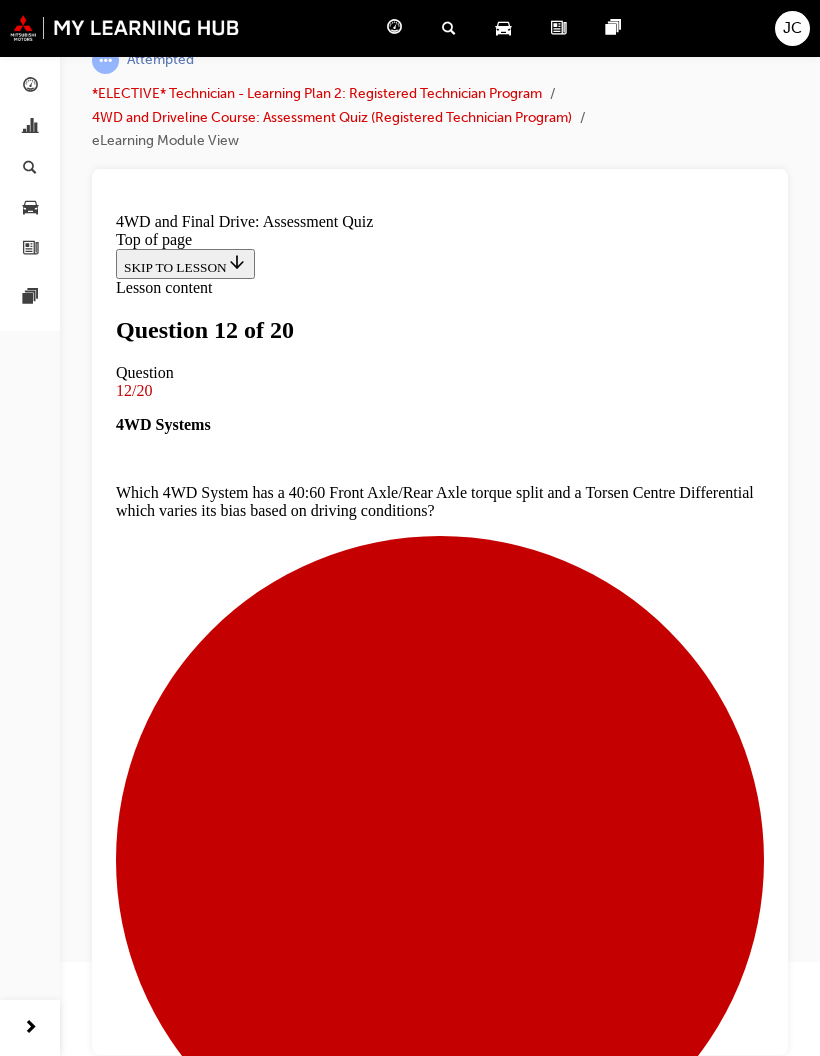 scroll, scrollTop: 2, scrollLeft: 0, axis: vertical 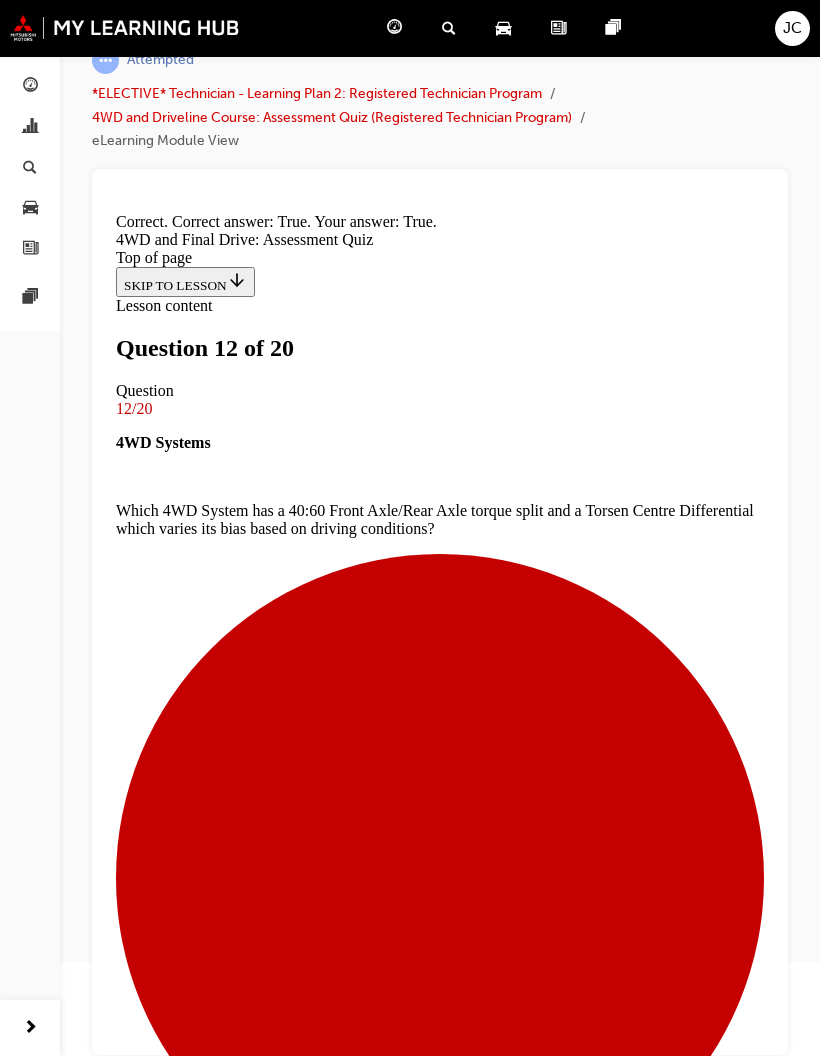 click on "NEXT" at bounding box center [142, 8234] 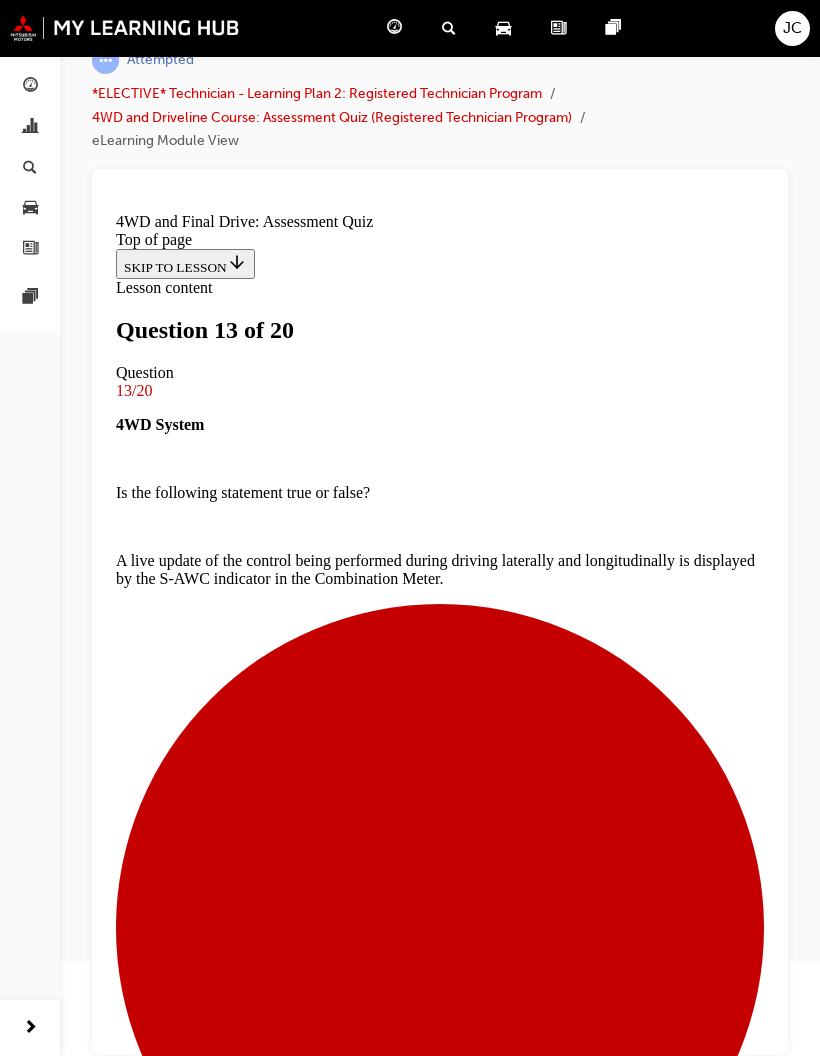 scroll, scrollTop: 3, scrollLeft: 0, axis: vertical 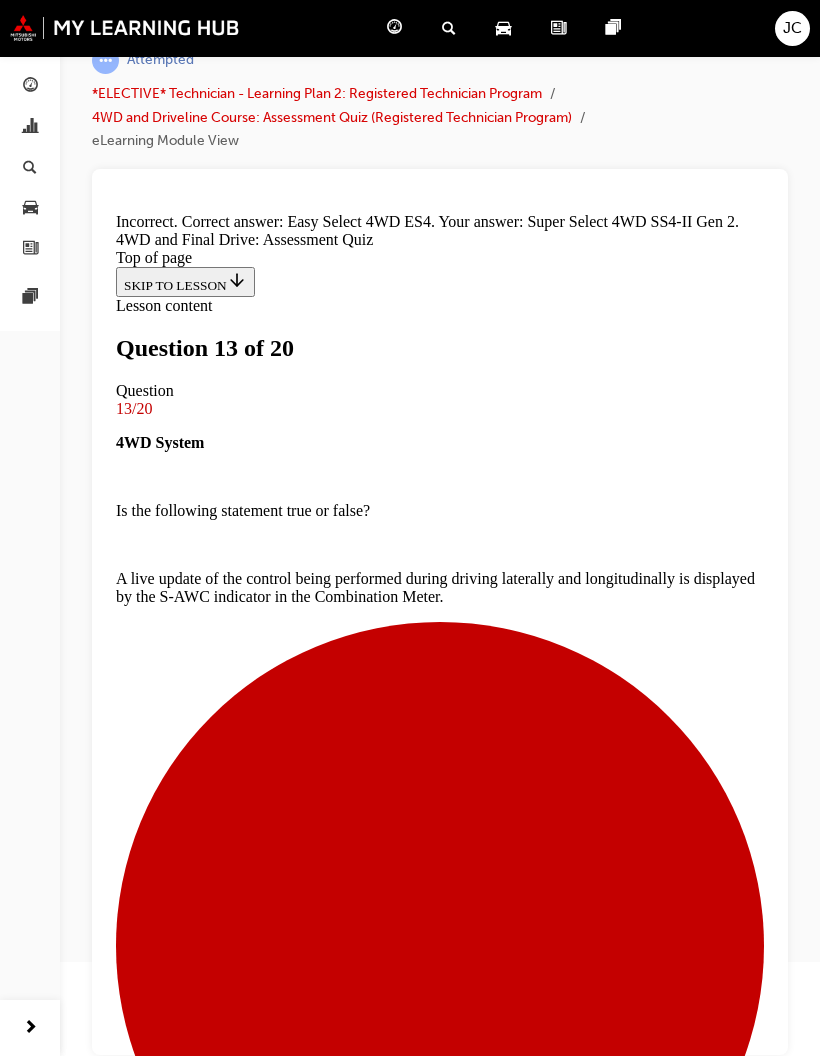 click on "NEXT" at bounding box center (142, 8216) 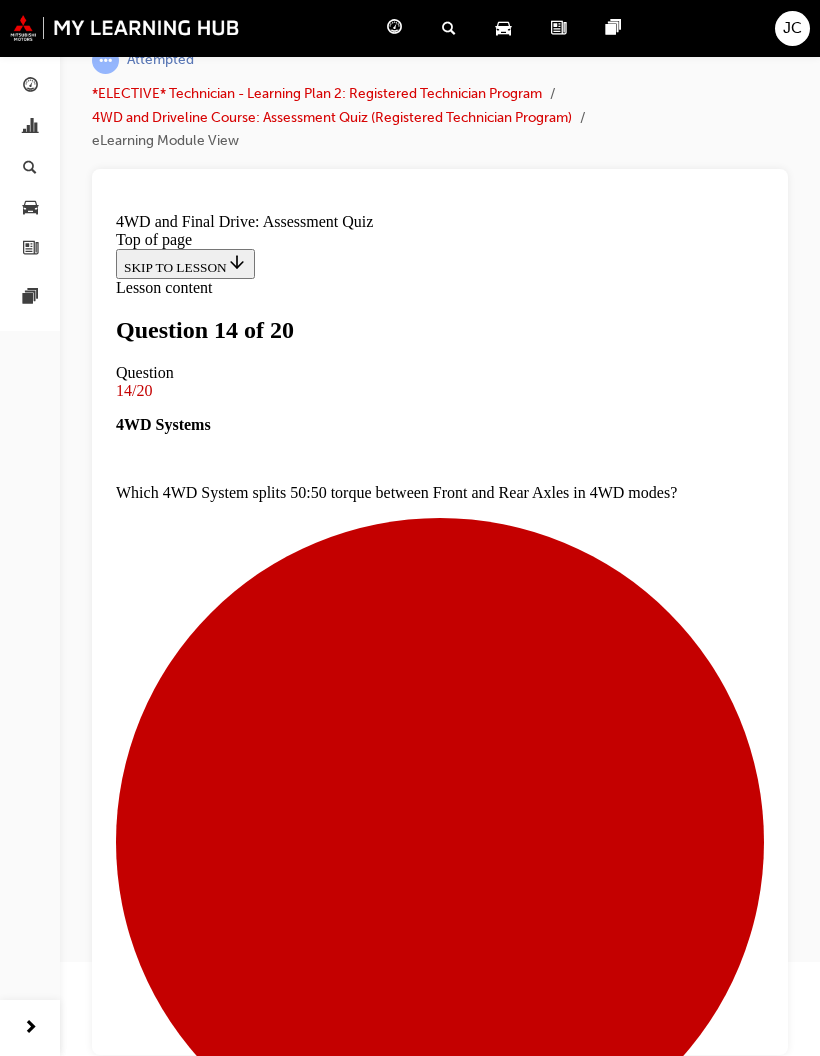 scroll, scrollTop: 3, scrollLeft: 0, axis: vertical 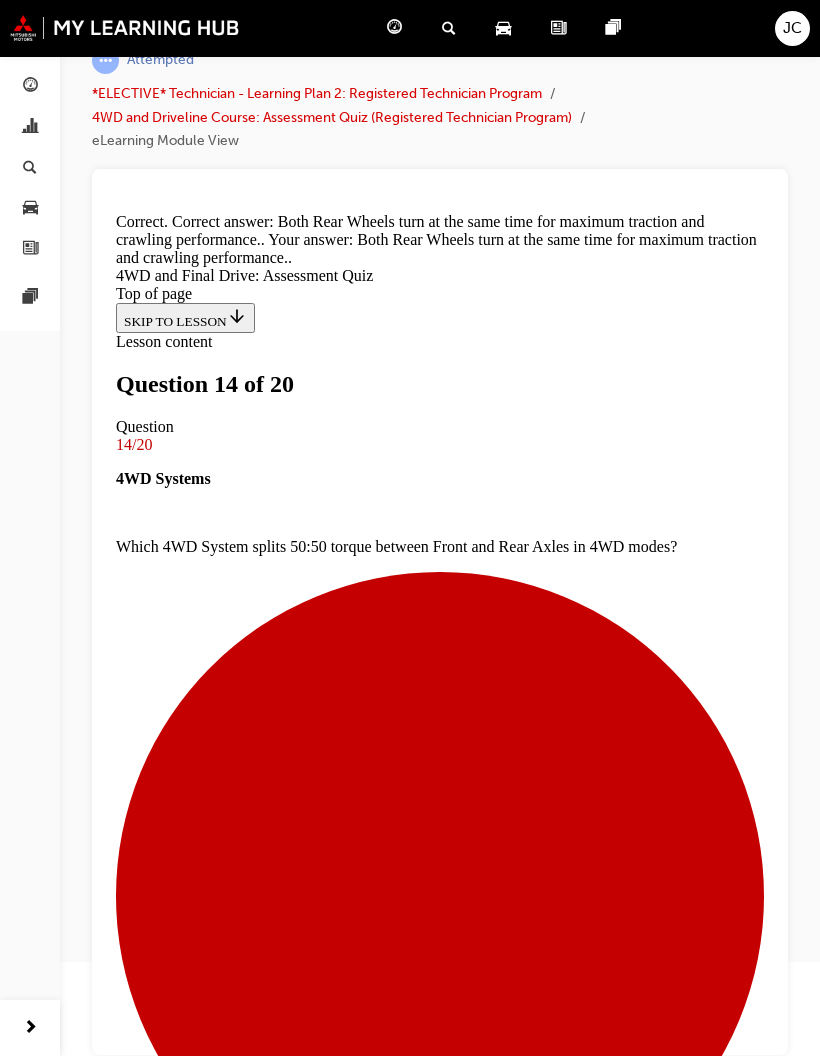 click on "NEXT" at bounding box center [142, 10611] 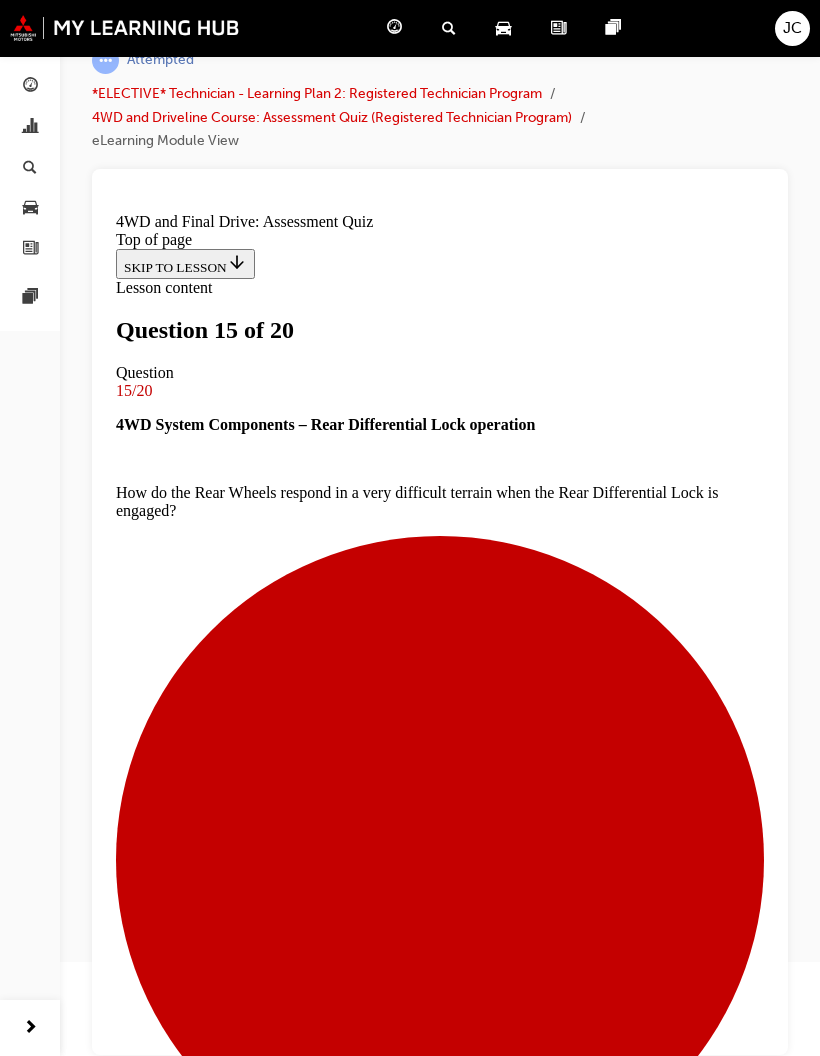 click at bounding box center [440, 7524] 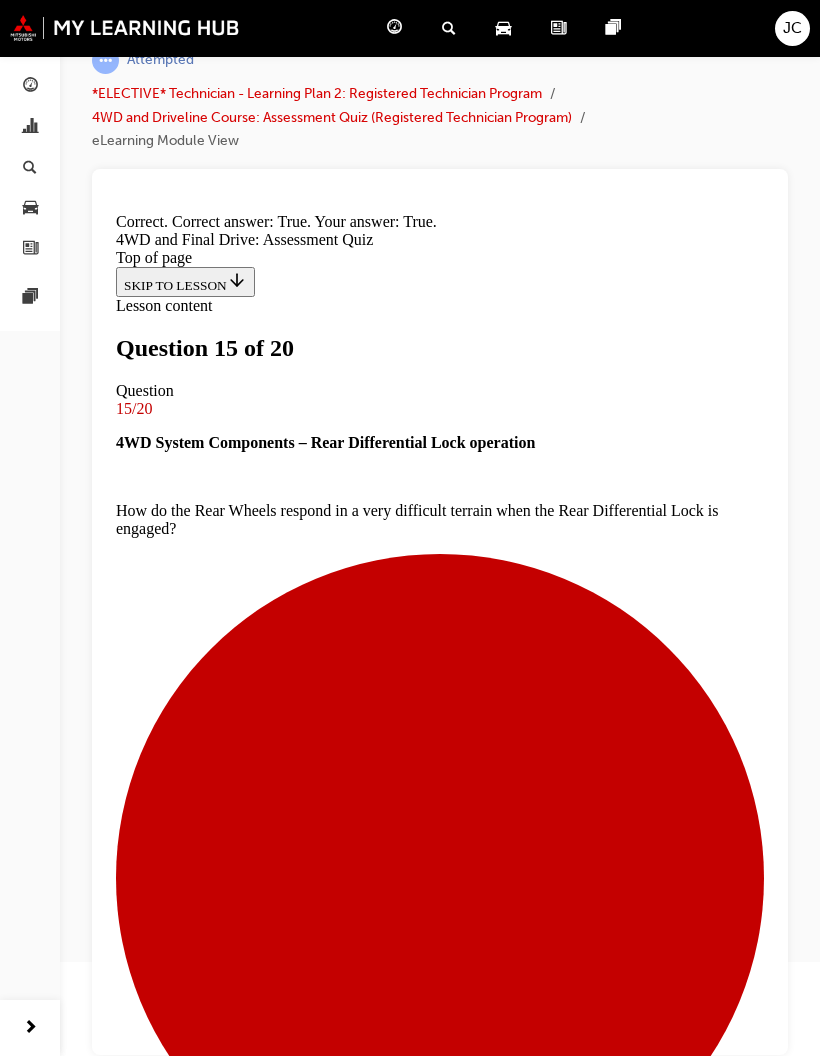 click on "NEXT" at bounding box center (142, 8270) 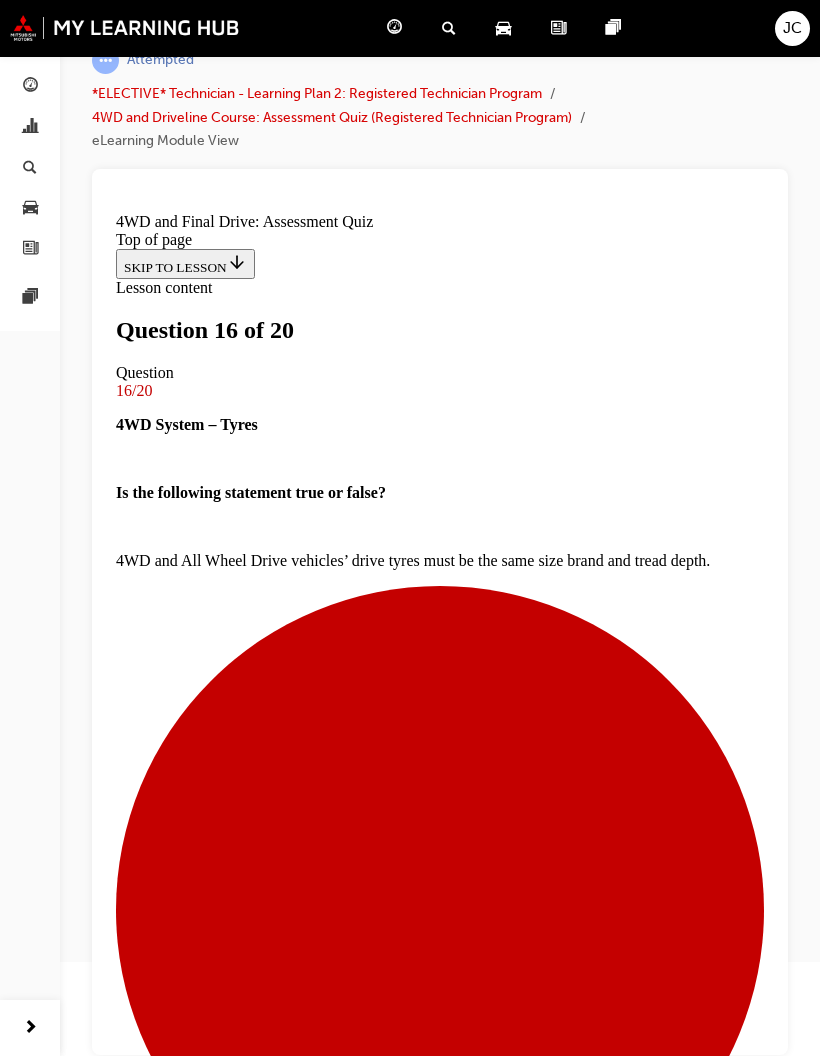 click at bounding box center [440, 7524] 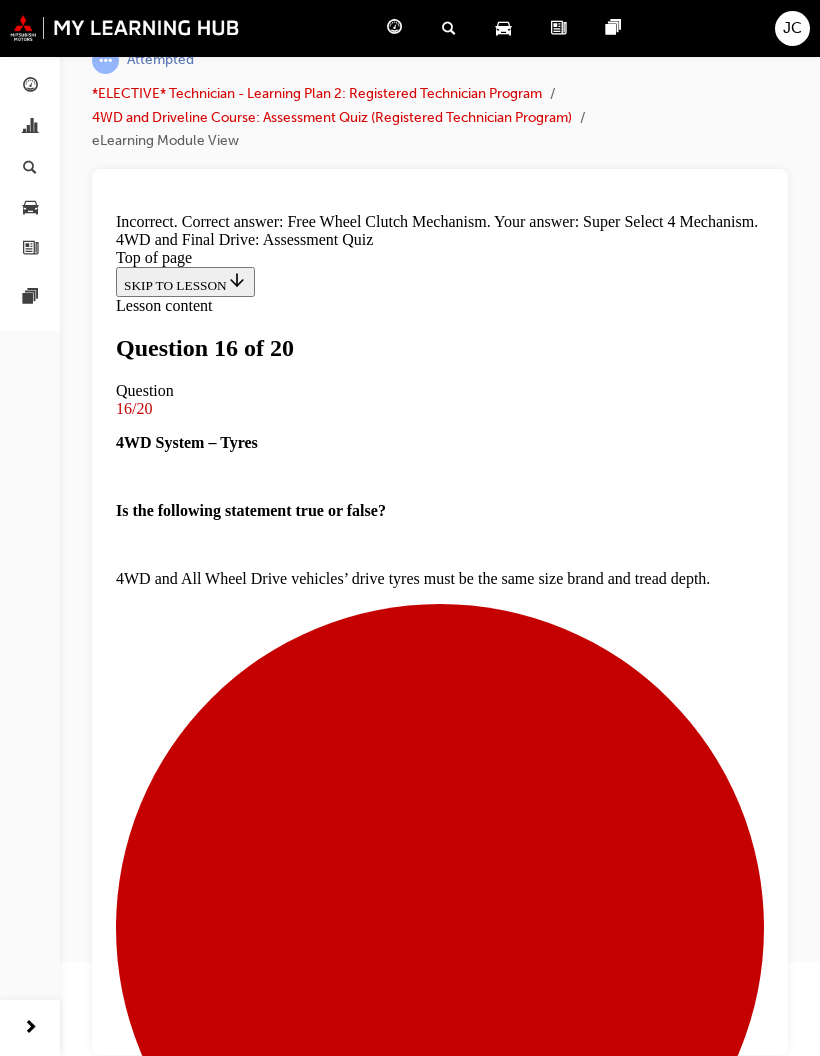 click on "NEXT" at bounding box center (142, 8252) 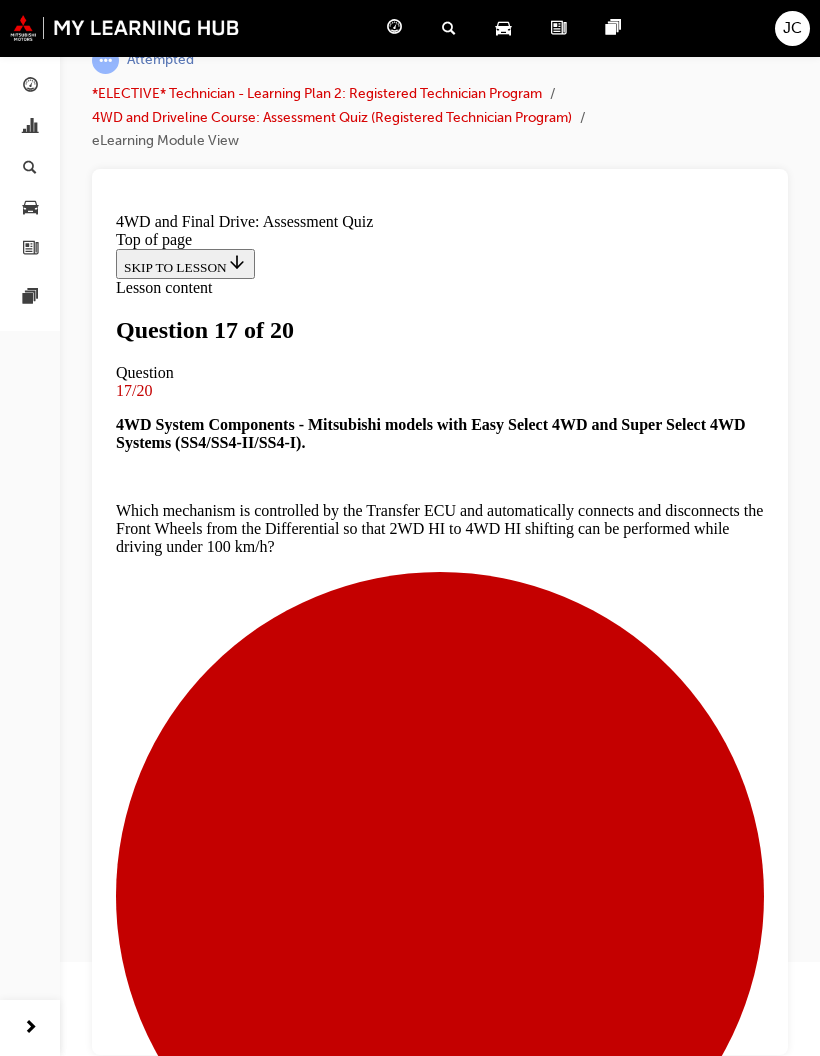scroll, scrollTop: 163, scrollLeft: 0, axis: vertical 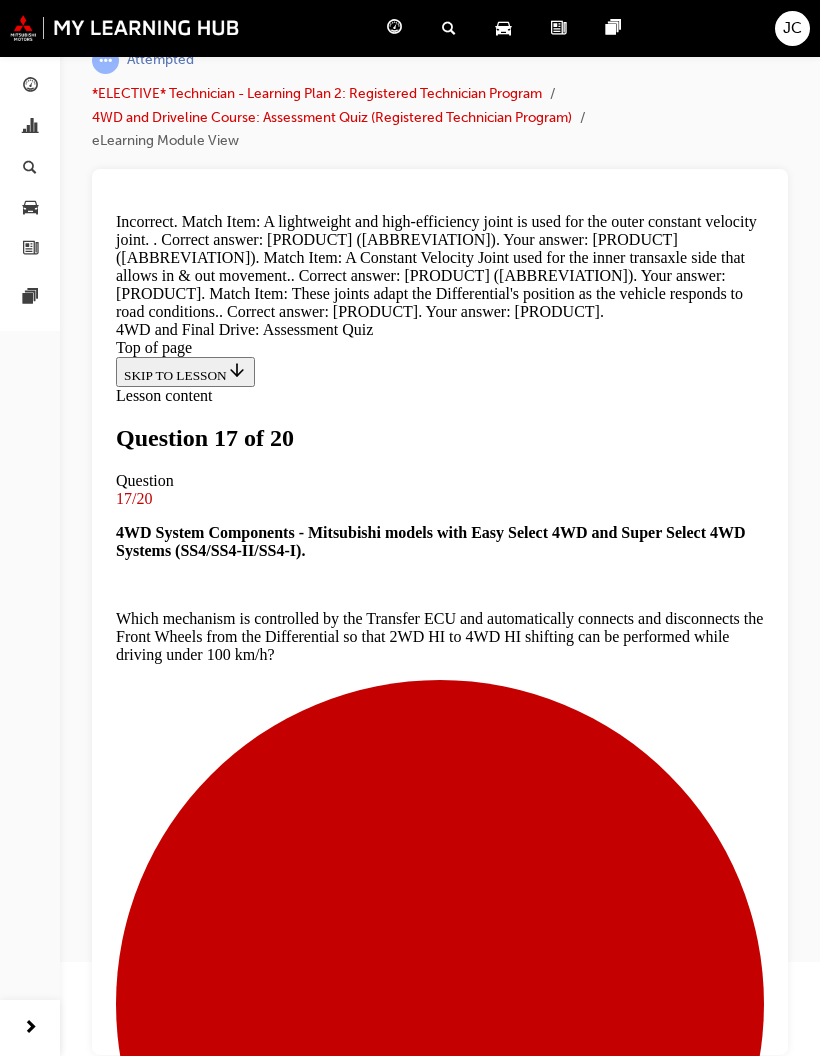 click on "NEXT" at bounding box center (142, 6962) 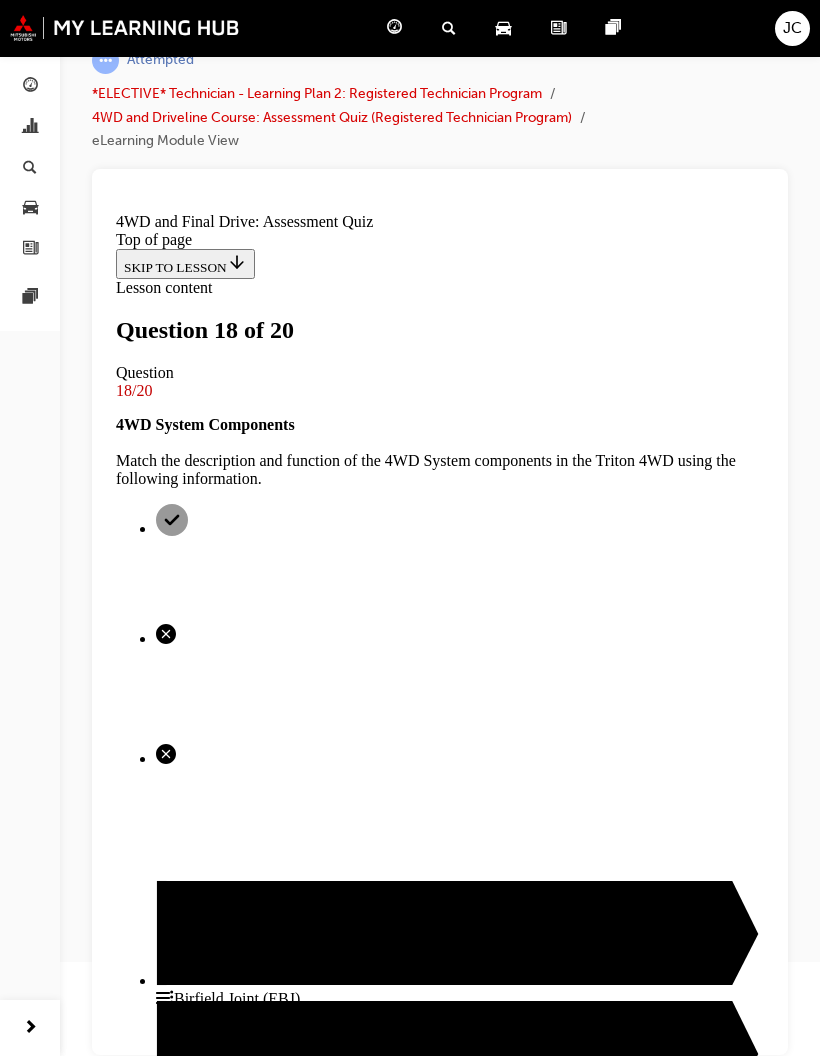 click at bounding box center (440, 2590) 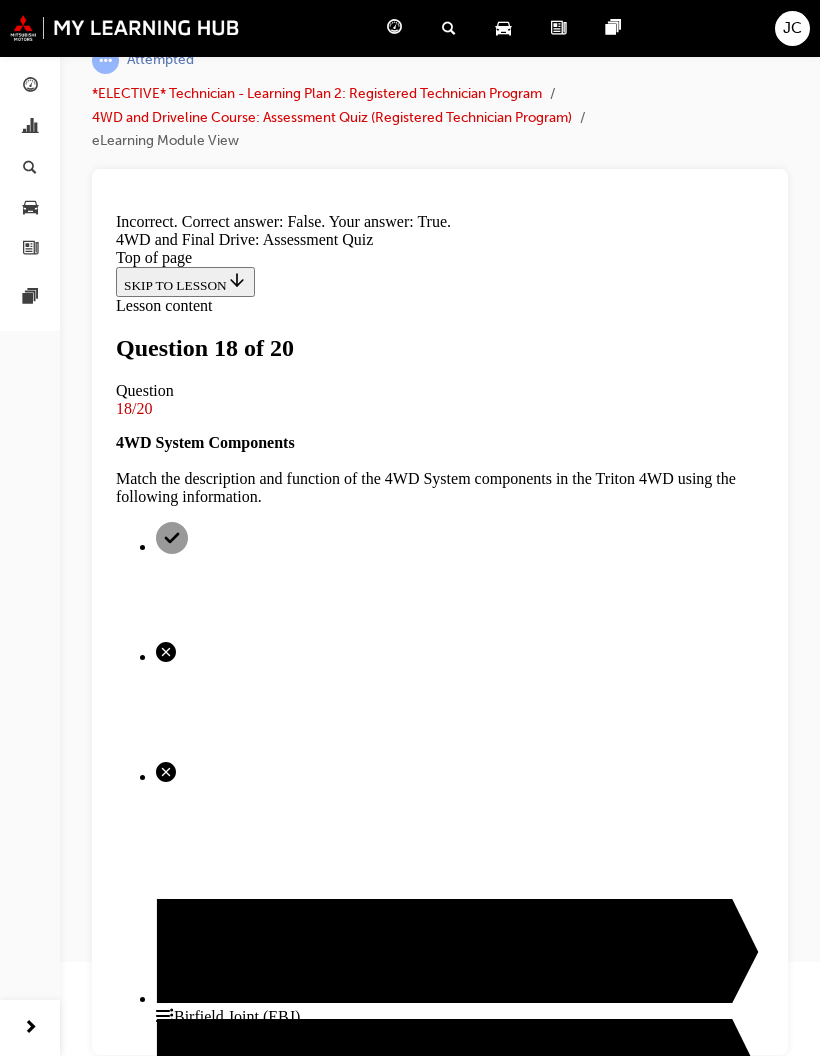 scroll, scrollTop: 29, scrollLeft: 0, axis: vertical 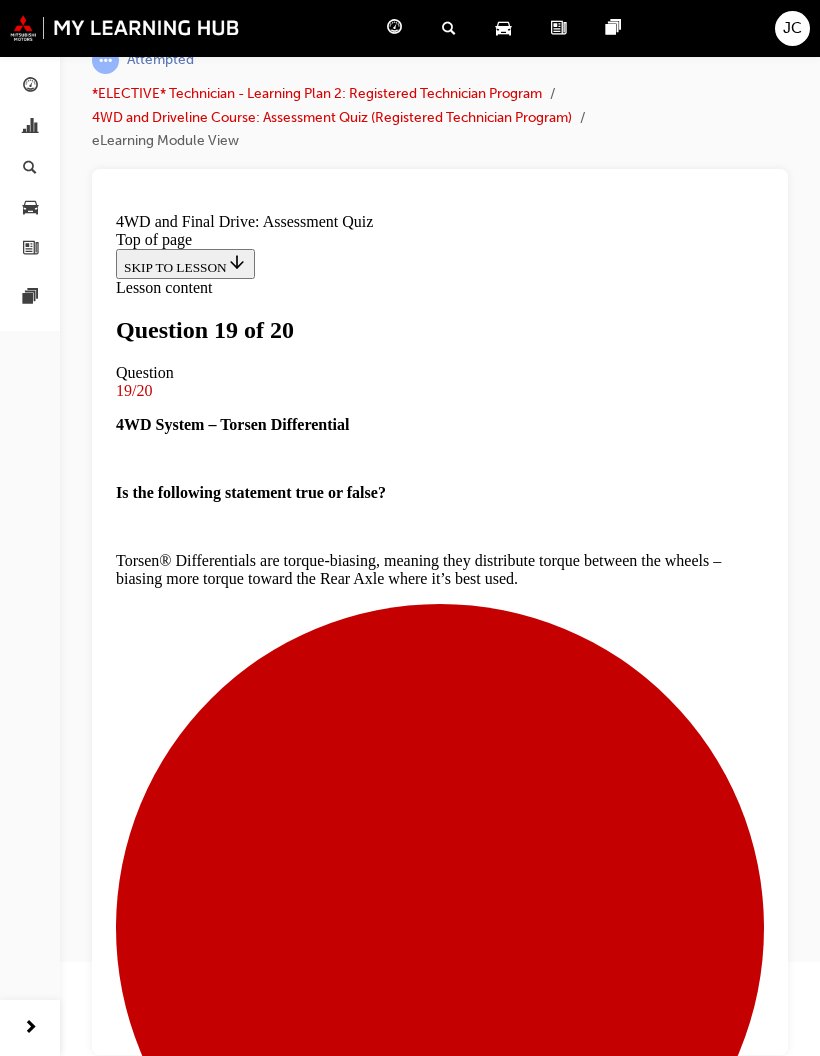 click at bounding box center [460, 3630] 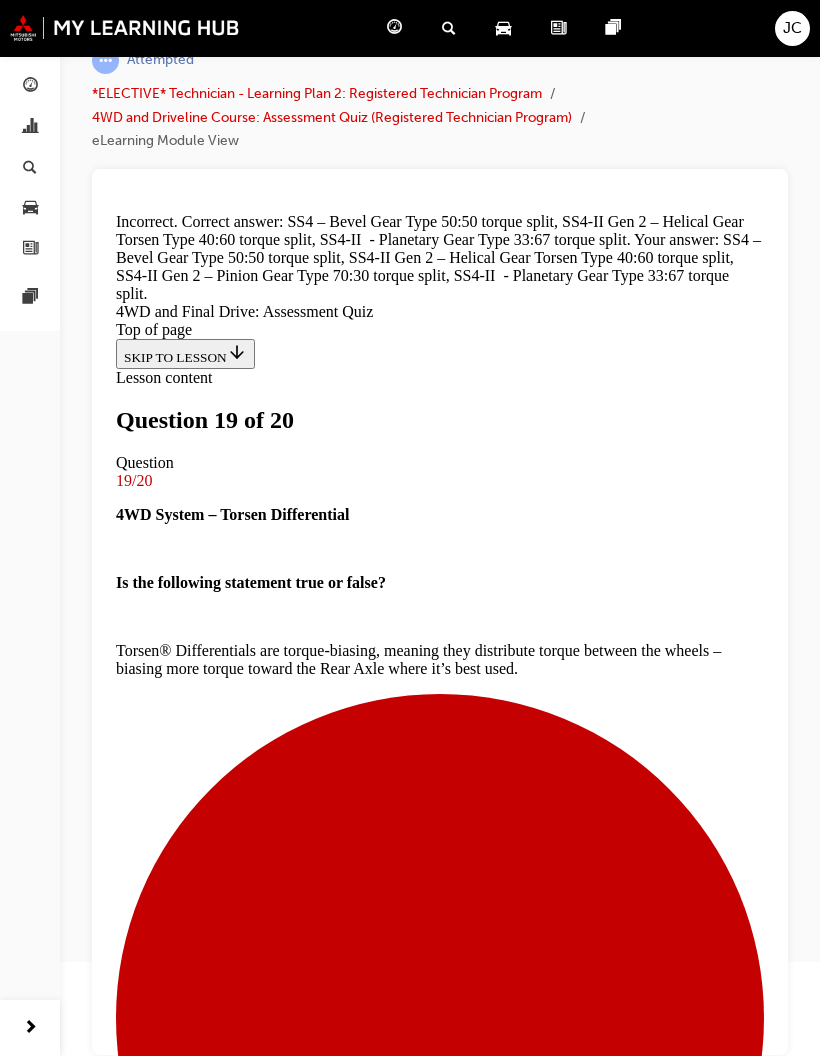 scroll, scrollTop: 175, scrollLeft: 0, axis: vertical 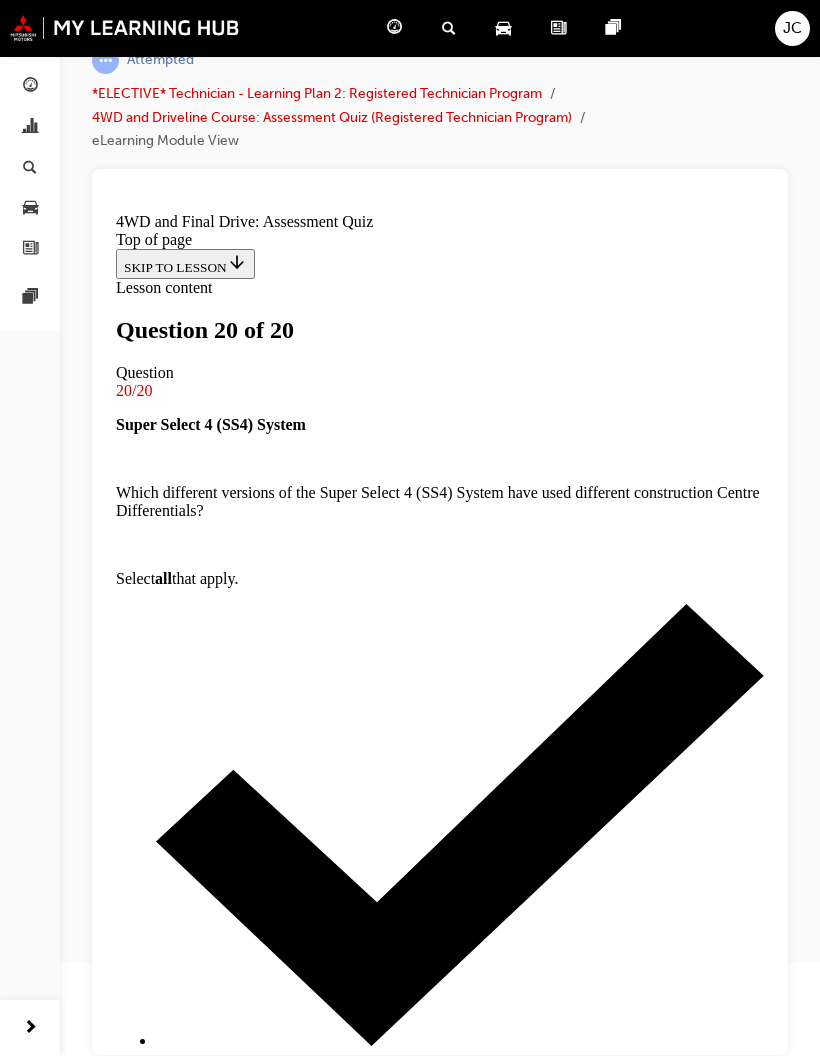 click at bounding box center (204, 3681) 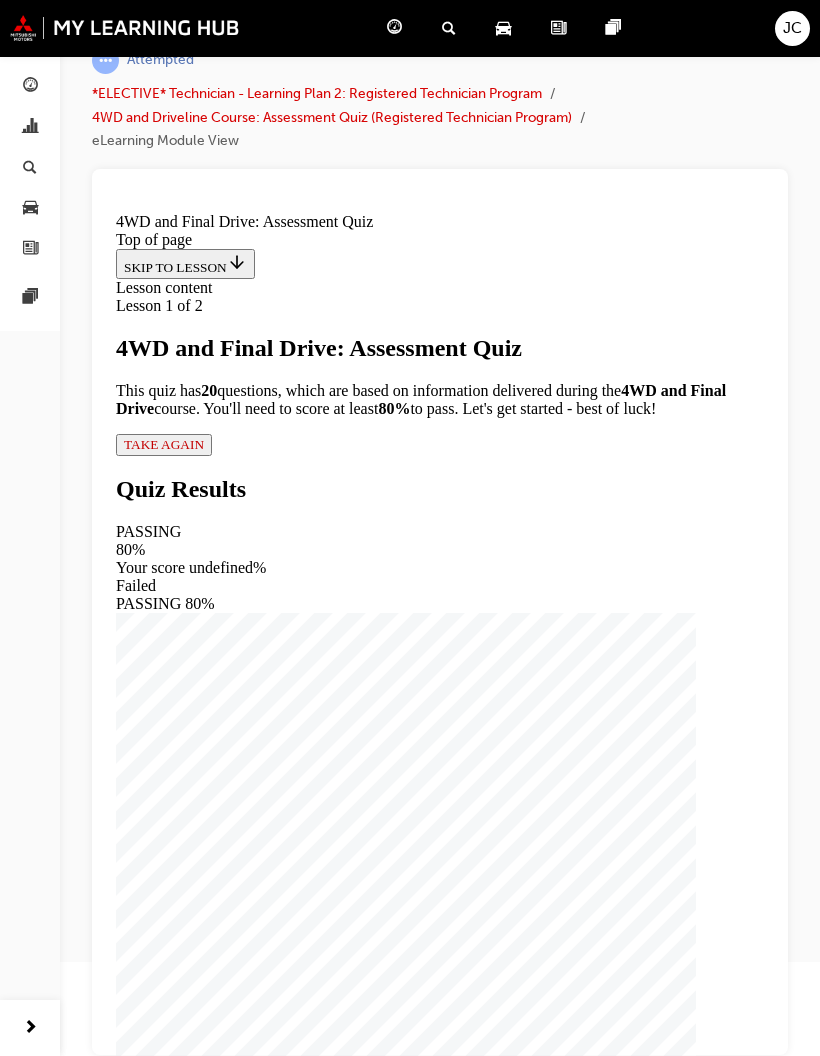 click on "TAKE AGAIN" at bounding box center (164, 443) 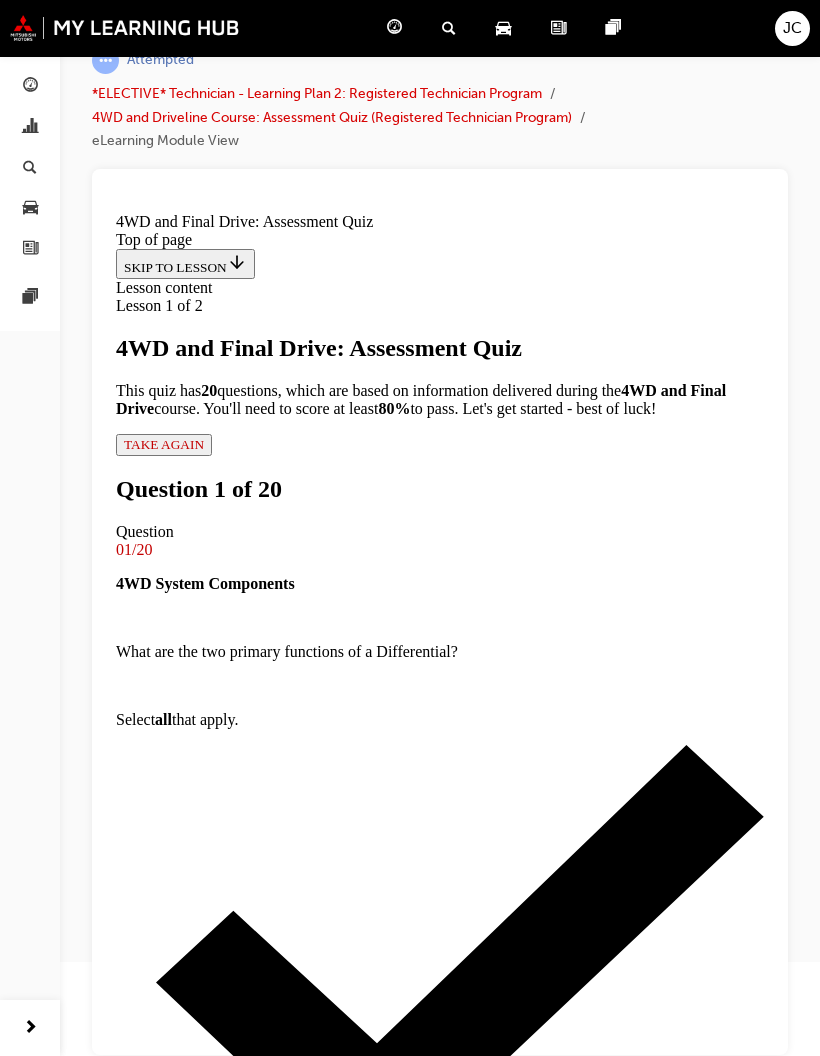 click at bounding box center (460, 976) 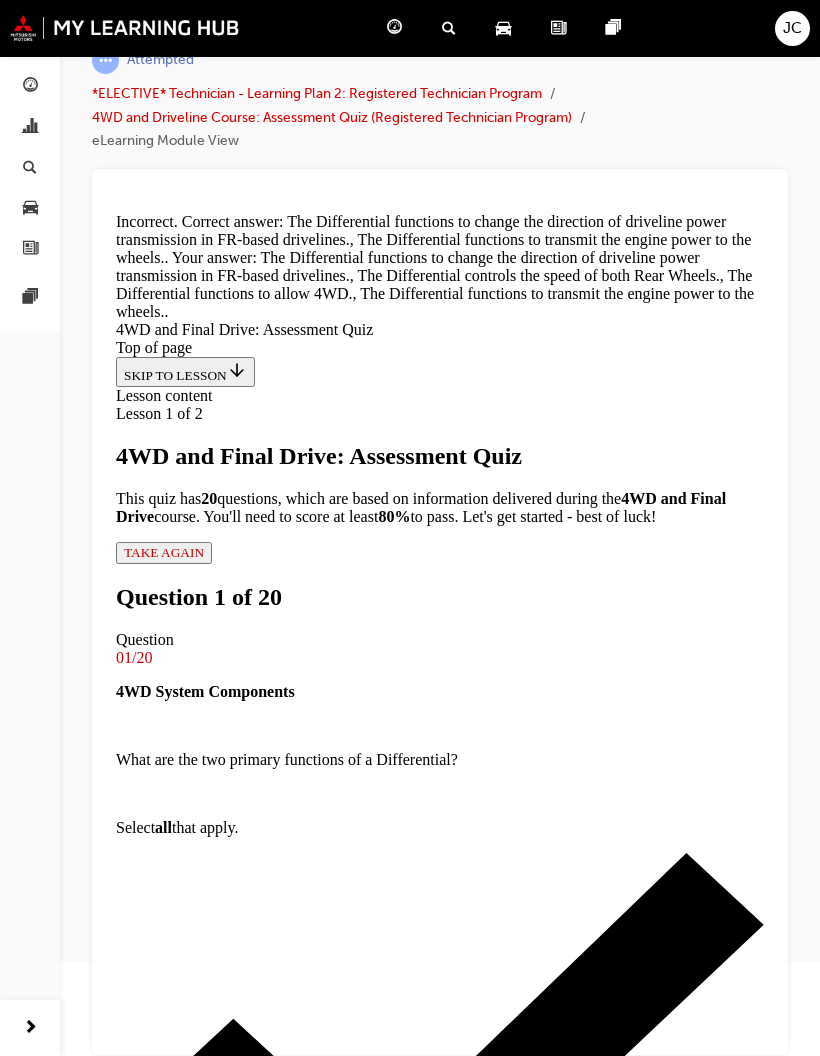 scroll, scrollTop: 161, scrollLeft: 0, axis: vertical 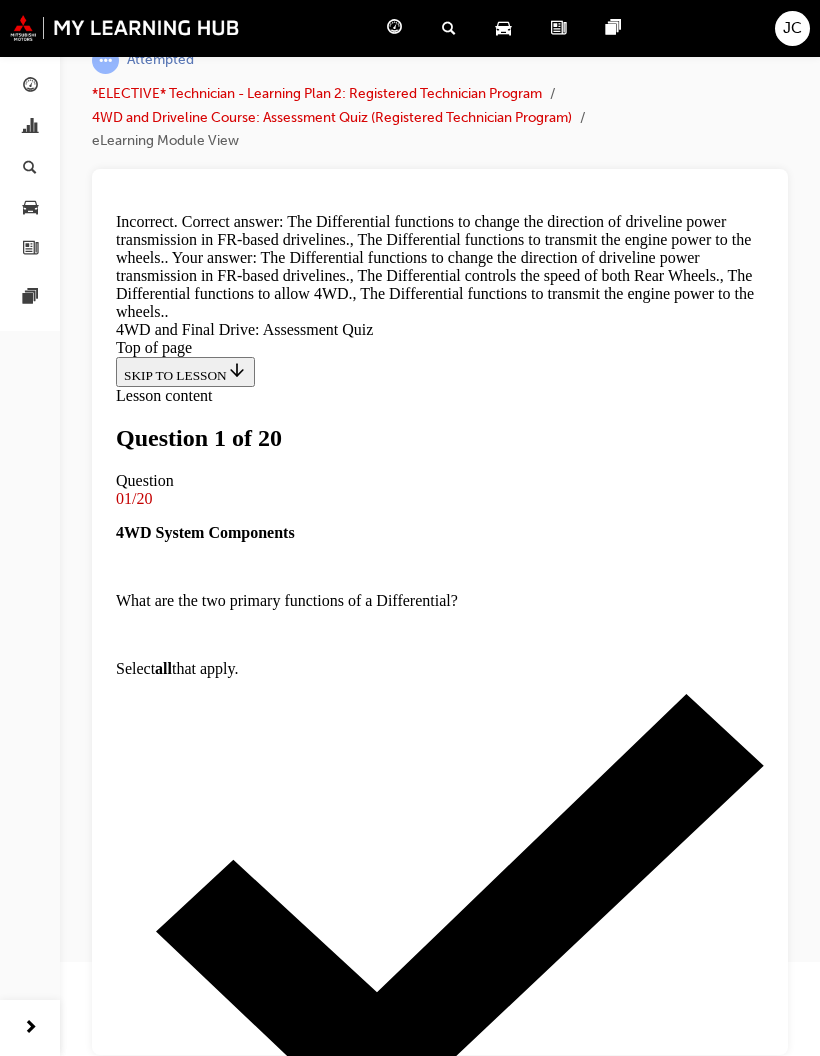 click at bounding box center [460, 3368] 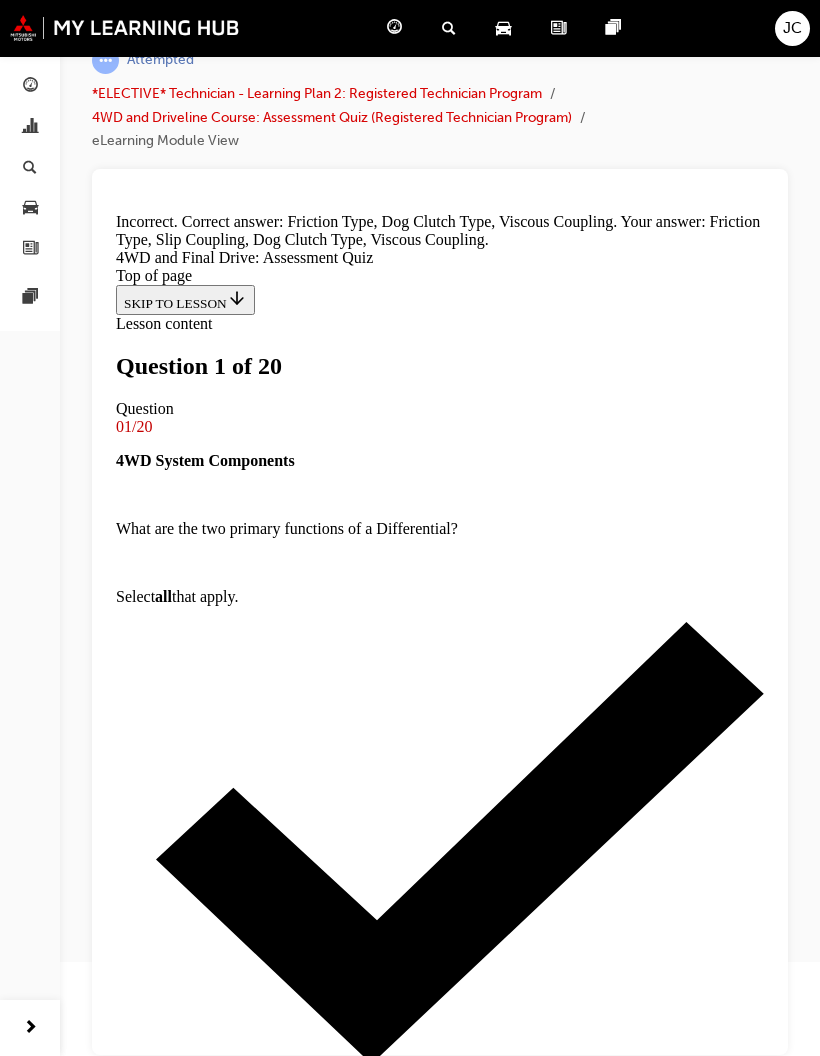 scroll, scrollTop: 155, scrollLeft: 0, axis: vertical 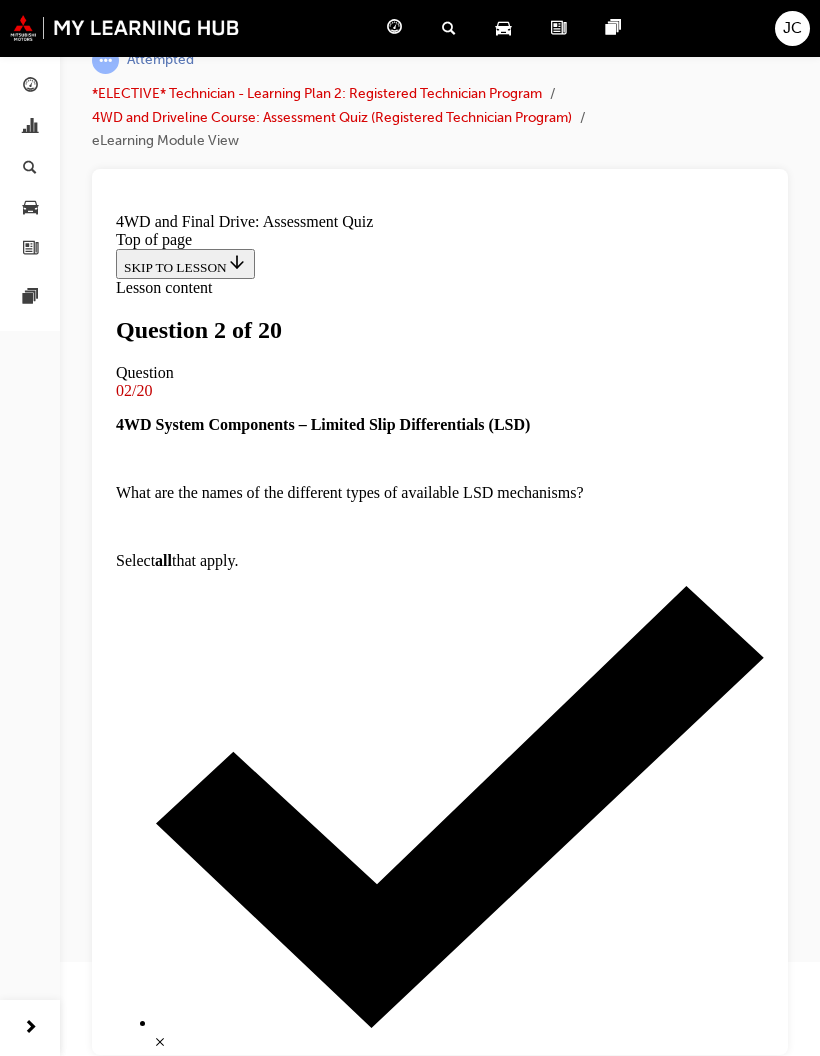 click at bounding box center [440, 4728] 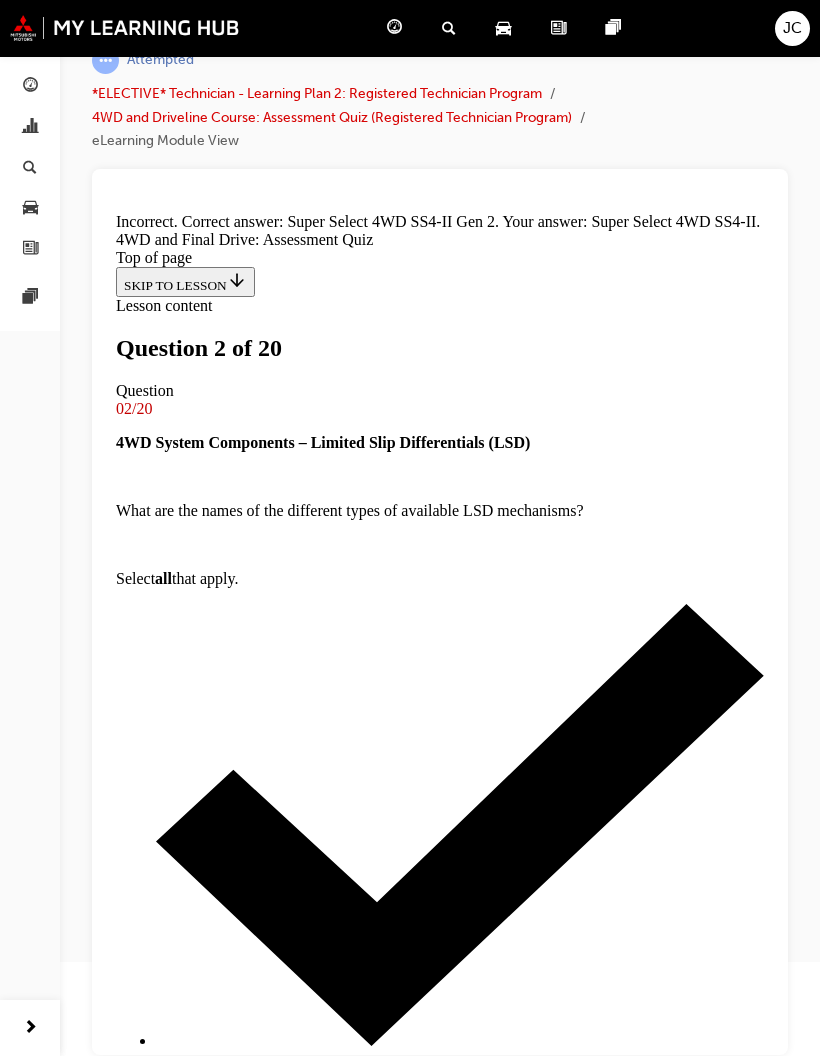 scroll, scrollTop: 121, scrollLeft: 0, axis: vertical 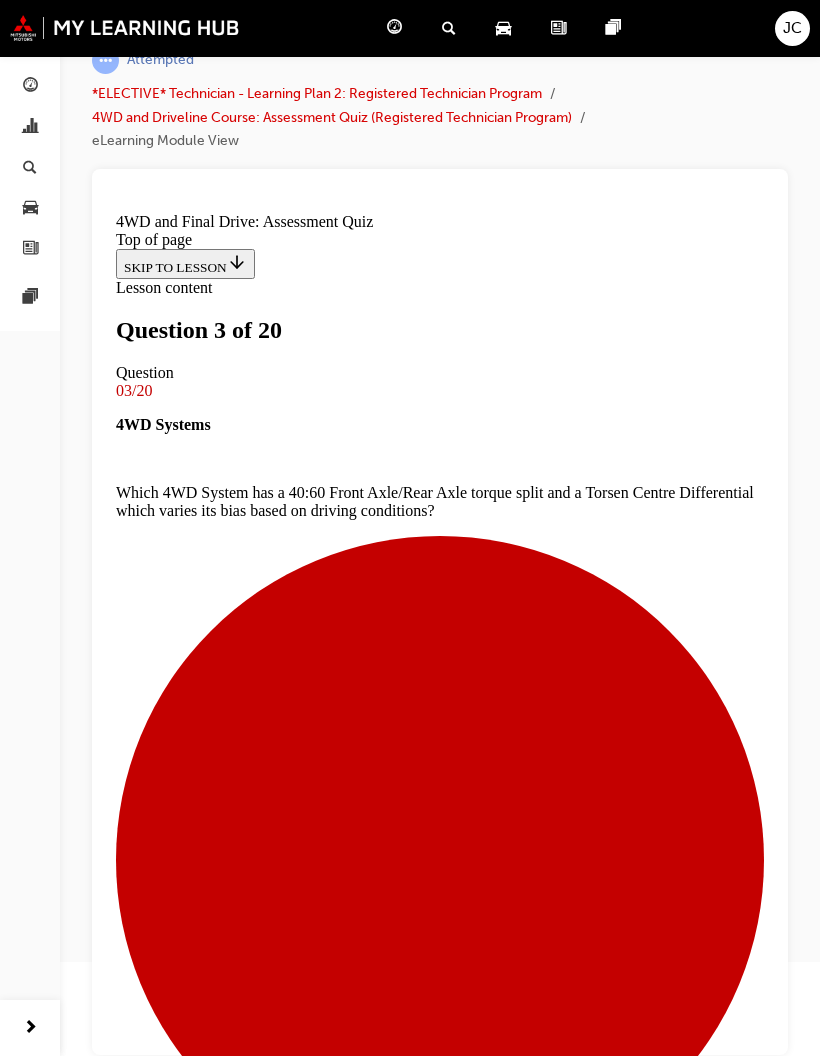 click at bounding box center [440, 7420] 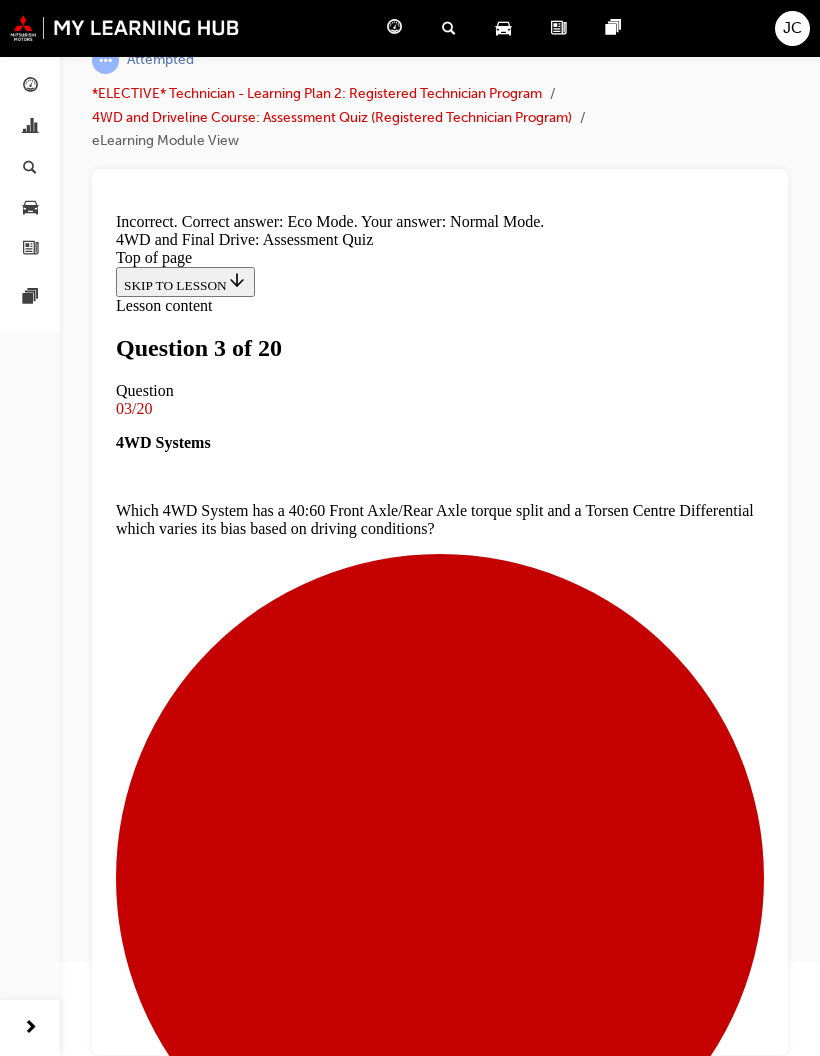 scroll, scrollTop: 87, scrollLeft: 0, axis: vertical 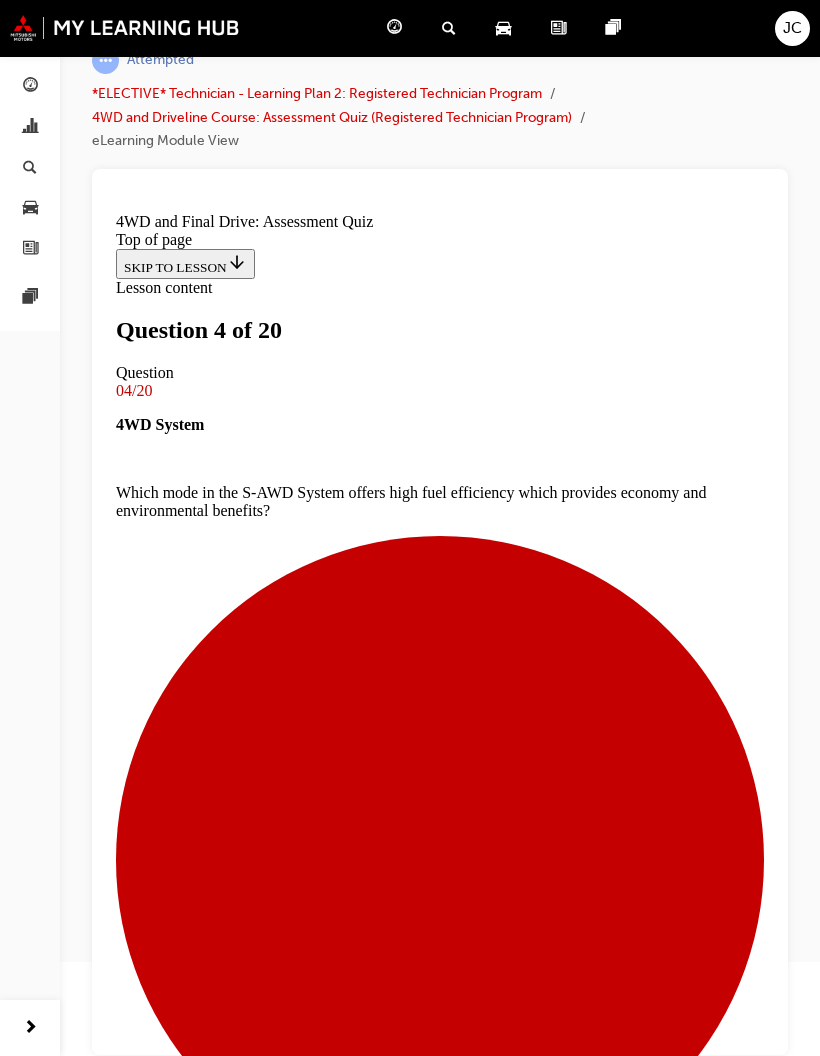 click at bounding box center (440, 6293) 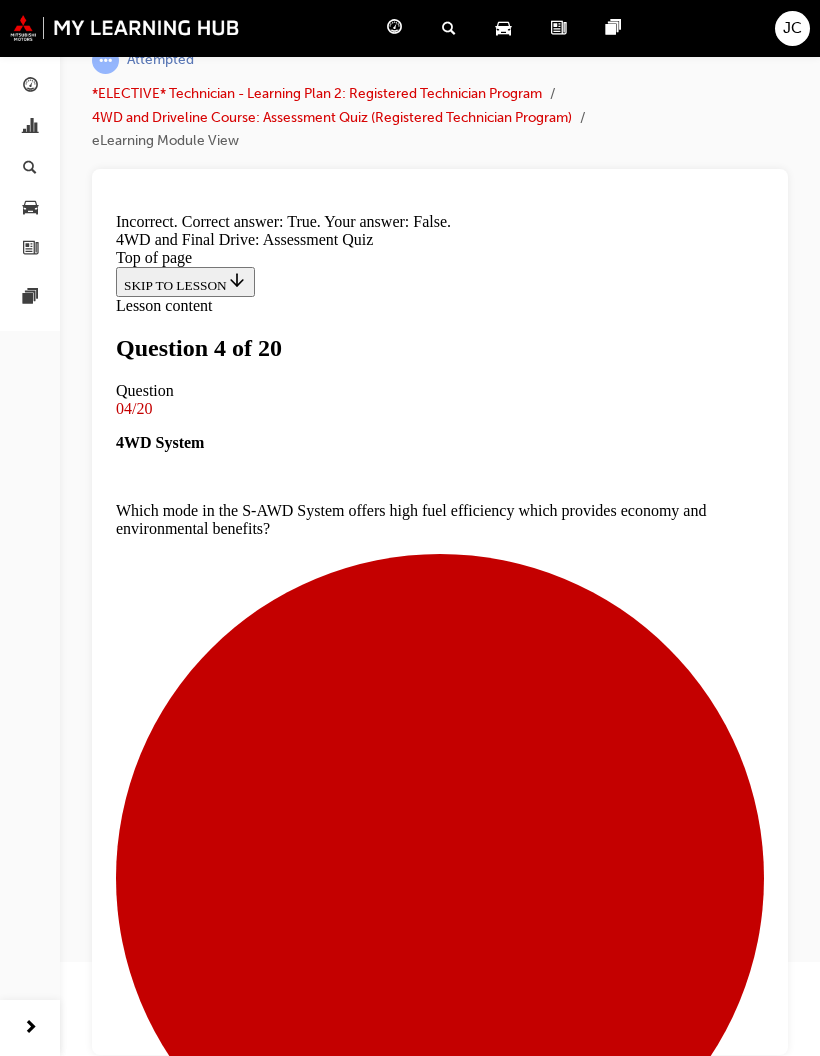 scroll, scrollTop: 29, scrollLeft: 0, axis: vertical 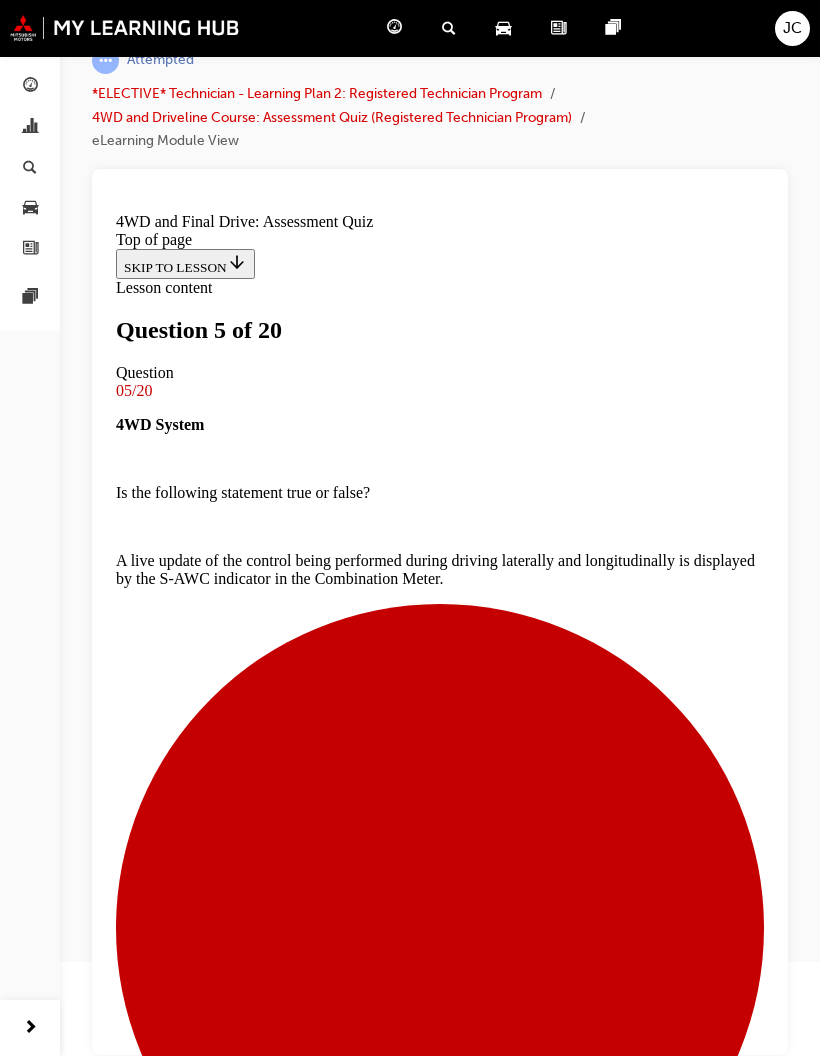 click at bounding box center (460, 3630) 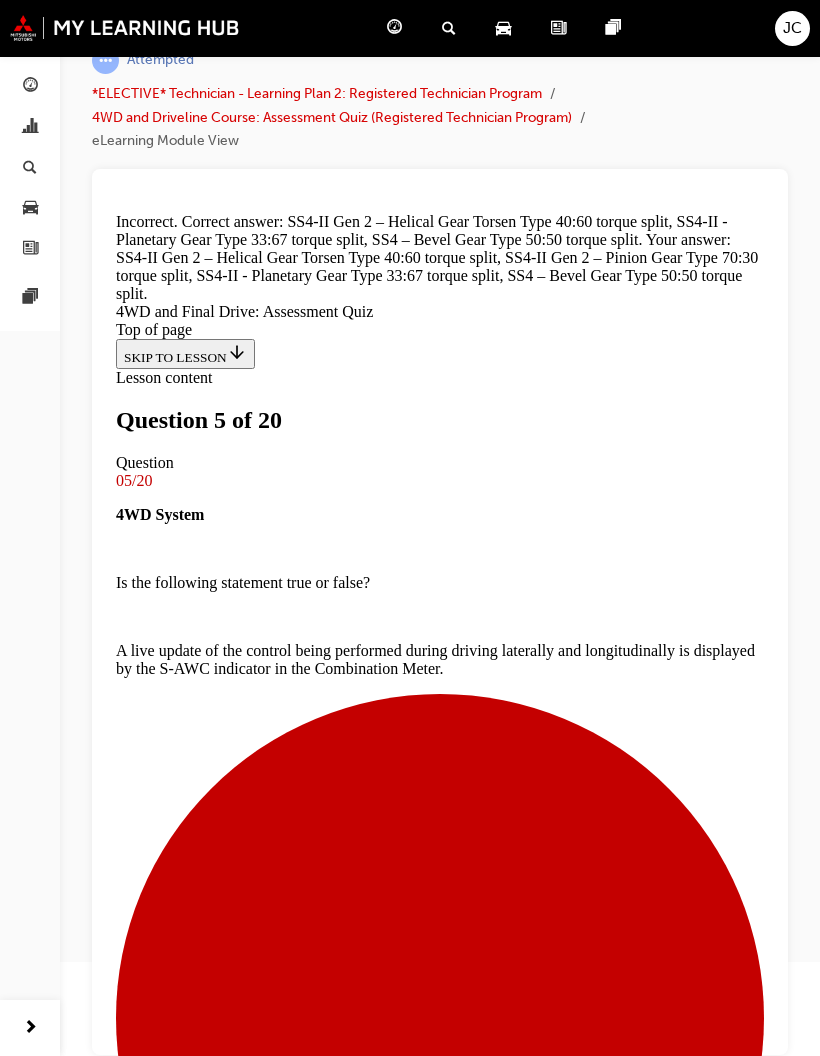 scroll, scrollTop: 175, scrollLeft: 0, axis: vertical 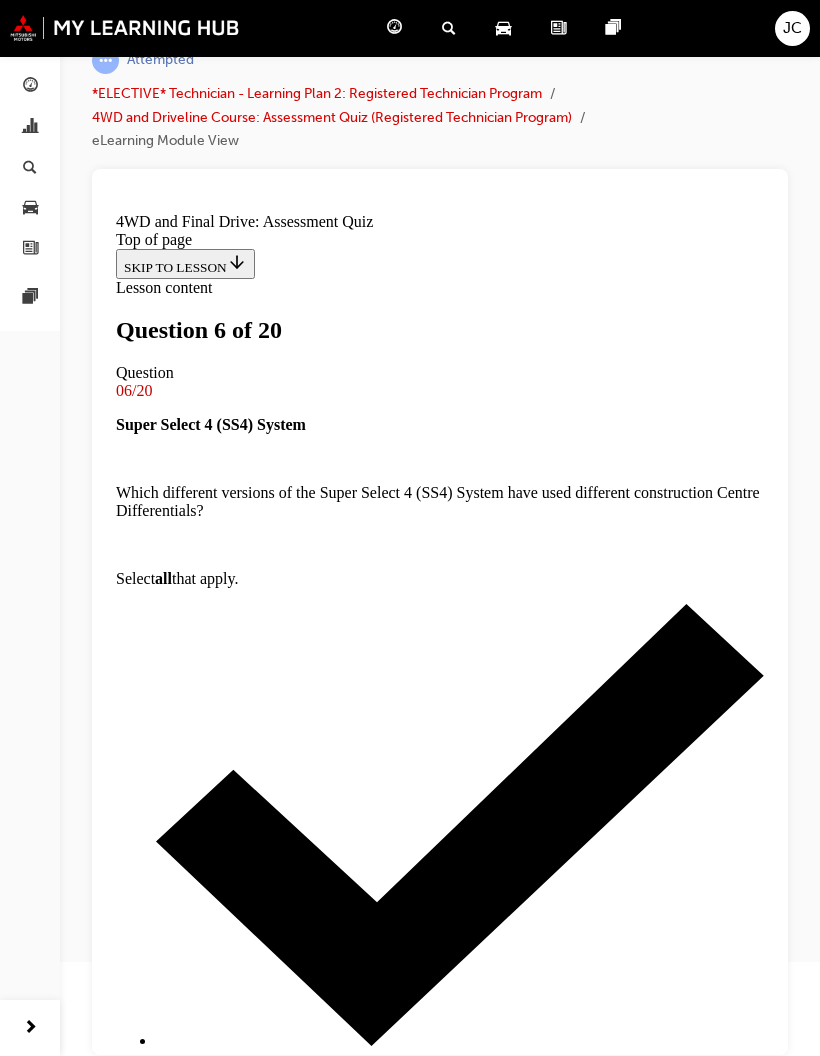 click at bounding box center (440, 7136) 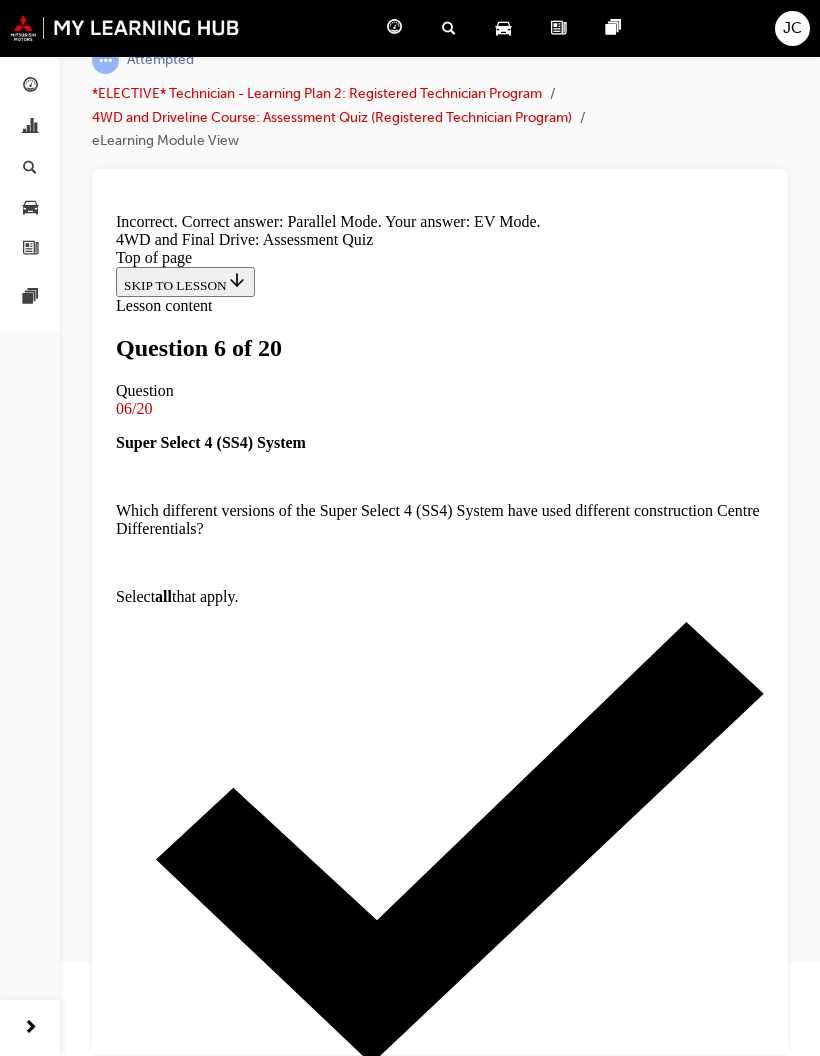 scroll, scrollTop: 121, scrollLeft: 0, axis: vertical 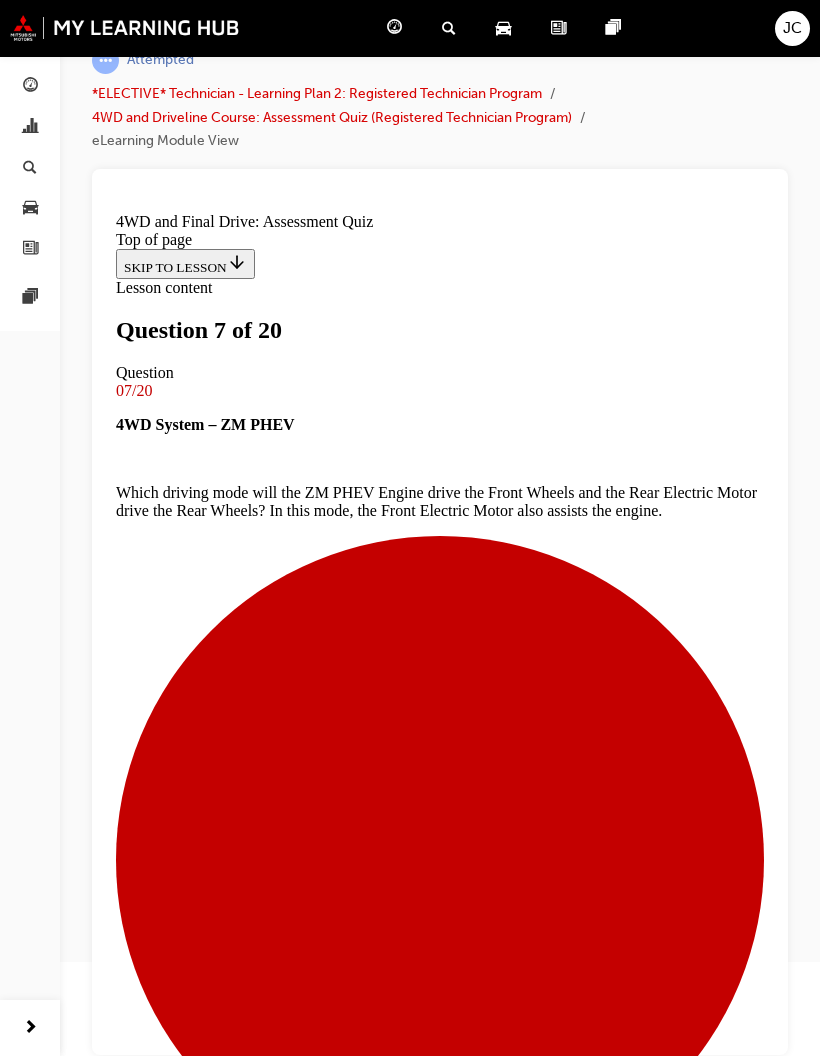 click at bounding box center (440, 9810) 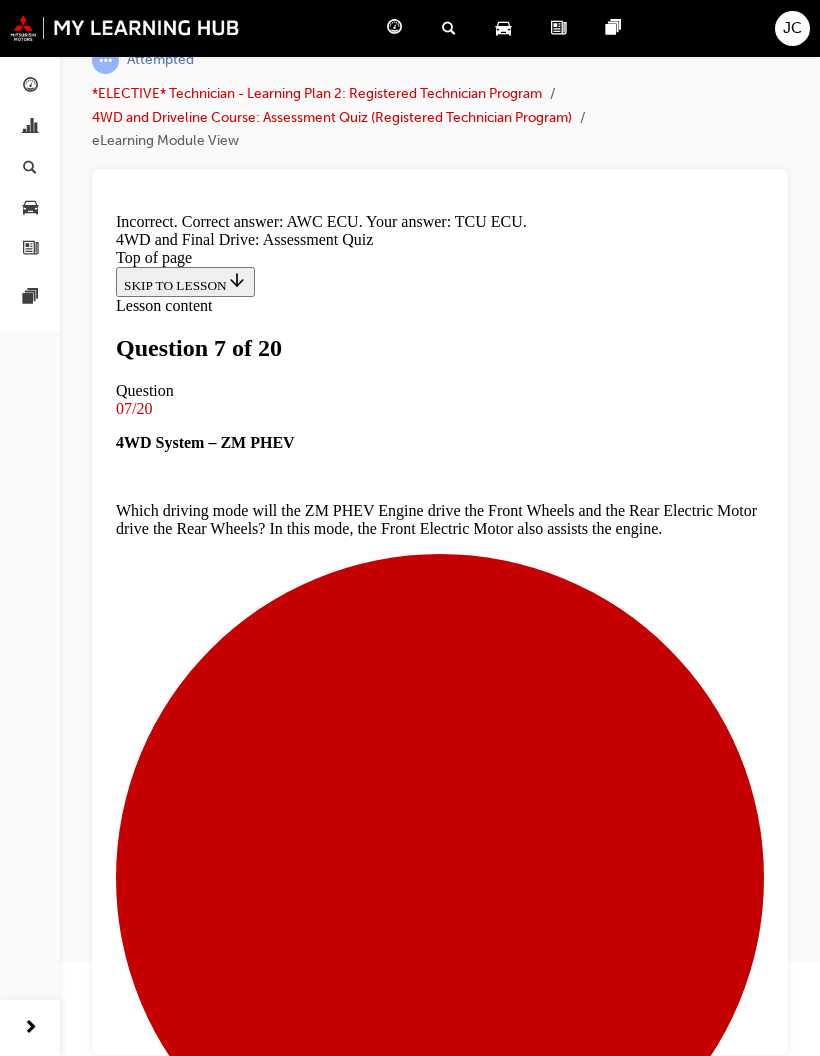 scroll, scrollTop: 121, scrollLeft: 0, axis: vertical 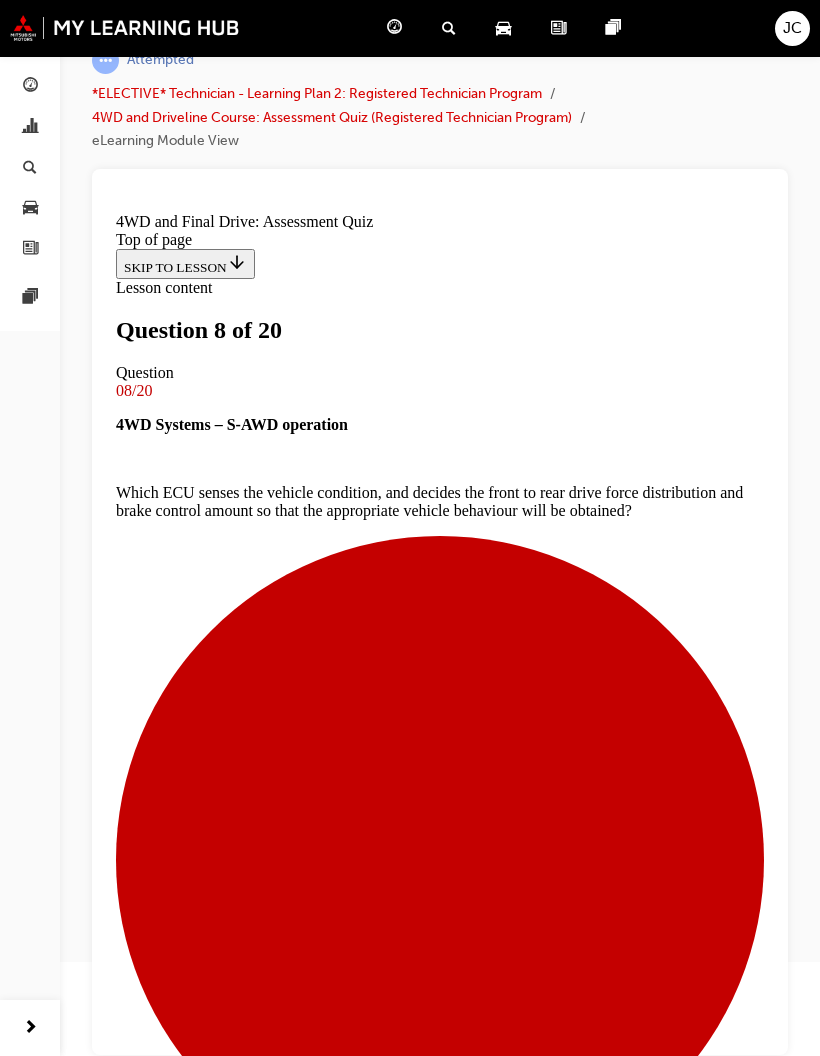 click at bounding box center (440, 7488) 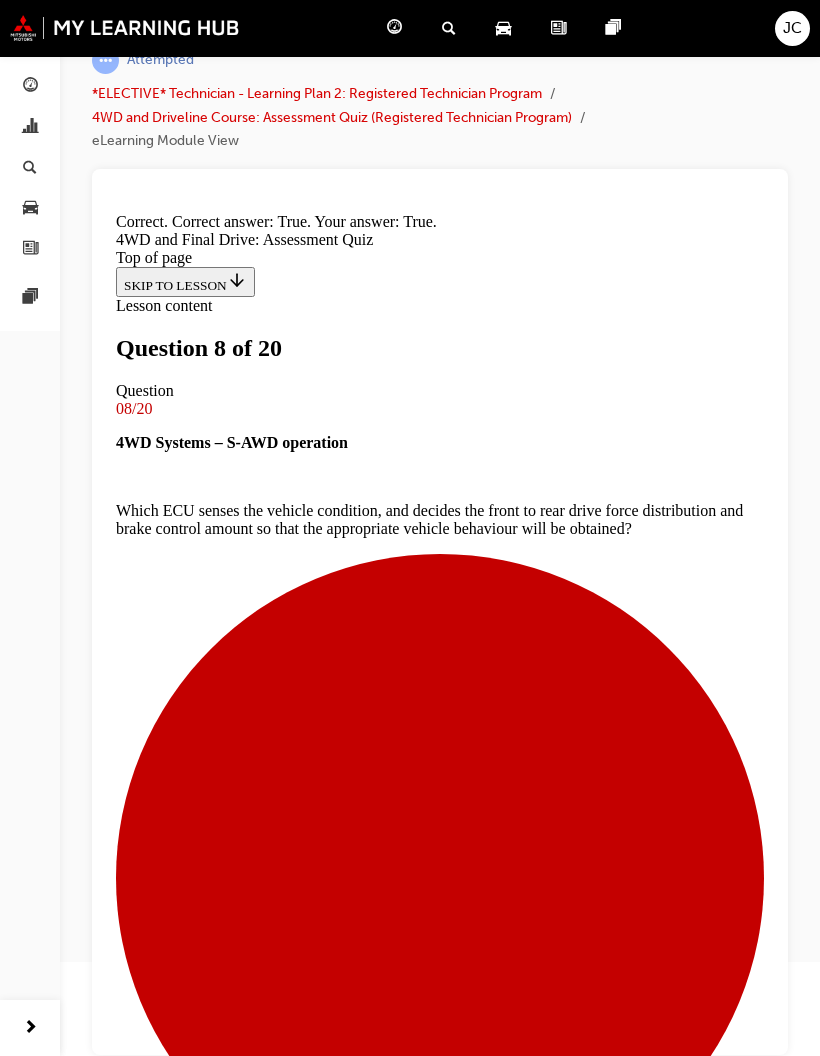 scroll, scrollTop: 29, scrollLeft: 0, axis: vertical 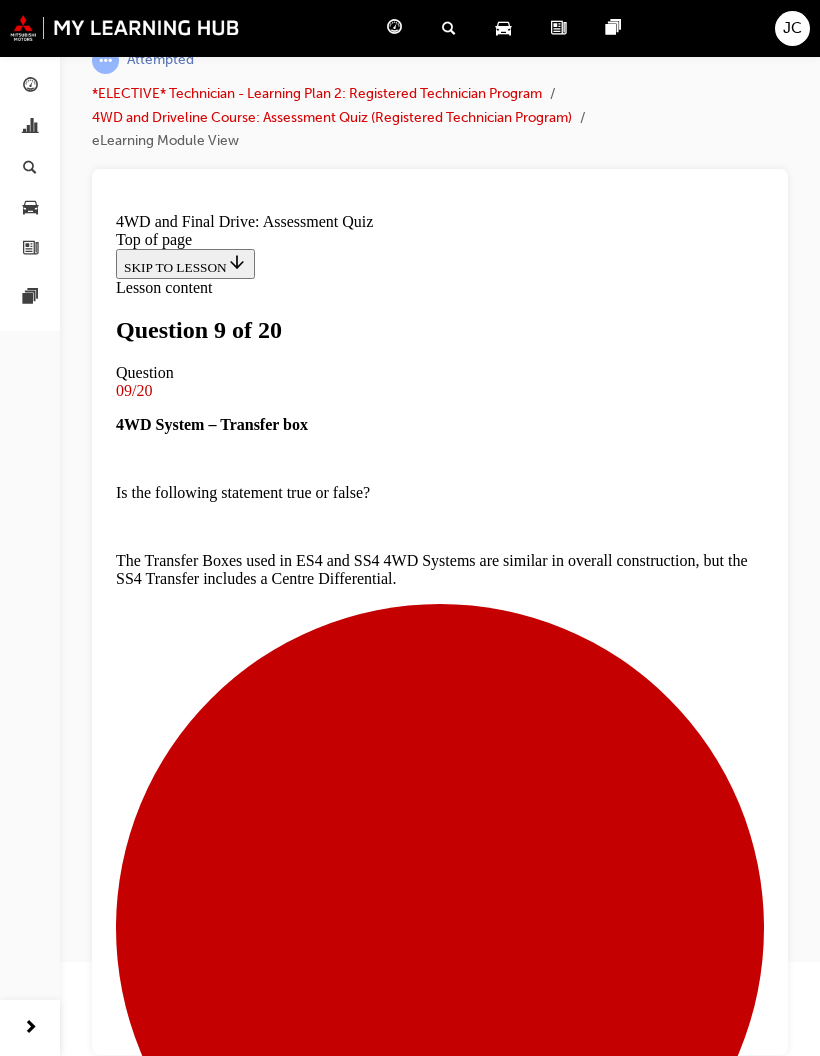 click on "SUBMIT" at bounding box center [149, 4321] 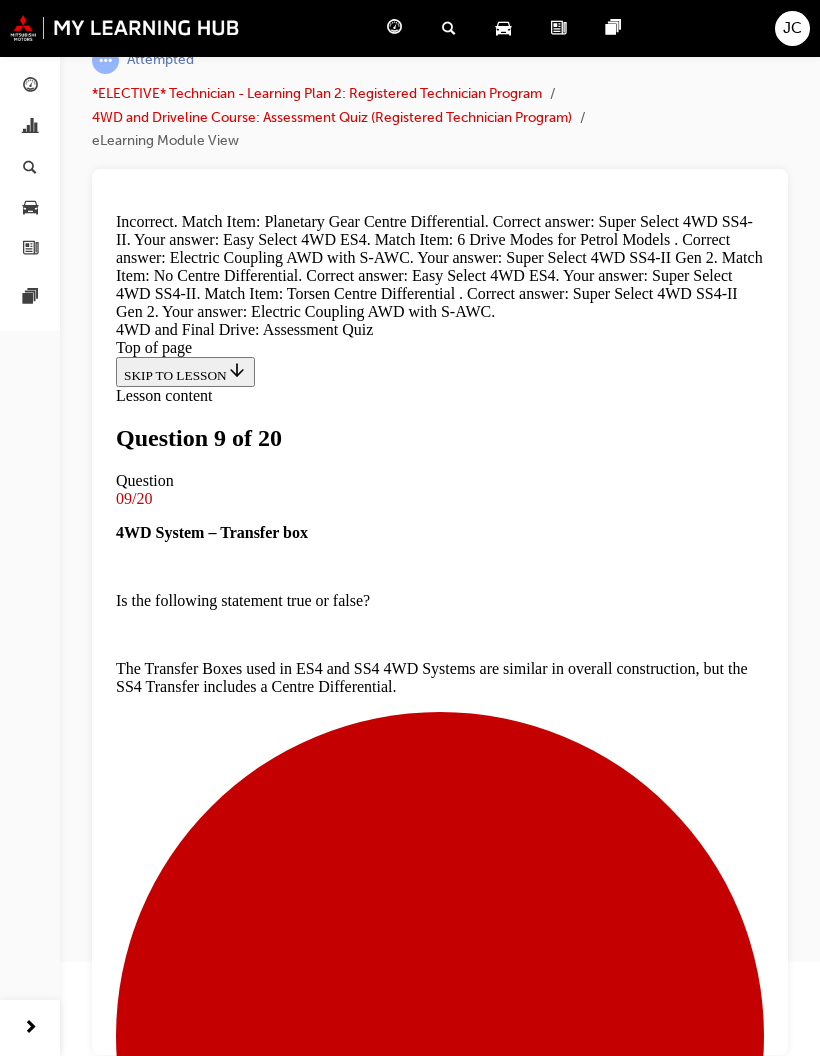 scroll, scrollTop: 200, scrollLeft: 0, axis: vertical 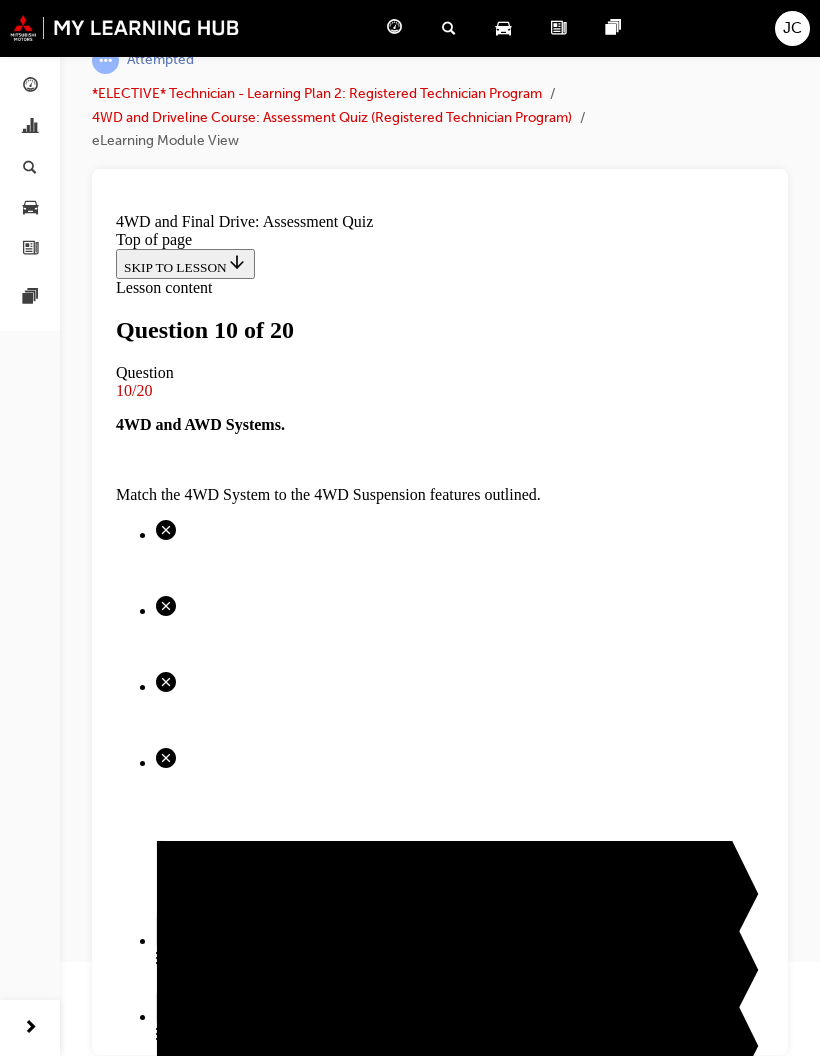 click at bounding box center [440, 2370] 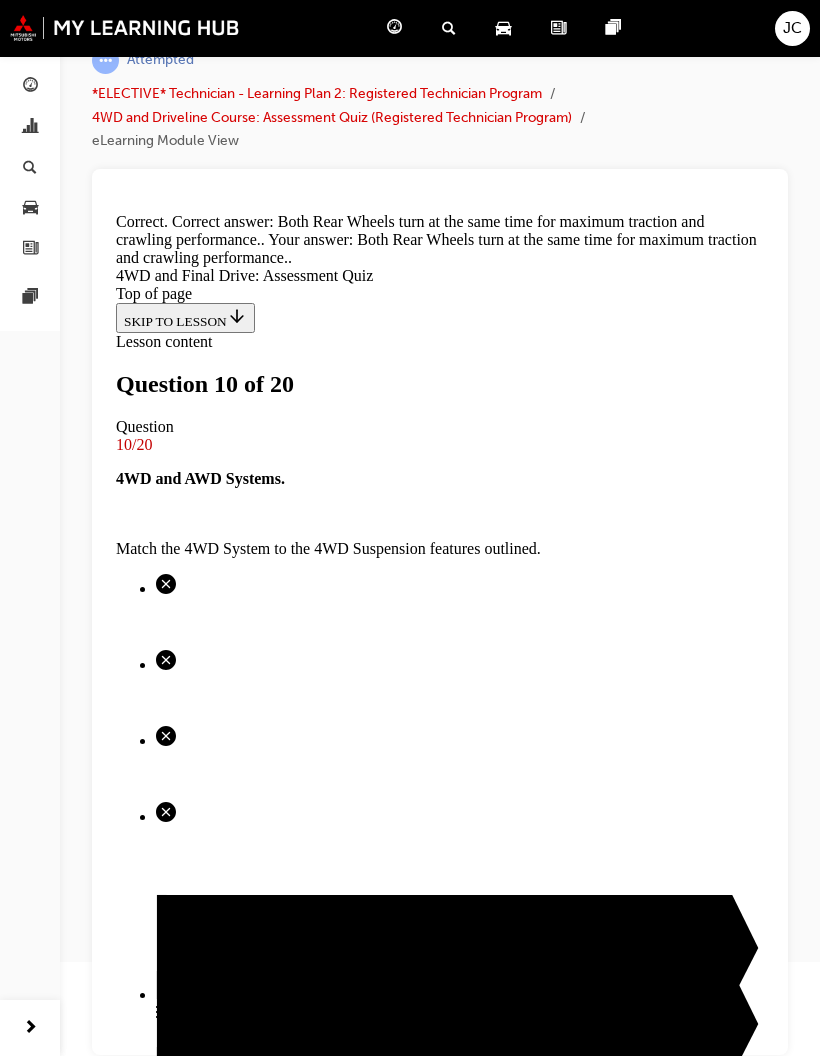 scroll, scrollTop: 167, scrollLeft: 0, axis: vertical 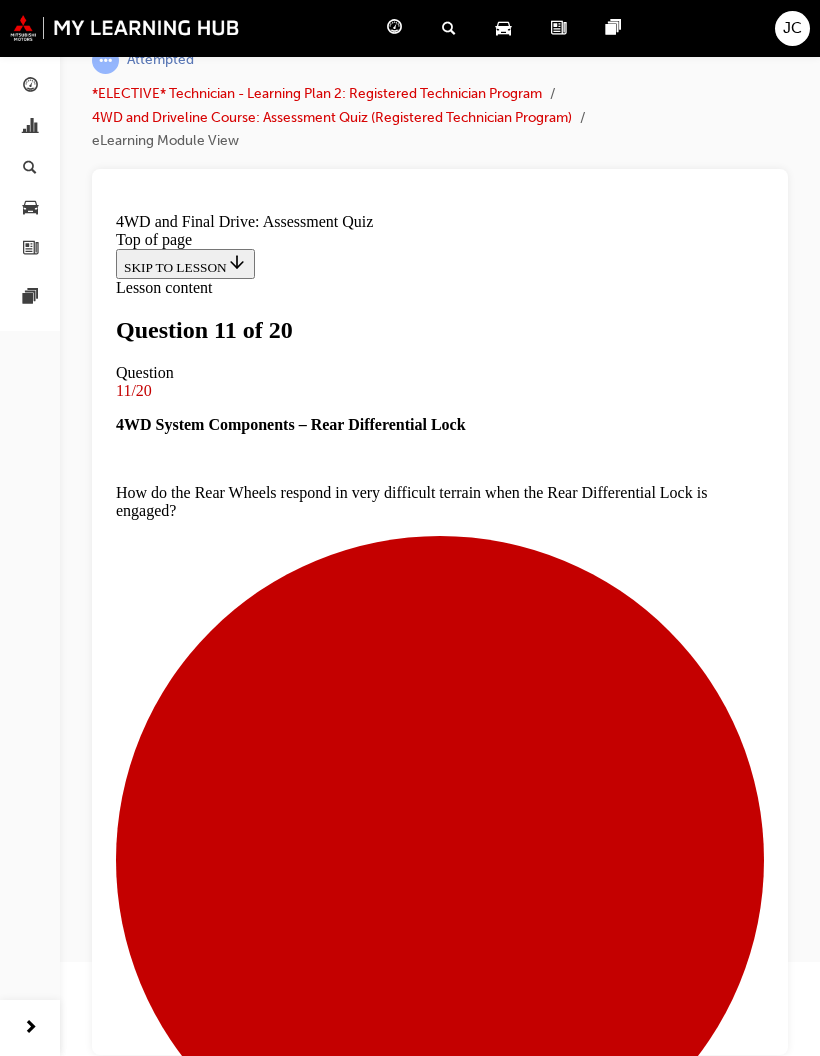 click on "SUBMIT" at bounding box center [149, 6832] 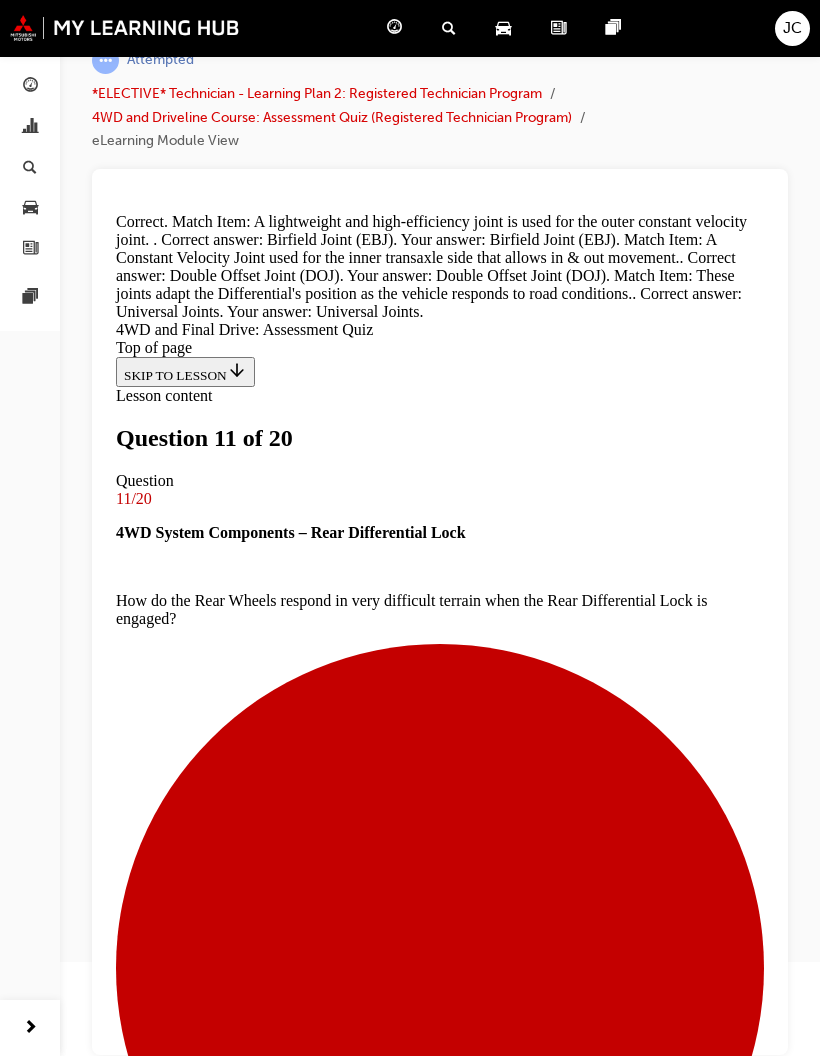 scroll, scrollTop: 226, scrollLeft: 0, axis: vertical 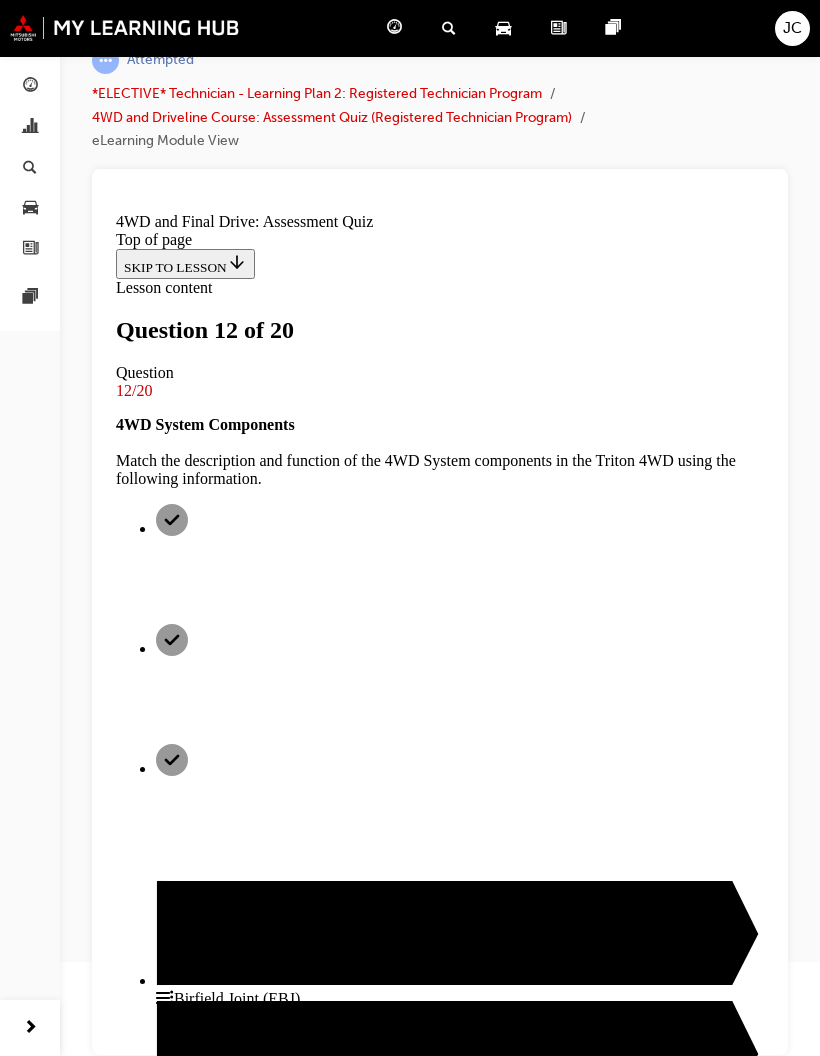 click on "Super Select 4 Mechanism" at bounding box center [440, 4351] 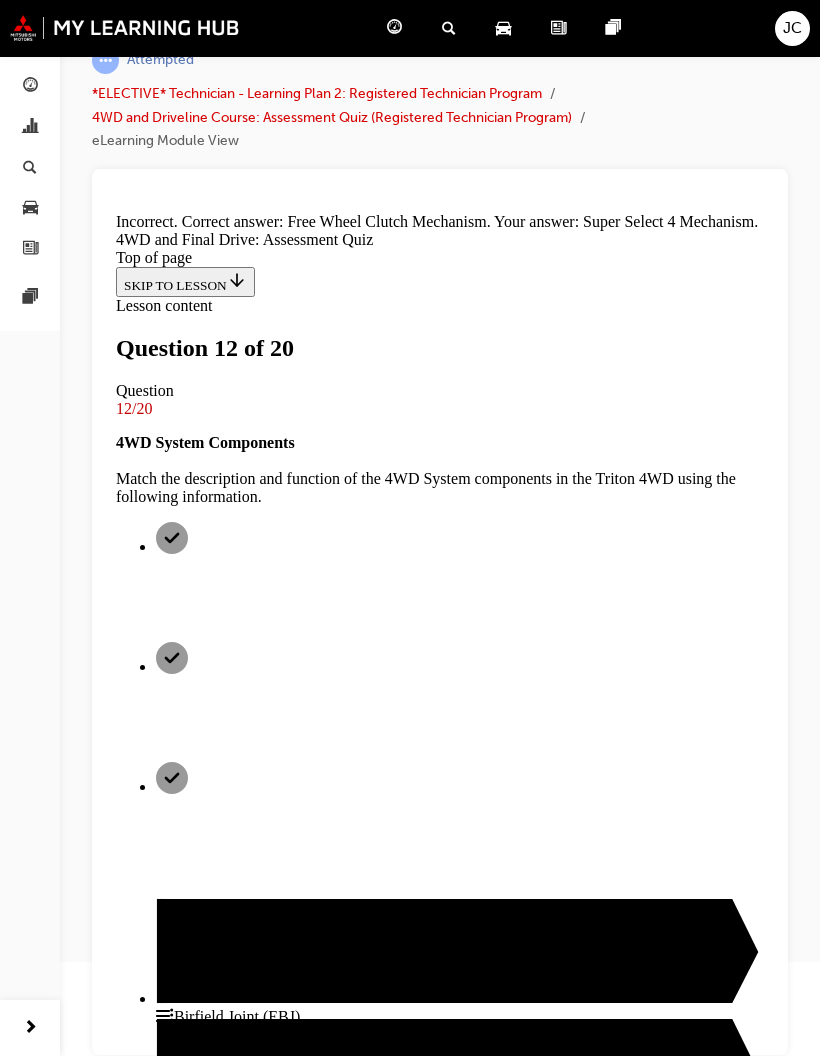 scroll, scrollTop: 189, scrollLeft: 0, axis: vertical 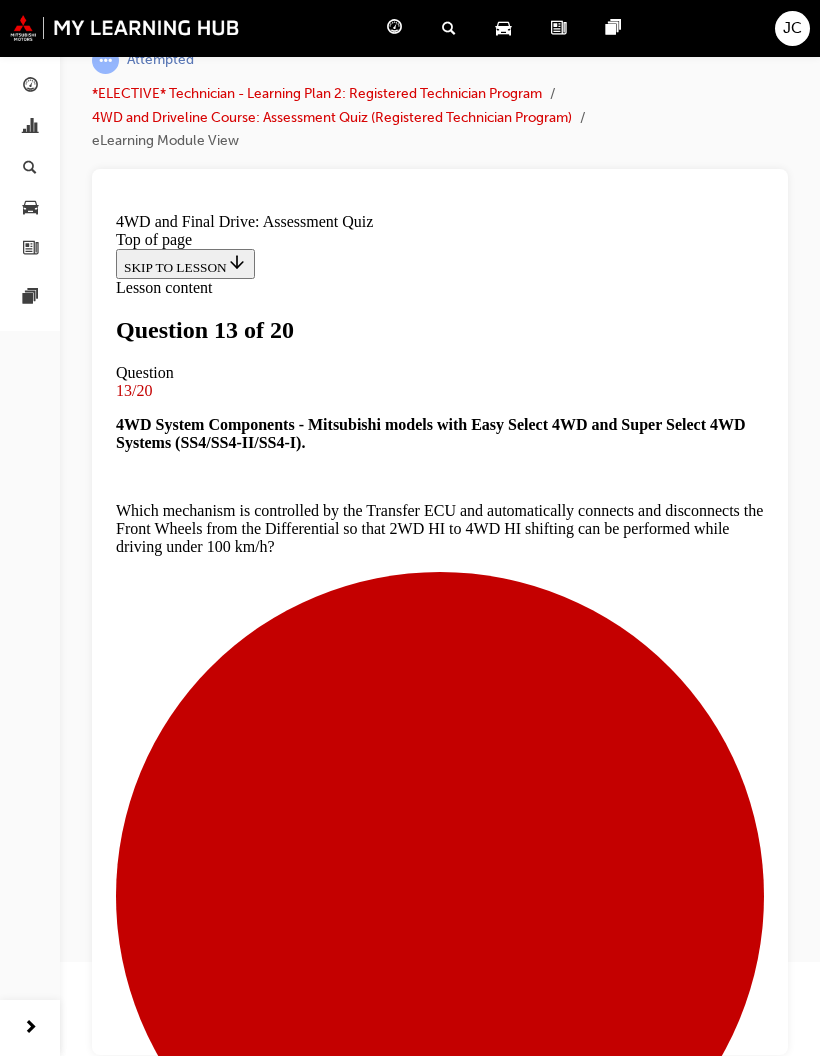 click at bounding box center [440, 6261] 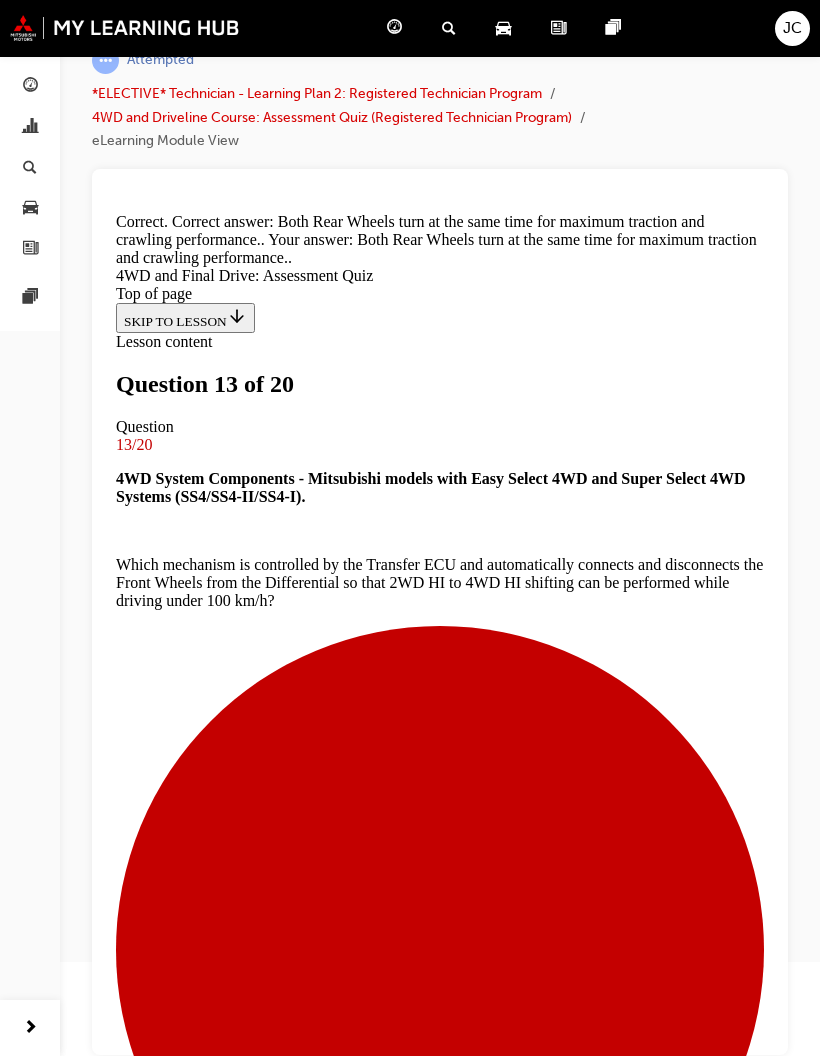 scroll, scrollTop: 167, scrollLeft: 0, axis: vertical 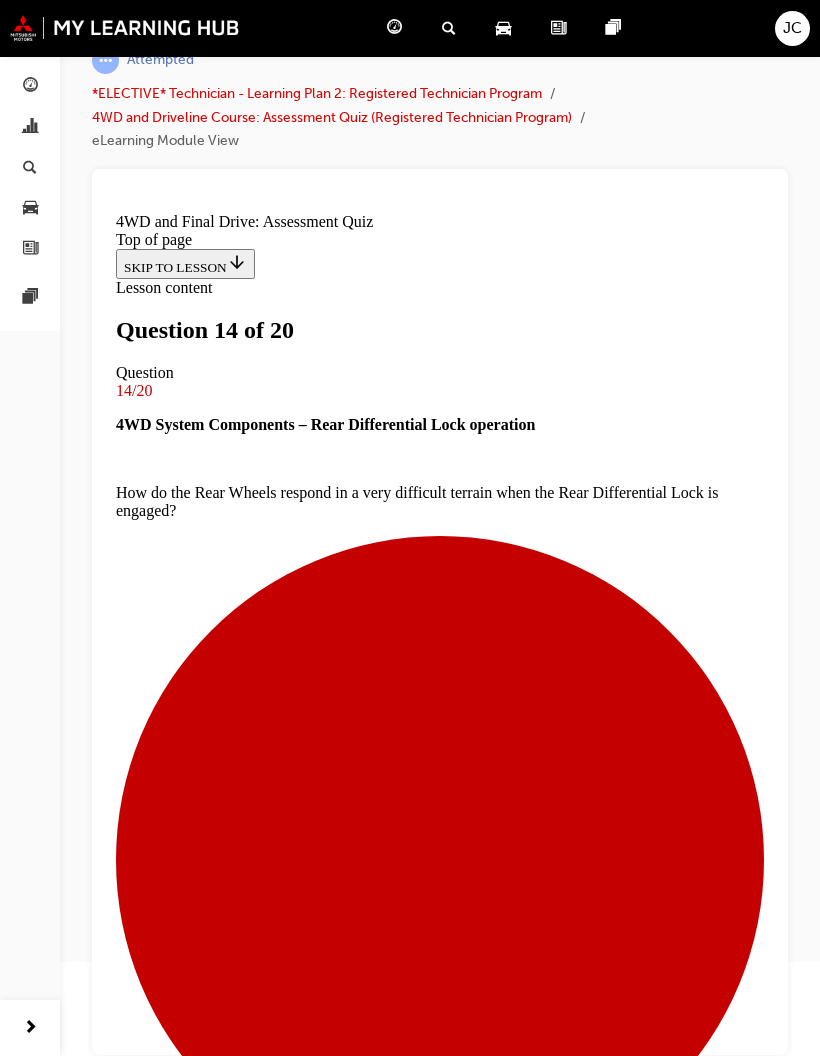 click at bounding box center (440, 6381) 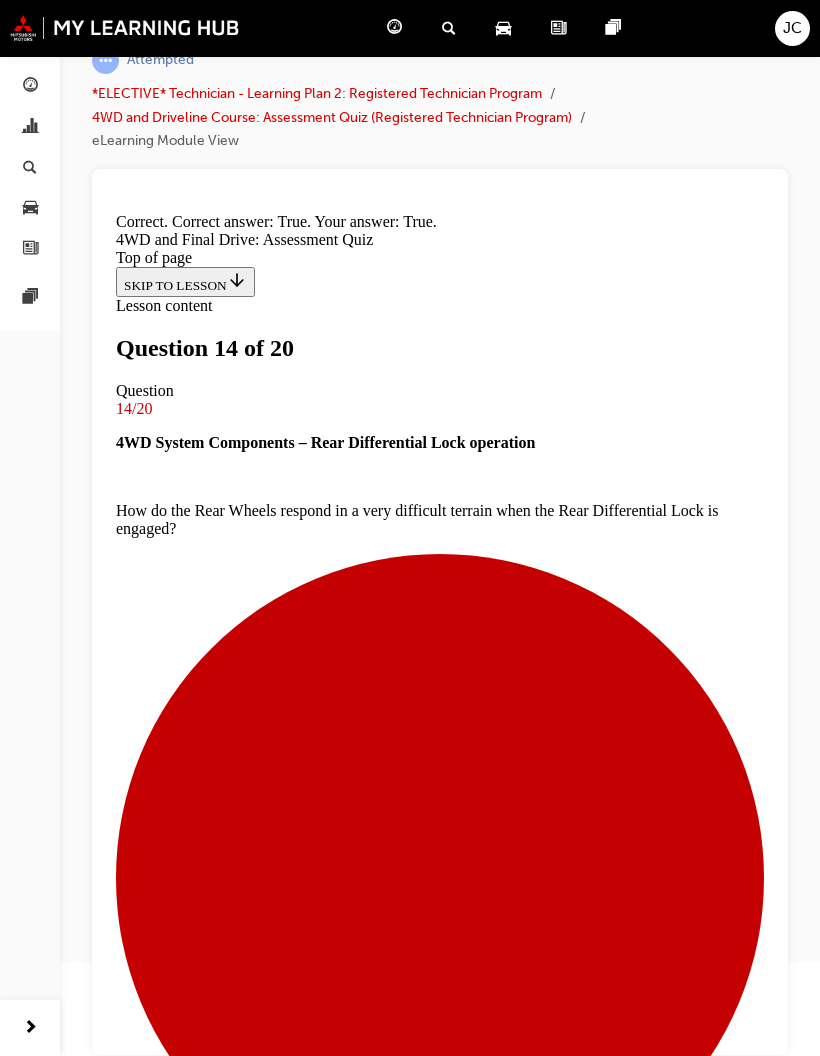 scroll, scrollTop: 63, scrollLeft: 0, axis: vertical 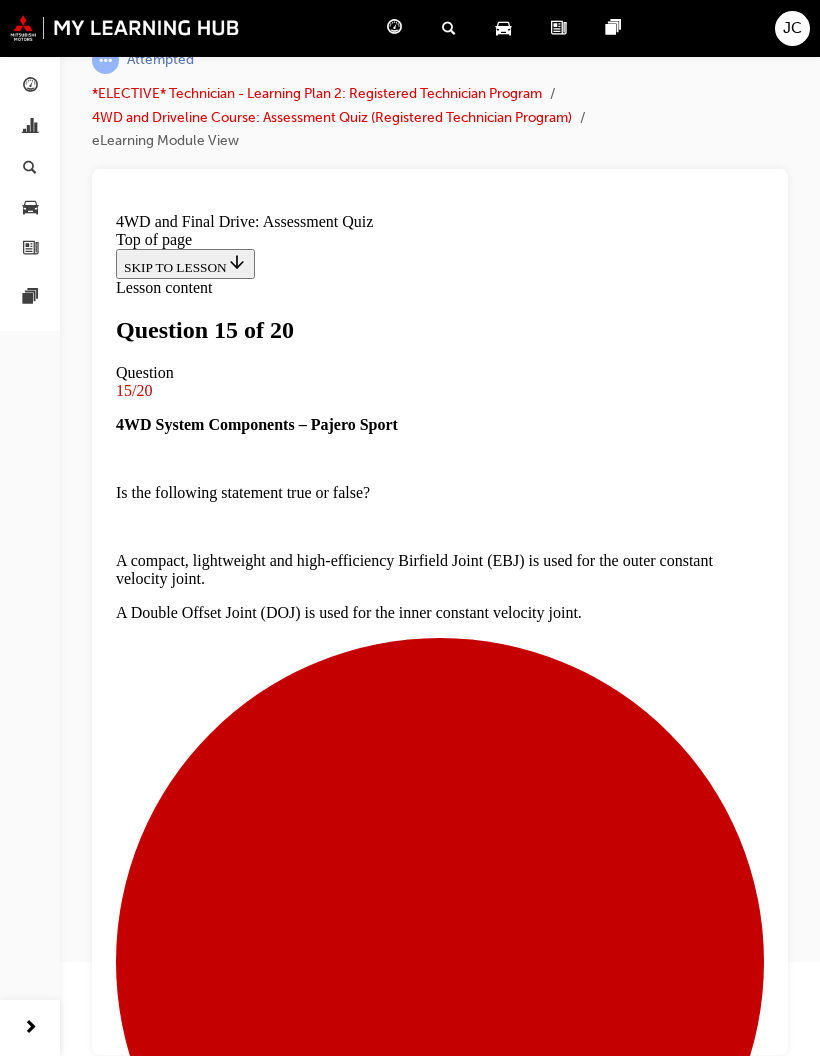 click at bounding box center (440, 6327) 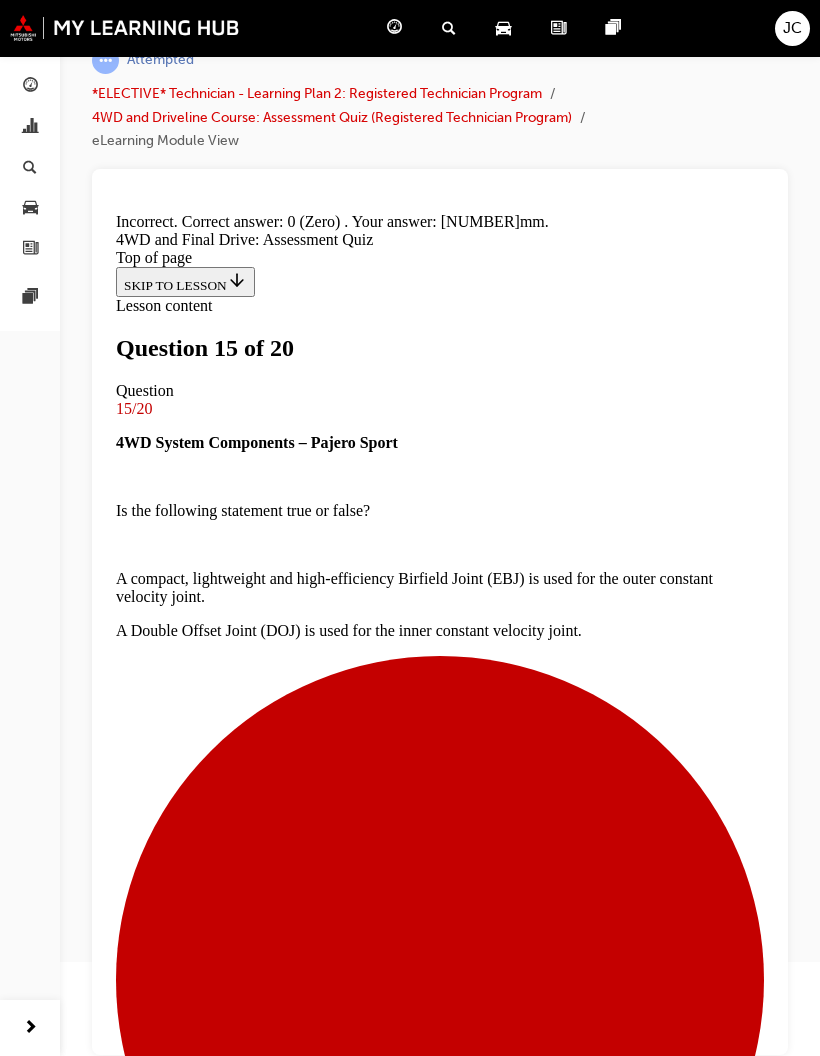 scroll, scrollTop: 87, scrollLeft: 0, axis: vertical 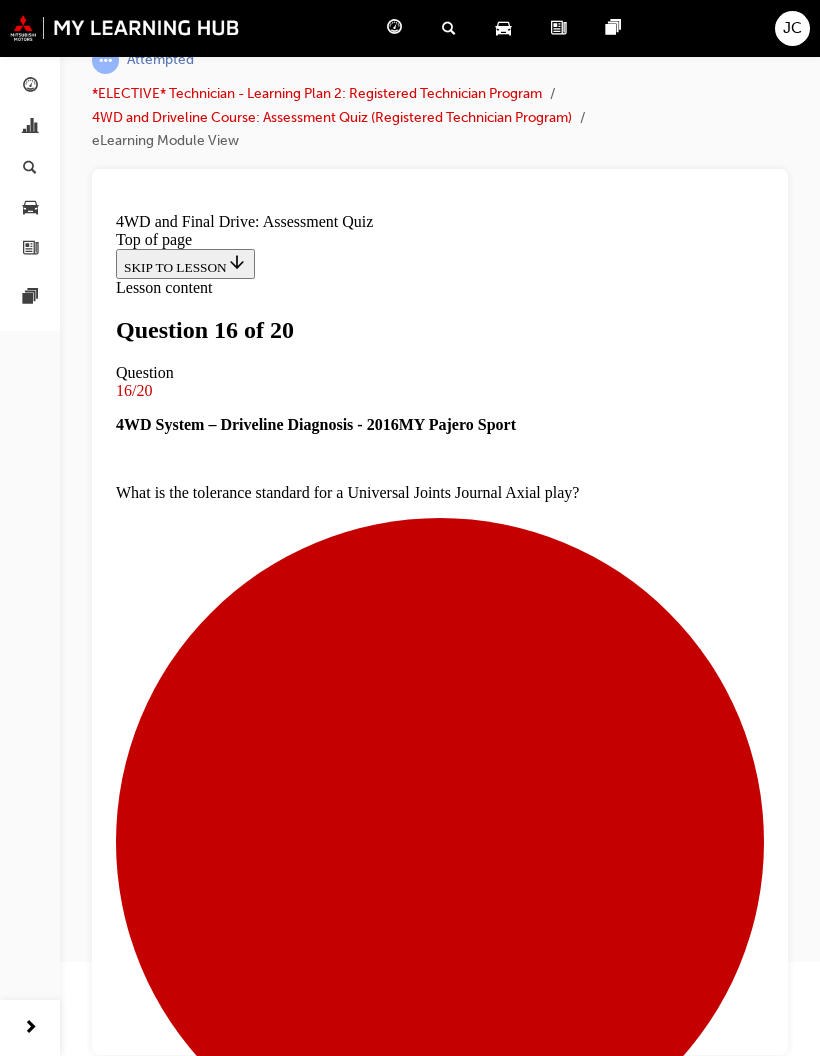 click at bounding box center [440, 7384] 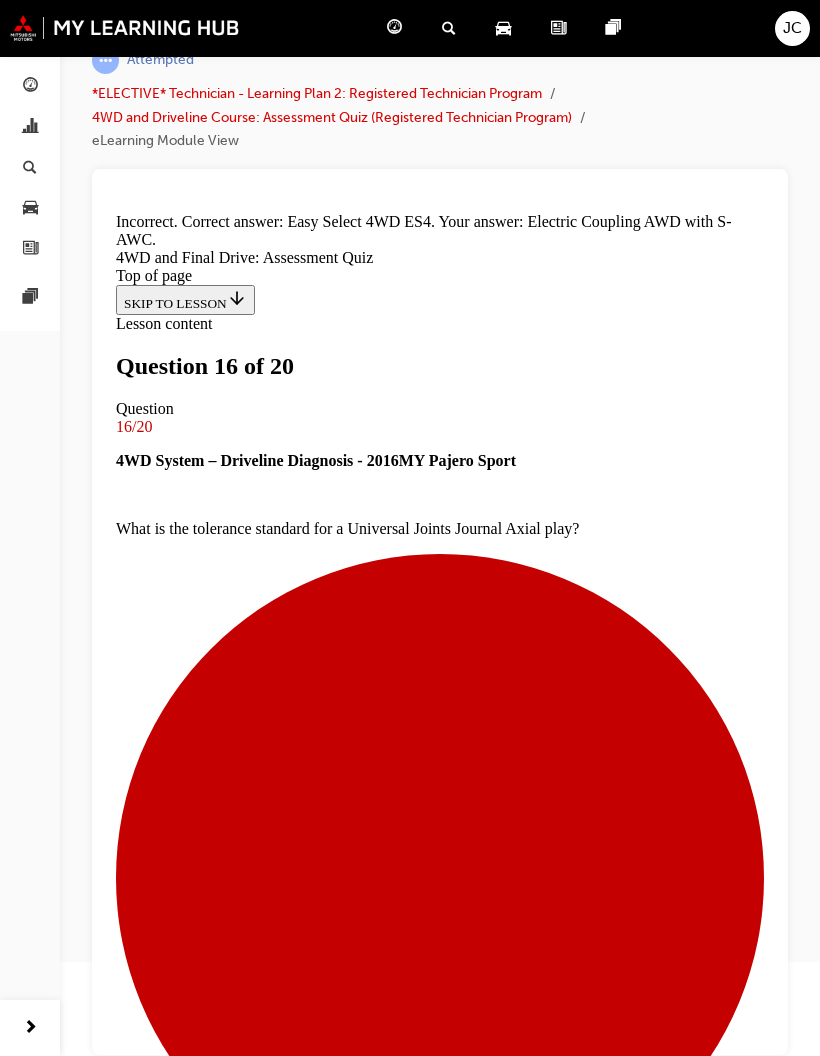 scroll, scrollTop: 87, scrollLeft: 0, axis: vertical 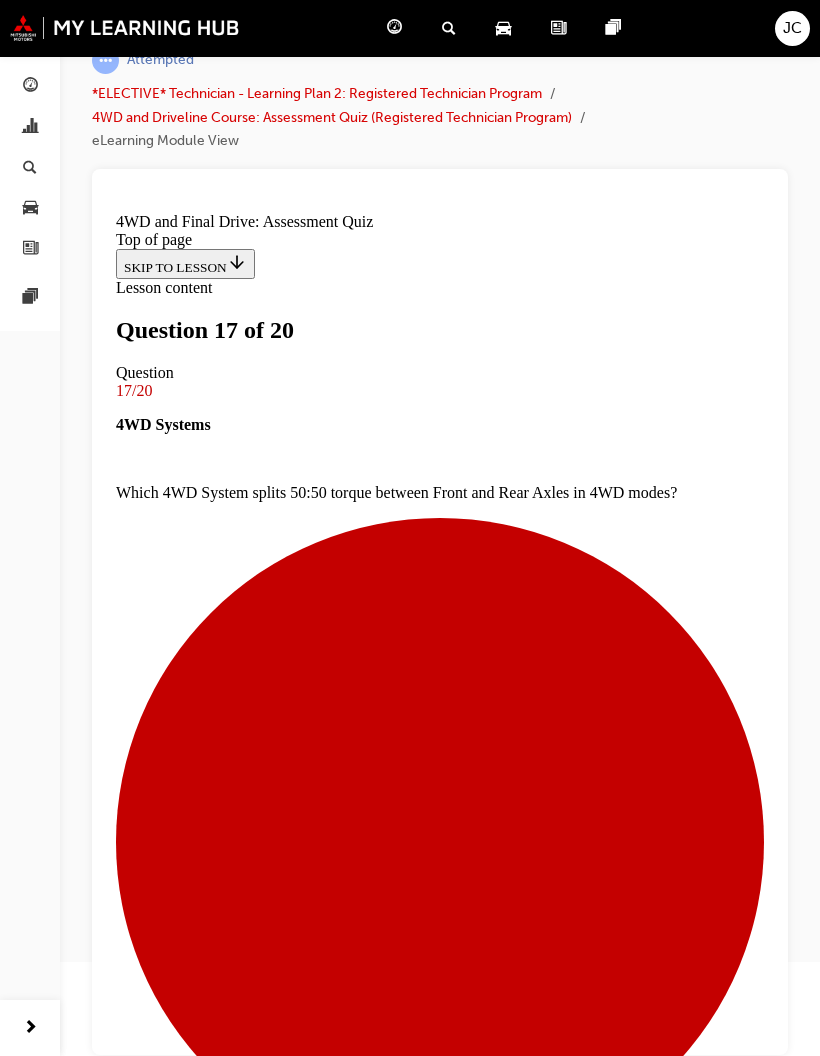 click at bounding box center (440, 6257) 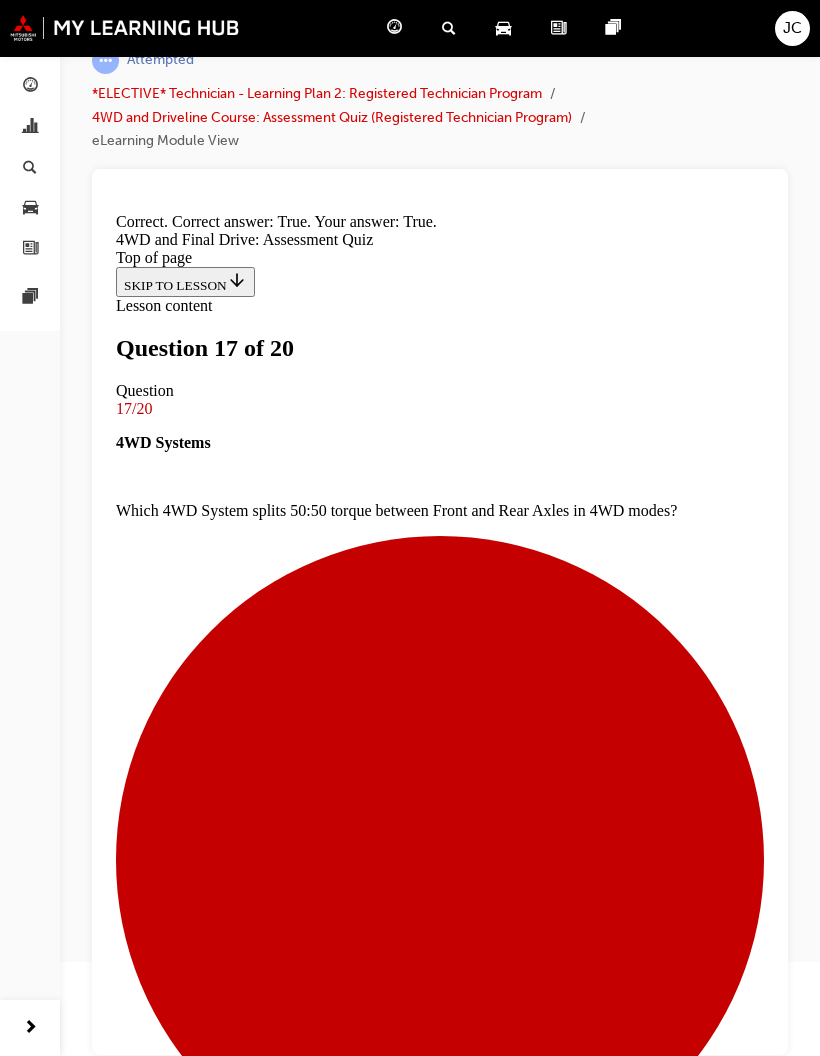click on "NEXT" at bounding box center [142, 8198] 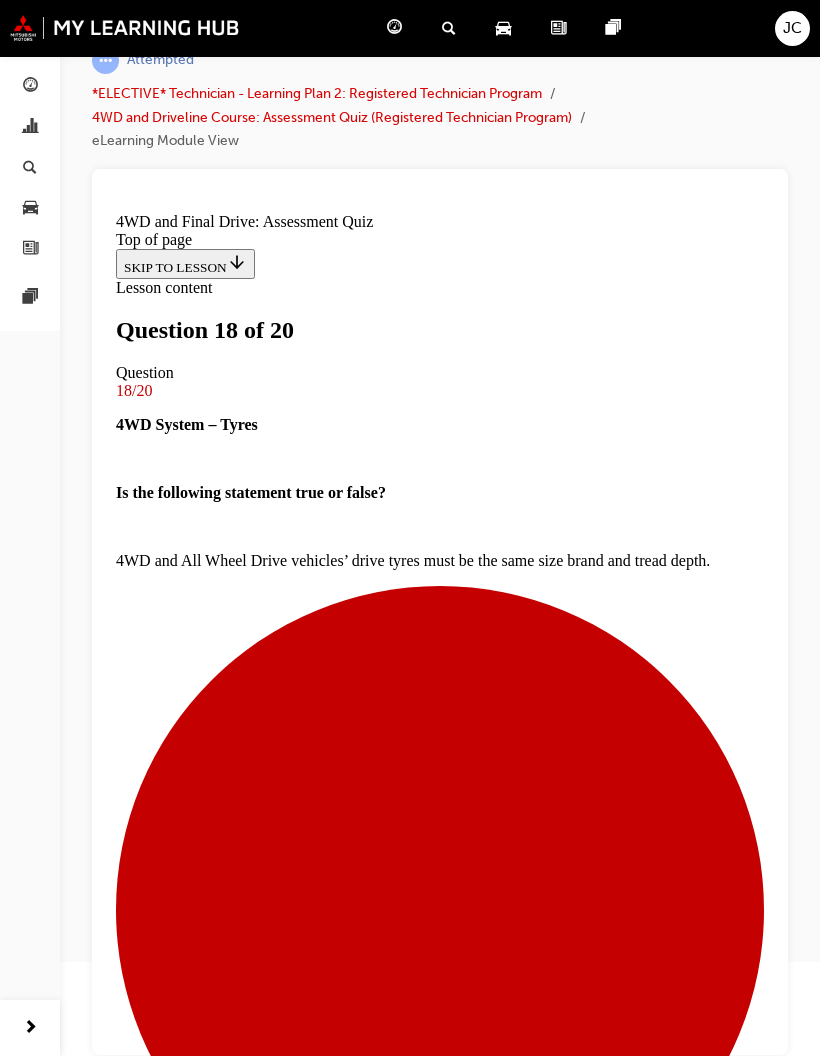 click at bounding box center (440, 5165) 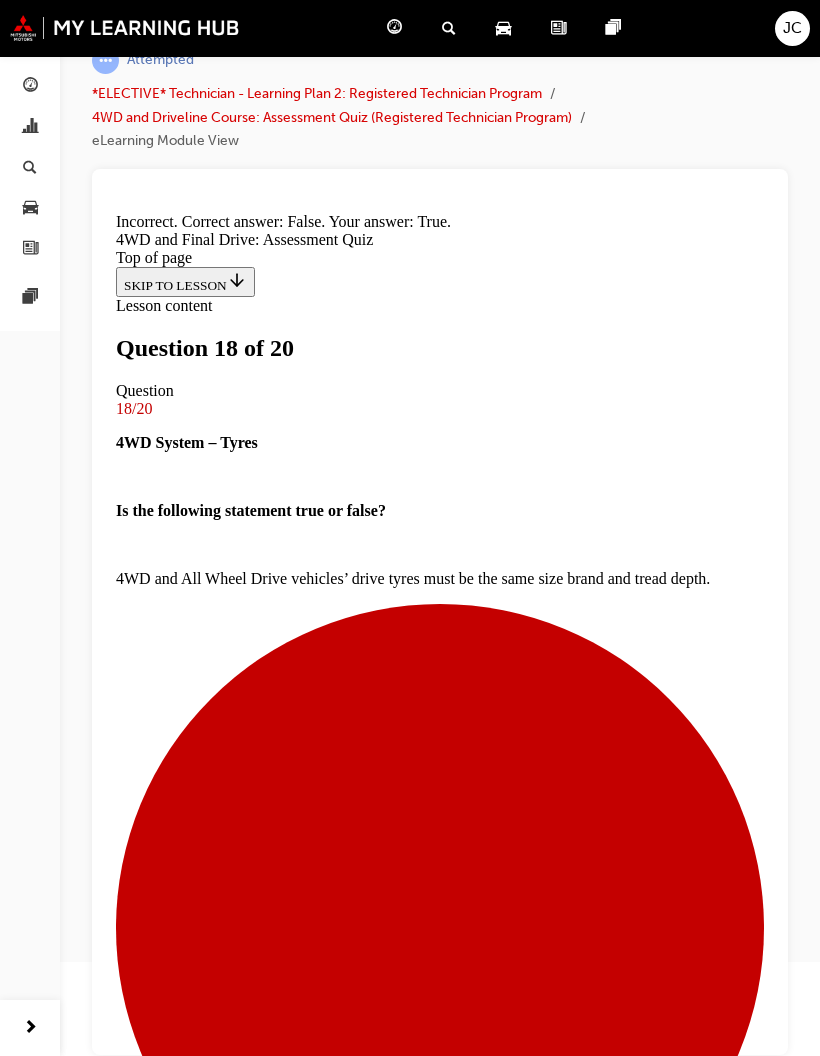scroll, scrollTop: 29, scrollLeft: 0, axis: vertical 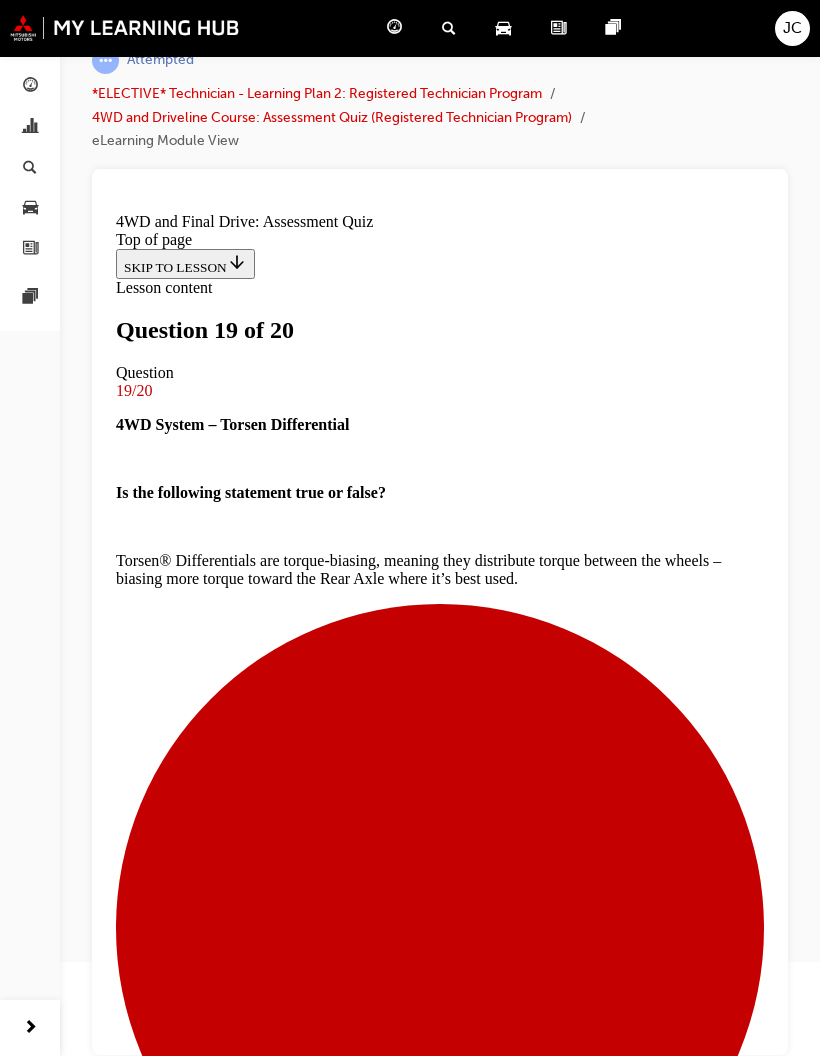 click at bounding box center (440, 3970) 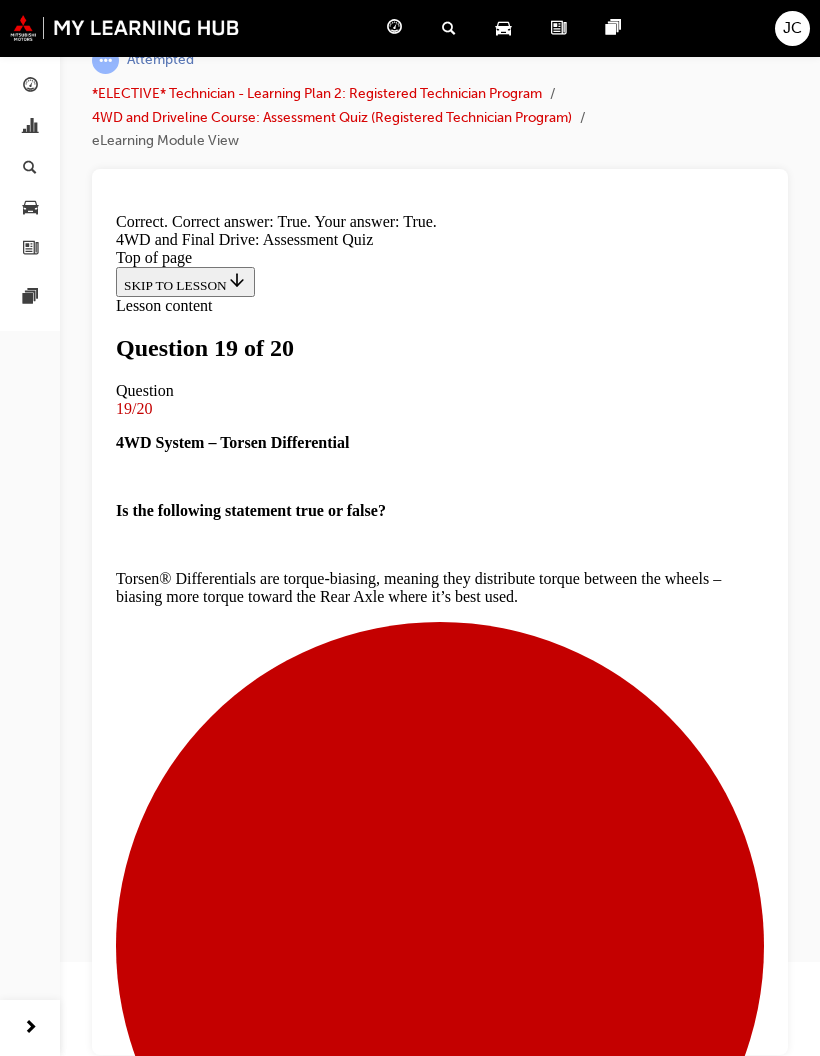 scroll, scrollTop: 15, scrollLeft: 0, axis: vertical 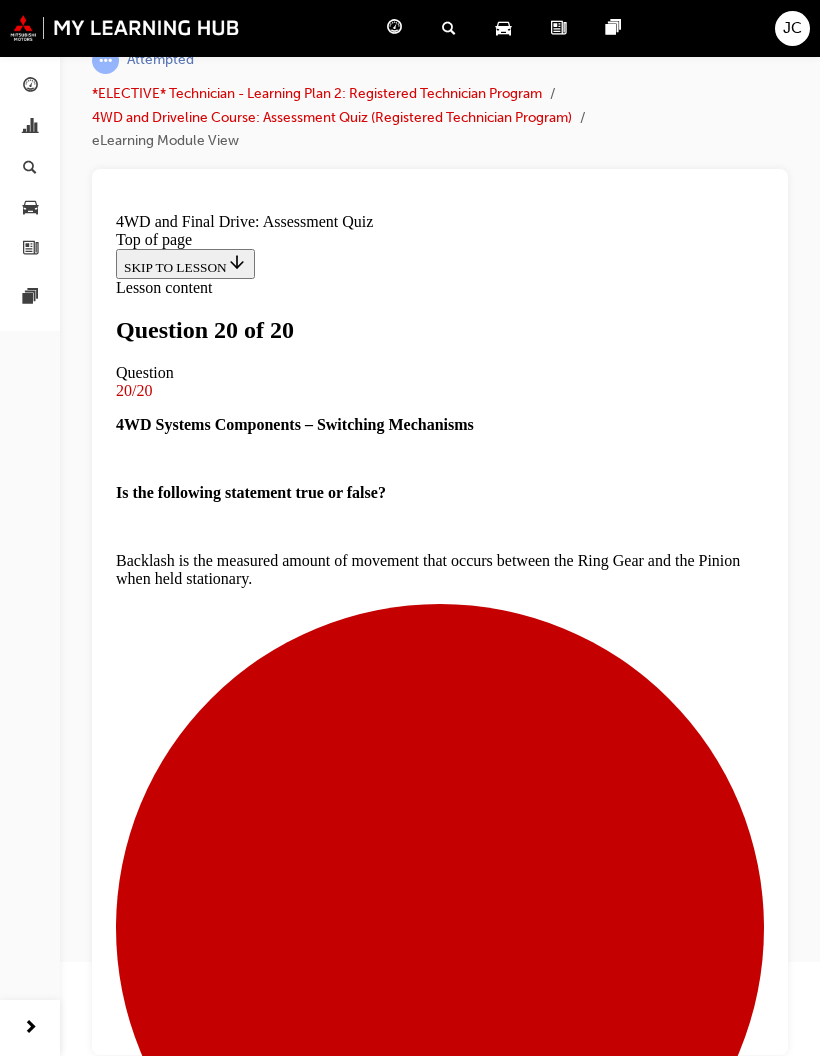 click on "TAKE AGAIN" at bounding box center (164, 4085) 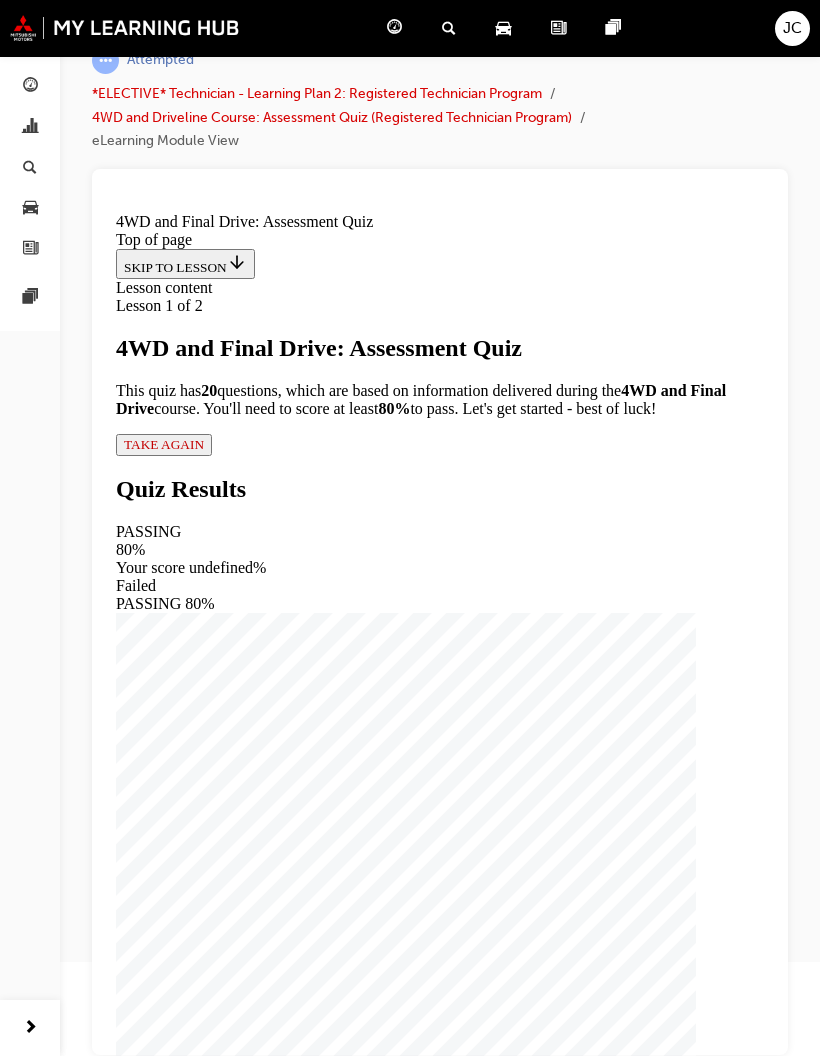 click on "TAKE AGAIN" at bounding box center [164, 443] 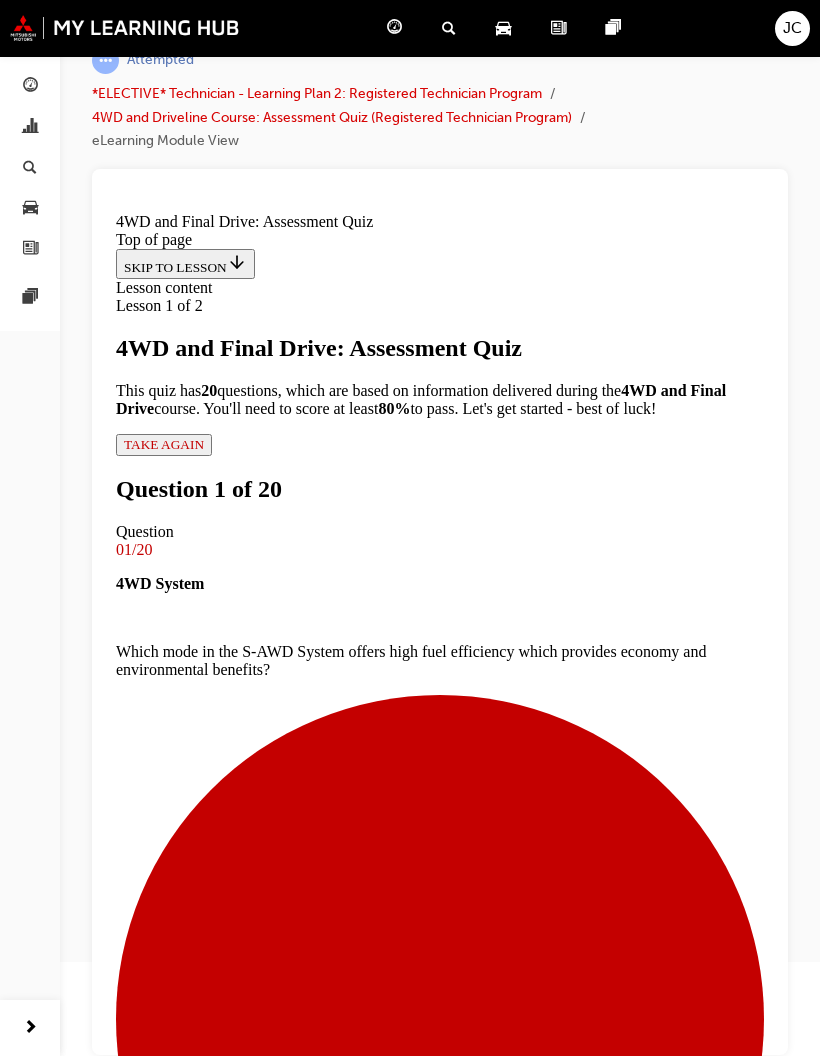 scroll, scrollTop: 3, scrollLeft: 0, axis: vertical 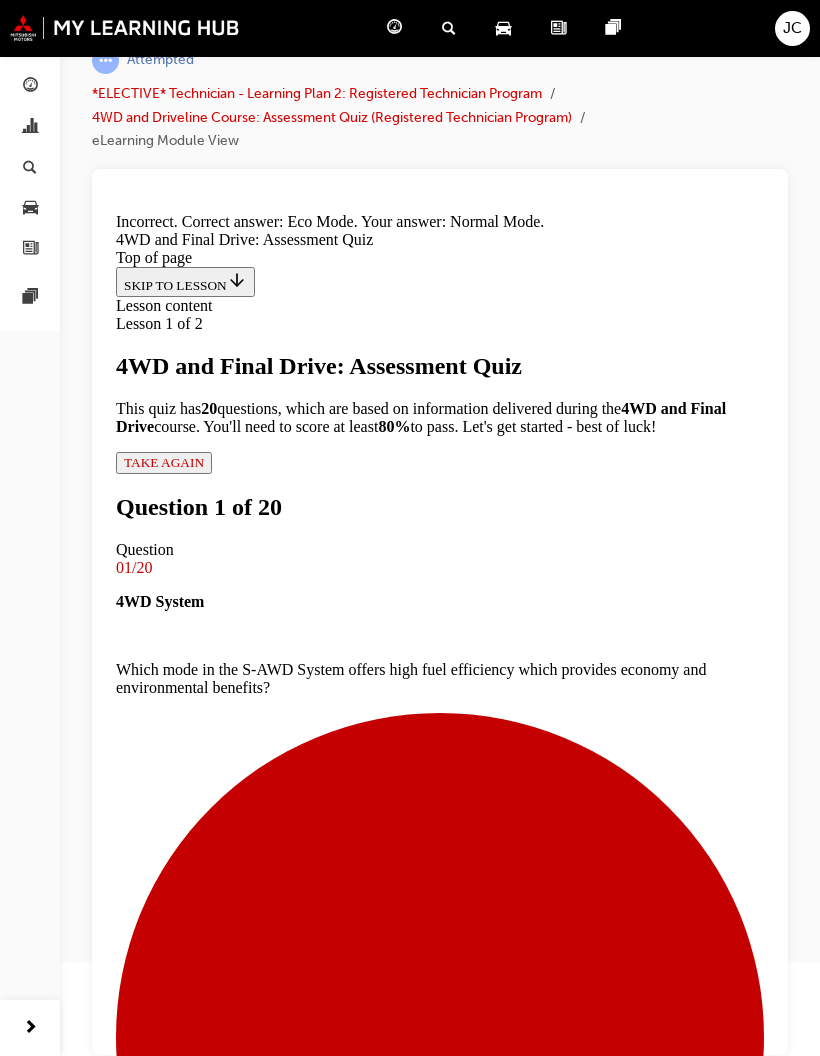 click on "NEXT" at bounding box center (142, 5580) 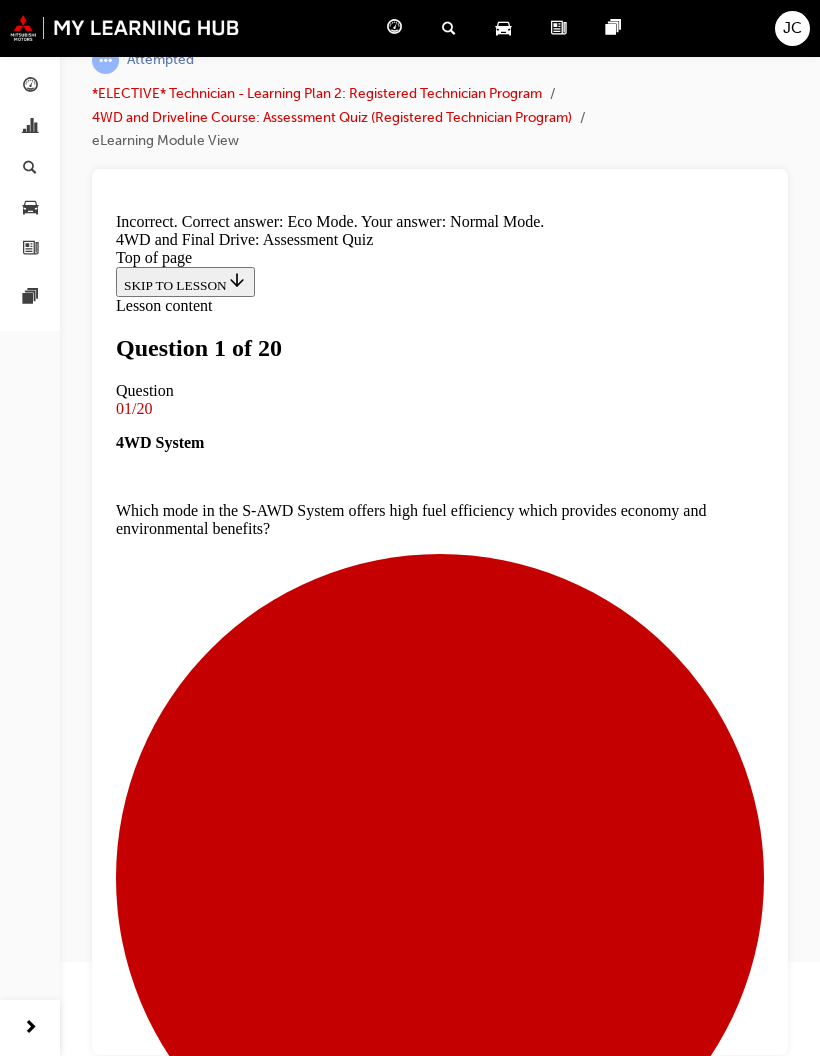 scroll, scrollTop: 114, scrollLeft: 0, axis: vertical 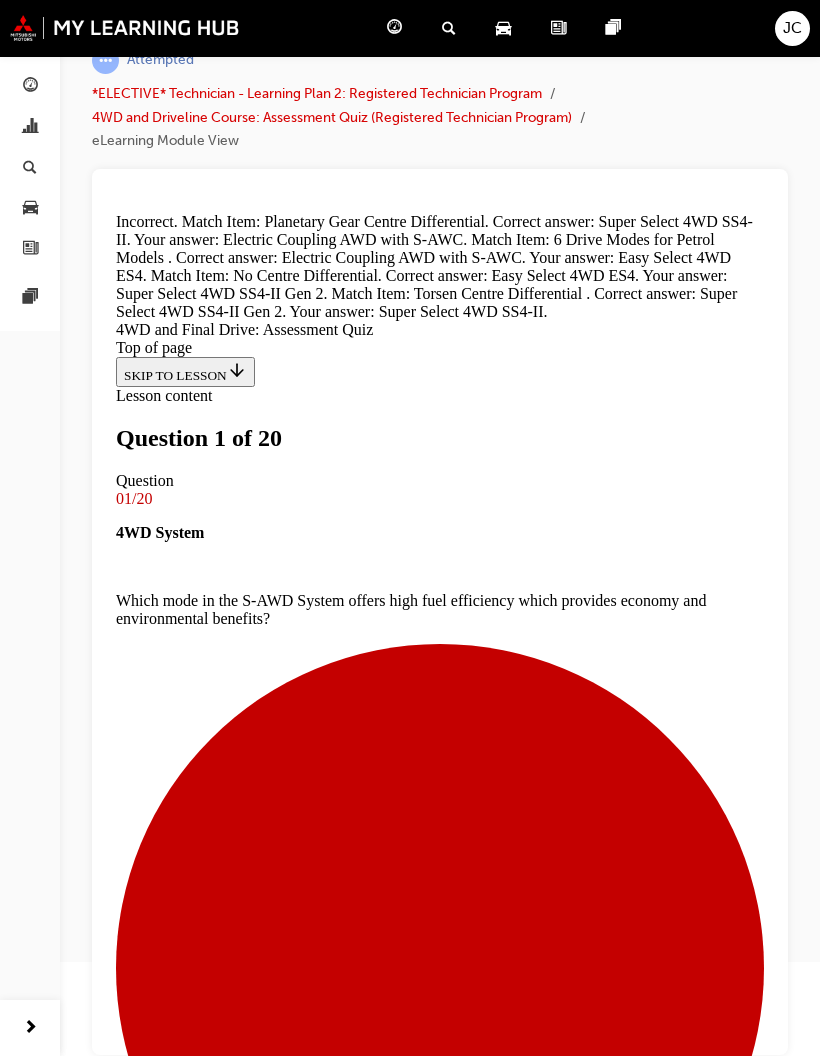 click on "NEXT" at bounding box center [142, 6774] 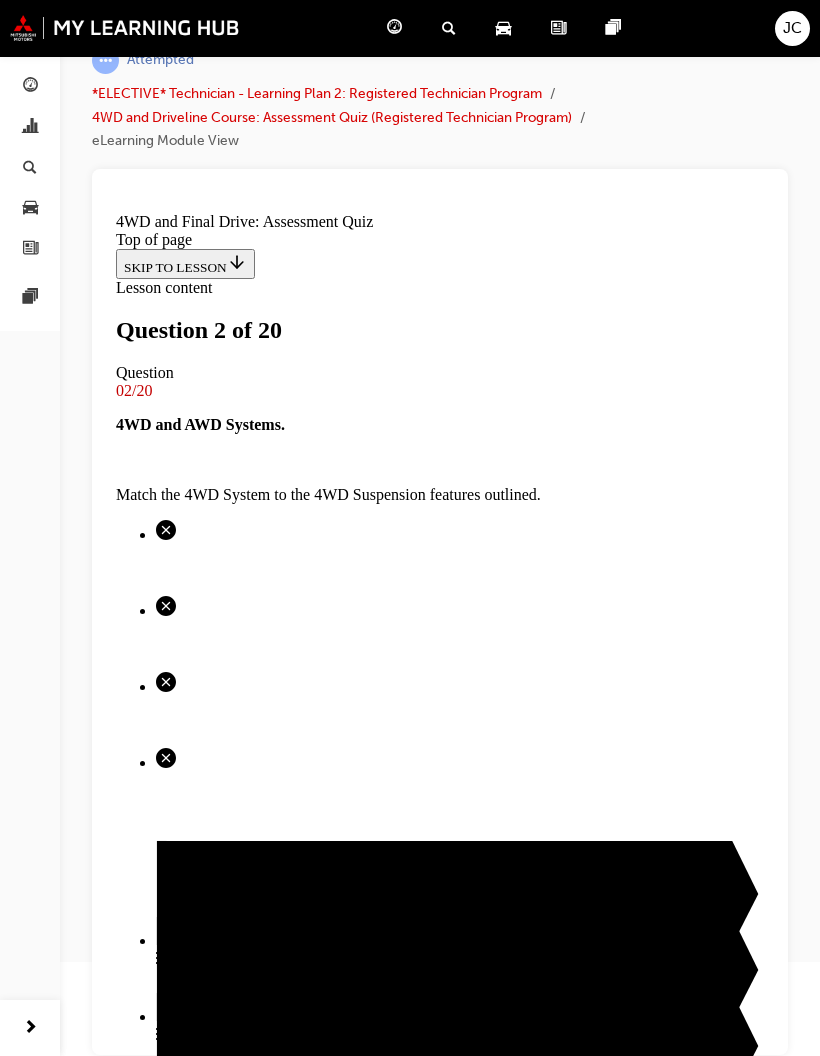 click at bounding box center [440, 2438] 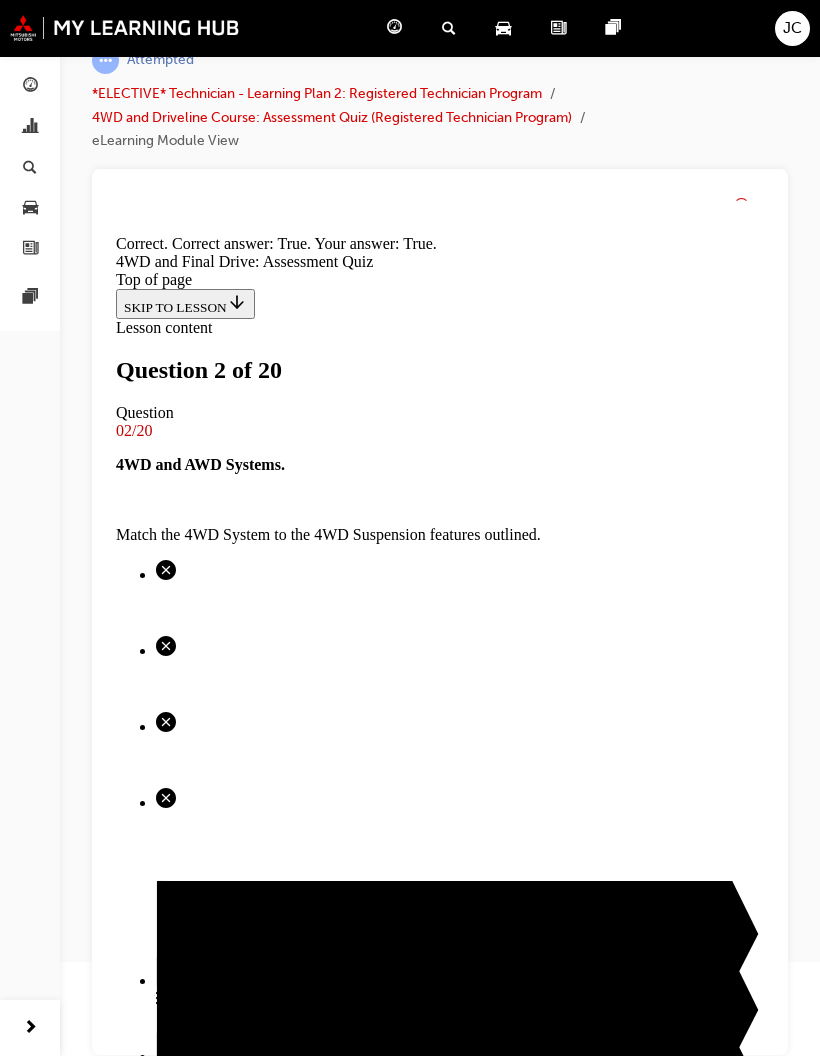 scroll, scrollTop: 15, scrollLeft: 0, axis: vertical 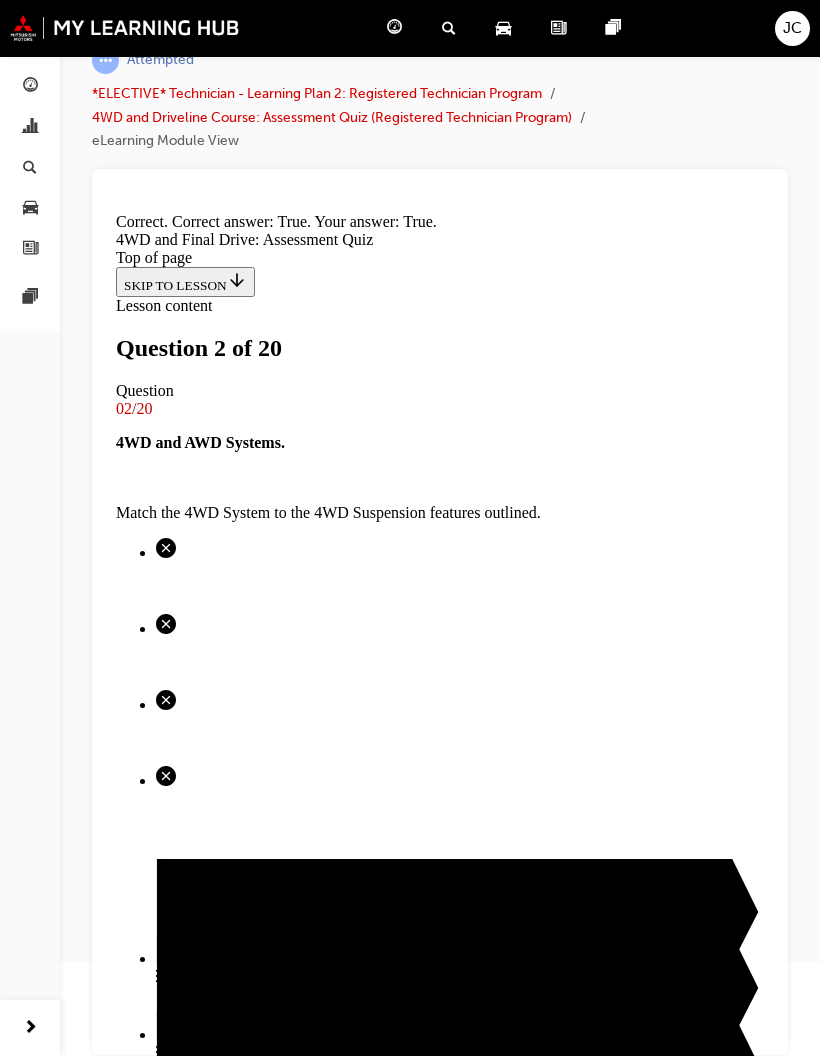 click on "NEXT" at bounding box center (142, 4413) 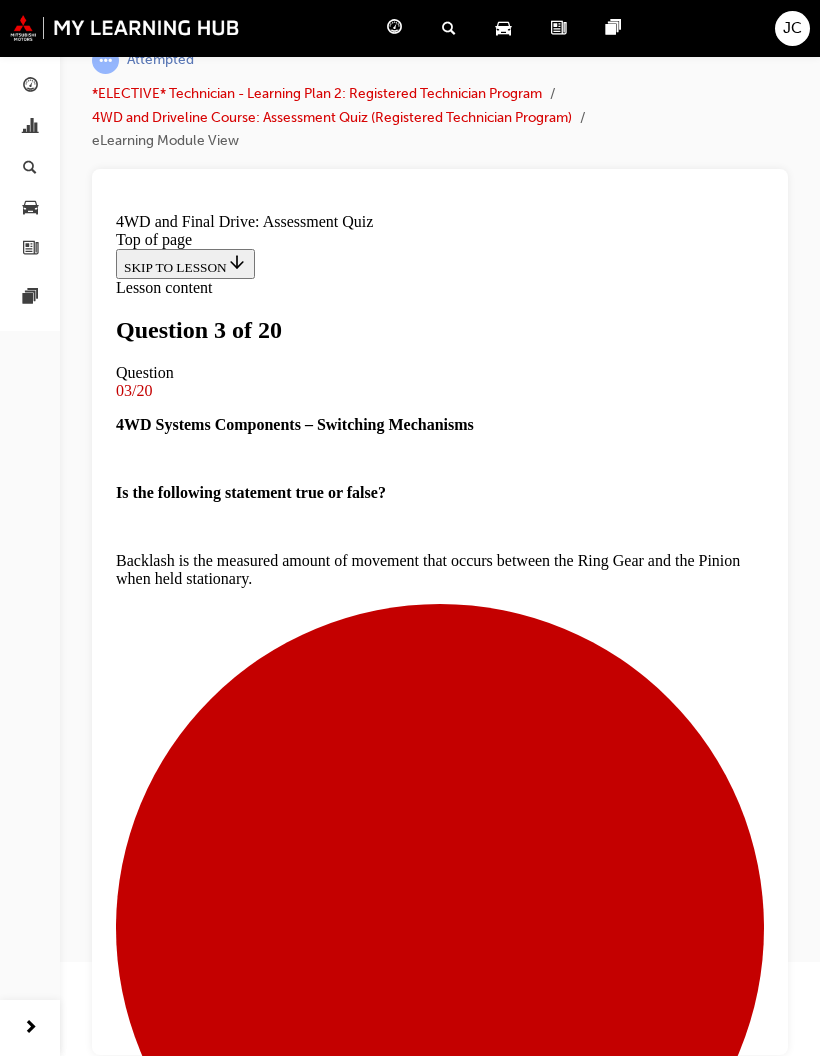 click on "Both Rear Wheels turn at the same time for maximum traction and crawling performance." at bounding box center (440, 4552) 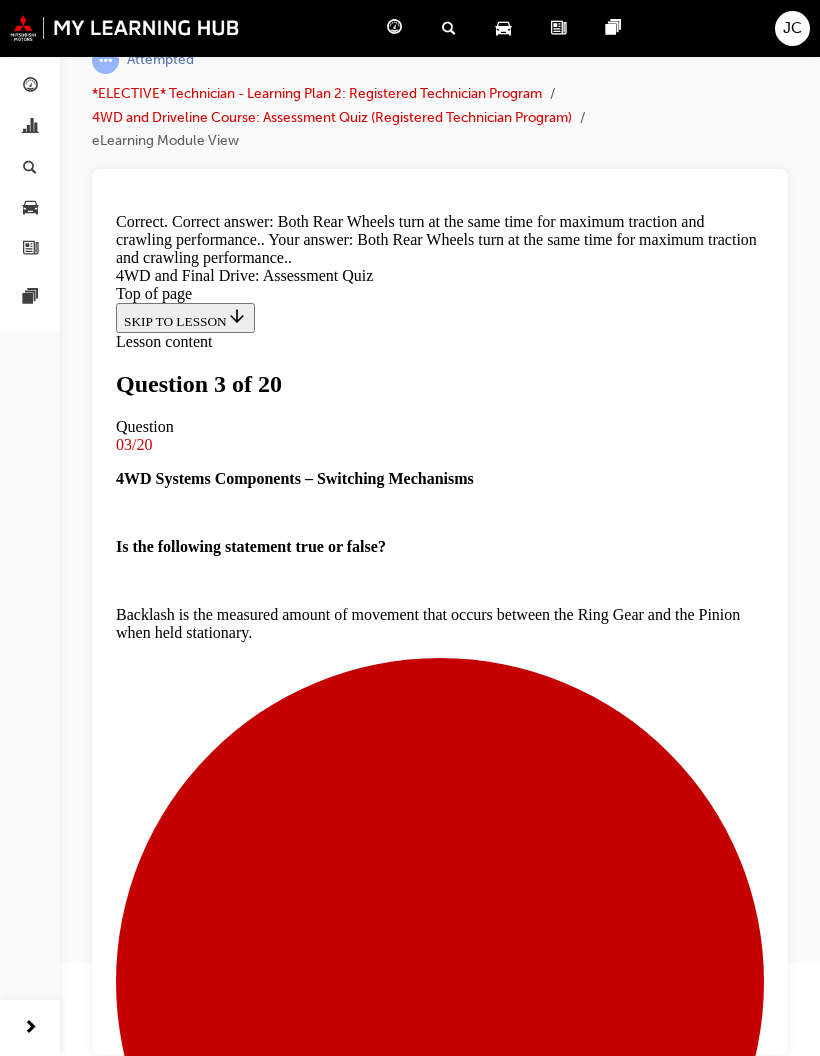 scroll, scrollTop: 167, scrollLeft: 0, axis: vertical 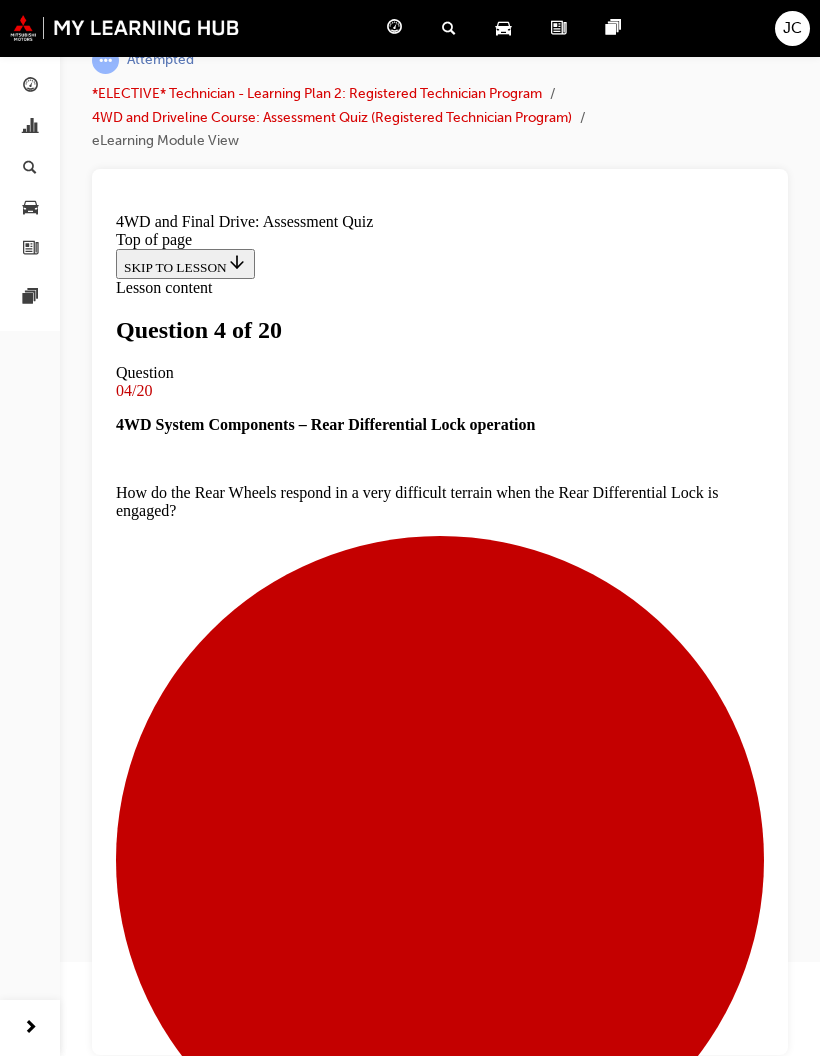 click at bounding box center (440, 8651) 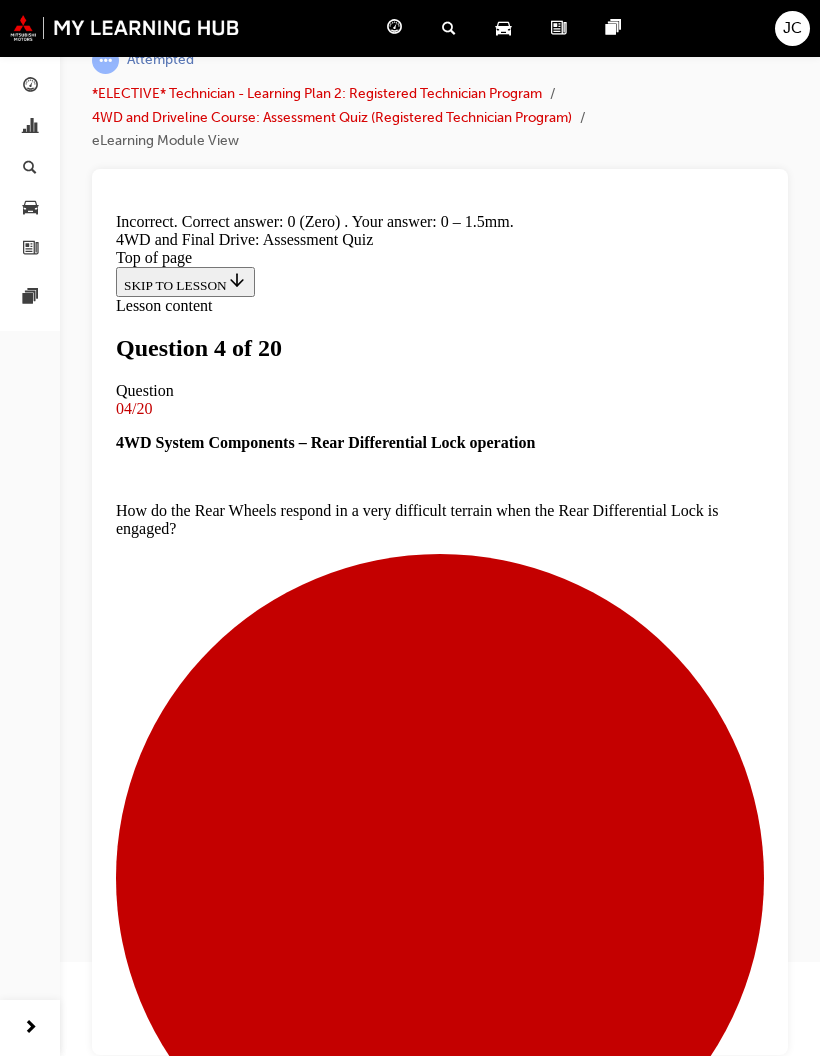 scroll, scrollTop: 87, scrollLeft: 0, axis: vertical 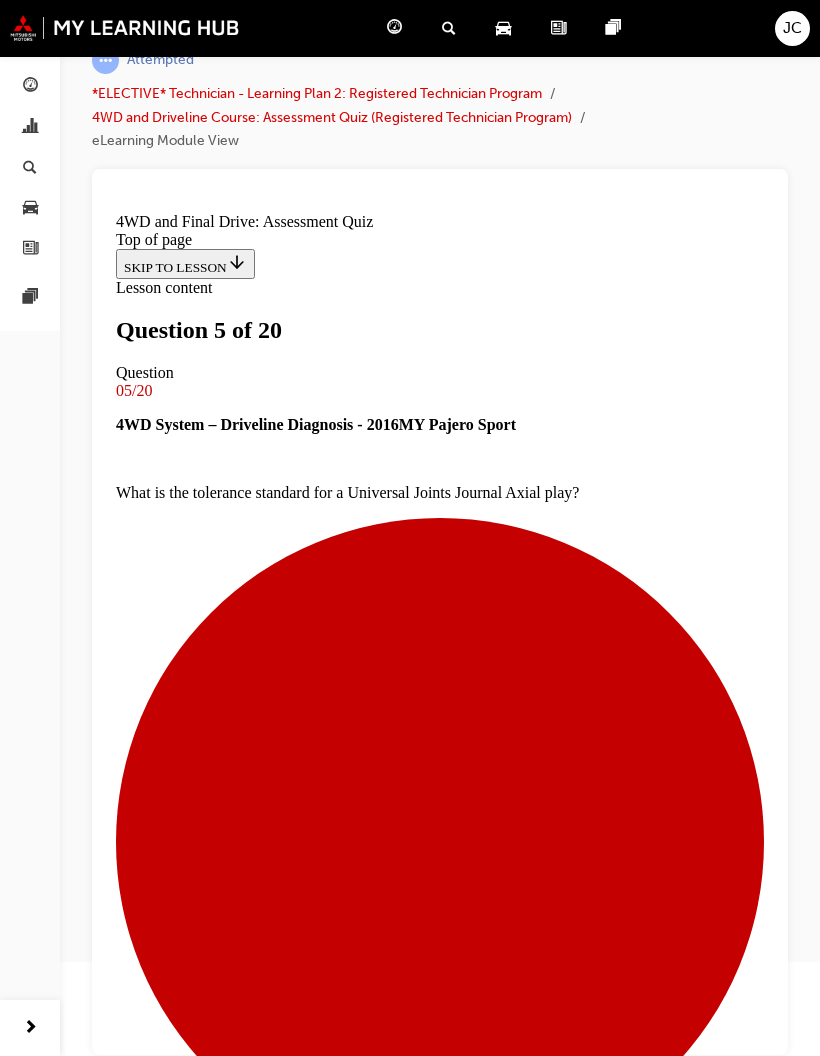 click on "Free Wheel Clutch Mechanism" at bounding box center (440, 10427) 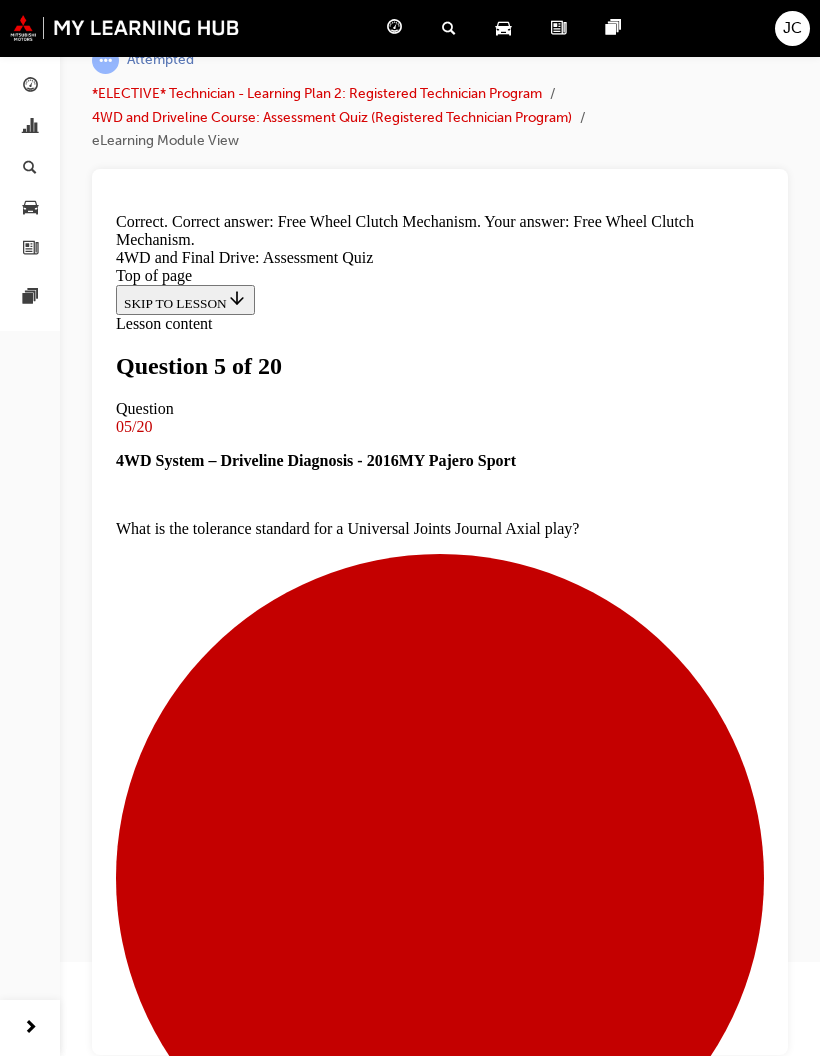 scroll, scrollTop: 189, scrollLeft: 0, axis: vertical 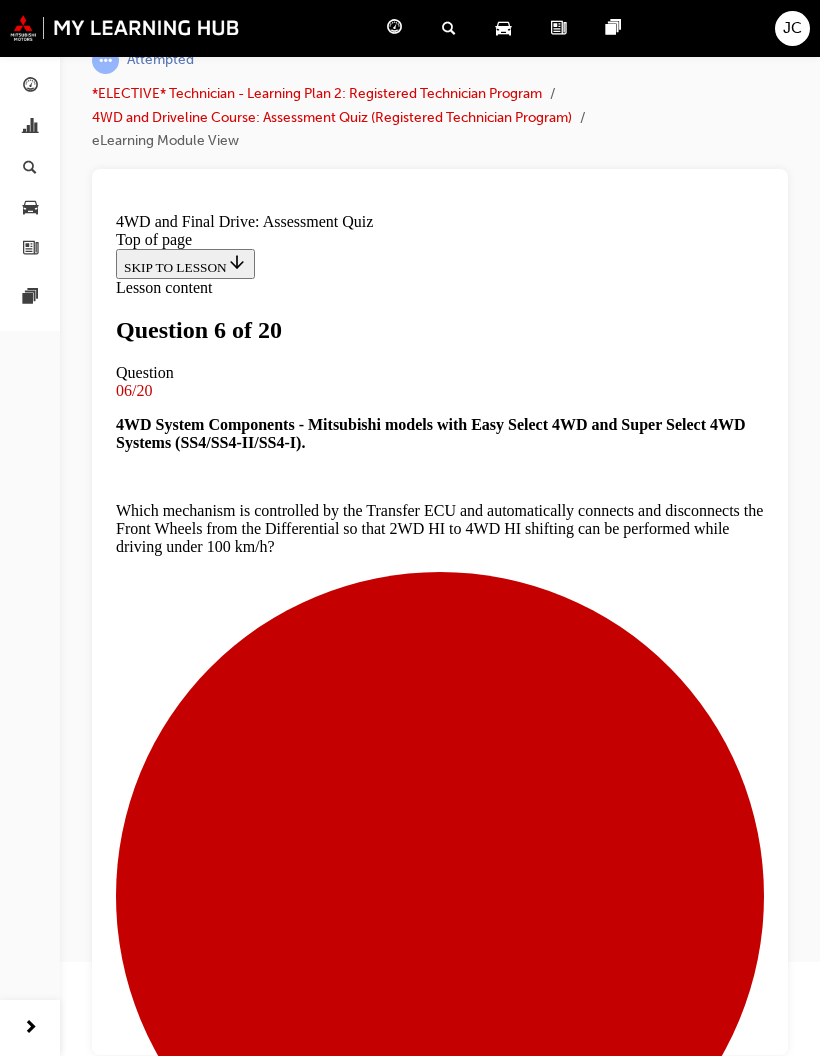 click at bounding box center [460, 6025] 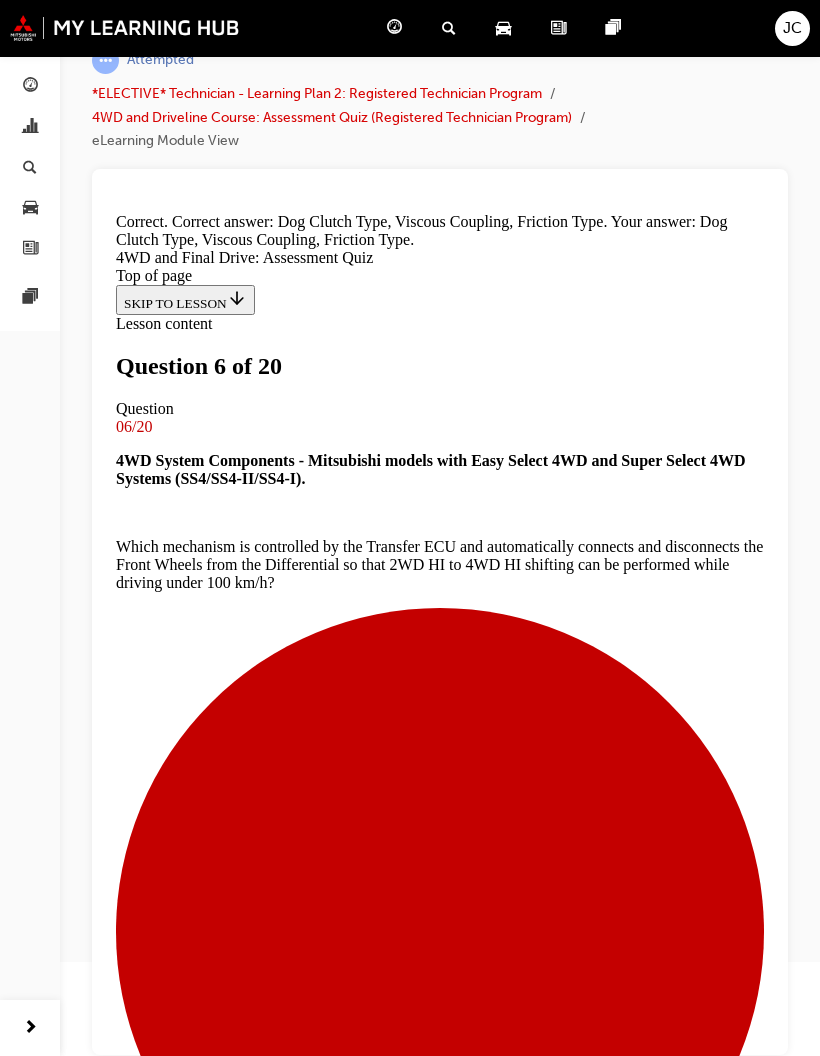 scroll, scrollTop: 155, scrollLeft: 0, axis: vertical 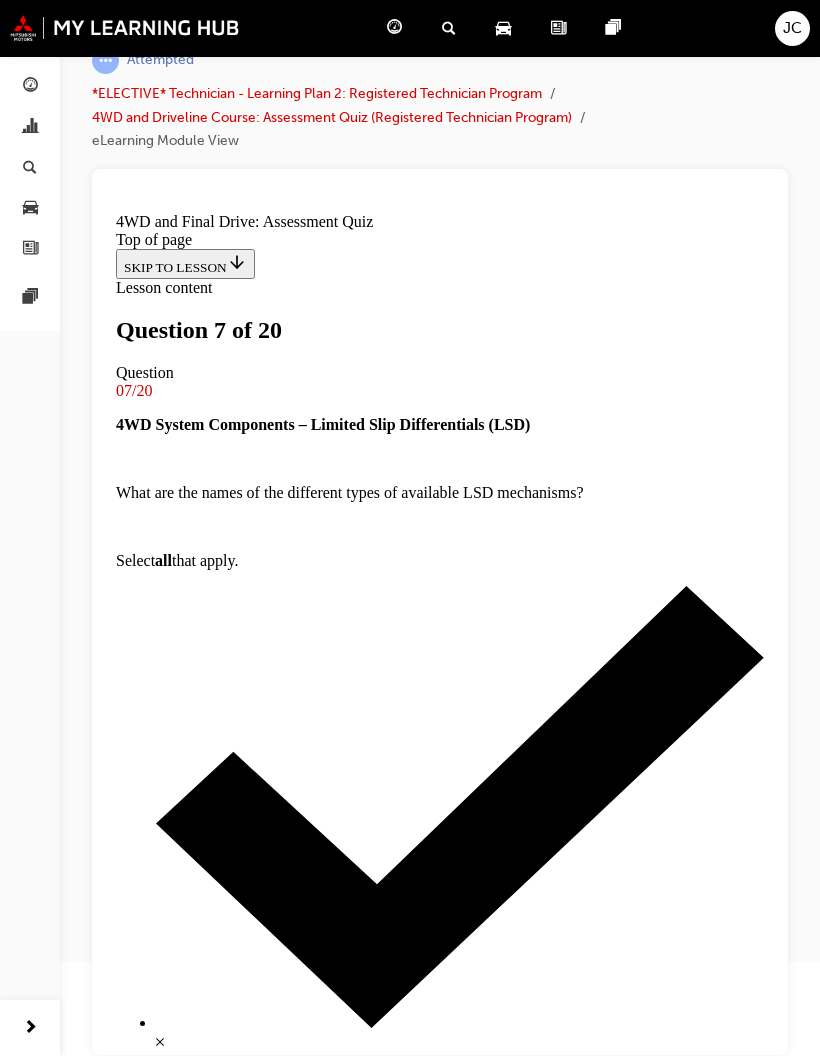click at bounding box center (440, 7118) 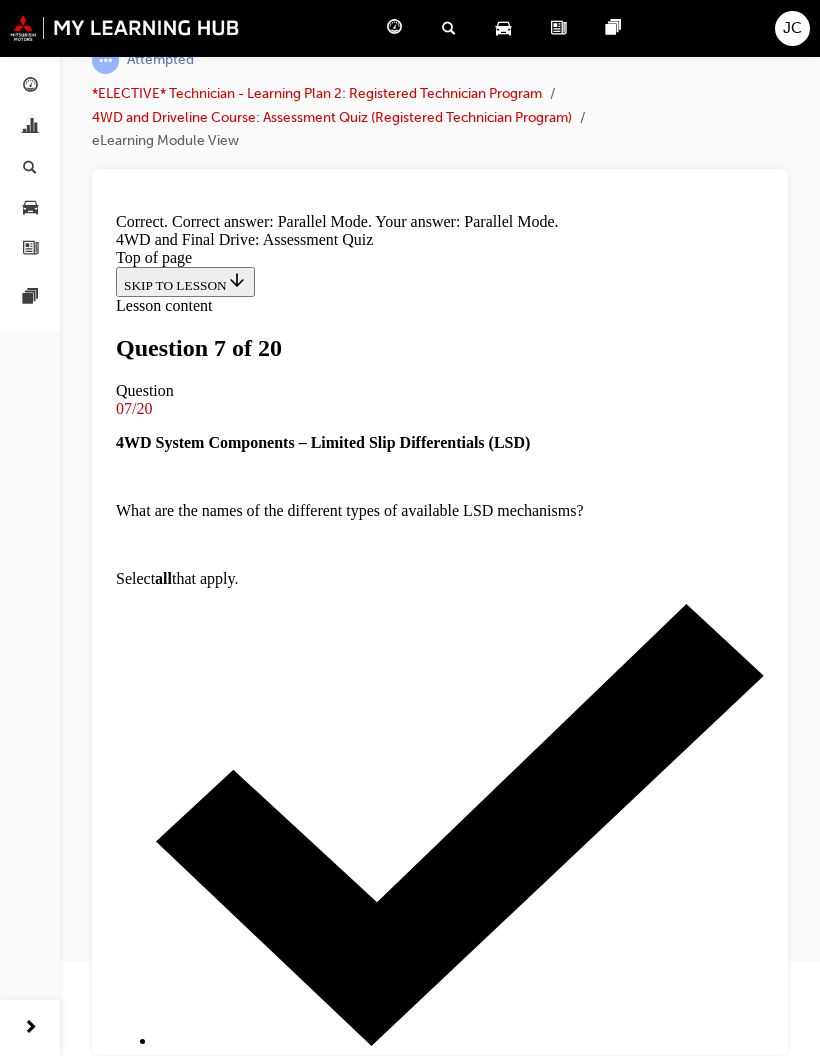 scroll, scrollTop: 121, scrollLeft: 0, axis: vertical 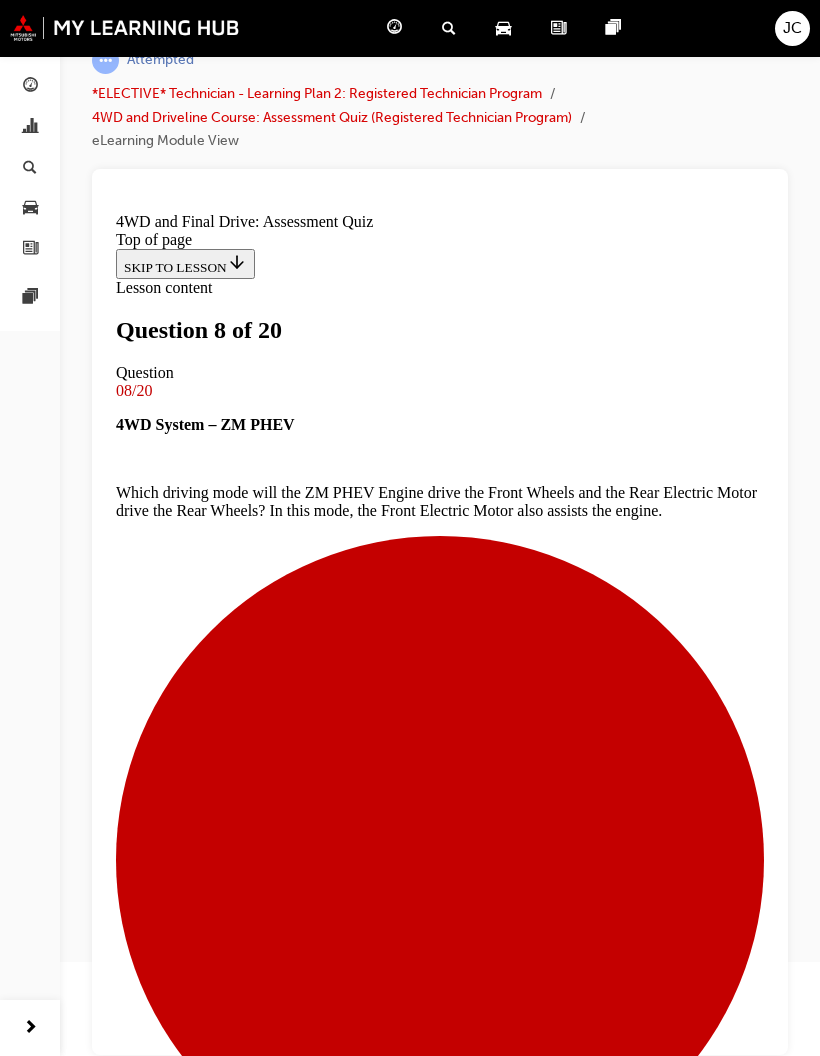 click at bounding box center (440, 6329) 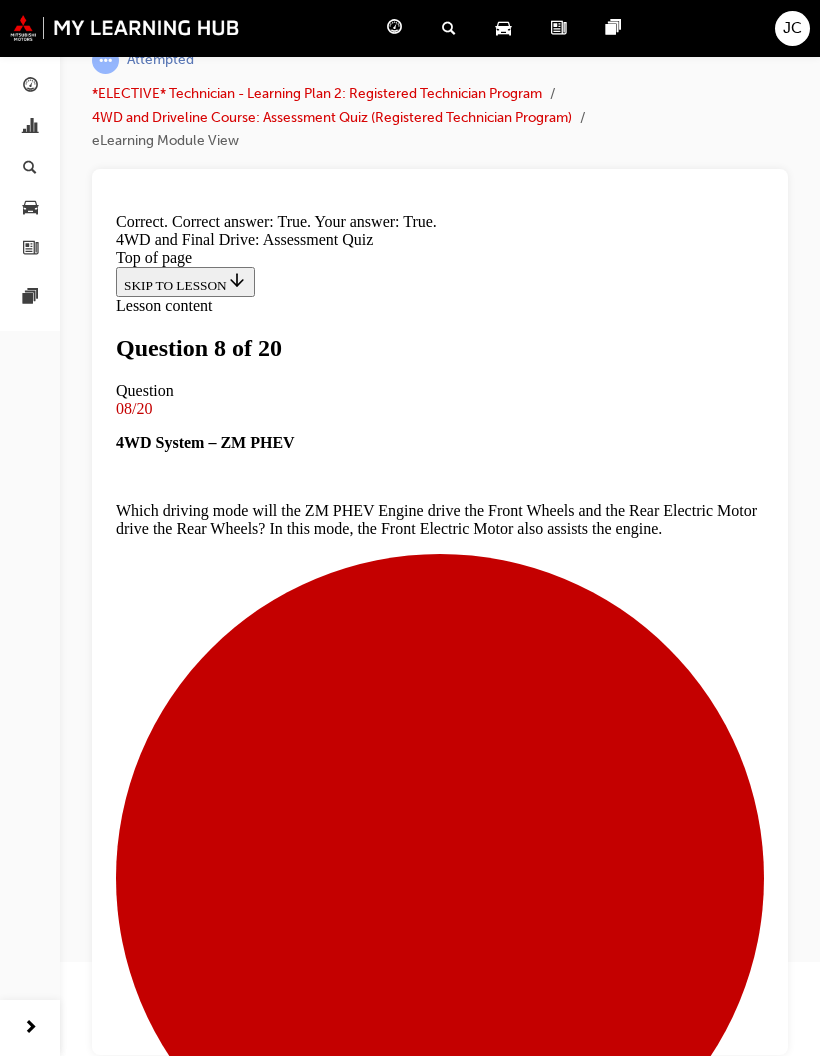 click on "NEXT" at bounding box center (142, 8270) 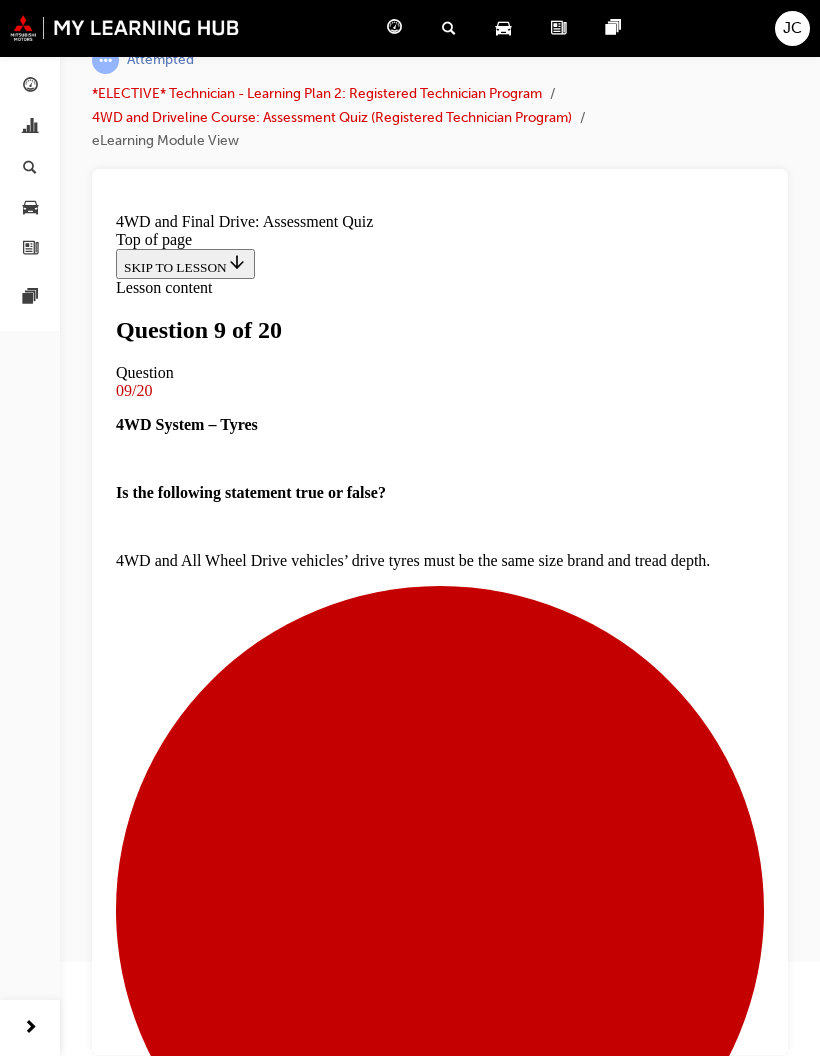 click at bounding box center (440, 4004) 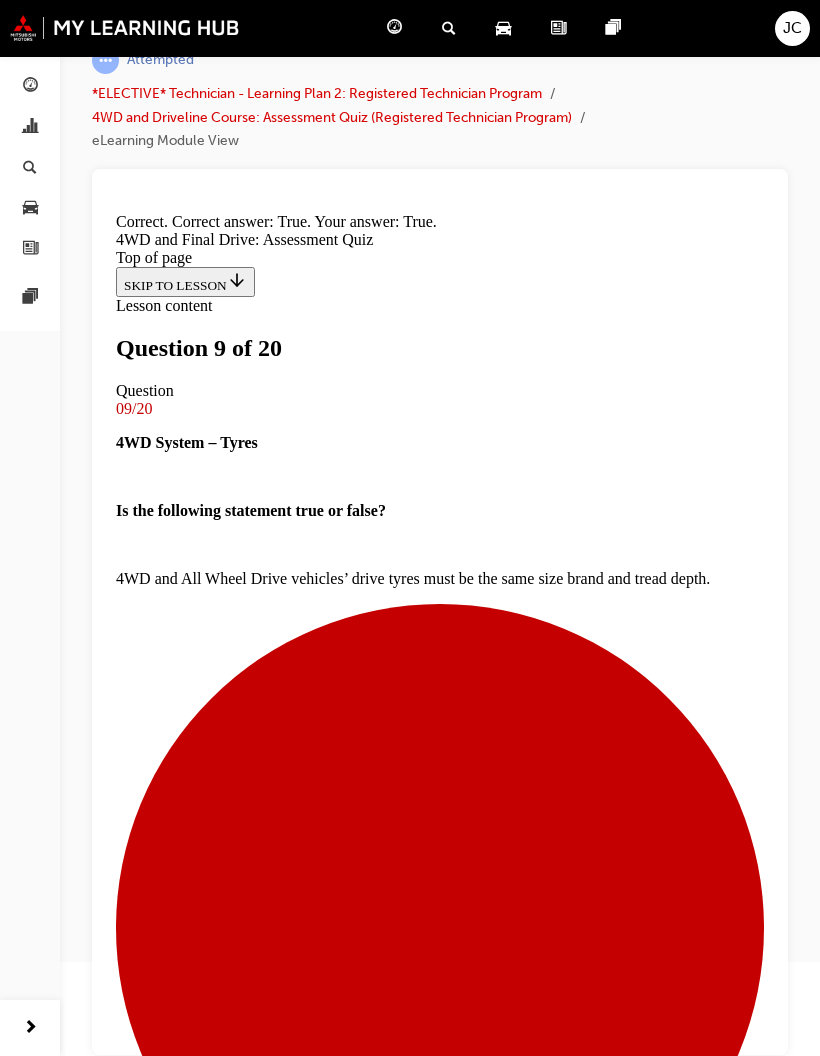click on "NEXT" at bounding box center (142, 5946) 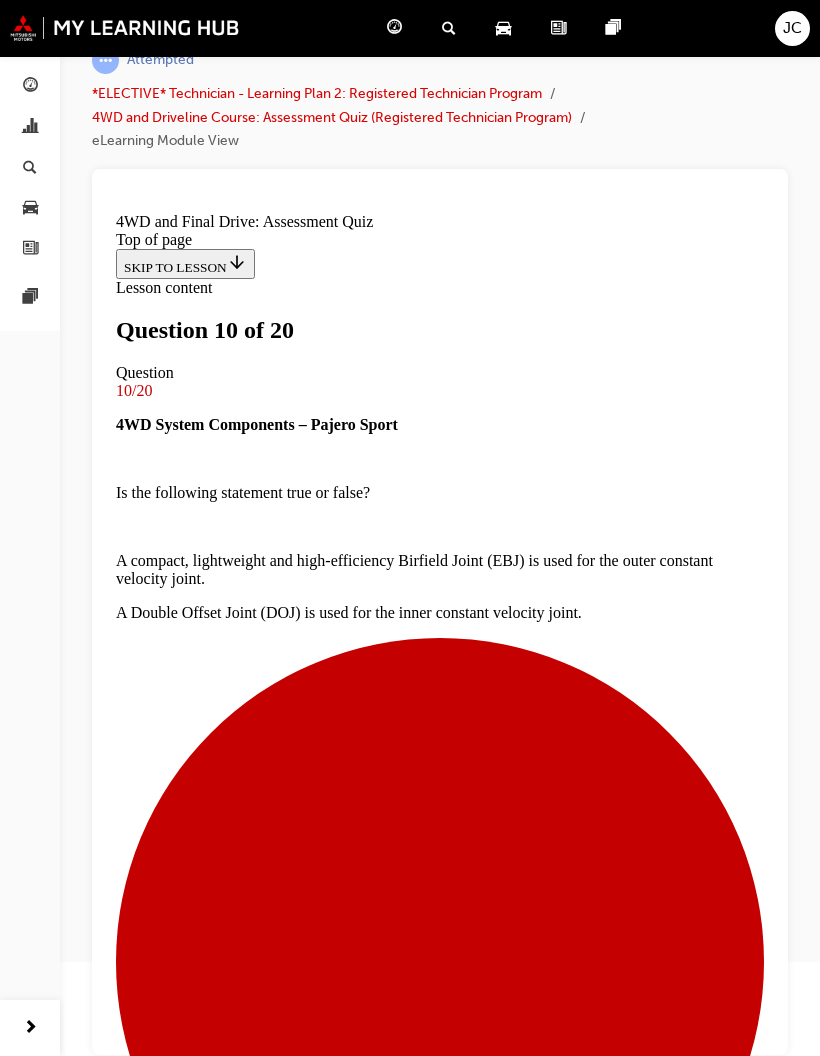 click at bounding box center (440, 3936) 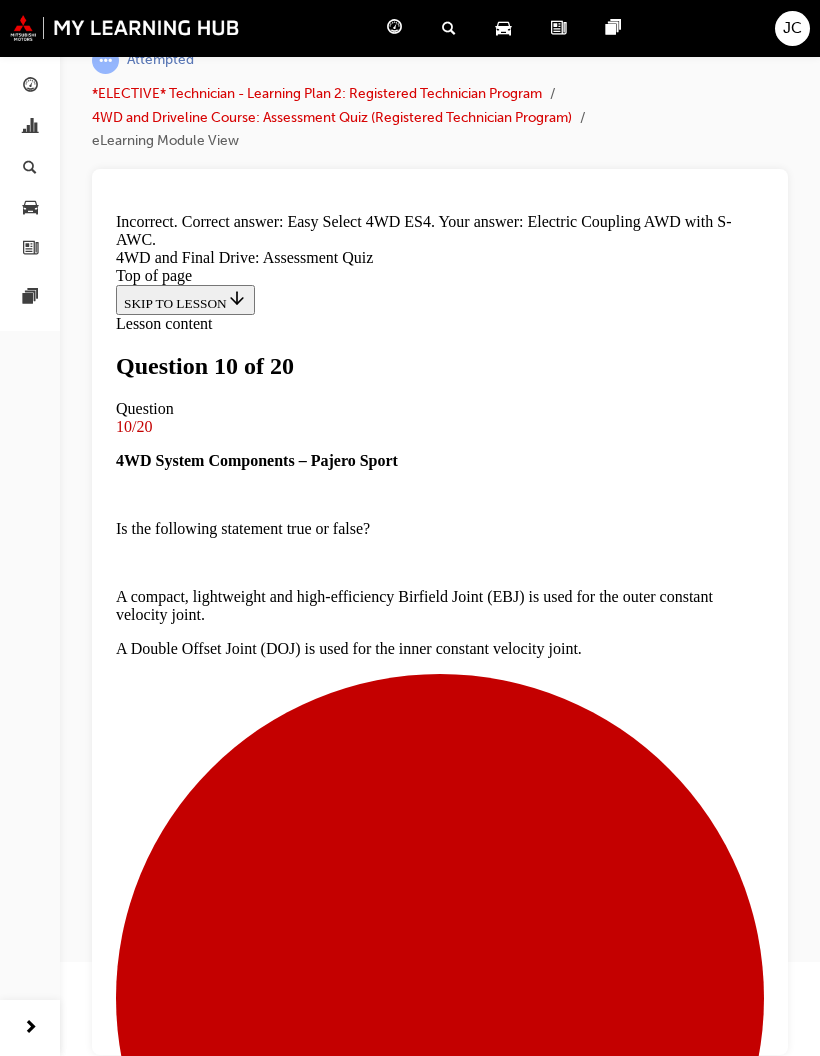 scroll, scrollTop: 87, scrollLeft: 0, axis: vertical 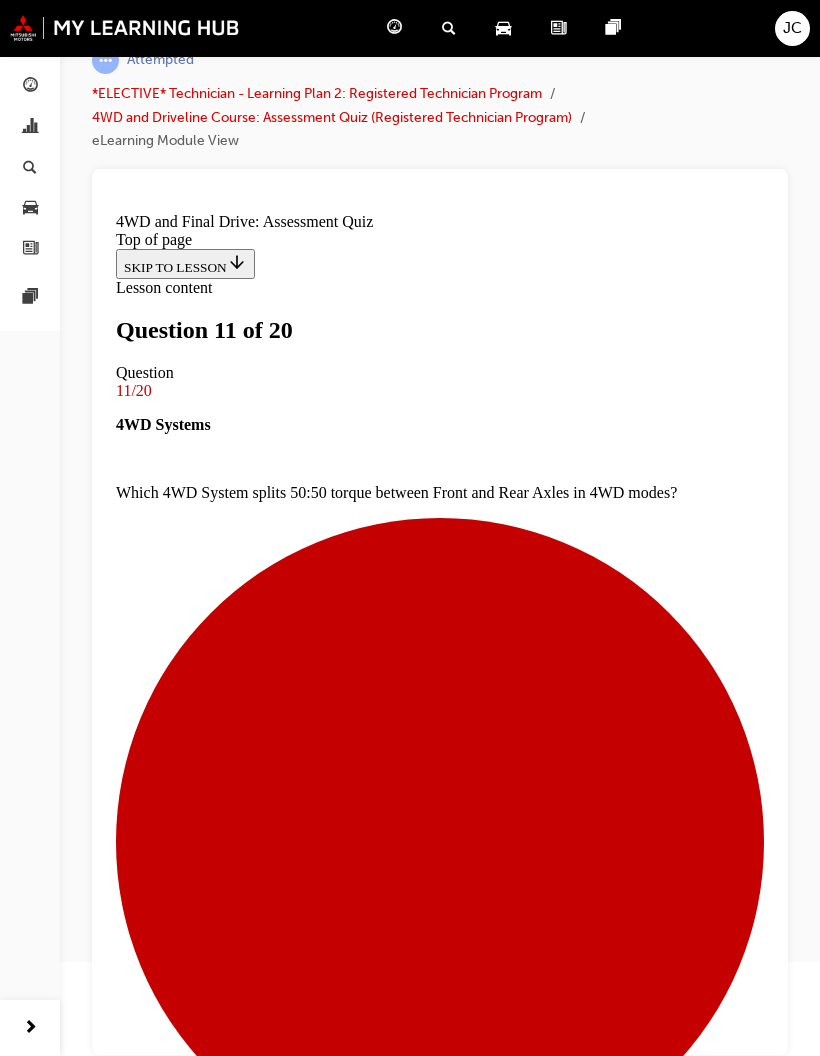 click on "False" at bounding box center (440, 8068) 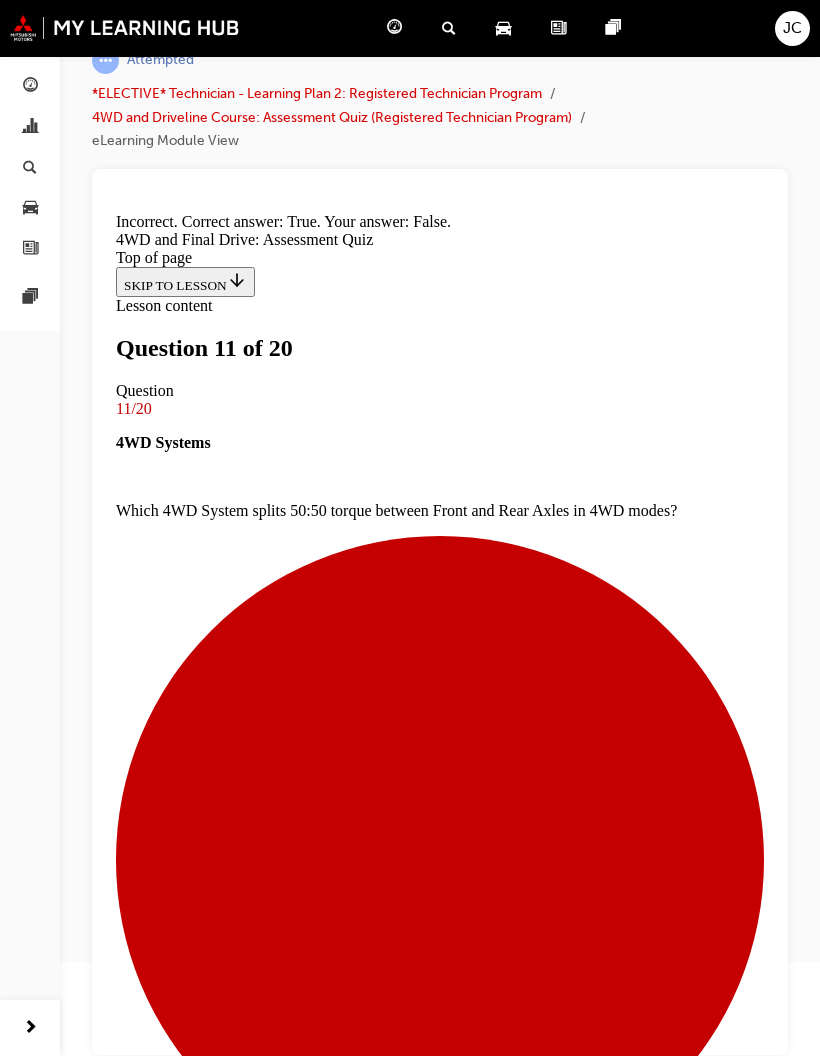 scroll, scrollTop: 29, scrollLeft: 0, axis: vertical 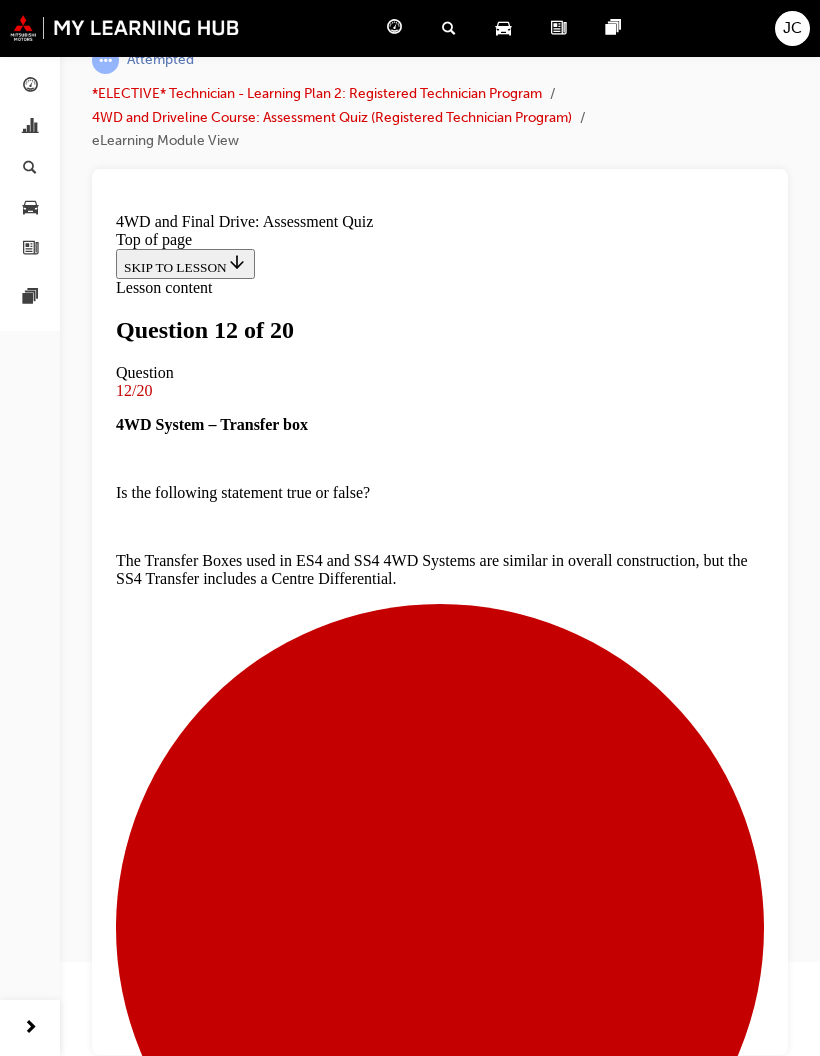 click at bounding box center [460, 4641] 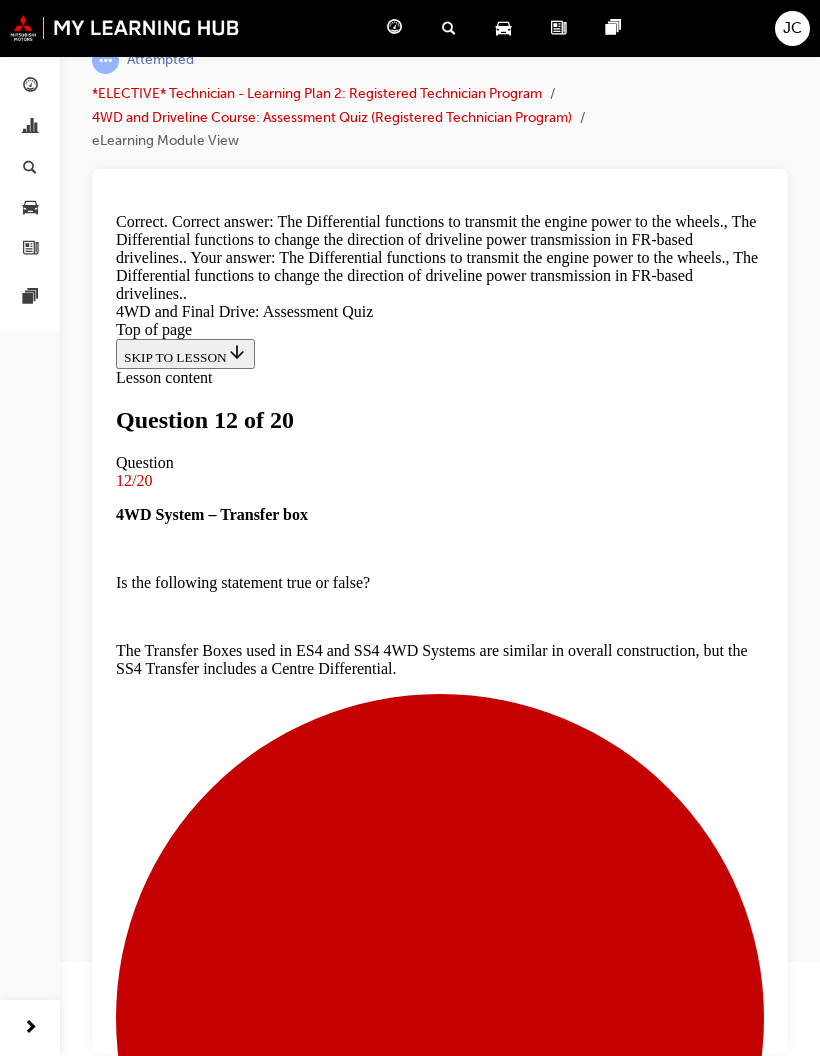scroll, scrollTop: 161, scrollLeft: 0, axis: vertical 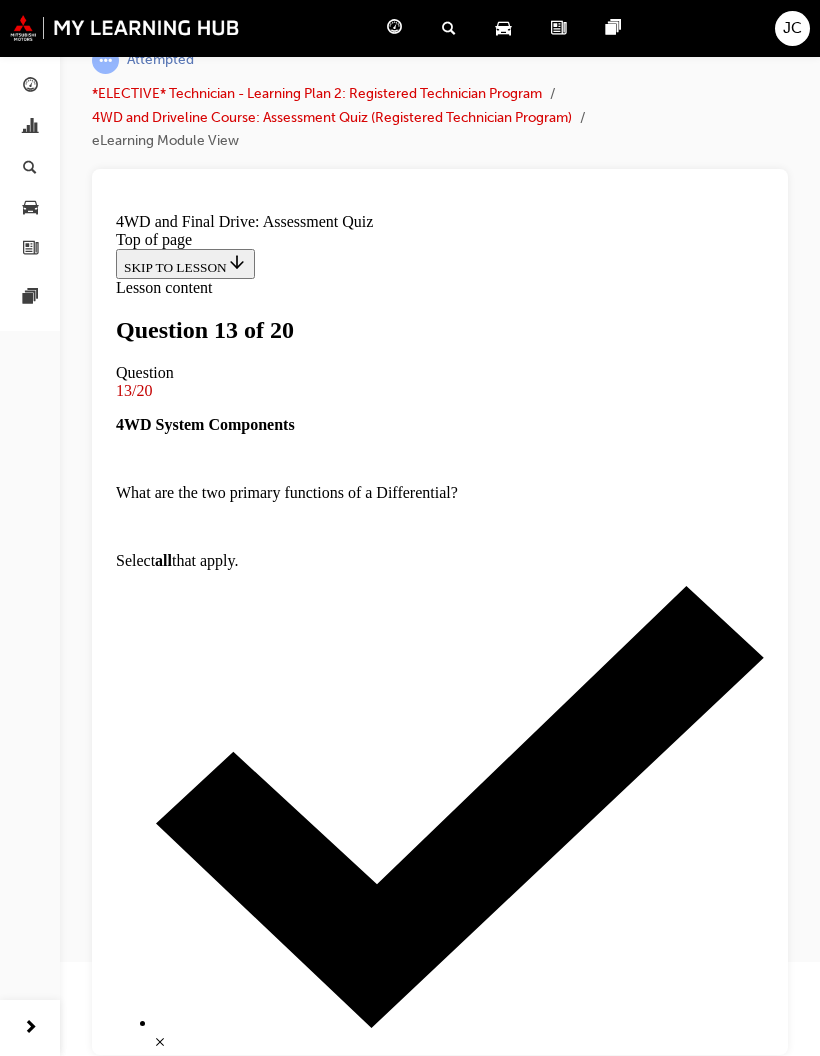 click on "SUBMIT" at bounding box center (149, 4103) 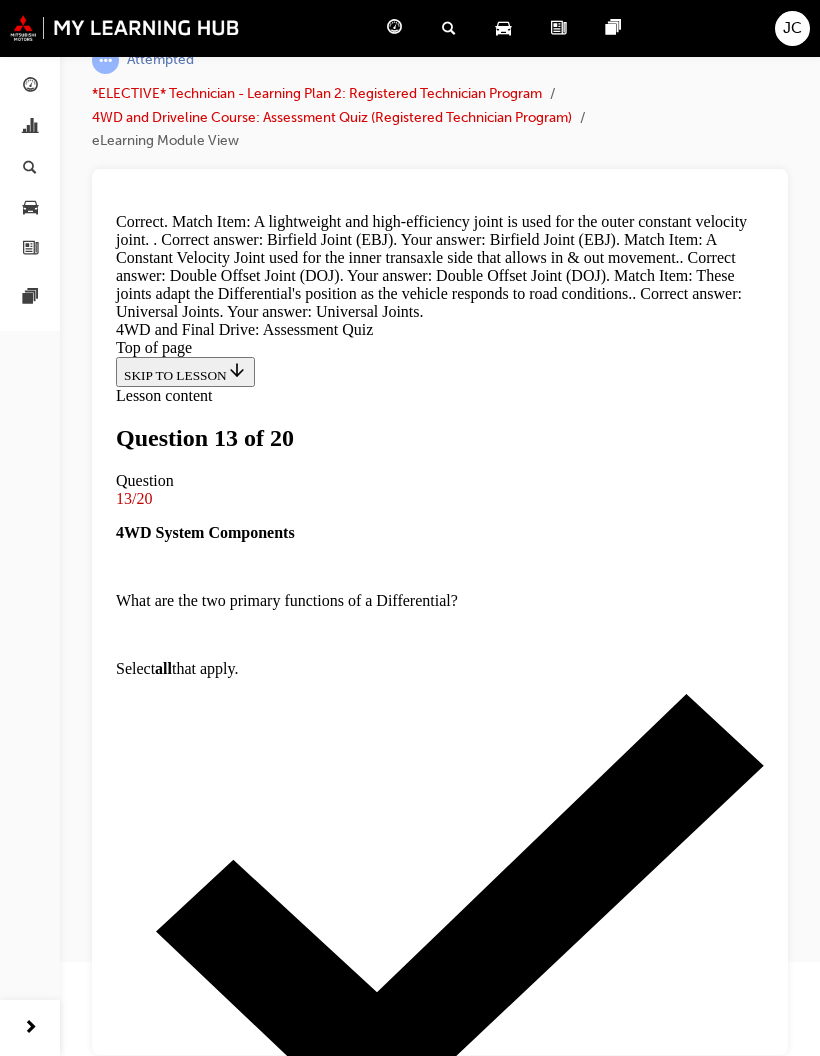 click on "NEXT" at bounding box center (142, 4251) 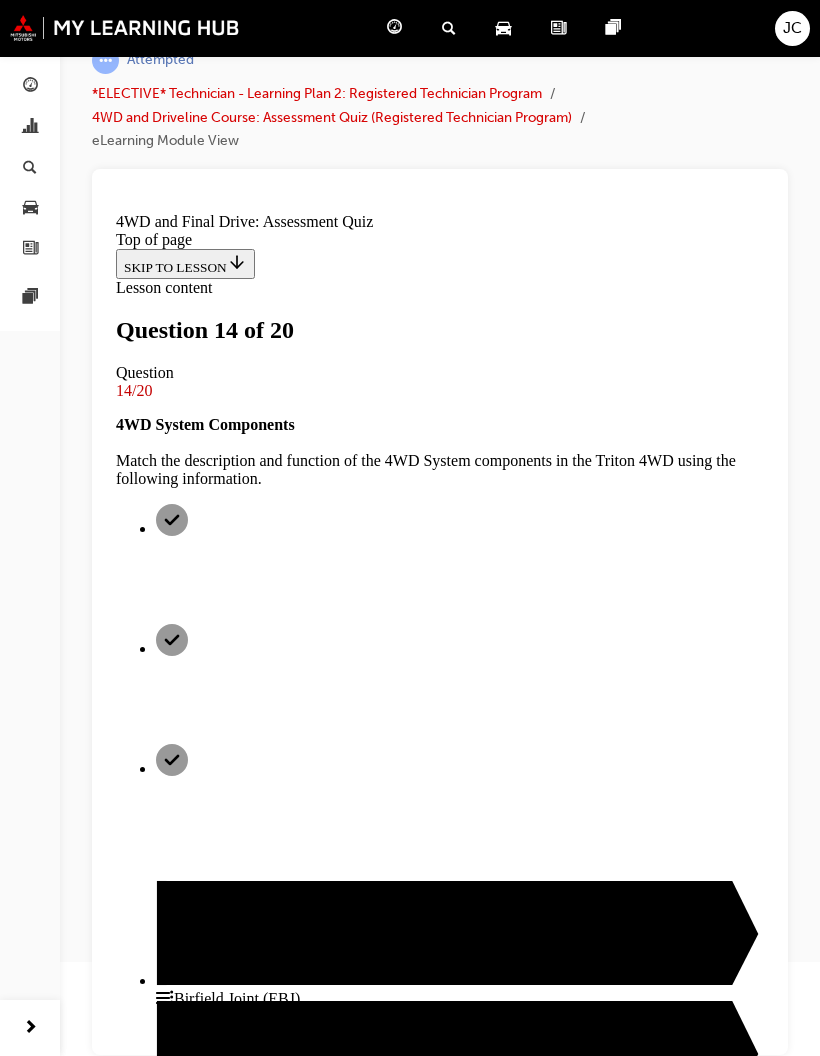 click at bounding box center [440, 3785] 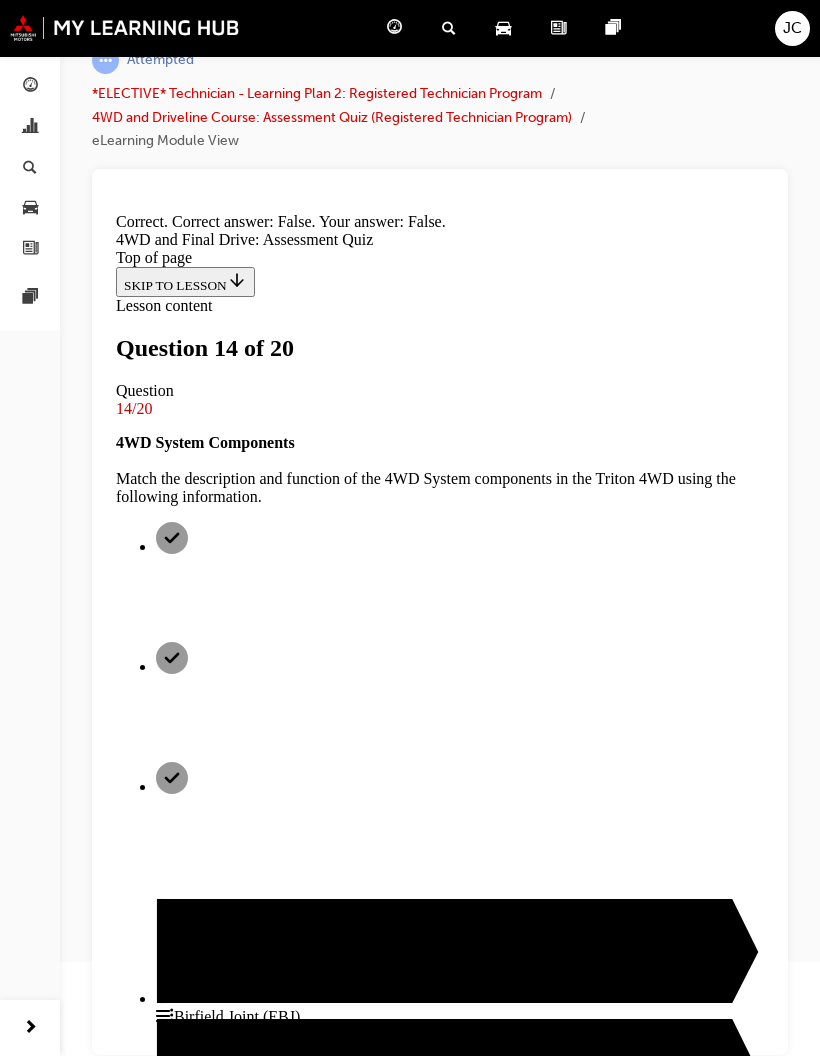scroll, scrollTop: 29, scrollLeft: 0, axis: vertical 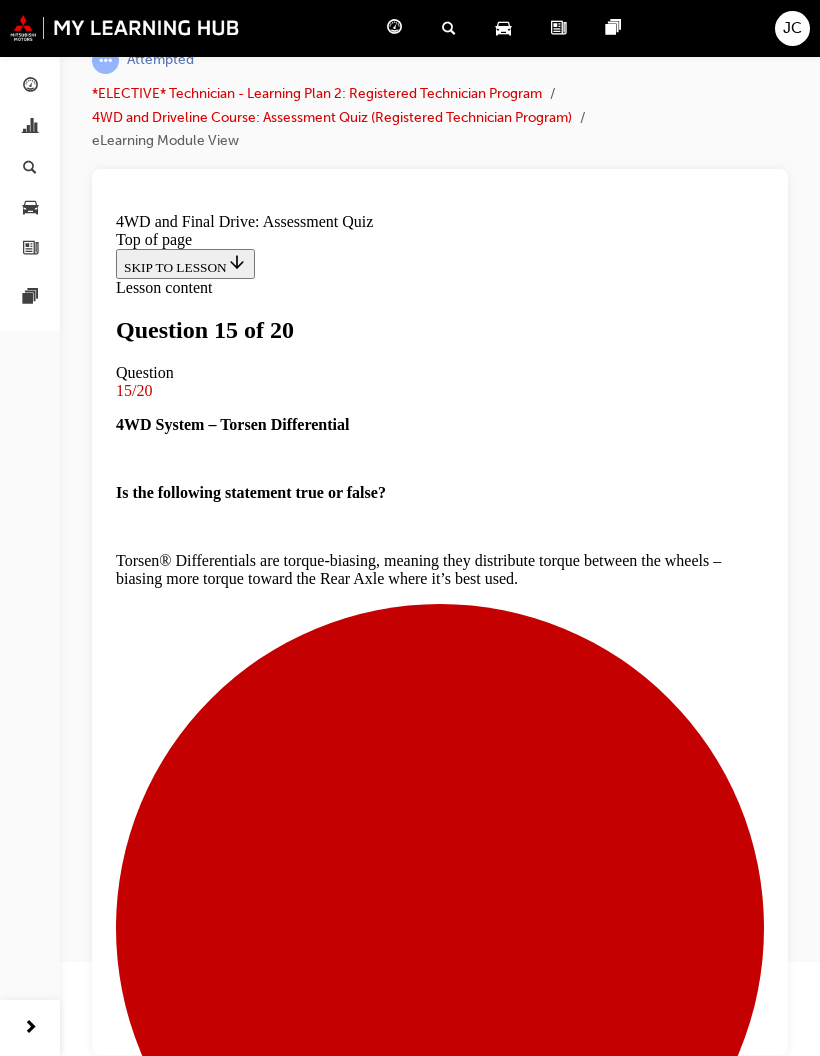click on "AWC ECU" at bounding box center (440, 4518) 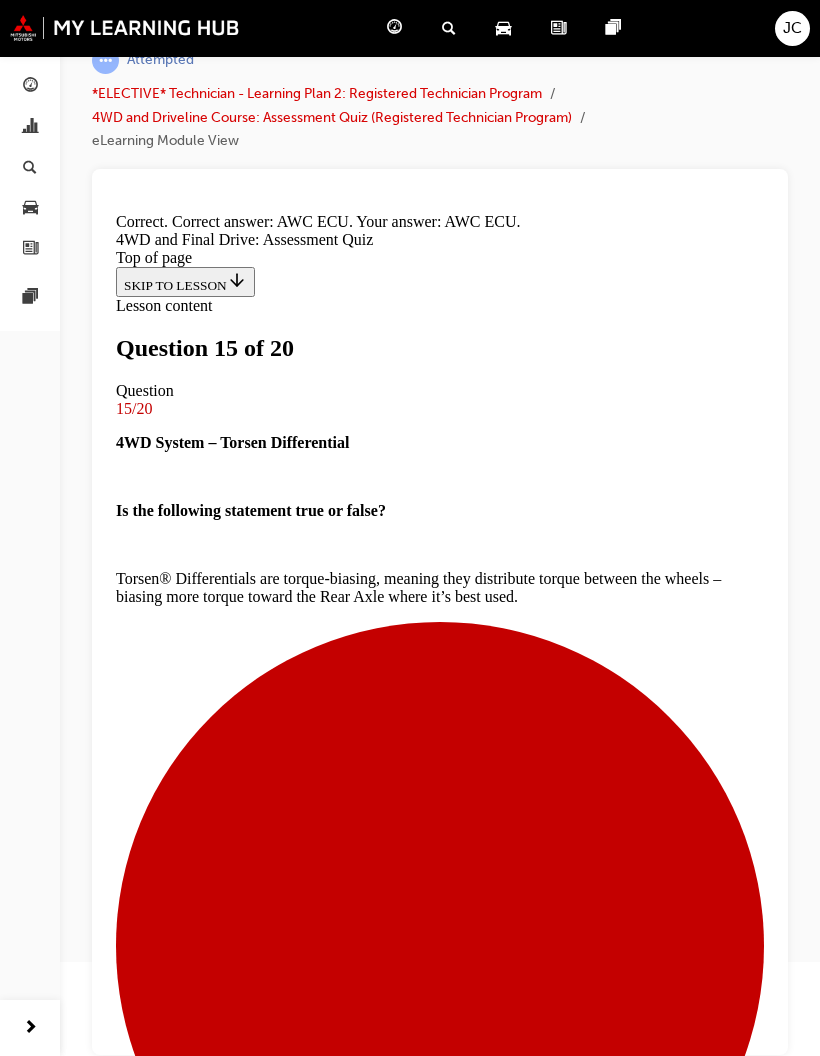 scroll, scrollTop: 121, scrollLeft: 0, axis: vertical 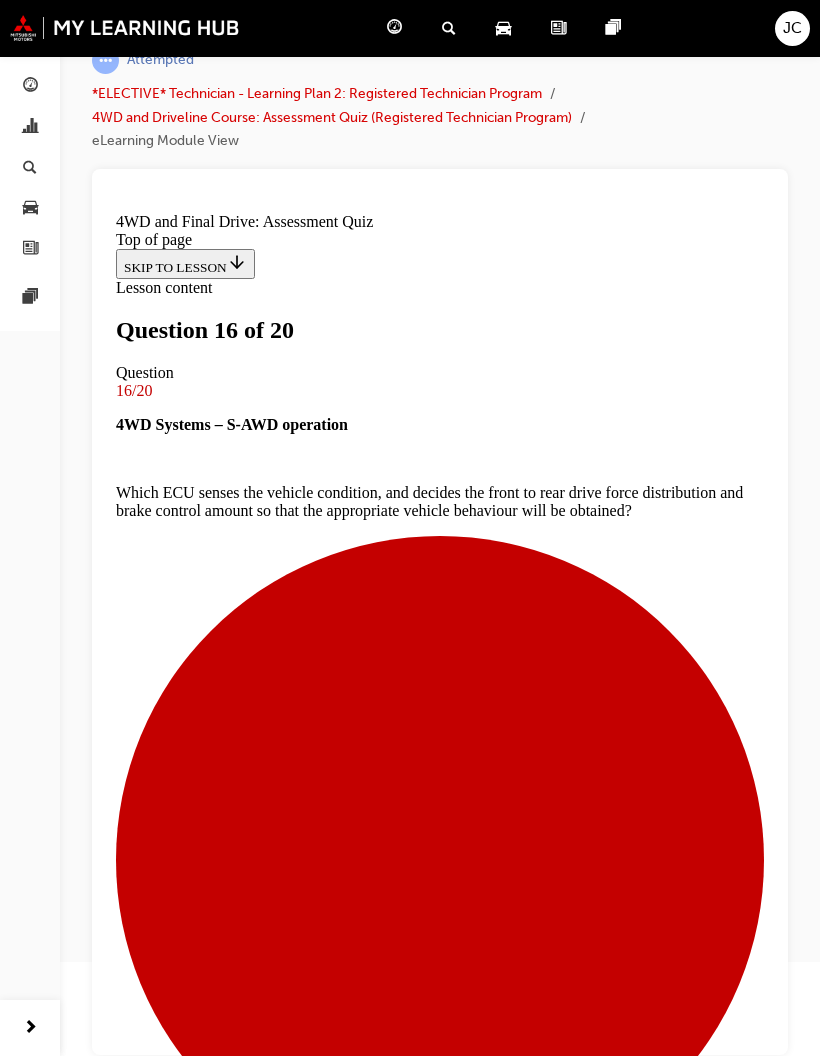 click at bounding box center [440, 6347] 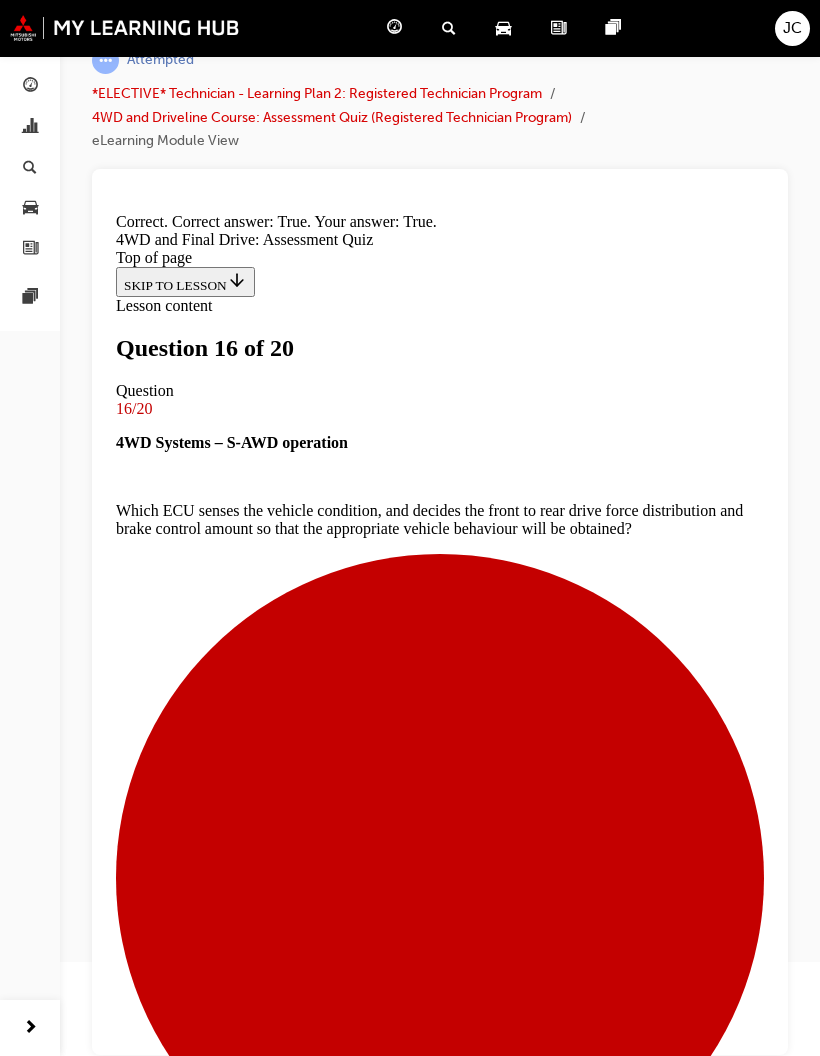 scroll, scrollTop: 29, scrollLeft: 0, axis: vertical 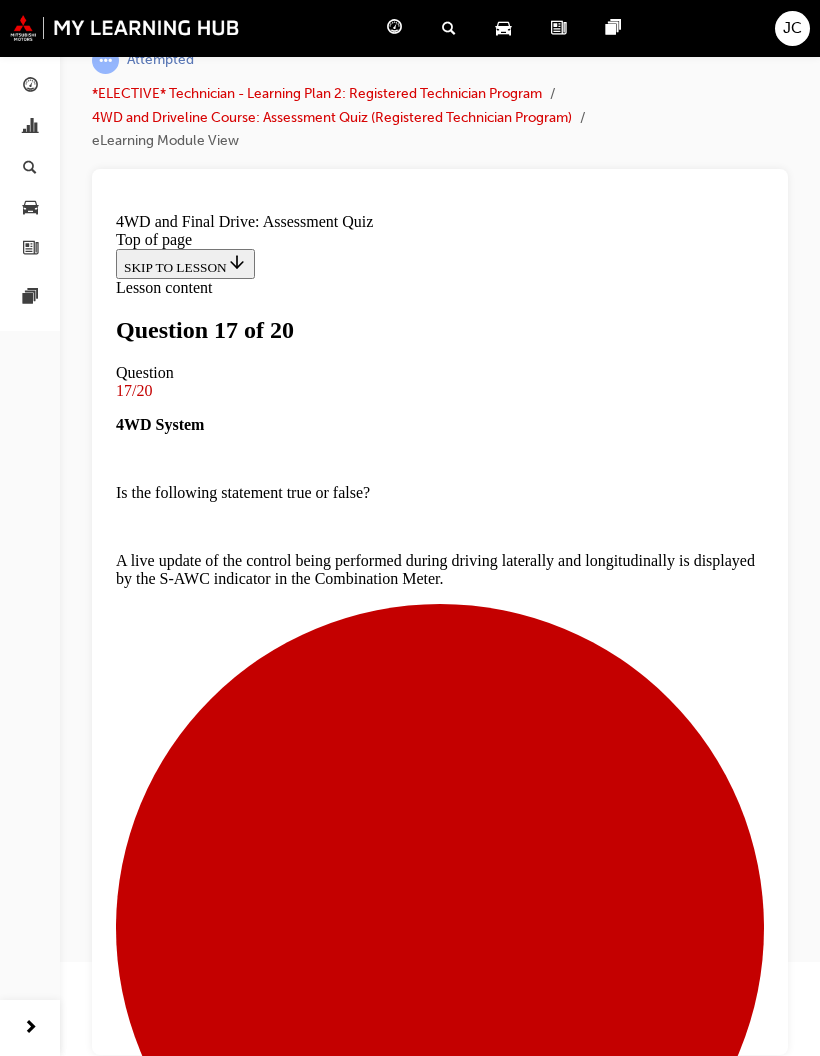 click at bounding box center [440, 3920] 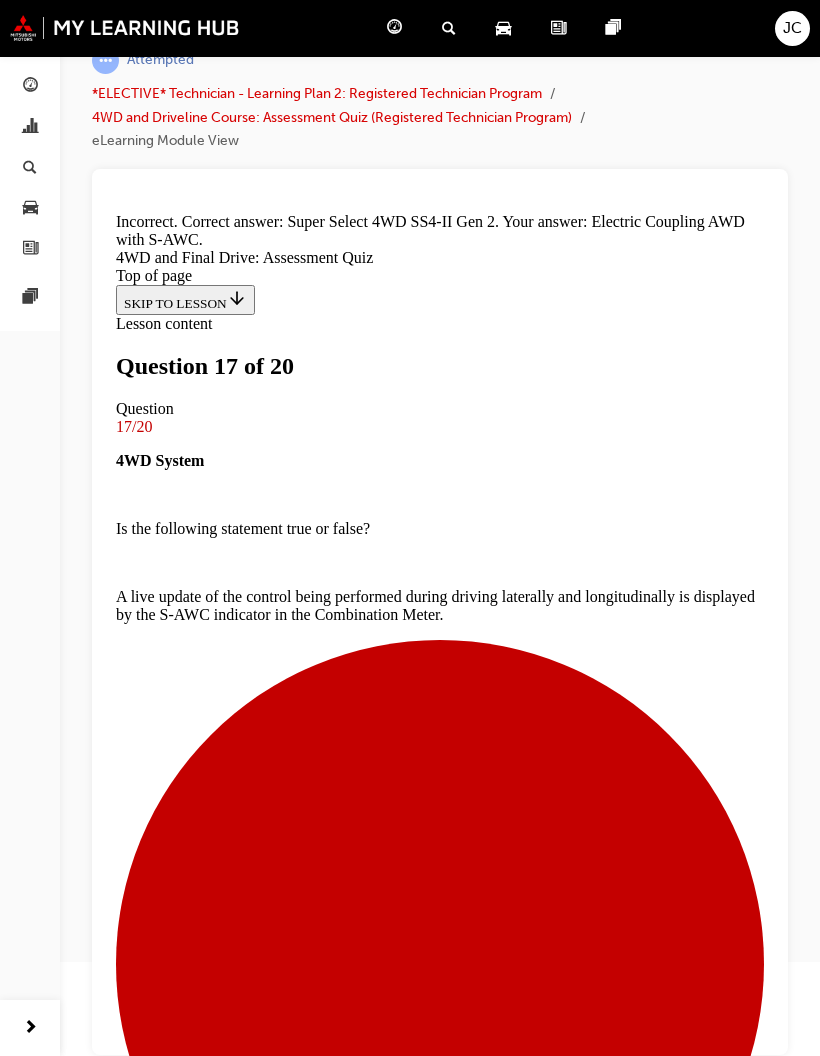 scroll, scrollTop: 121, scrollLeft: 0, axis: vertical 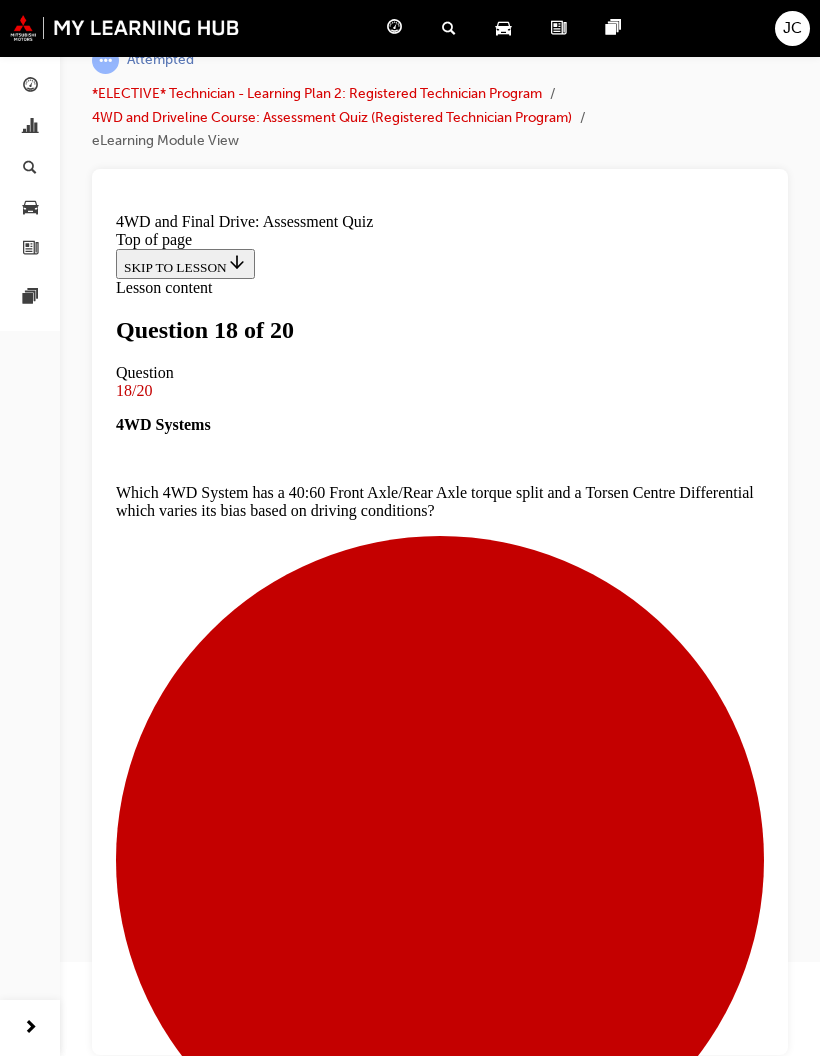 click on "Both Rear Wheels turn at the same time for maximum traction and crawling performance." at bounding box center [440, 6823] 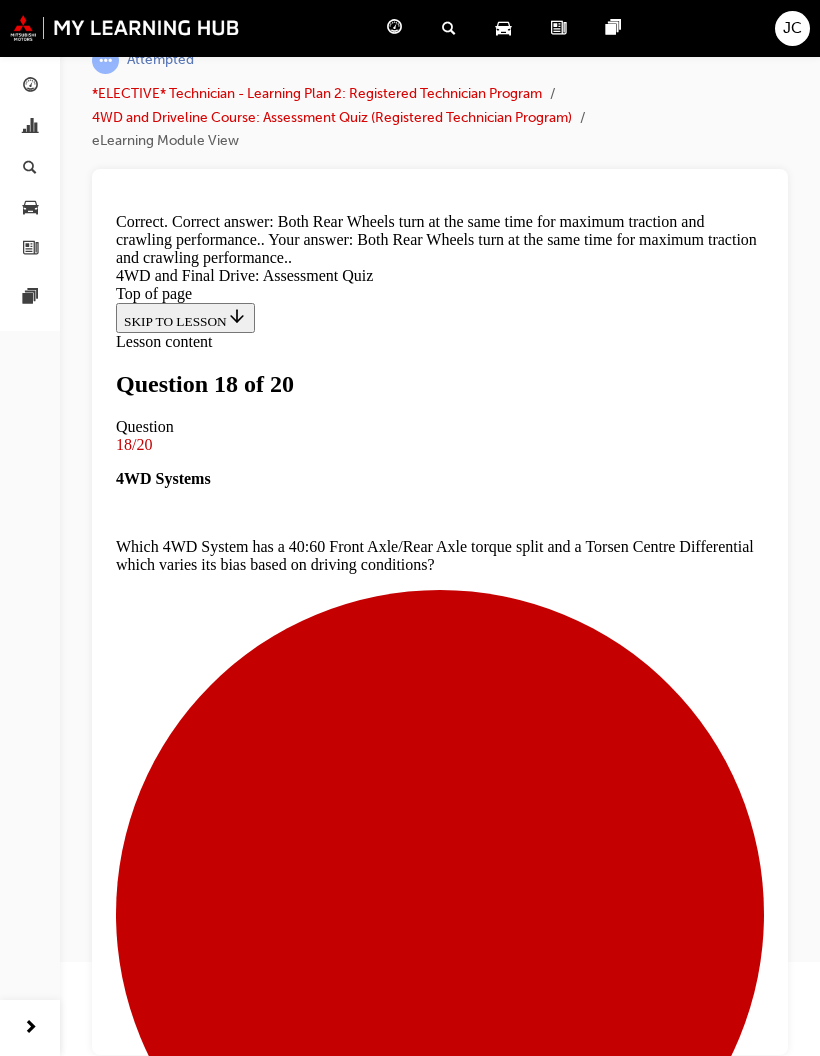 scroll, scrollTop: 167, scrollLeft: 0, axis: vertical 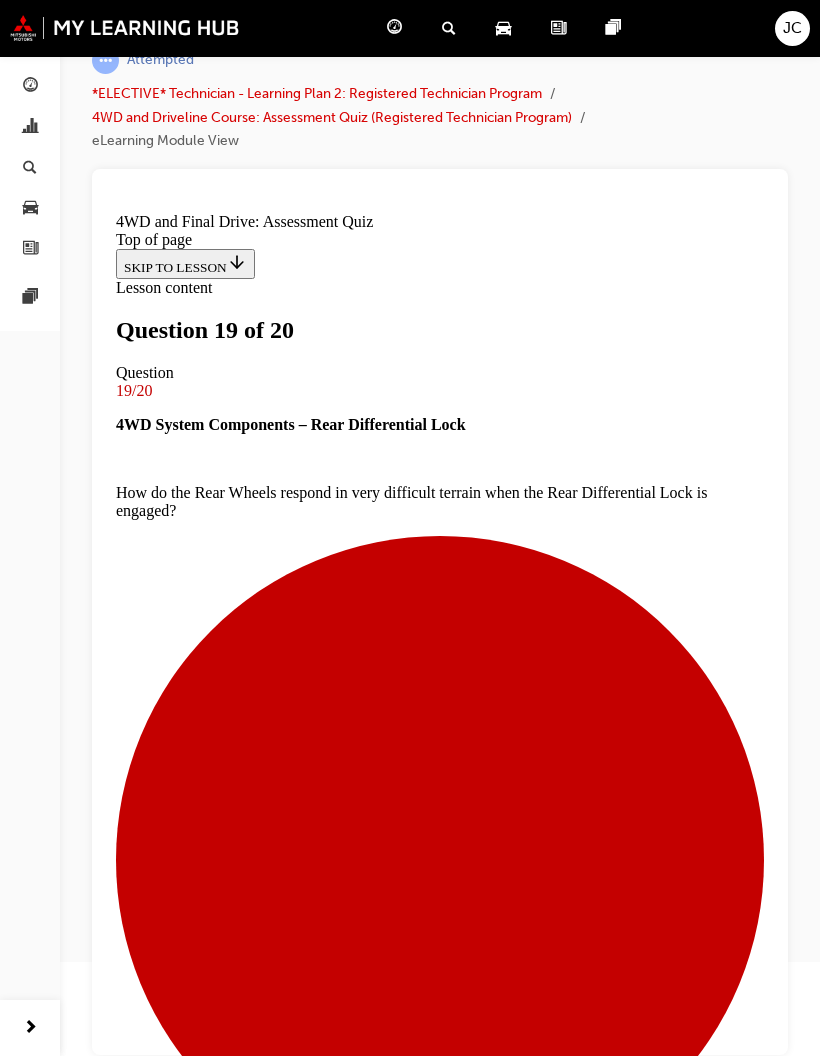click at bounding box center (460, 6007) 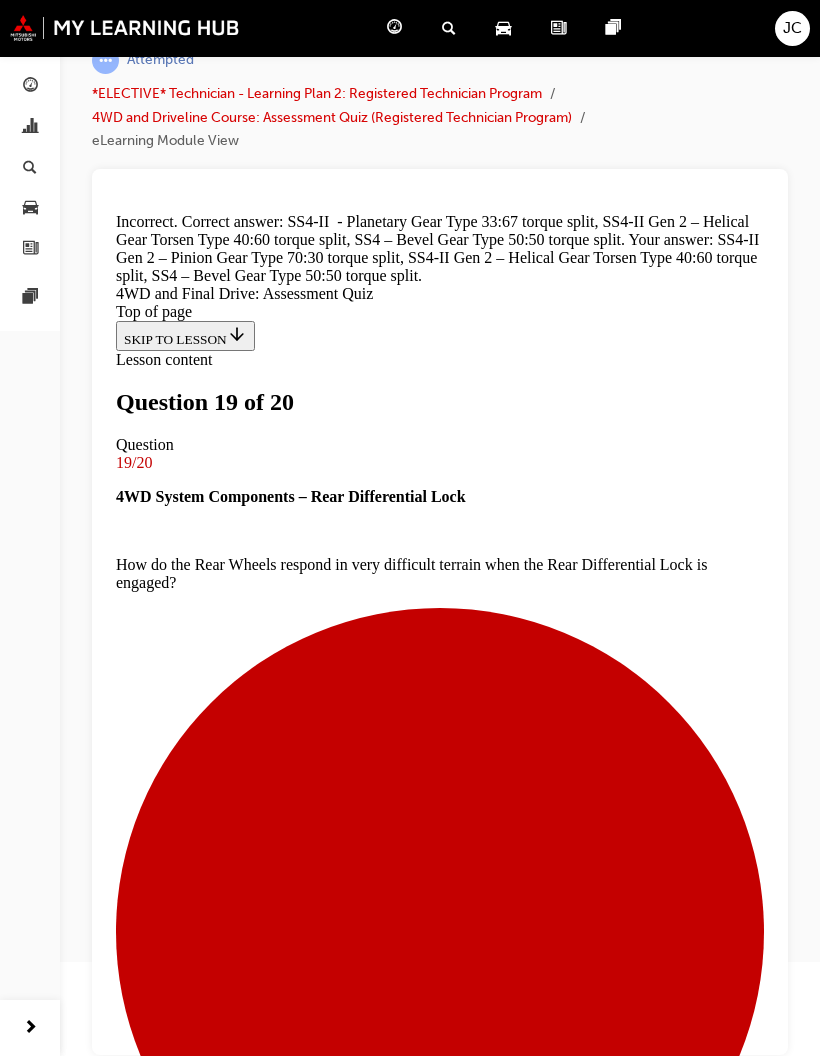 scroll, scrollTop: 175, scrollLeft: 0, axis: vertical 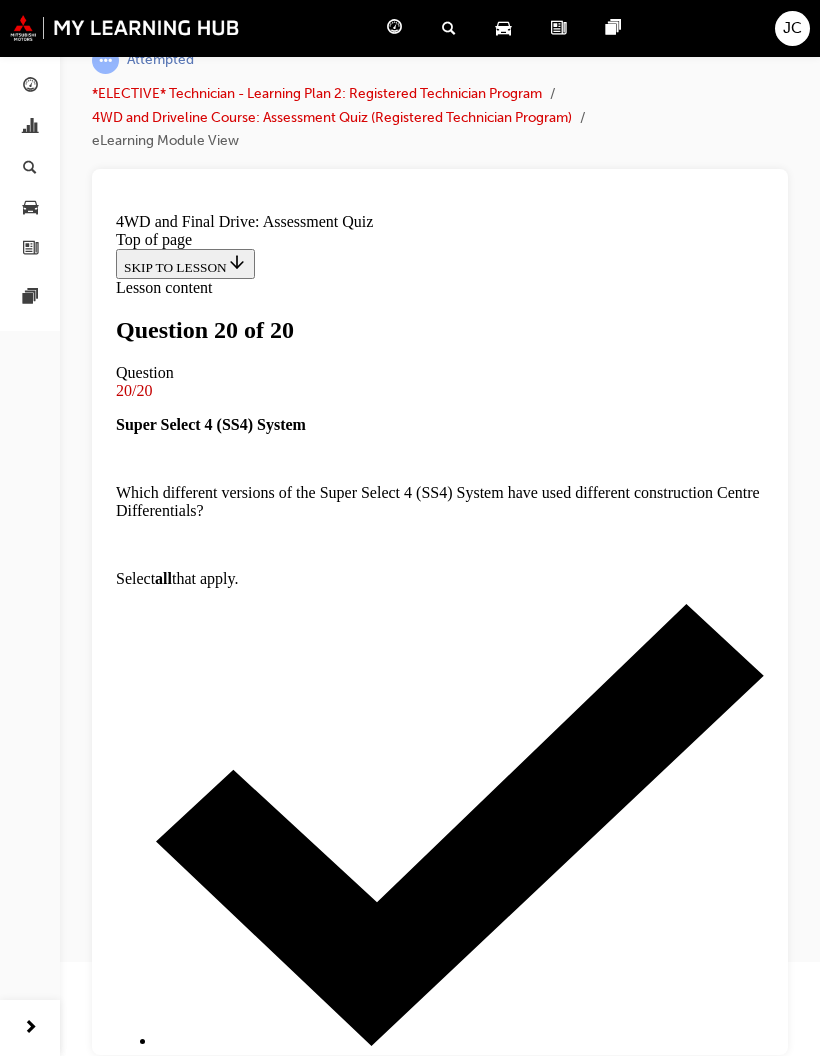 click on "TAKE AGAIN" at bounding box center [164, 3682] 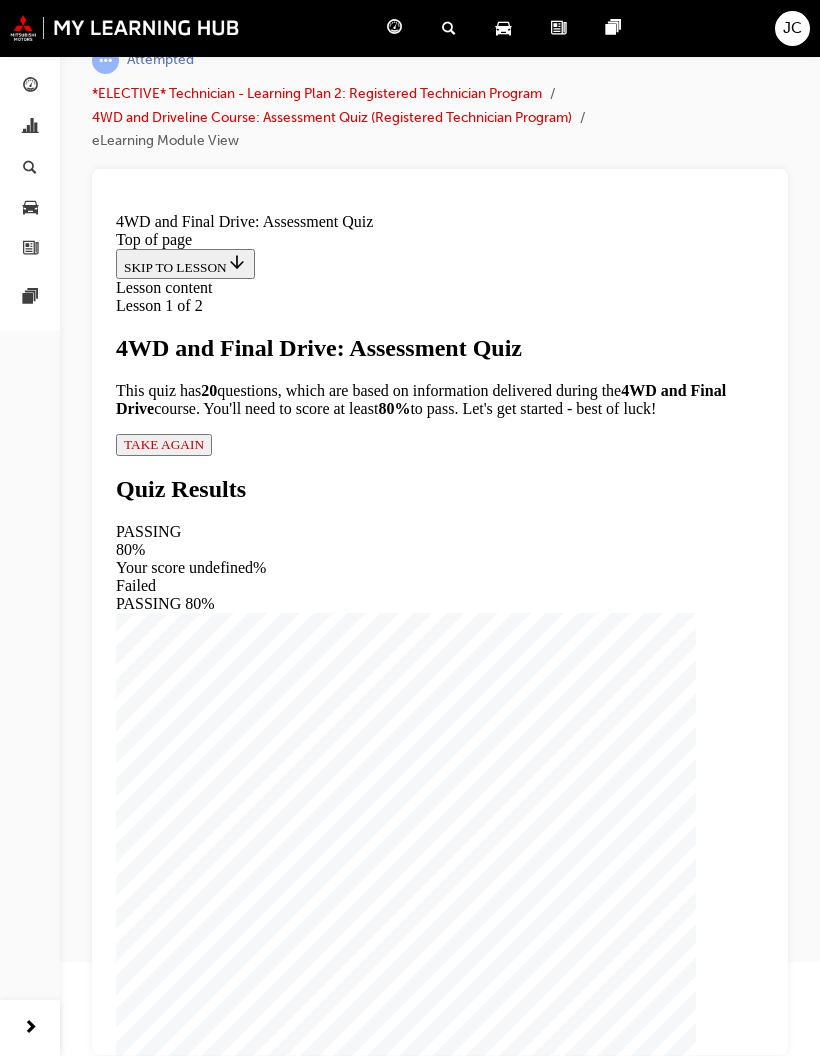 scroll, scrollTop: 2, scrollLeft: 0, axis: vertical 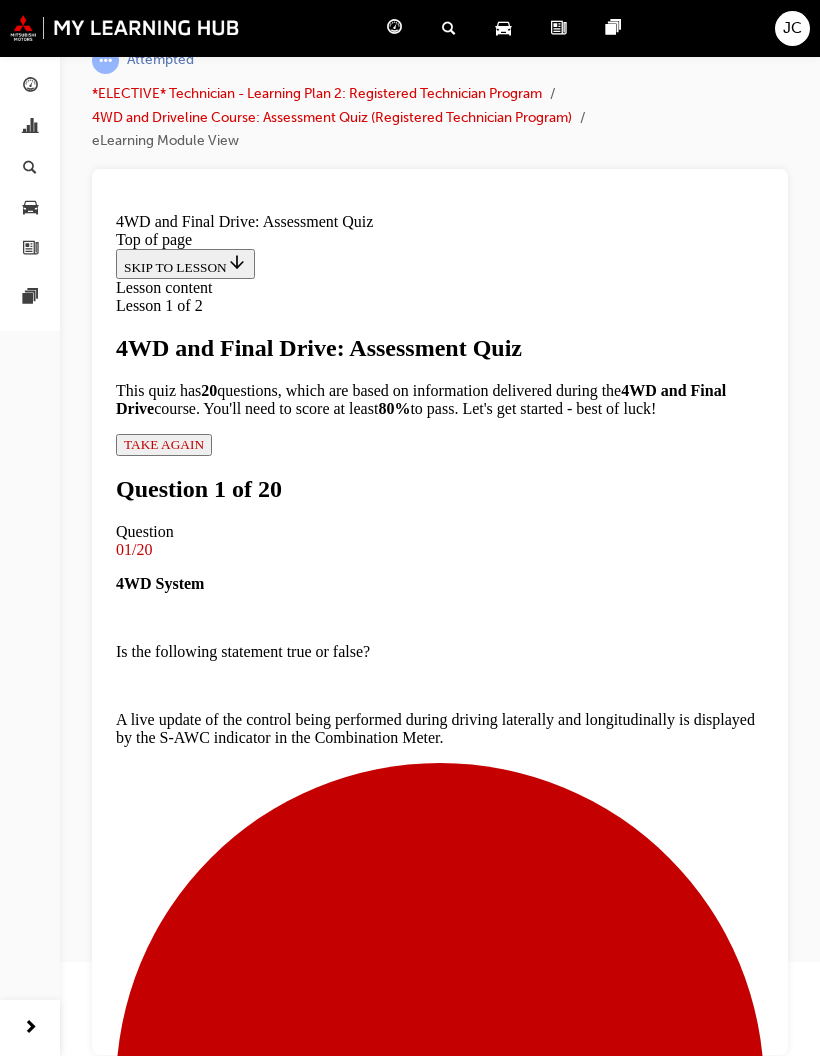 click at bounding box center [440, 2529] 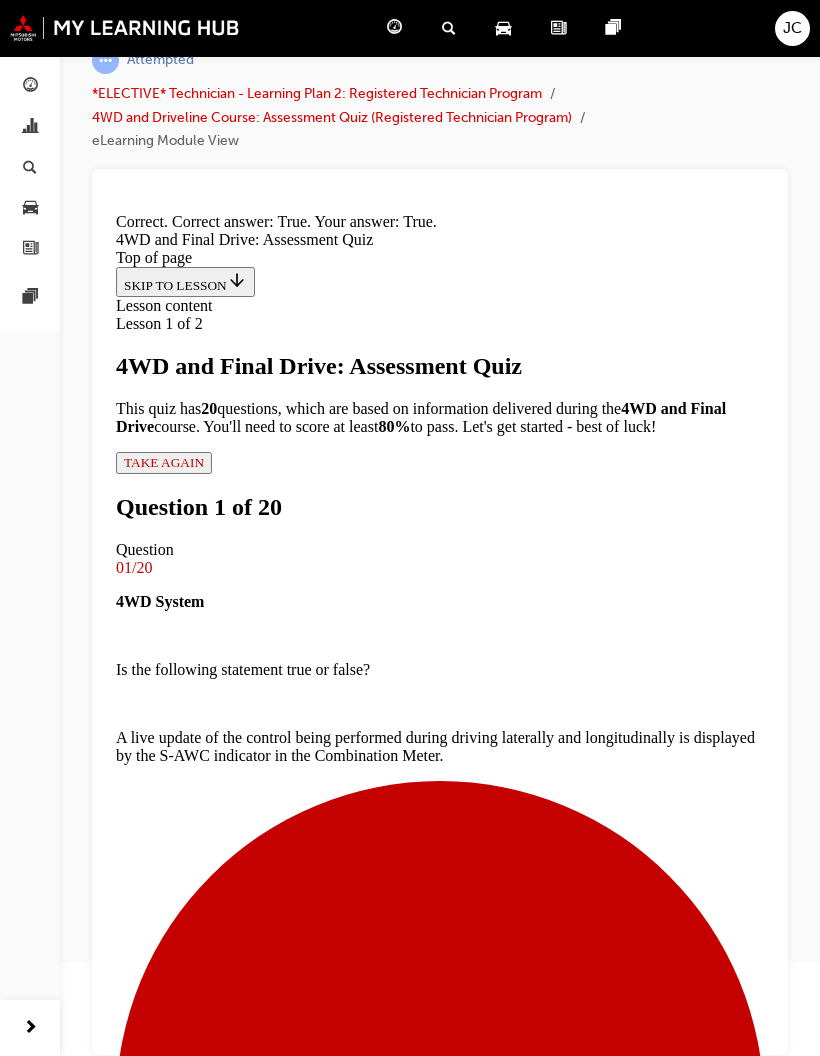 scroll, scrollTop: 29, scrollLeft: 0, axis: vertical 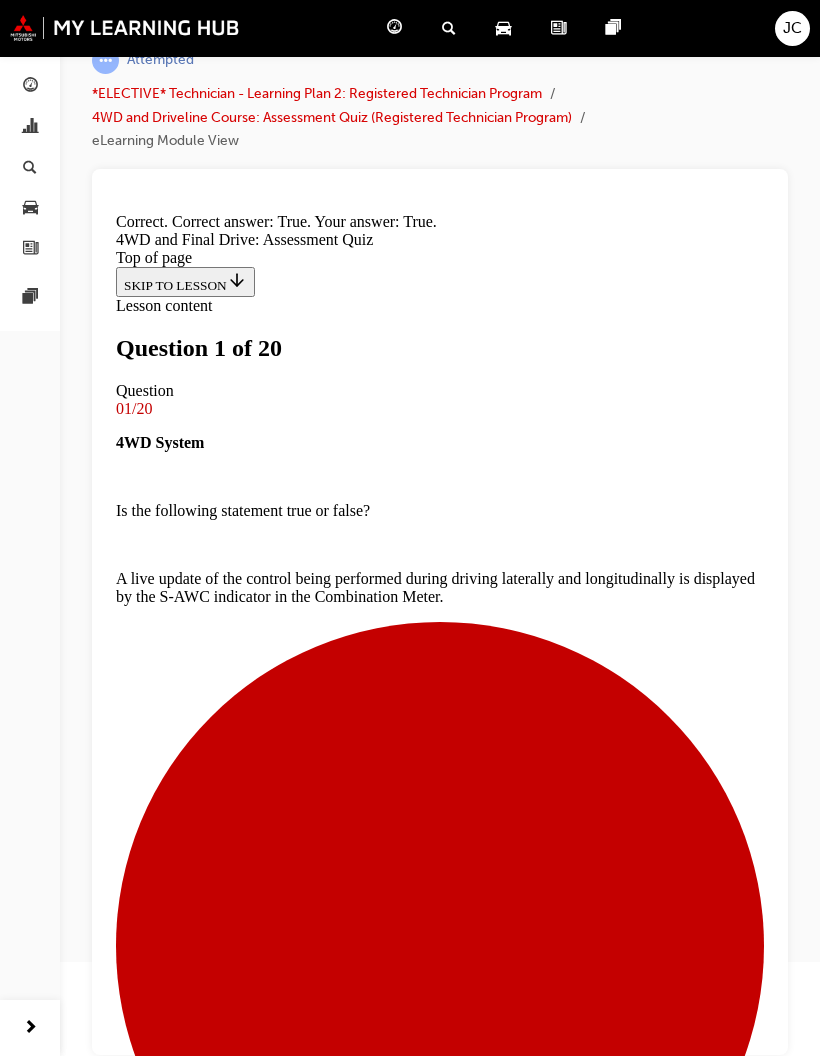 click at bounding box center (440, 7524) 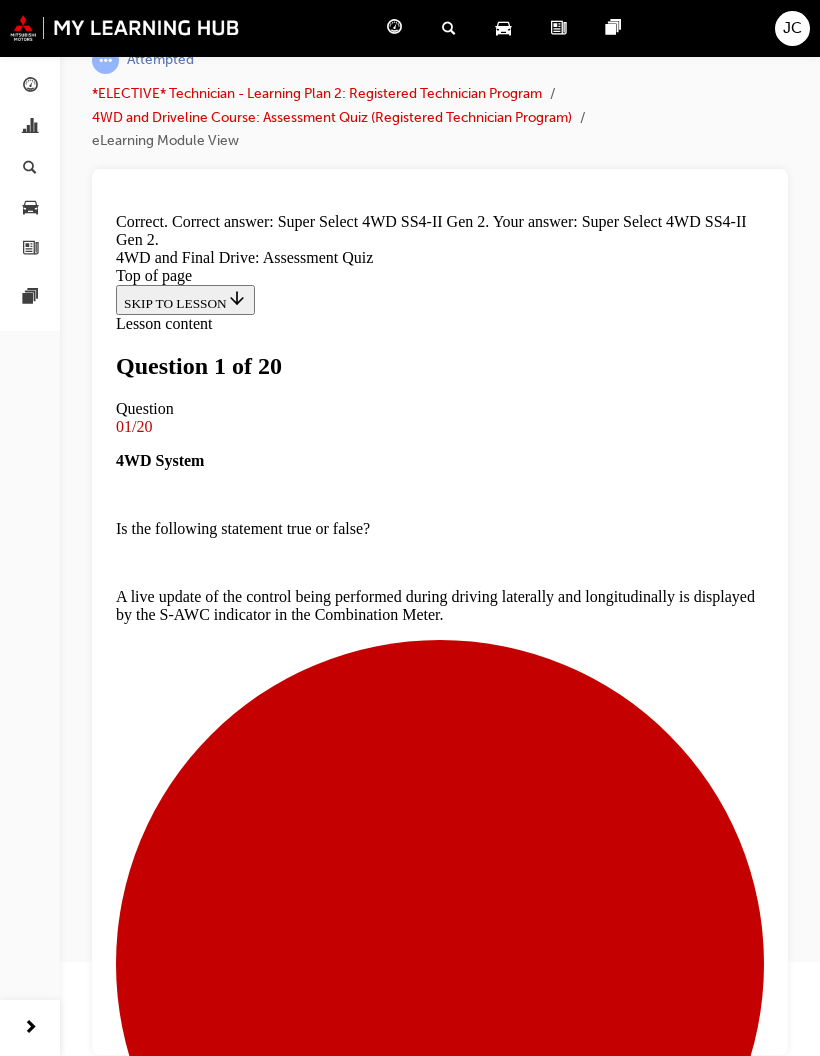 scroll, scrollTop: 121, scrollLeft: 0, axis: vertical 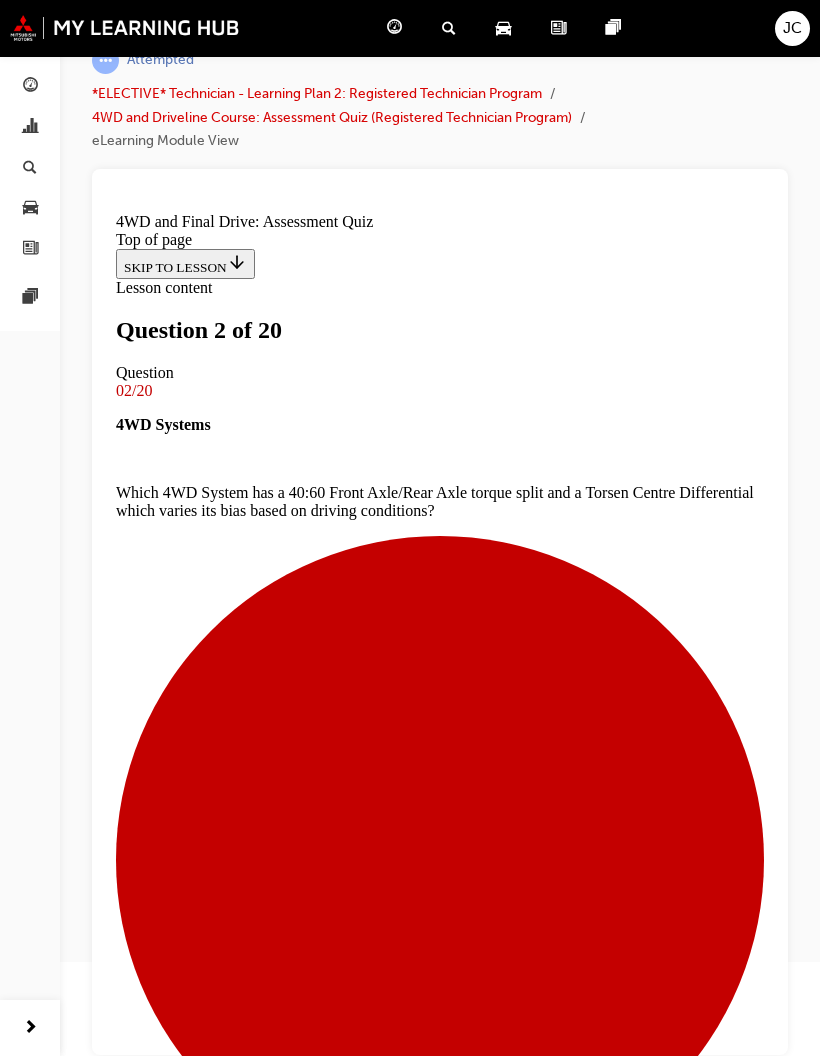 click on "SUBMIT" at bounding box center (149, 6680) 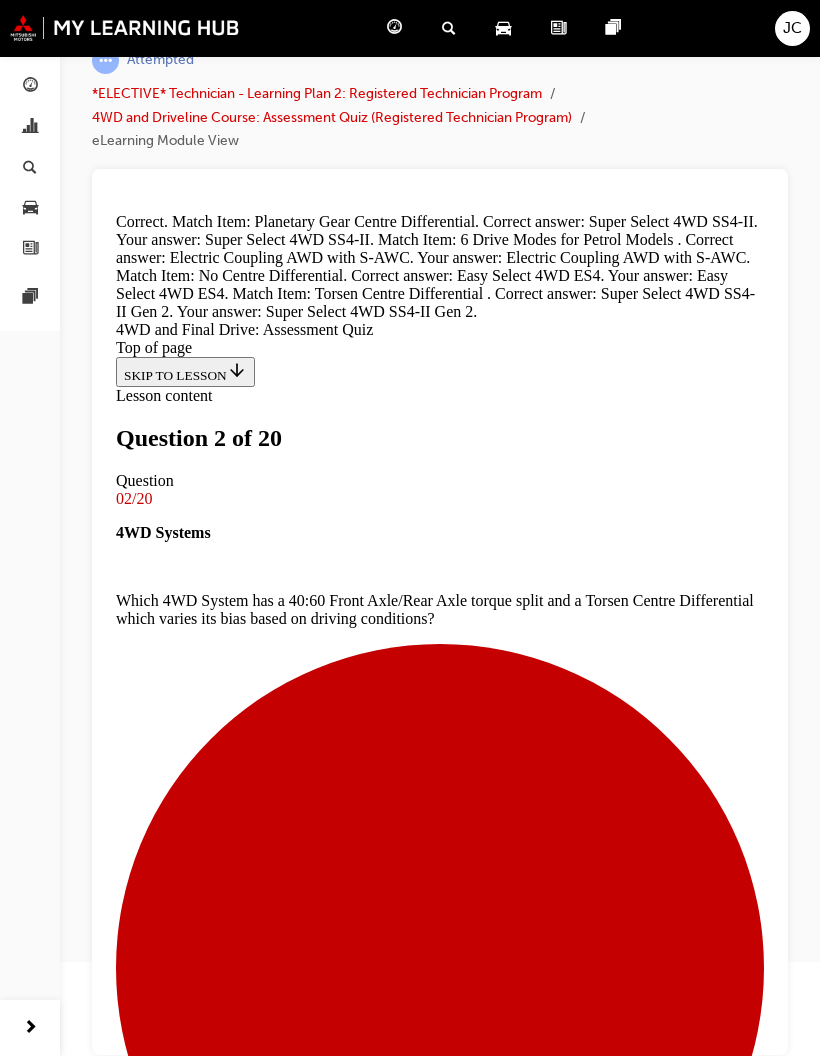 scroll, scrollTop: 200, scrollLeft: 0, axis: vertical 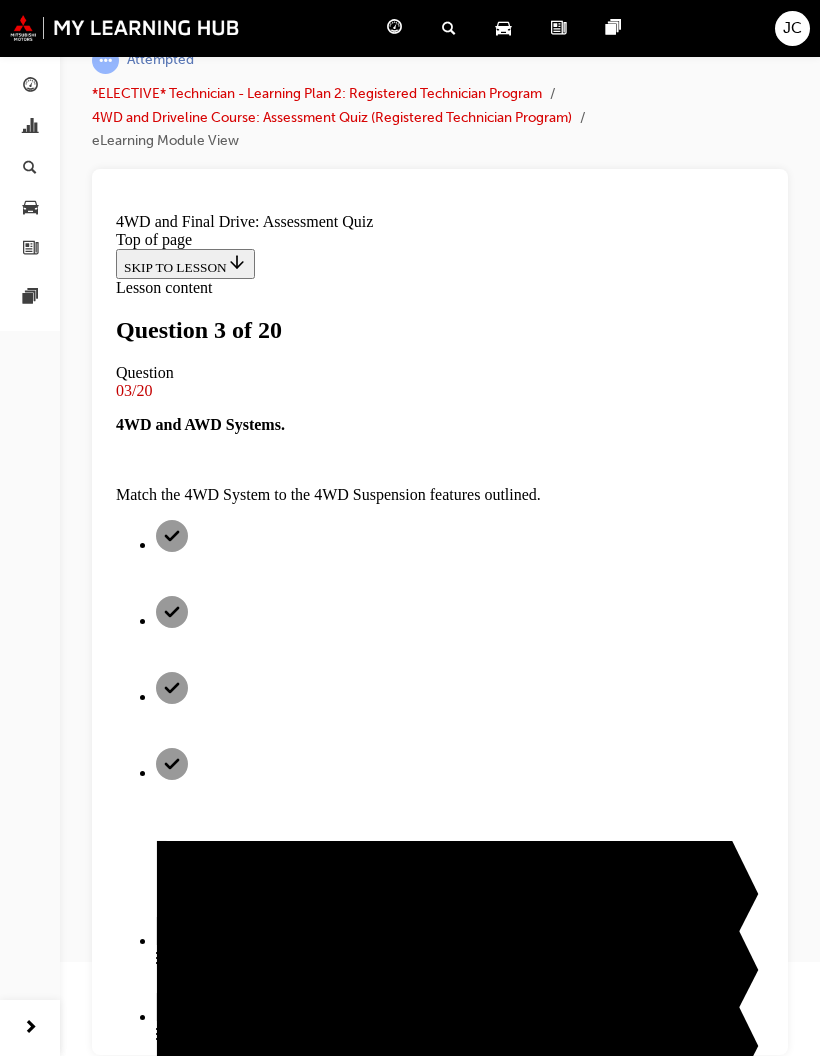 click at bounding box center (440, 3633) 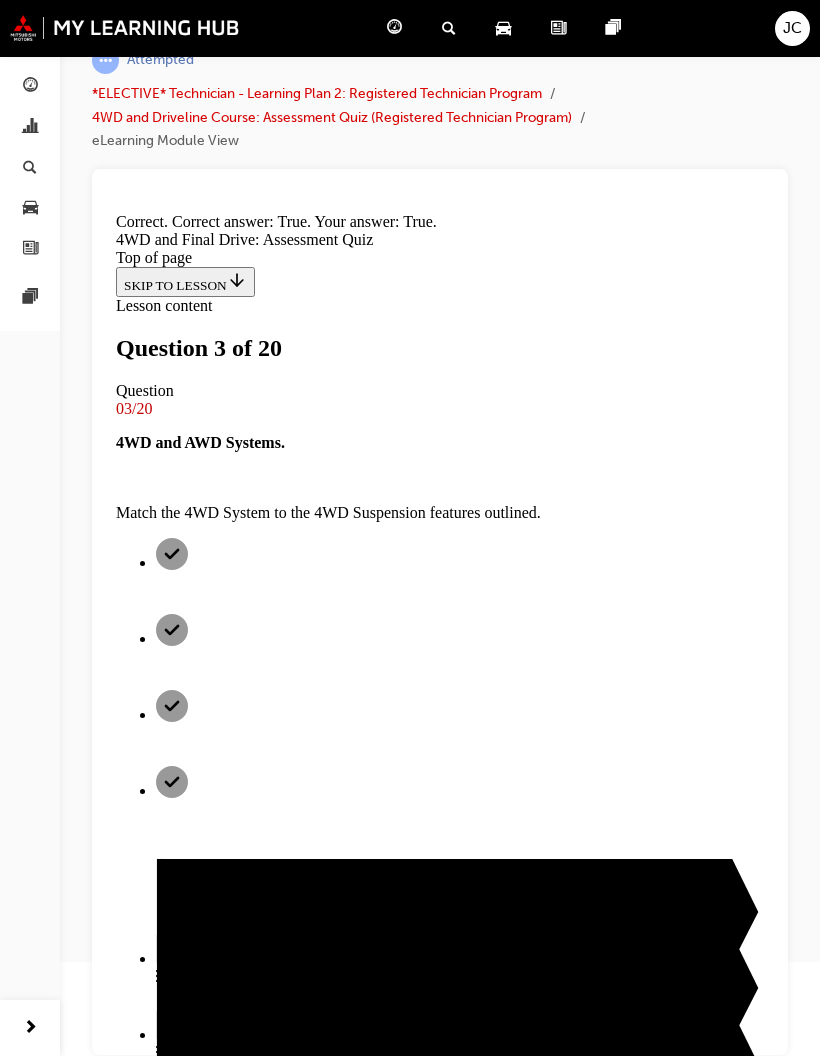 scroll, scrollTop: 29, scrollLeft: 0, axis: vertical 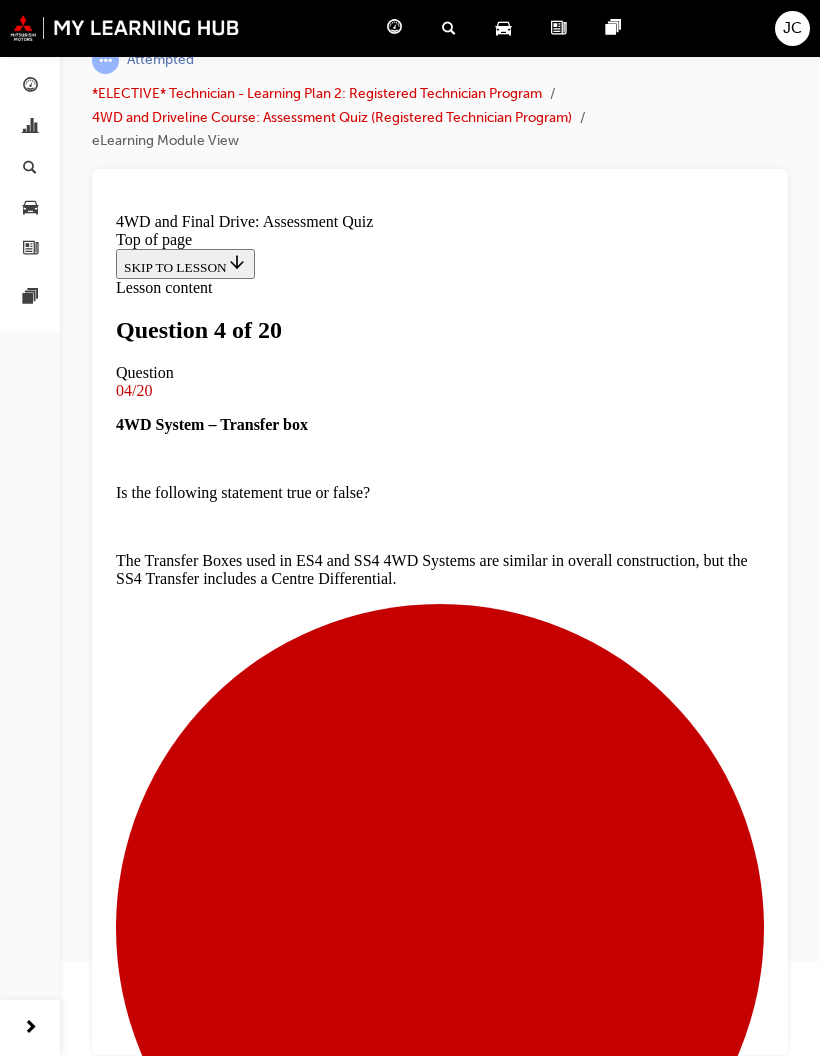 click on "Both Rear Wheels turn at the same time for maximum traction and crawling performance." at bounding box center (440, 4518) 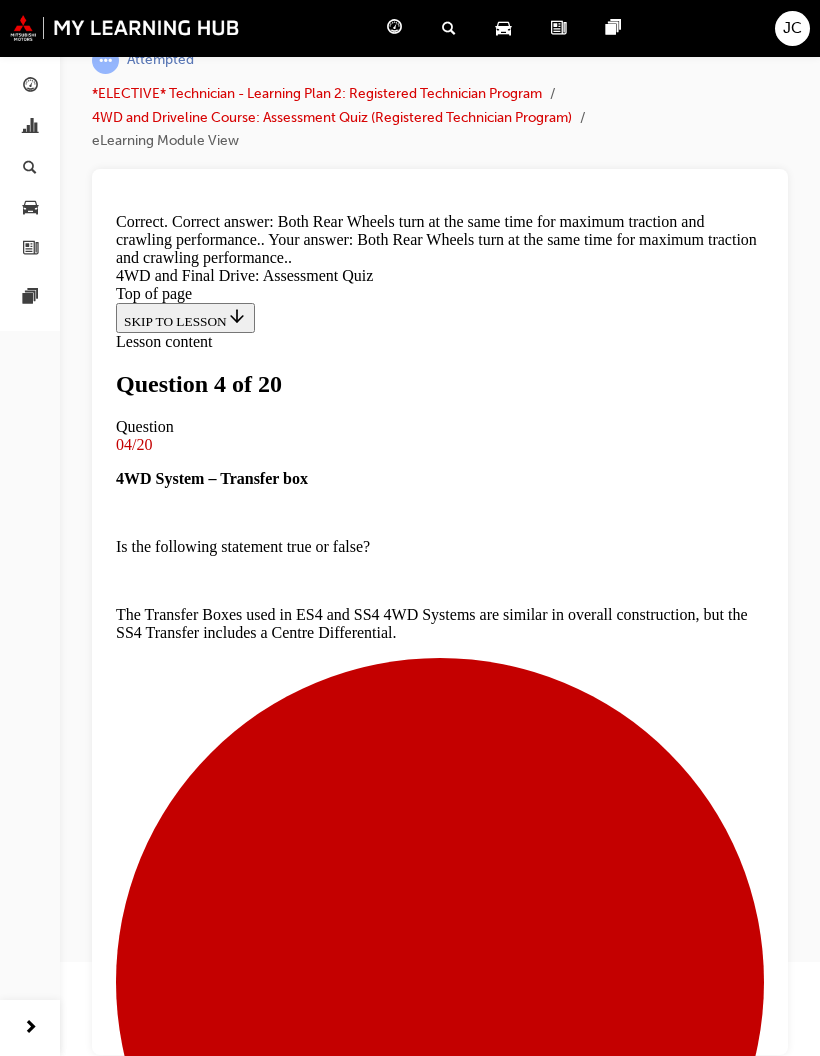click on "NEXT" at bounding box center (142, 8324) 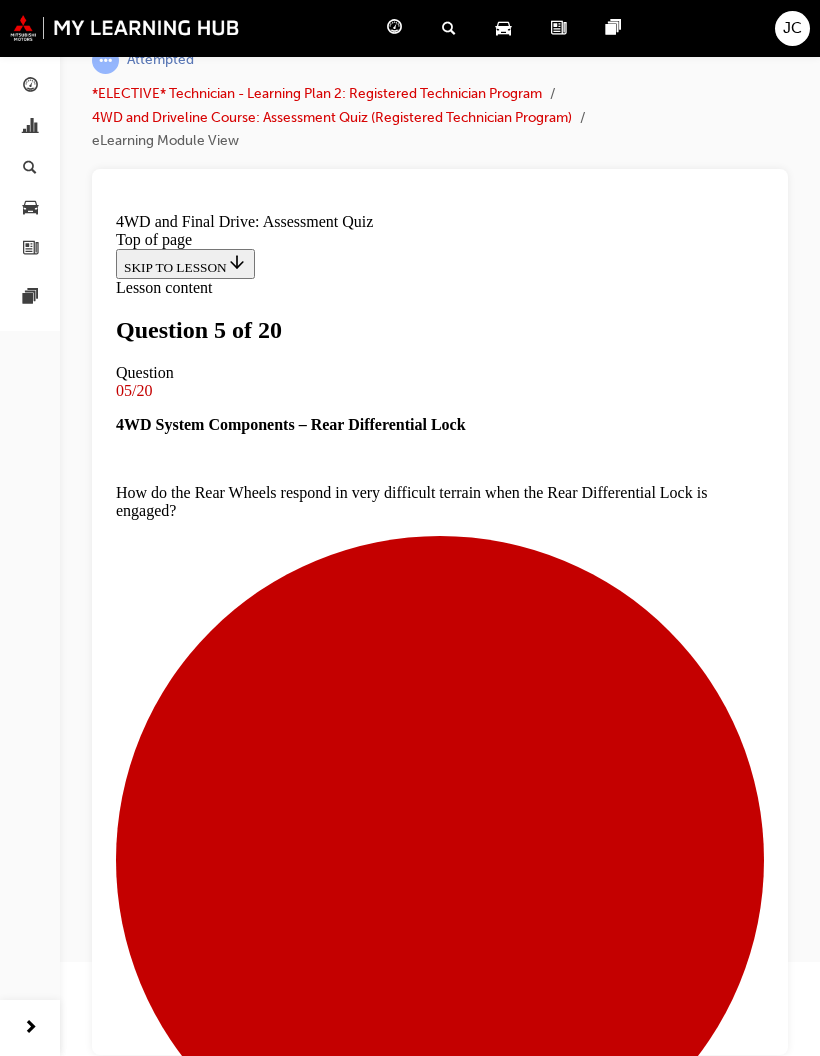 scroll, scrollTop: 3, scrollLeft: 0, axis: vertical 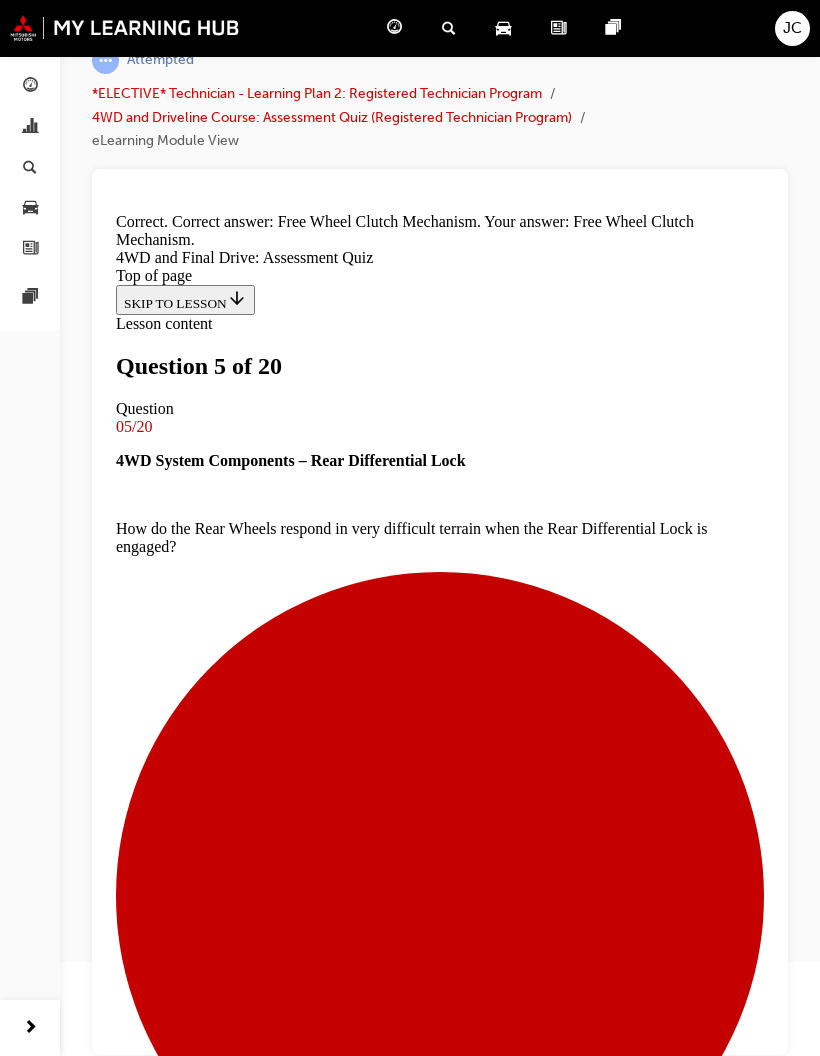 click on "NEXT" at bounding box center [142, 10701] 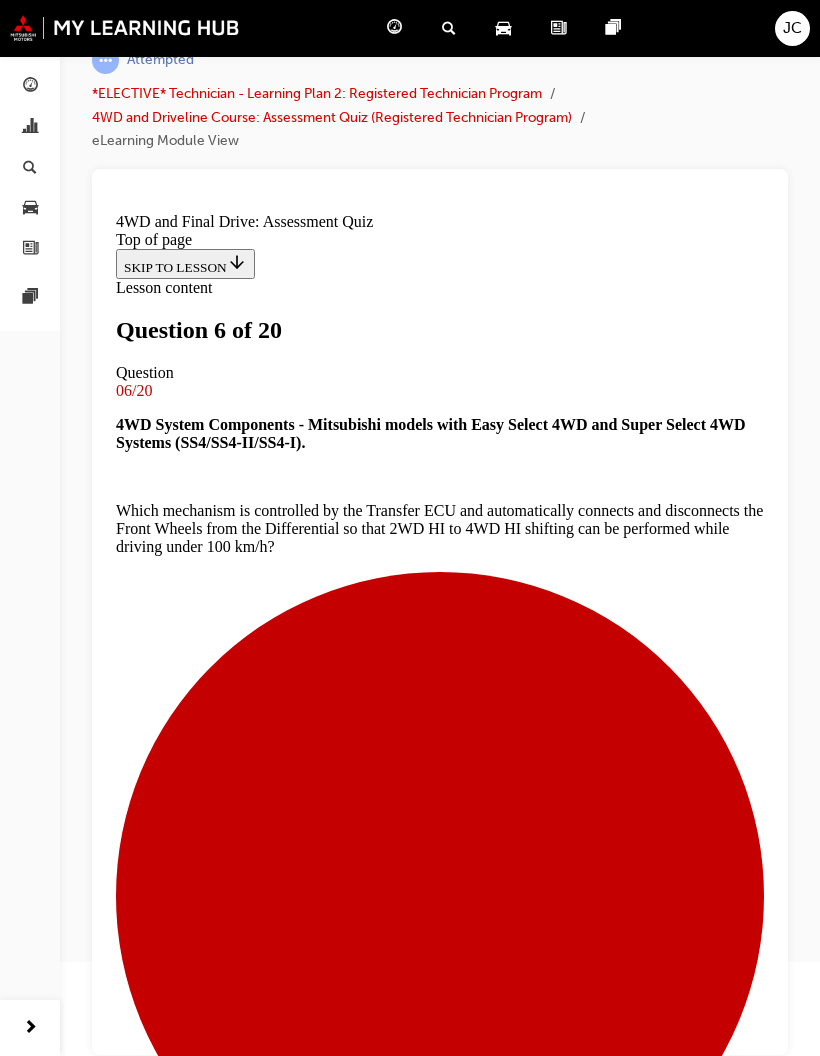 scroll, scrollTop: 2, scrollLeft: 0, axis: vertical 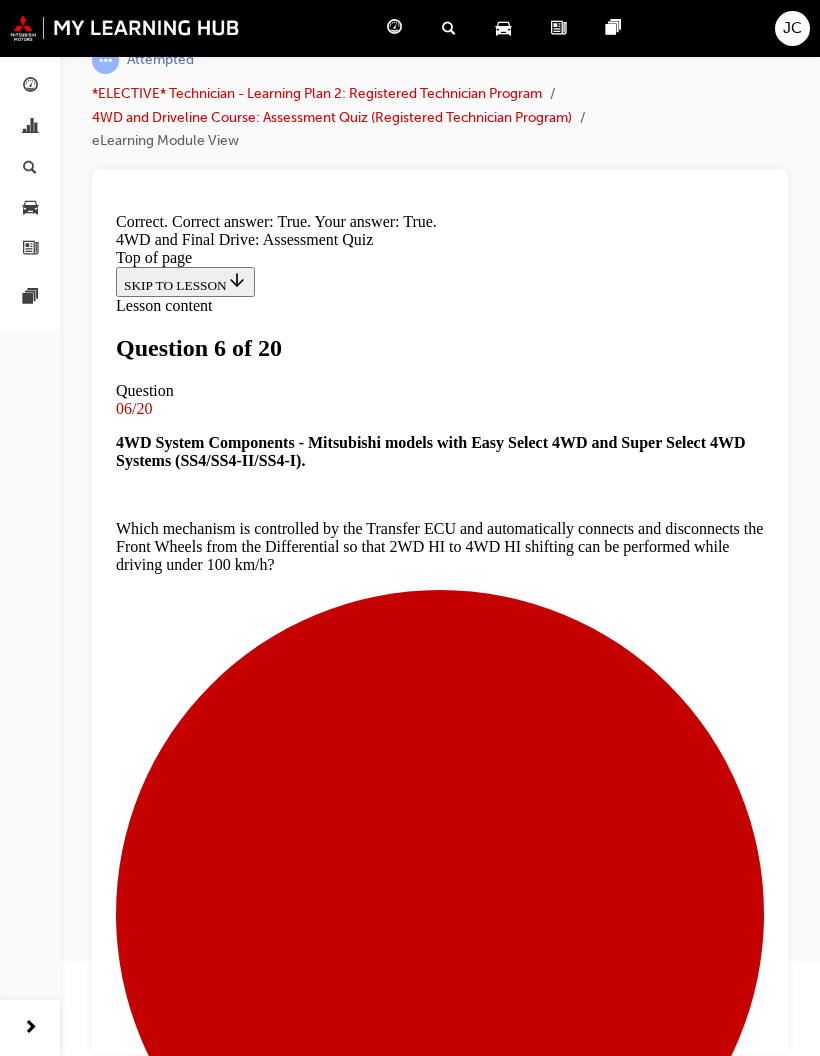 click on "NEXT" at bounding box center [142, 8306] 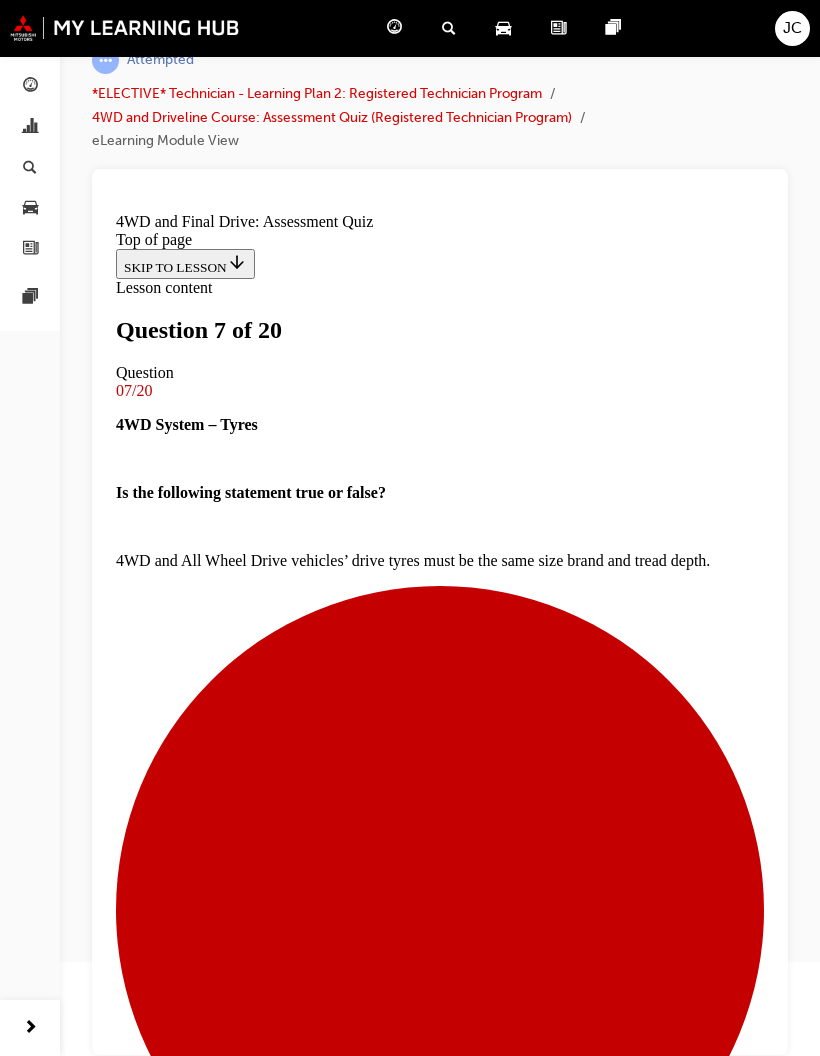 click at bounding box center [440, 7488] 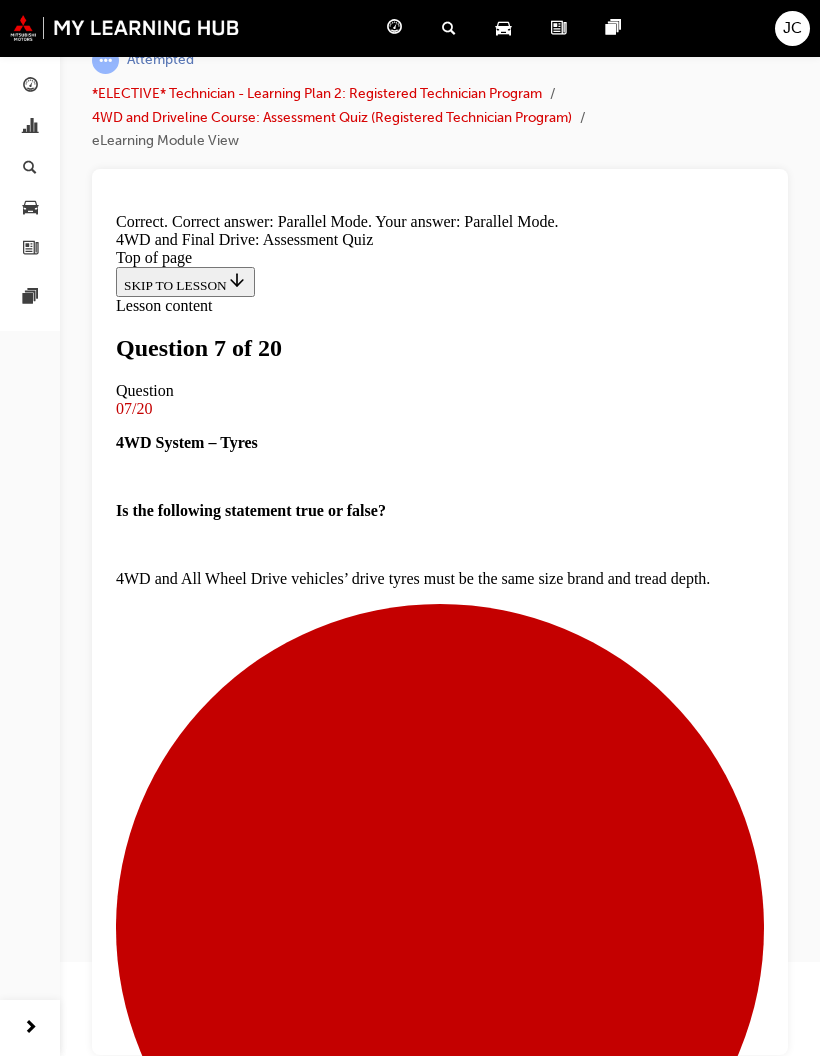 scroll, scrollTop: 121, scrollLeft: 0, axis: vertical 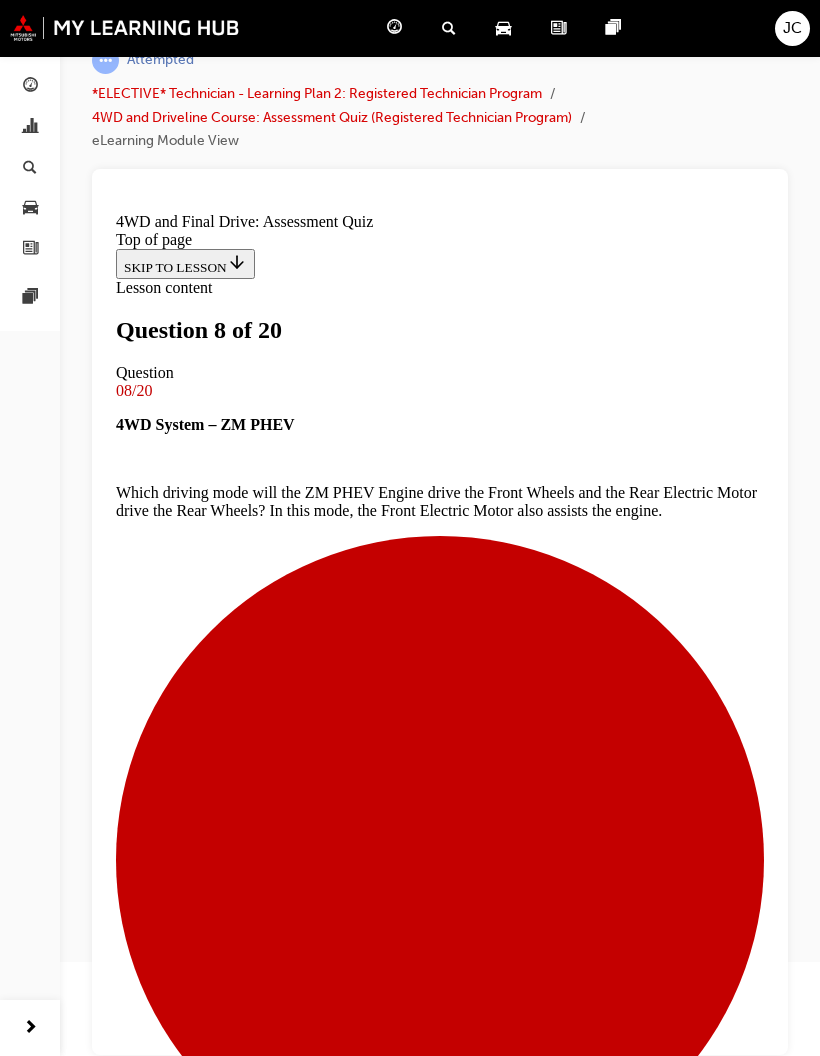 click on "True" at bounding box center (440, 6945) 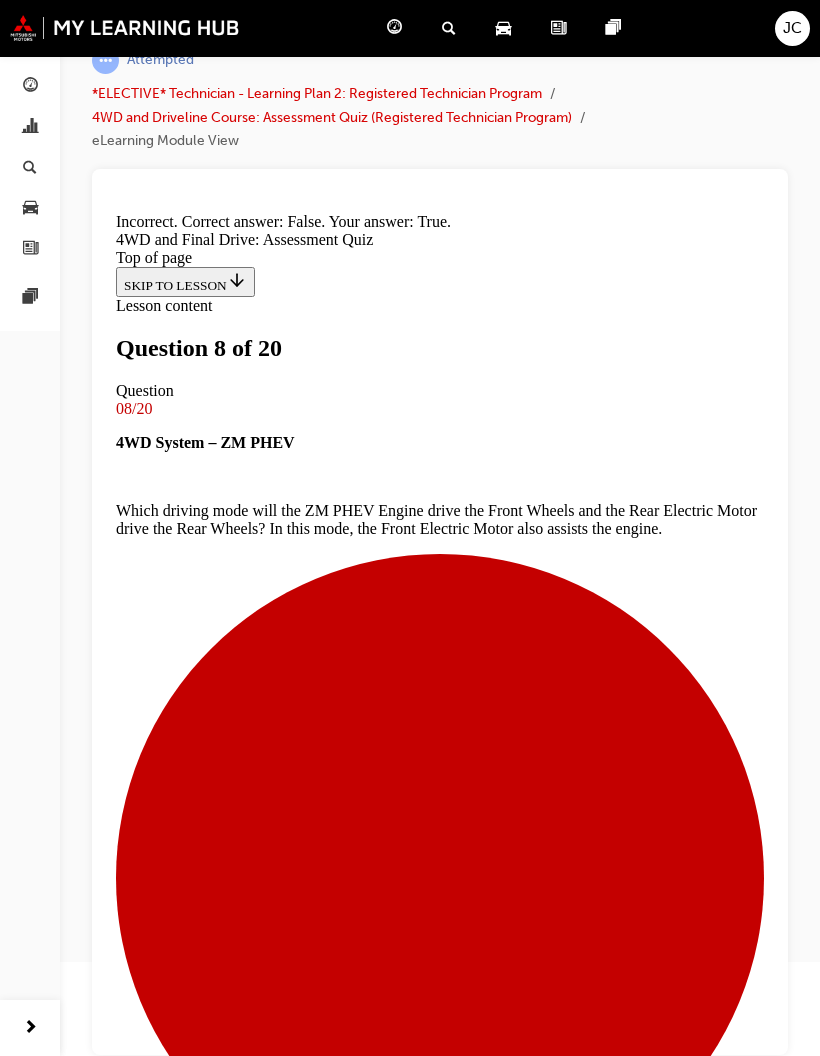 scroll, scrollTop: 29, scrollLeft: 0, axis: vertical 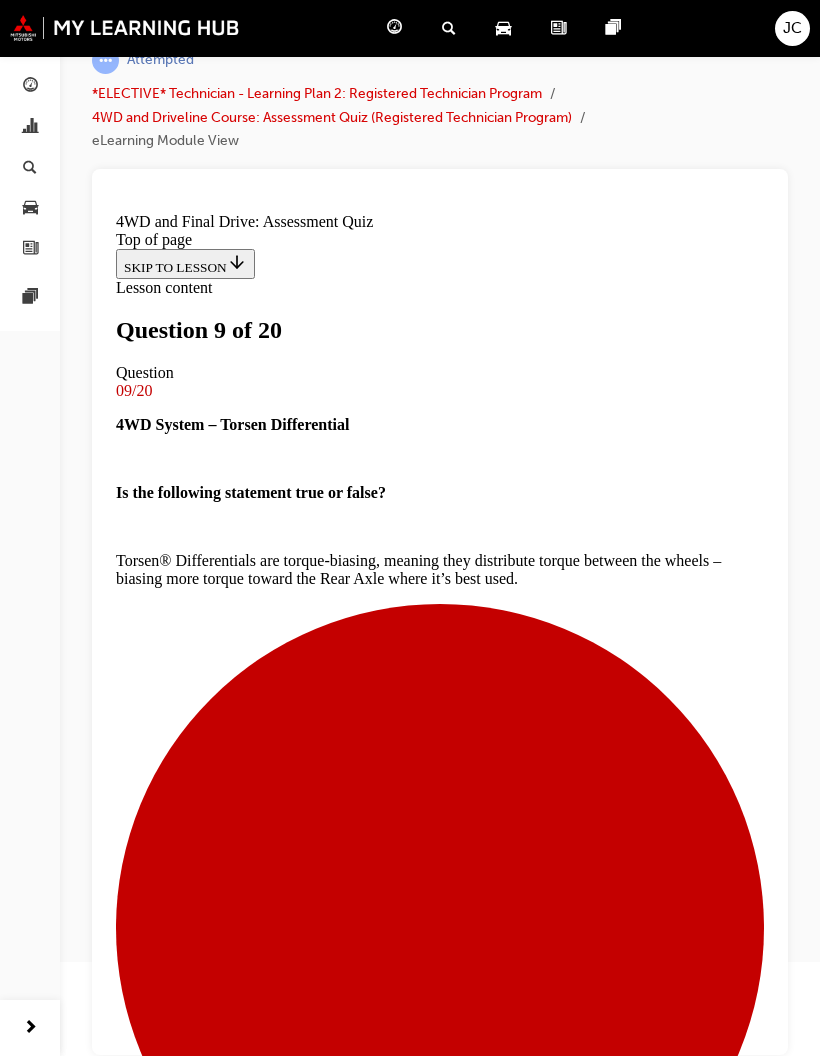click on "Super Select 4WD SS4-II" at bounding box center [440, 6873] 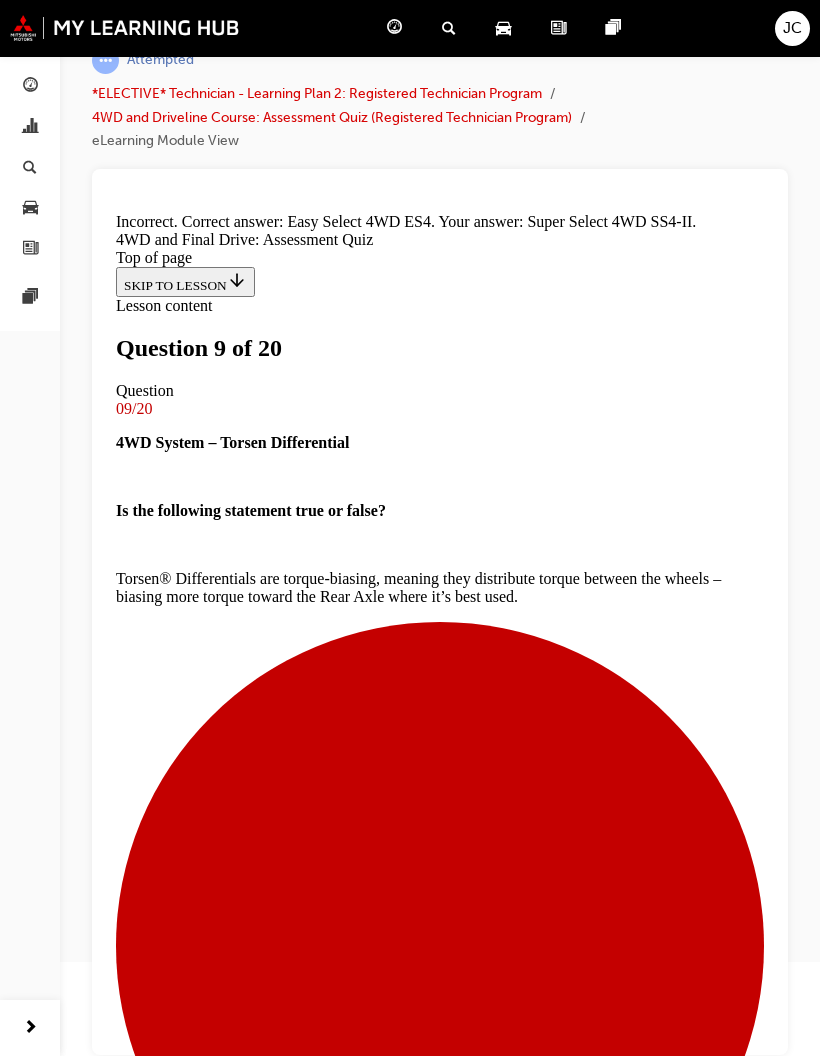 scroll, scrollTop: 87, scrollLeft: 0, axis: vertical 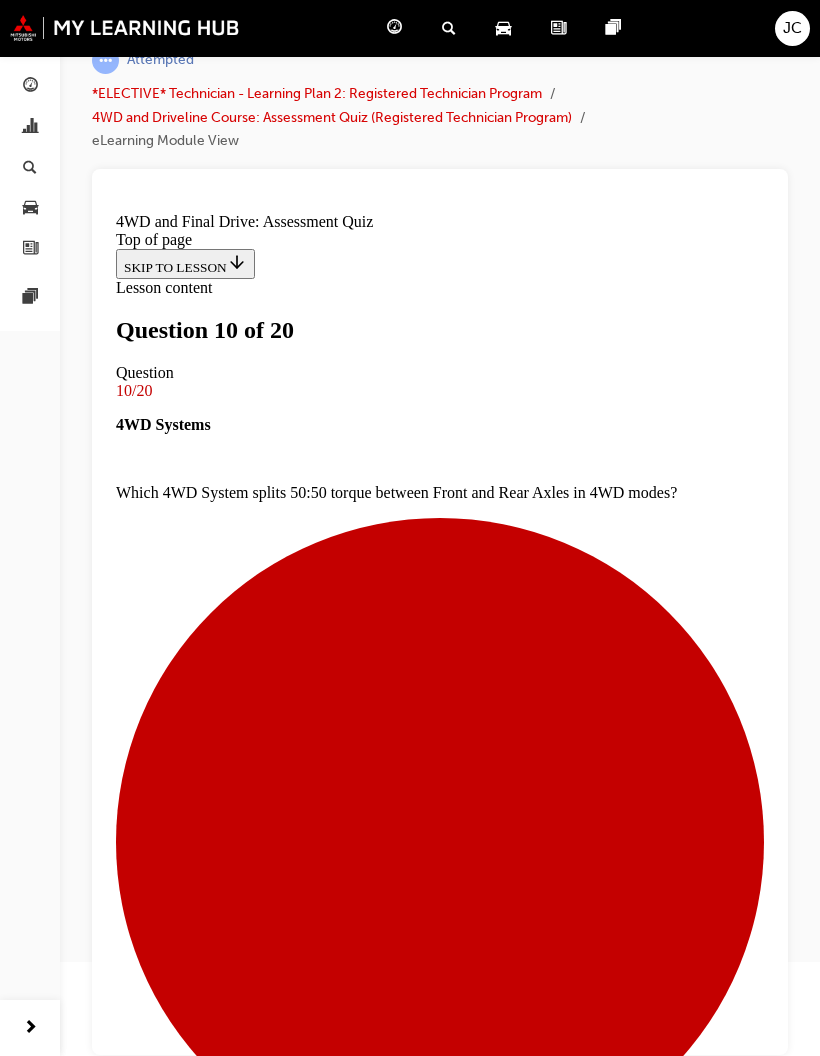 click at bounding box center [460, 6963] 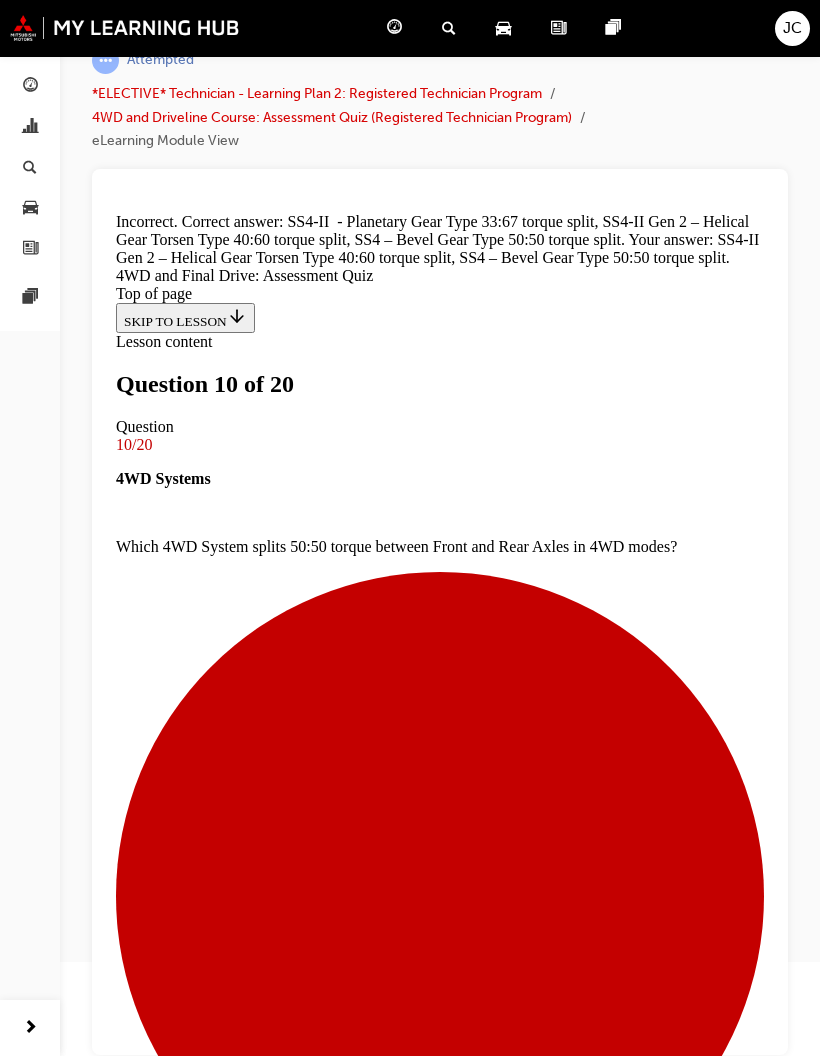scroll, scrollTop: 175, scrollLeft: 0, axis: vertical 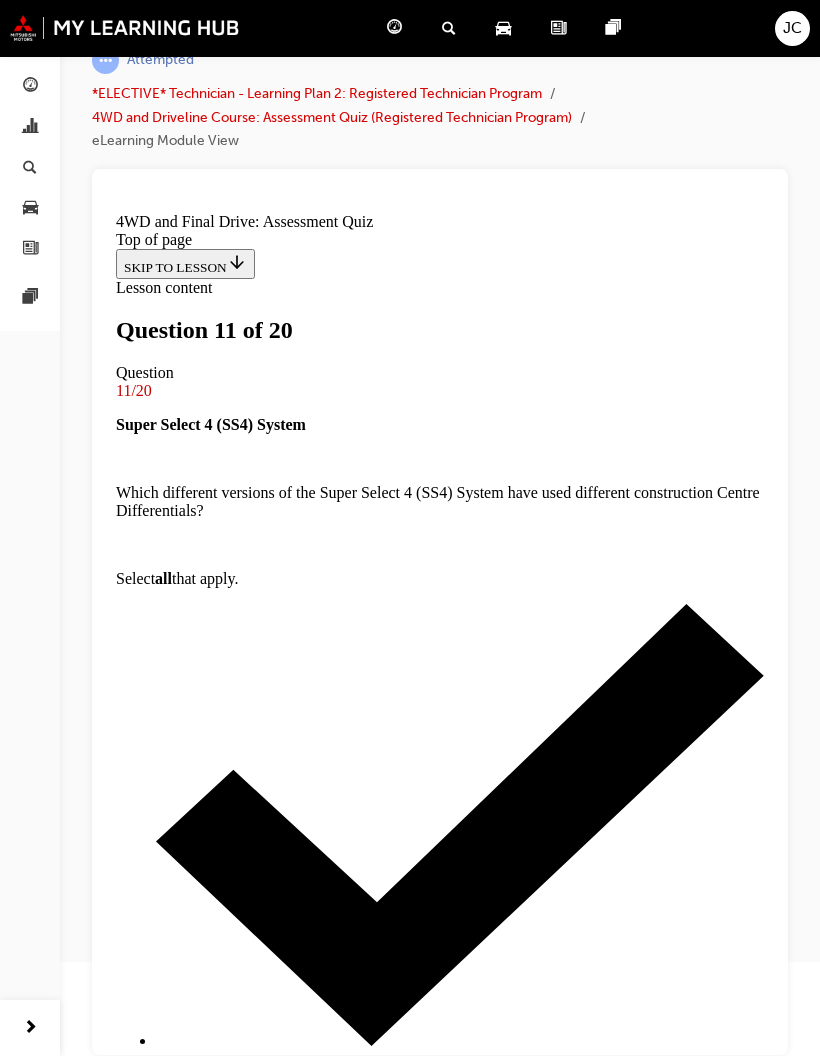 click at bounding box center [460, 3260] 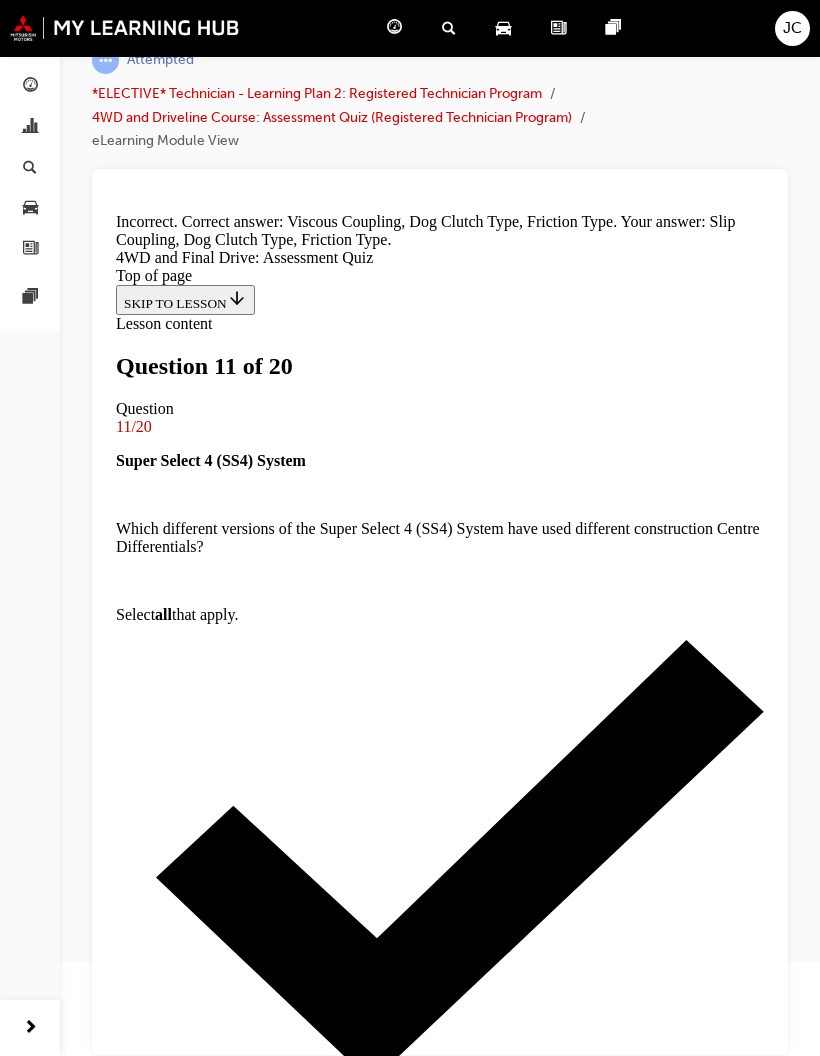 scroll, scrollTop: 155, scrollLeft: 0, axis: vertical 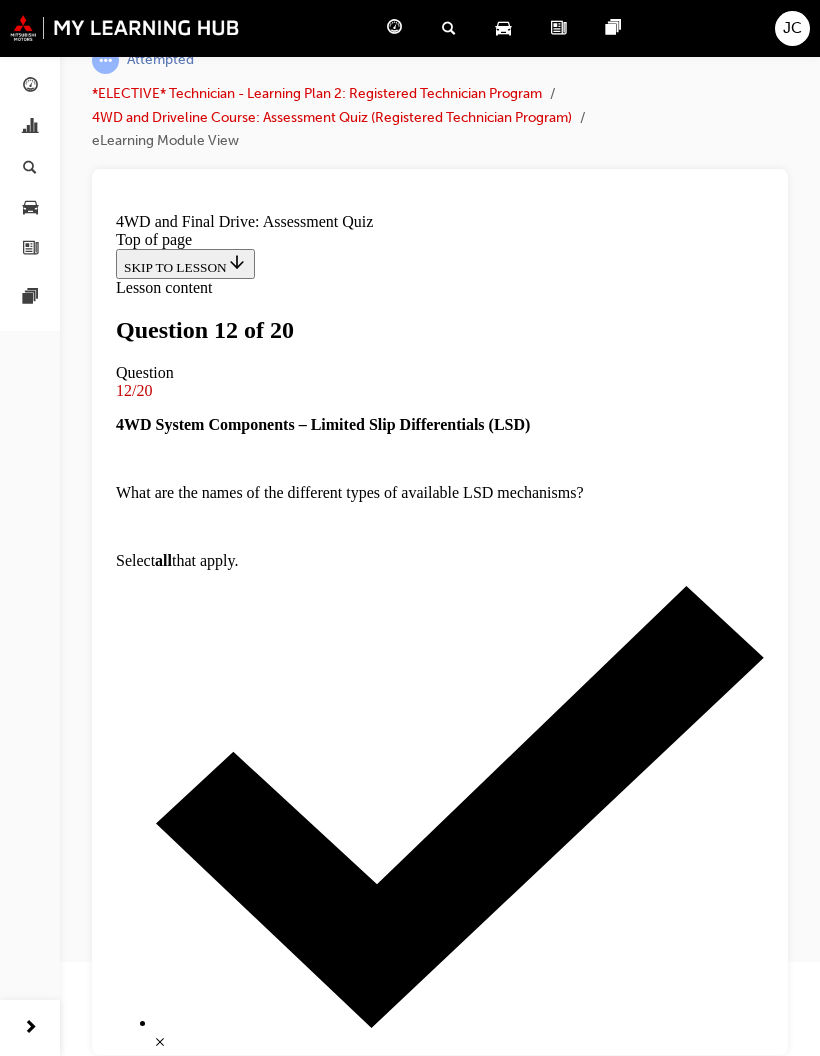 click at bounding box center [460, 3756] 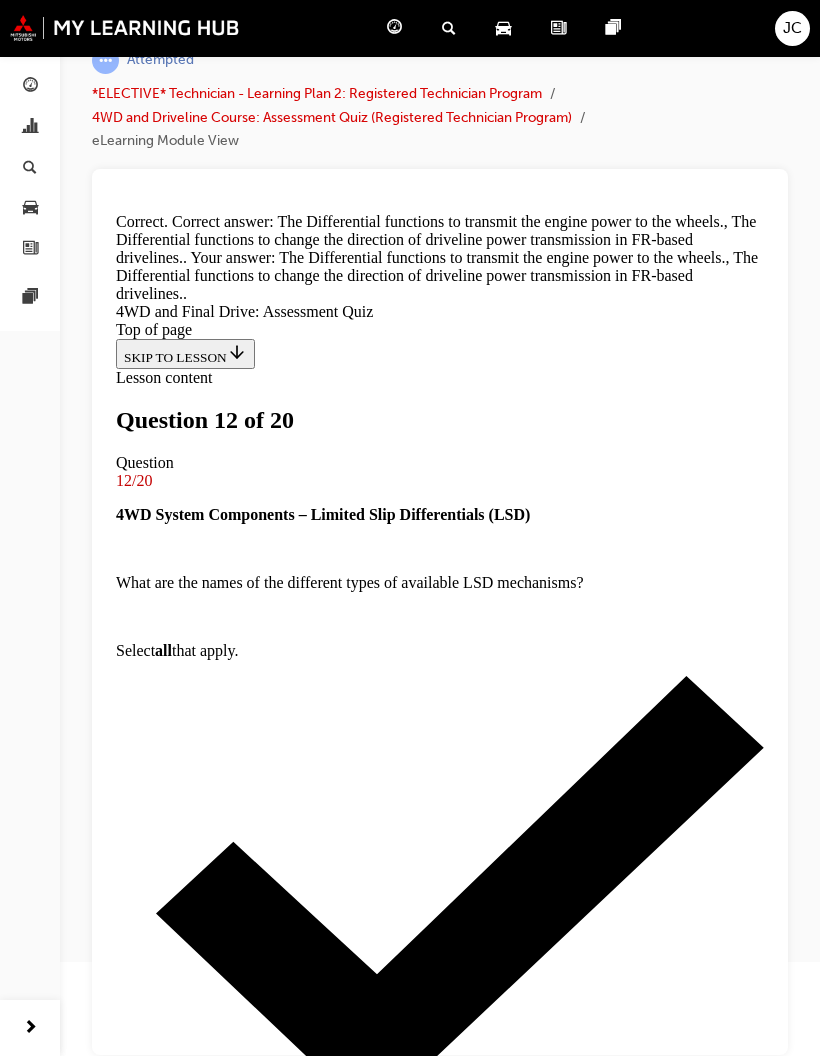 scroll, scrollTop: 161, scrollLeft: 0, axis: vertical 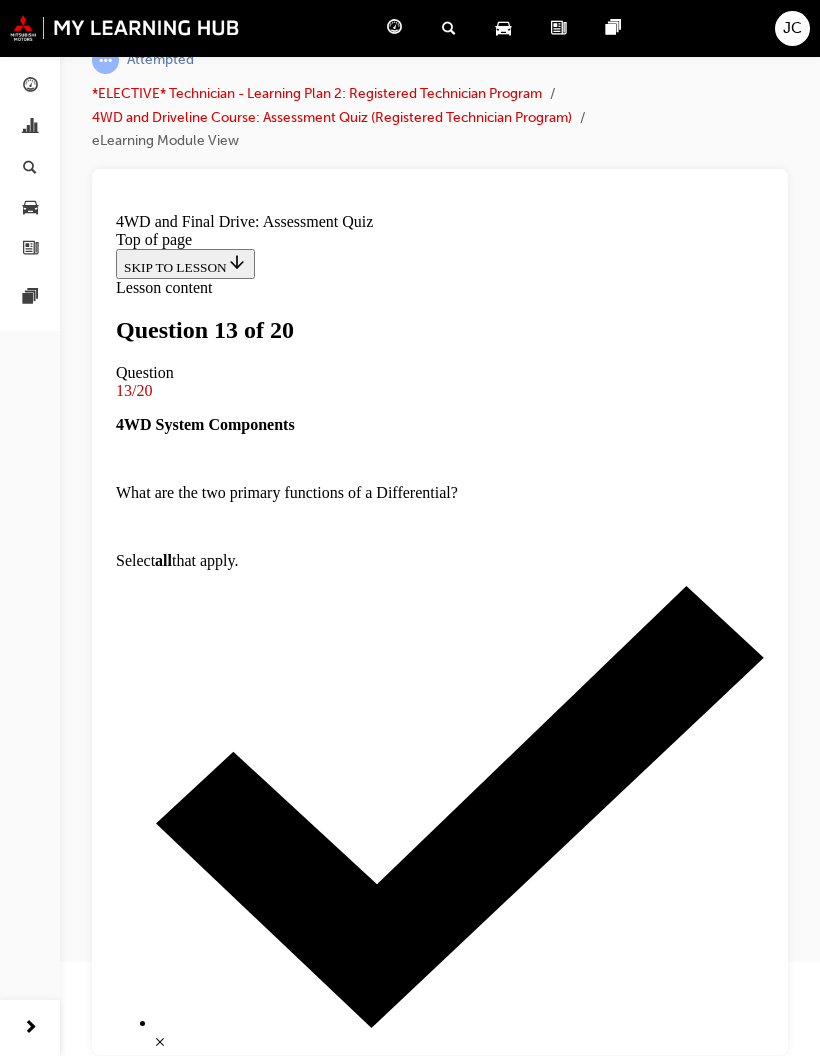 click on "Both Rear Wheels turn at the same time for maximum traction and crawling performance." at bounding box center [440, 7734] 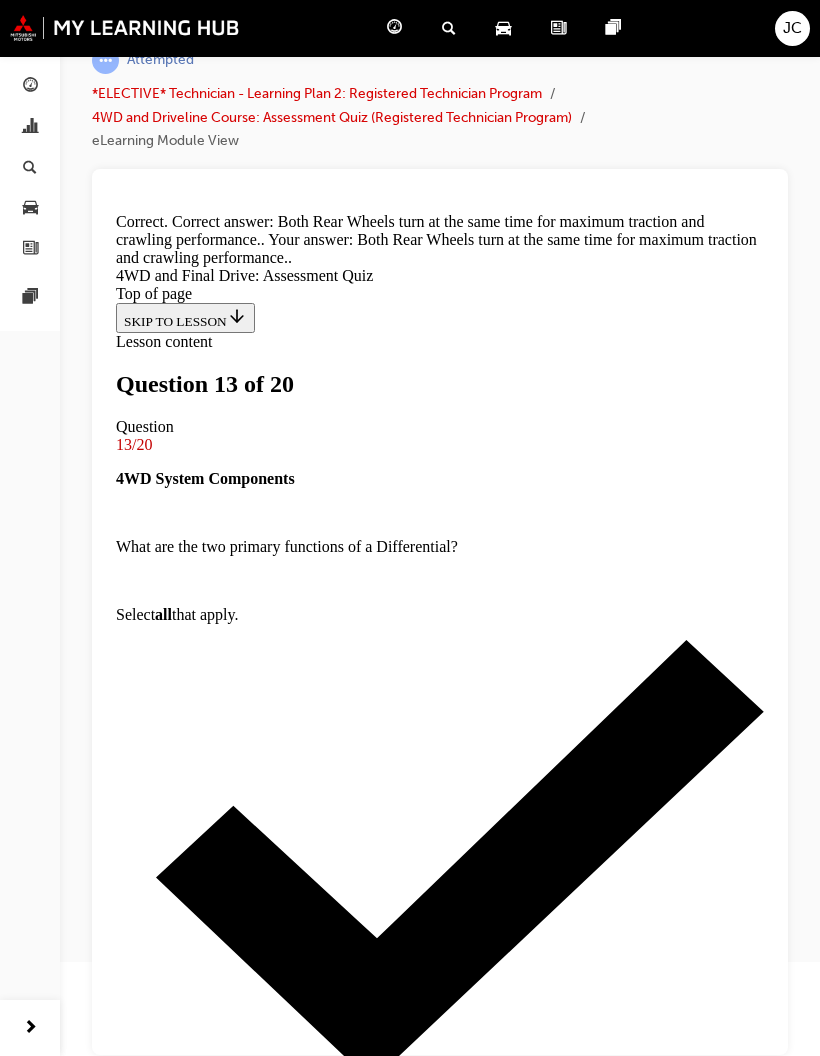 click on "NEXT" at bounding box center (142, 7954) 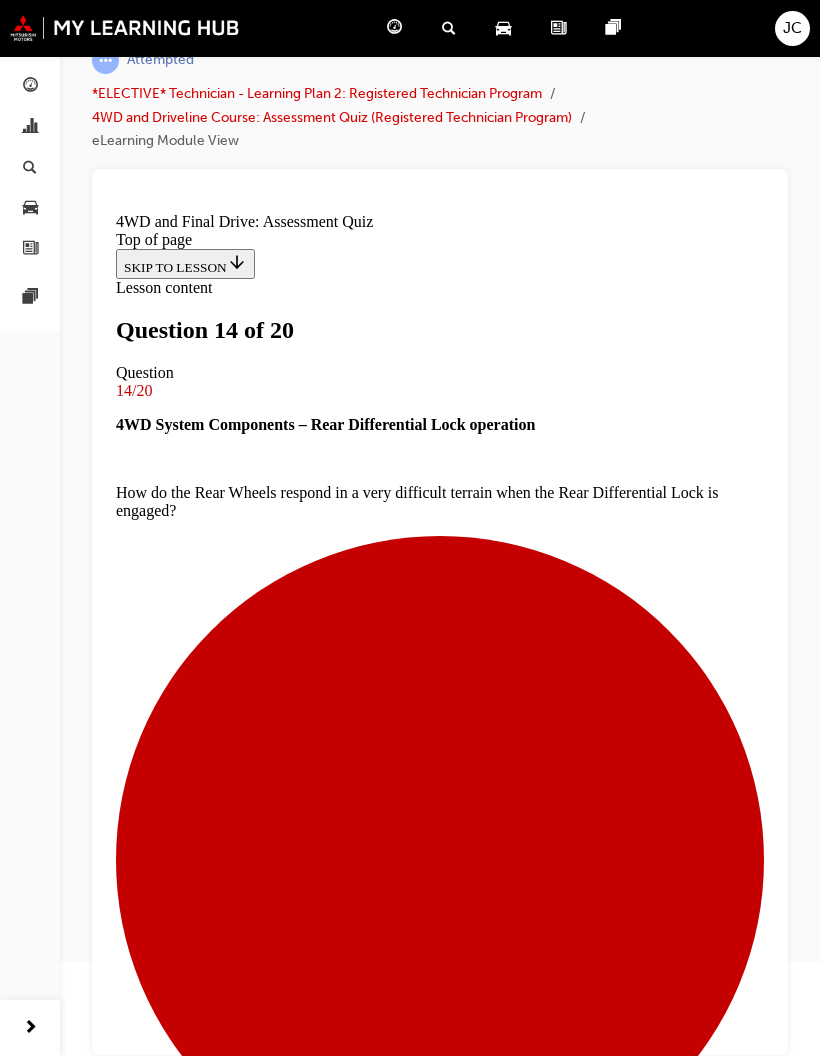 scroll, scrollTop: 2, scrollLeft: 0, axis: vertical 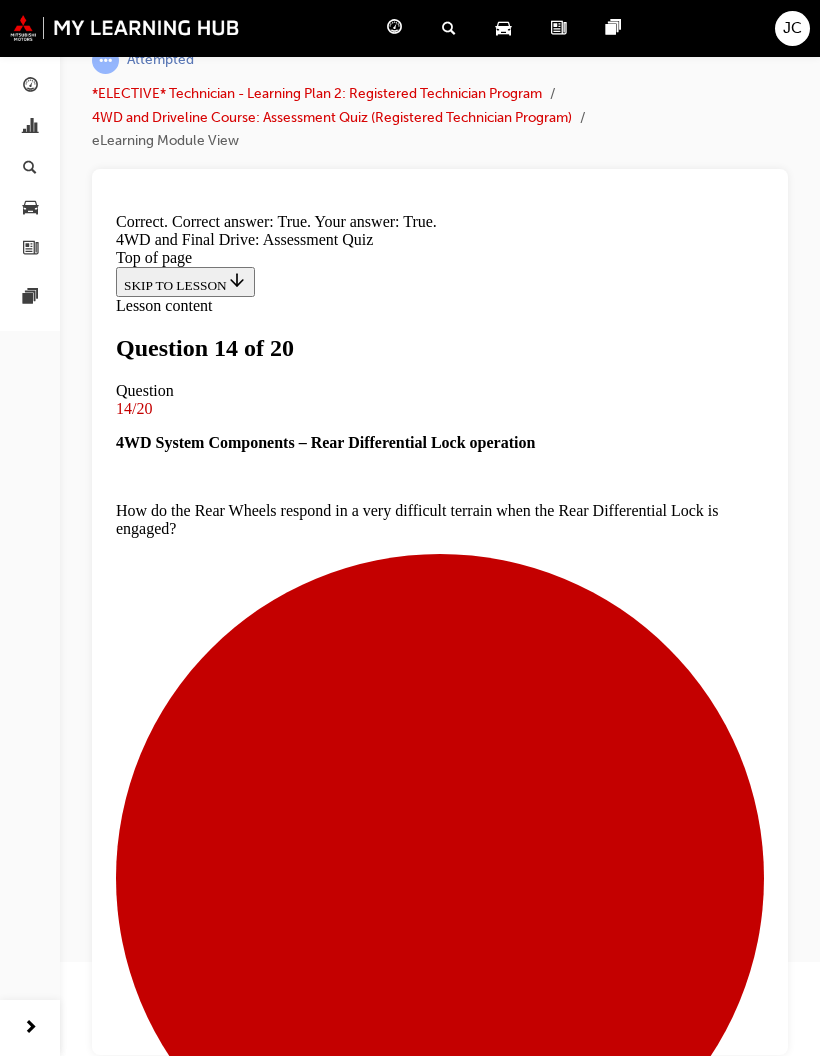 click on "NEXT" at bounding box center [142, 8322] 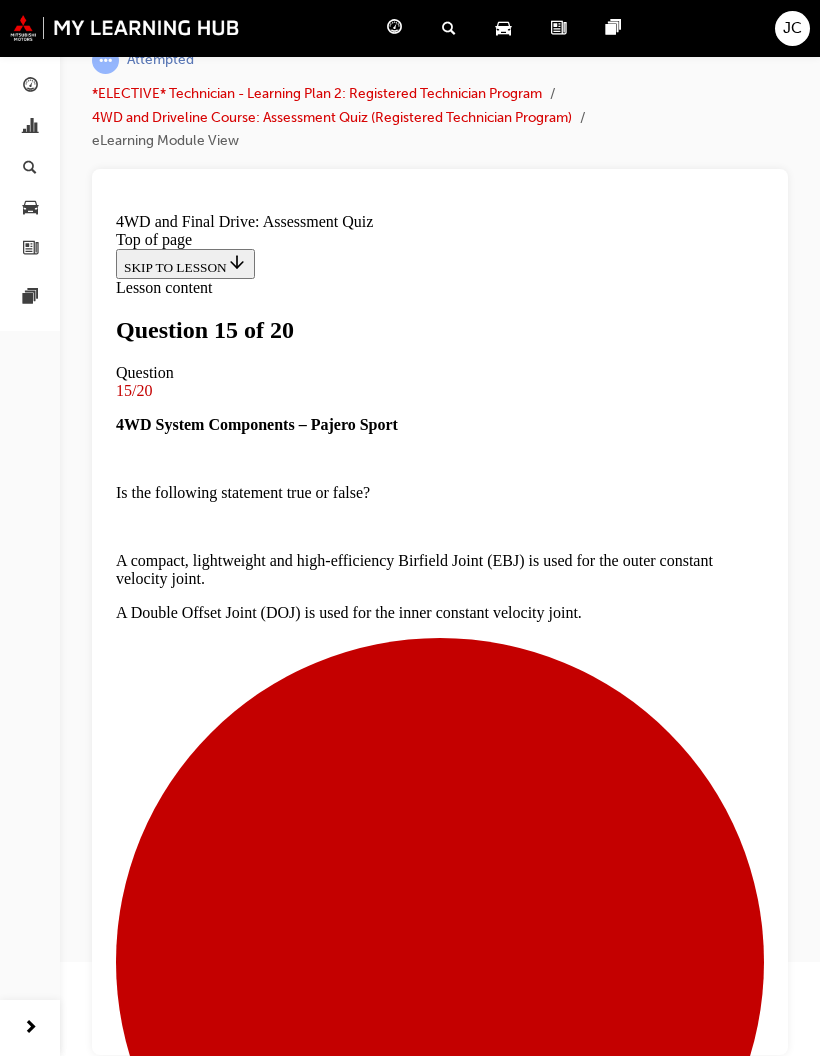 click at bounding box center [440, 5131] 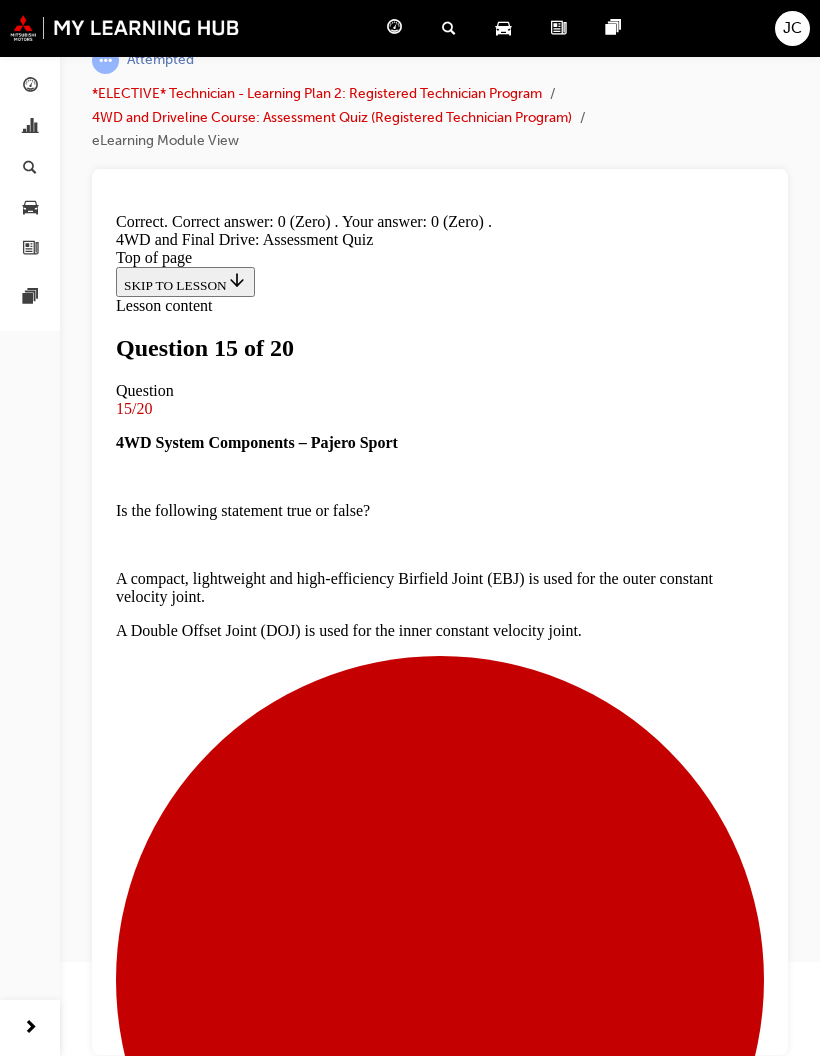 scroll, scrollTop: 87, scrollLeft: 0, axis: vertical 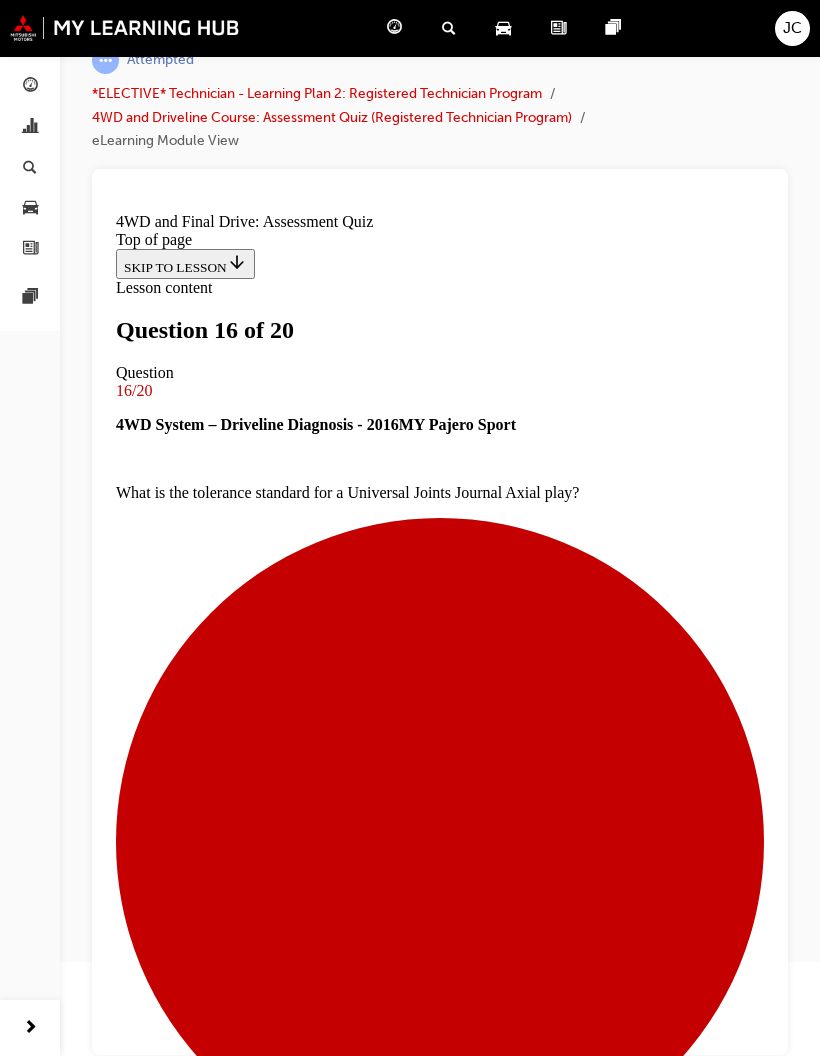 click at bounding box center [440, 7456] 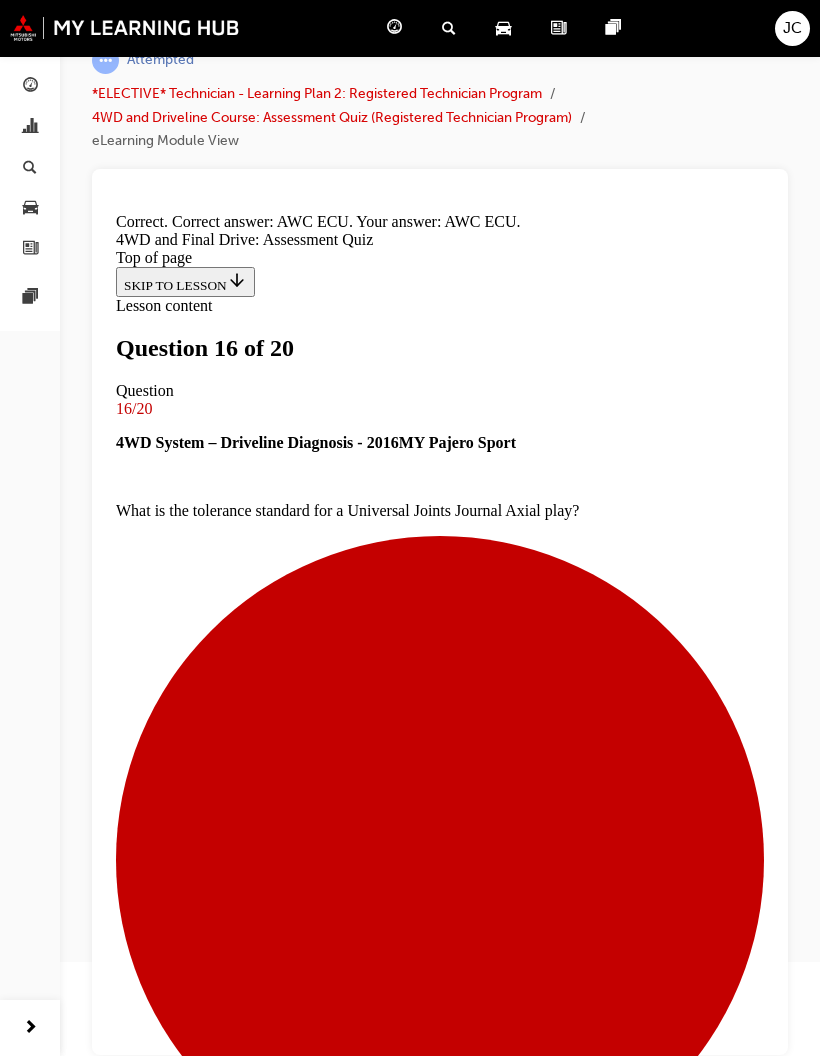 click on "NEXT" at bounding box center [142, 10629] 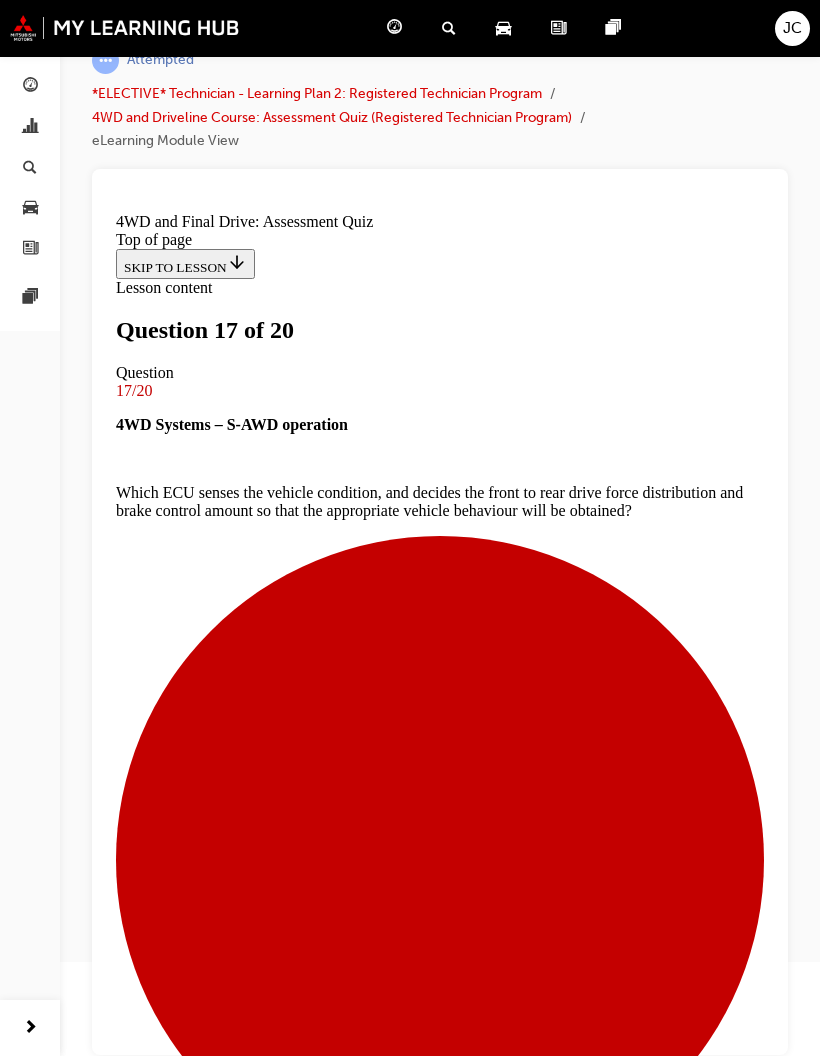 scroll, scrollTop: 117, scrollLeft: 0, axis: vertical 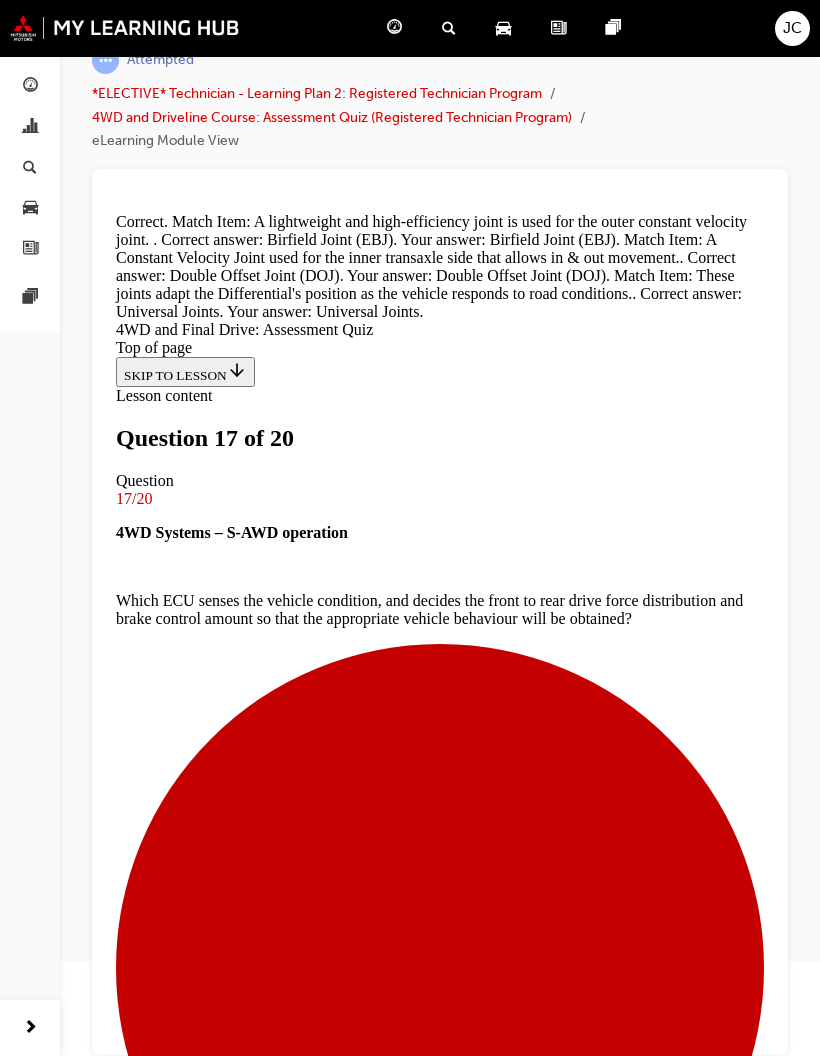 click on "NEXT" at bounding box center (142, 6980) 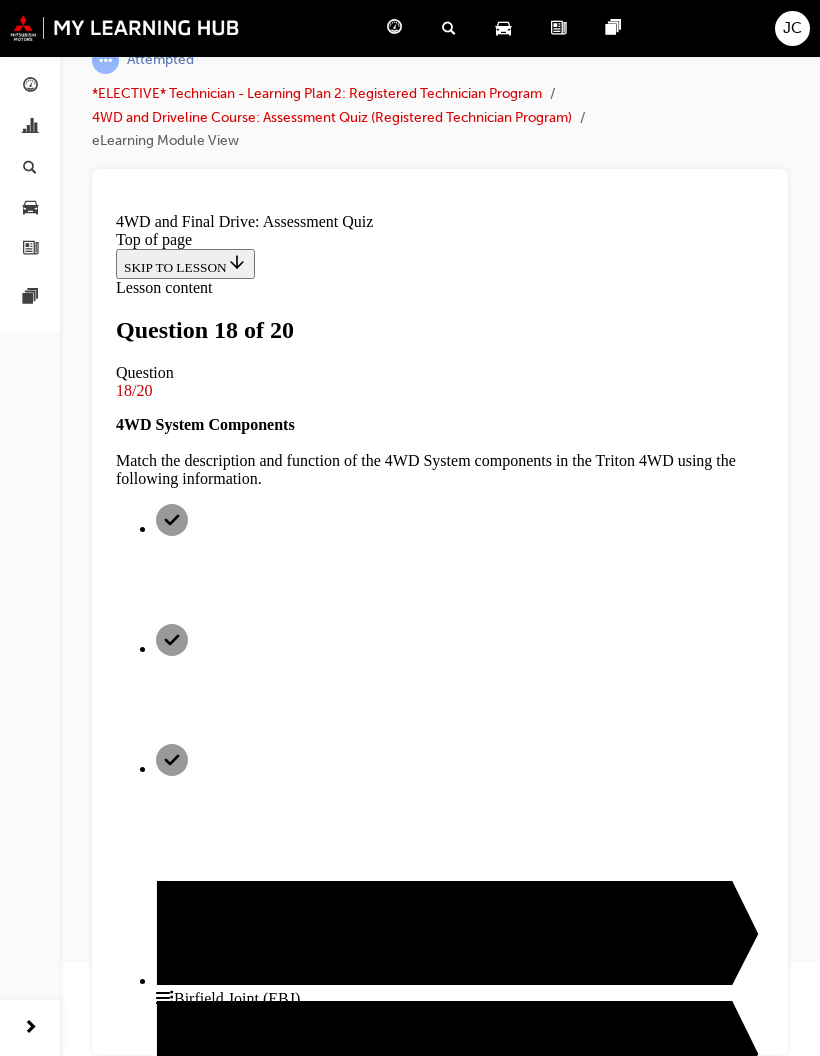 click at bounding box center [440, 2522] 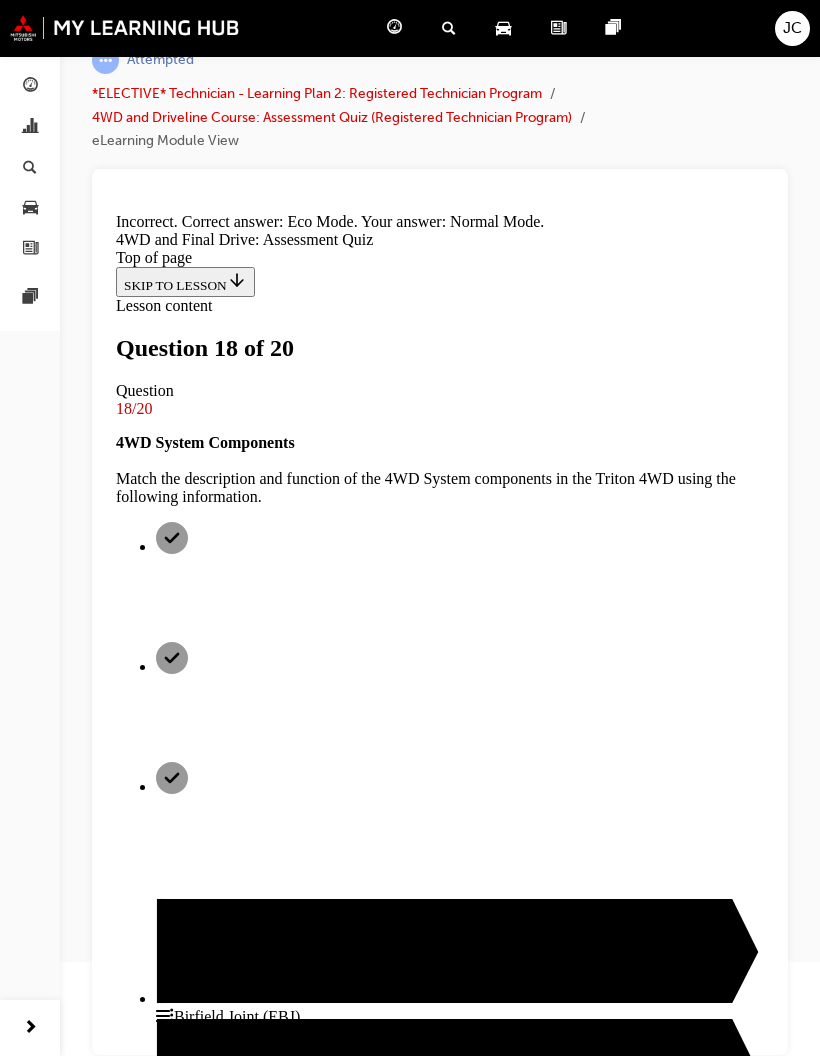 scroll, scrollTop: 87, scrollLeft: 0, axis: vertical 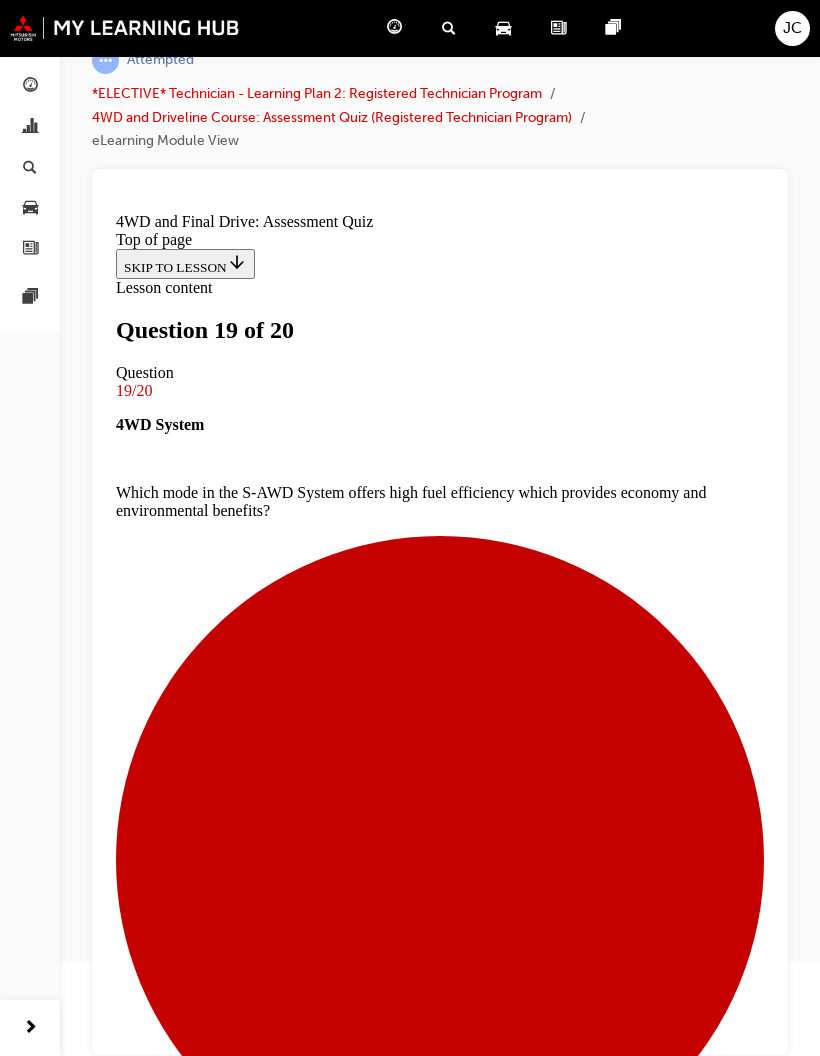 click at bounding box center [440, 6293] 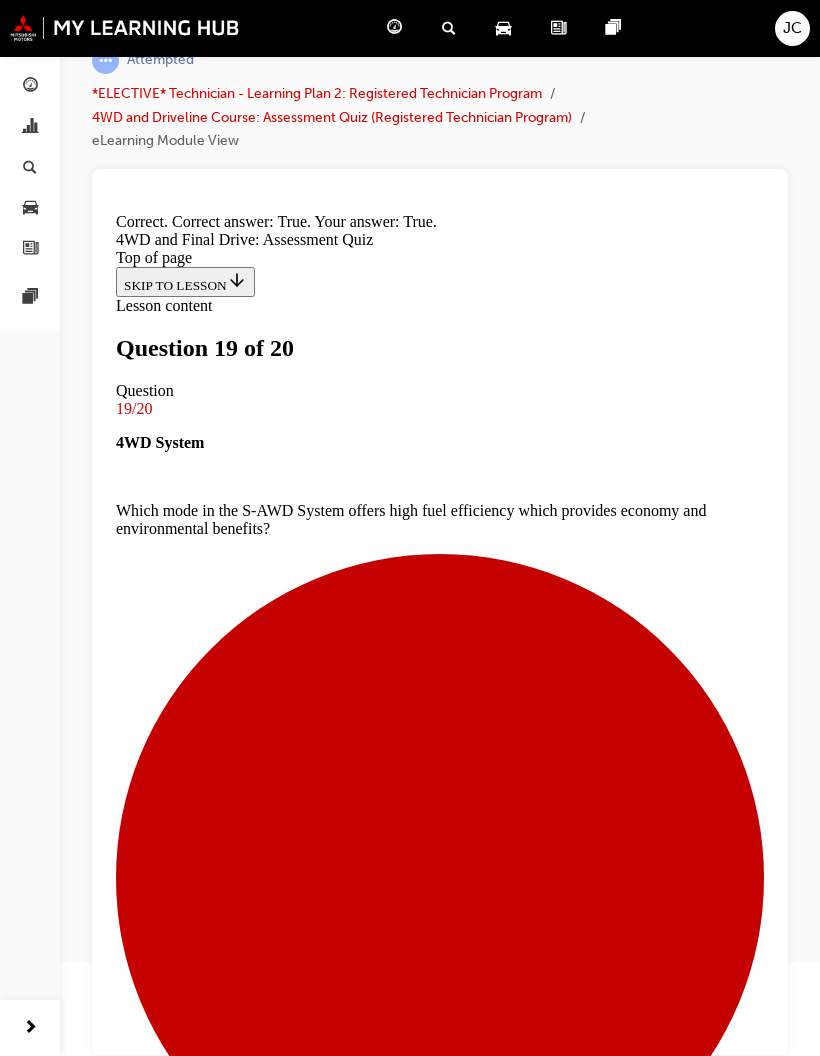 scroll, scrollTop: 15, scrollLeft: 0, axis: vertical 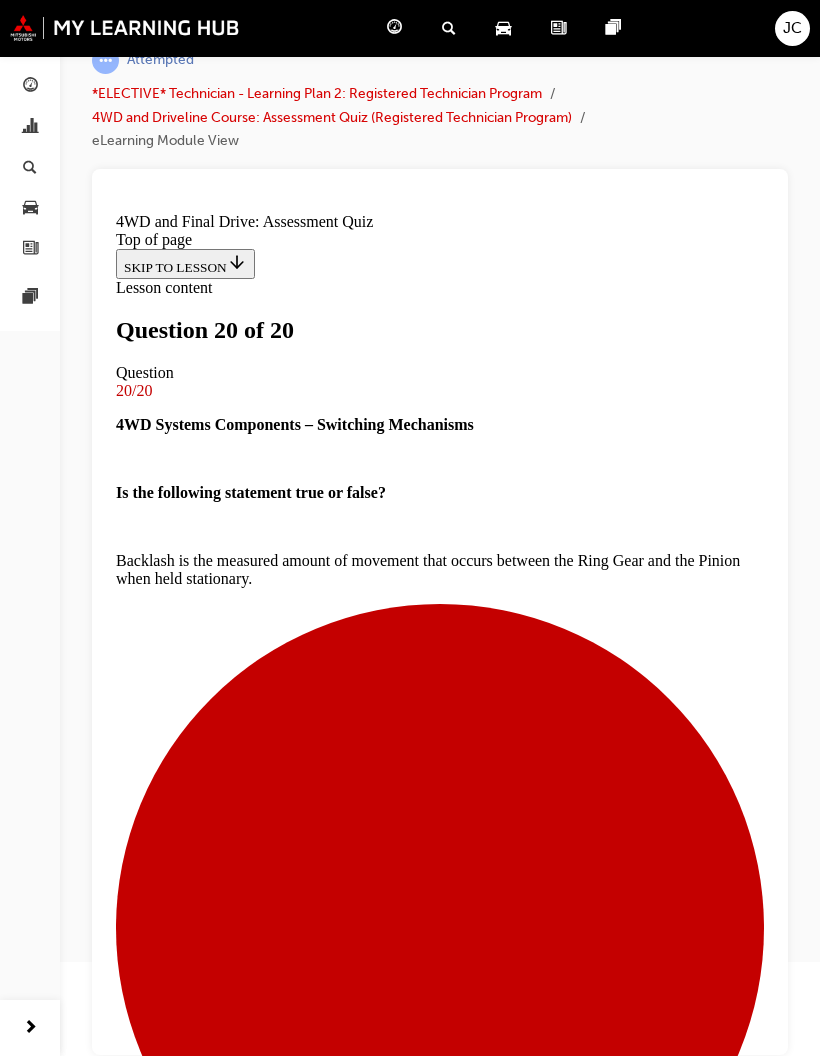 click on "TAKE AGAIN" at bounding box center [164, 4086] 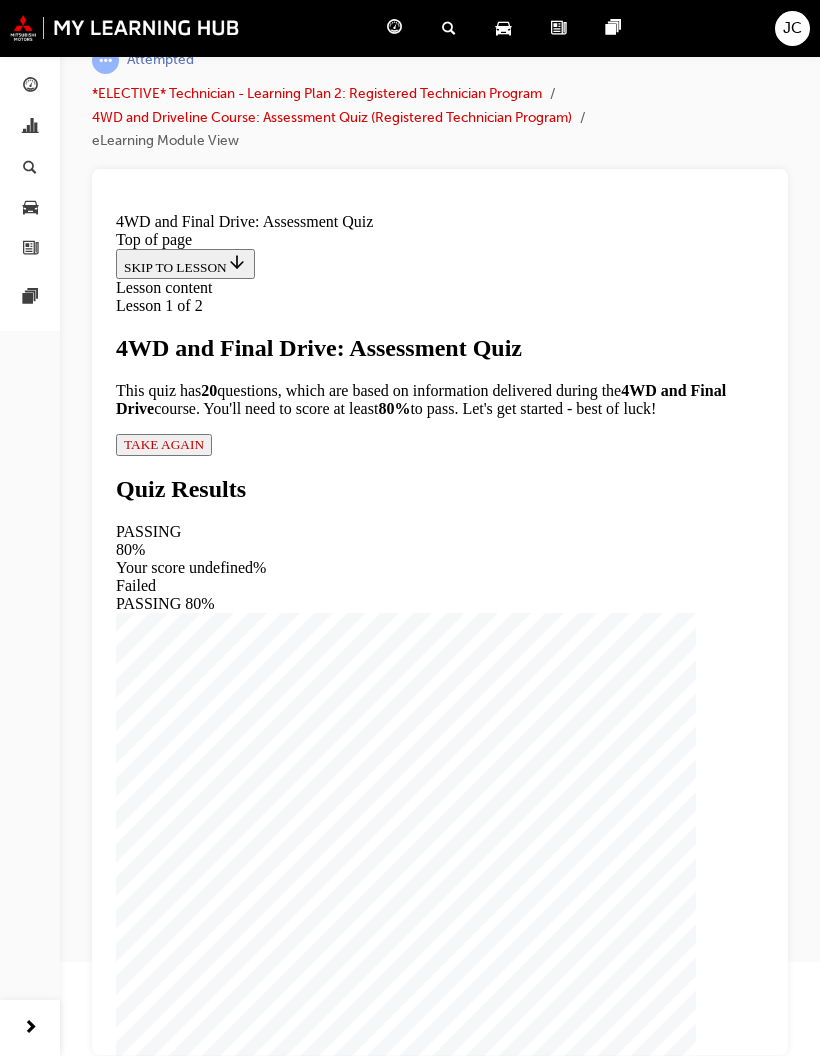 scroll, scrollTop: 2, scrollLeft: 0, axis: vertical 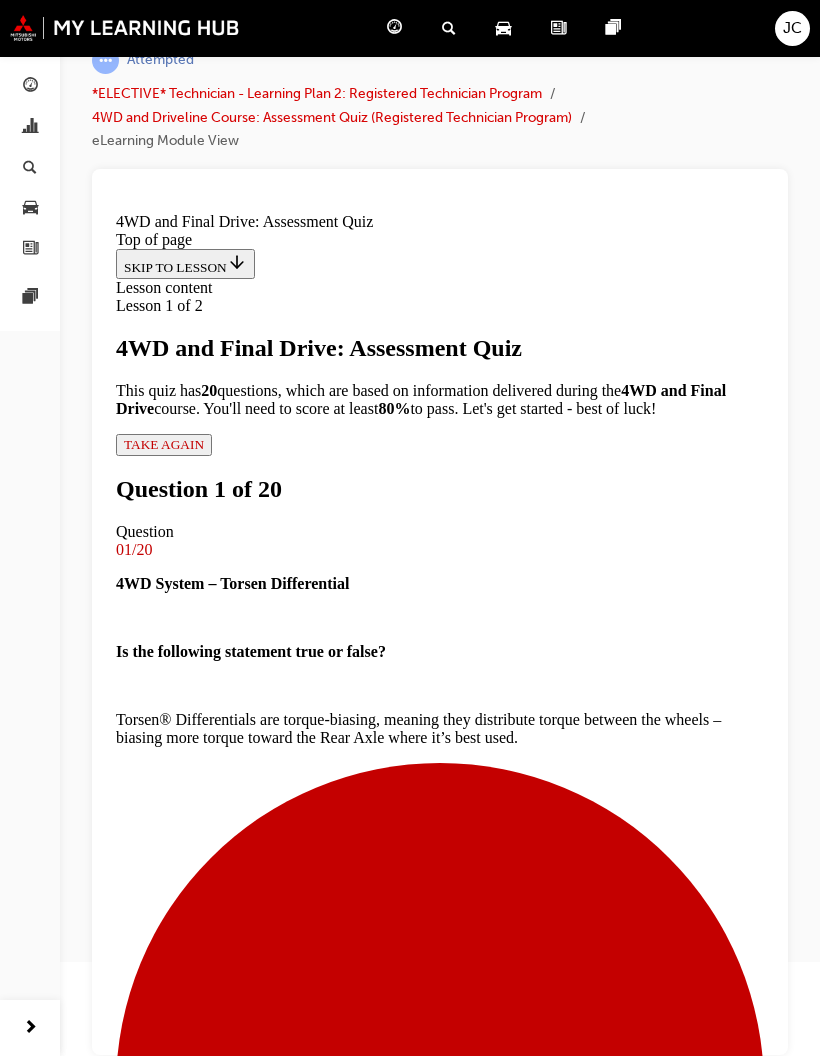 click at bounding box center (440, 1334) 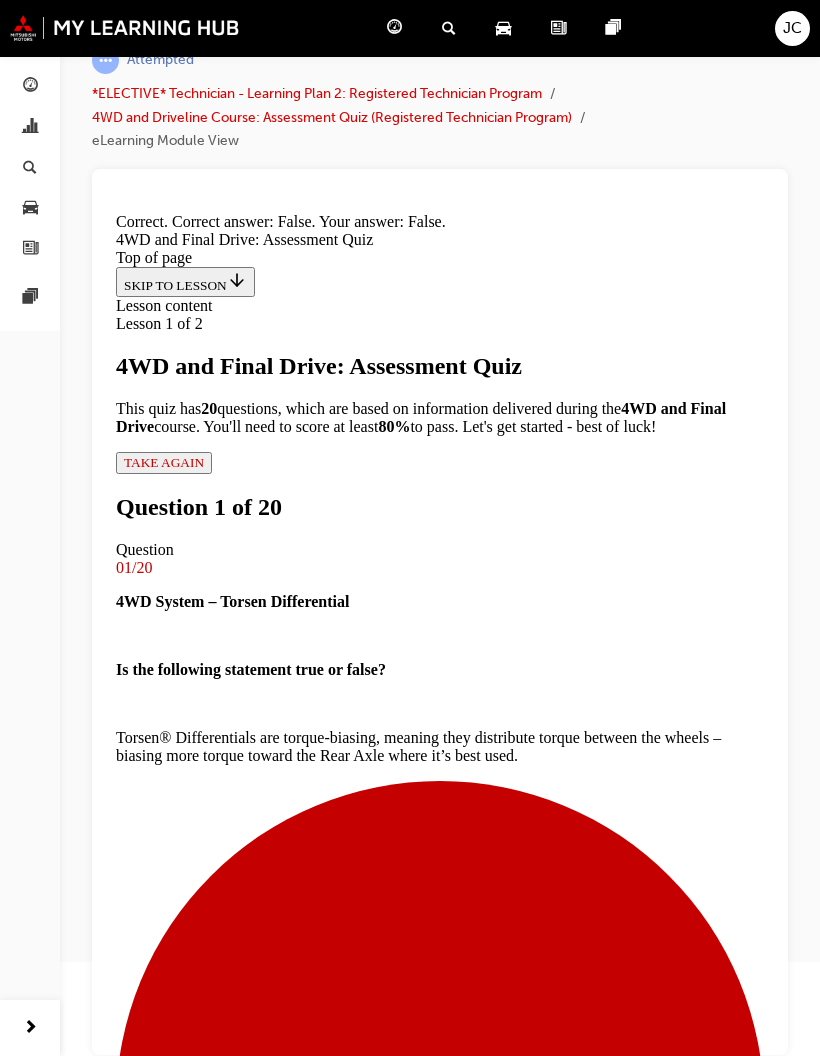 scroll, scrollTop: 29, scrollLeft: 0, axis: vertical 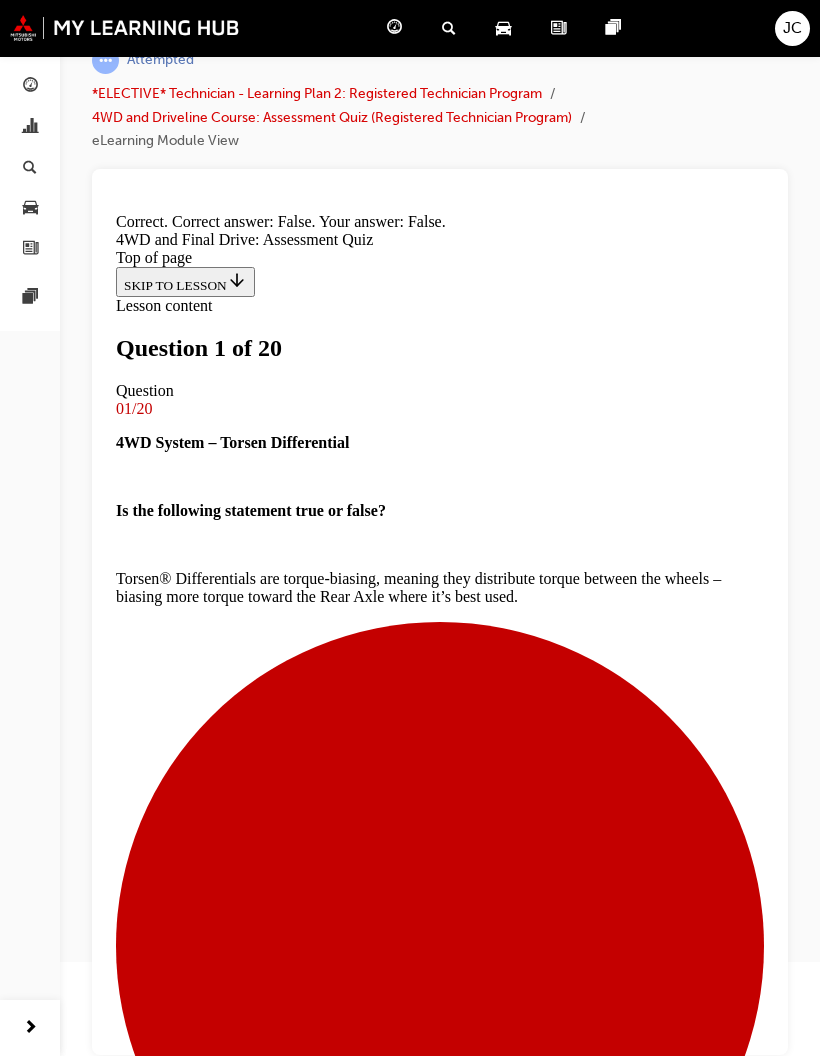 click on "Free Wheel Clutch Mechanism" at bounding box center [440, 6963] 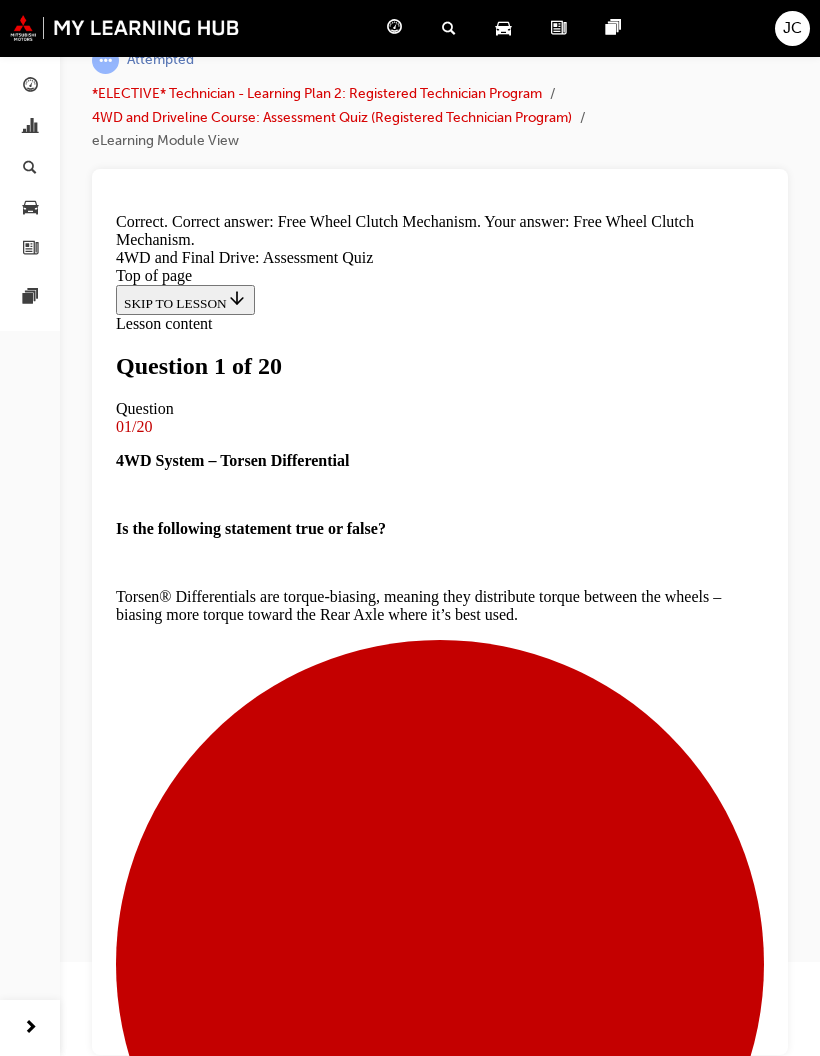 click on "NEXT" at bounding box center [142, 8342] 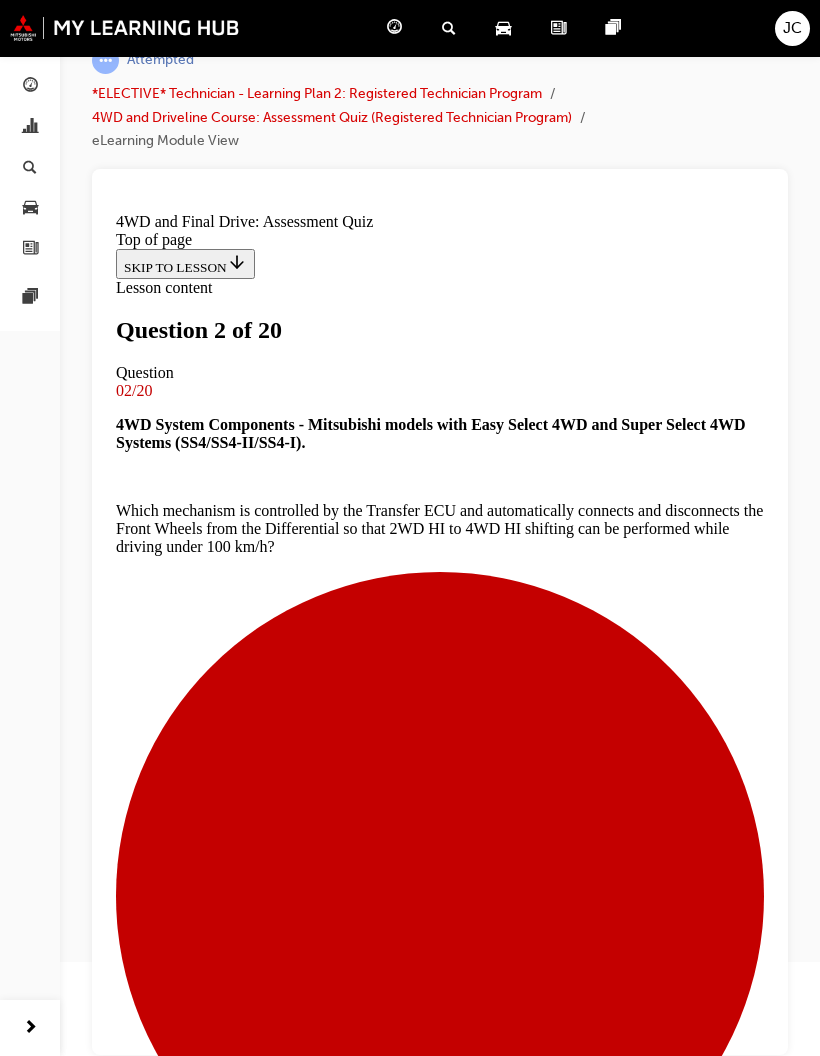 scroll, scrollTop: 2, scrollLeft: 0, axis: vertical 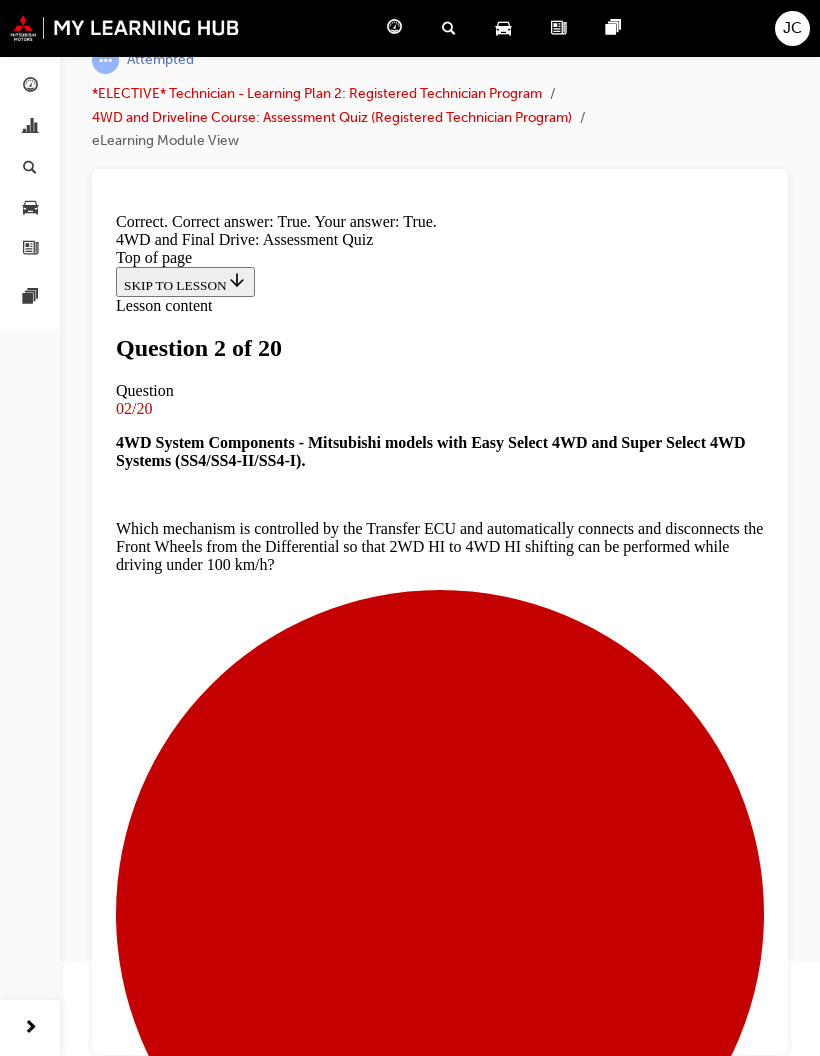 click on "NEXT" at bounding box center [142, 8324] 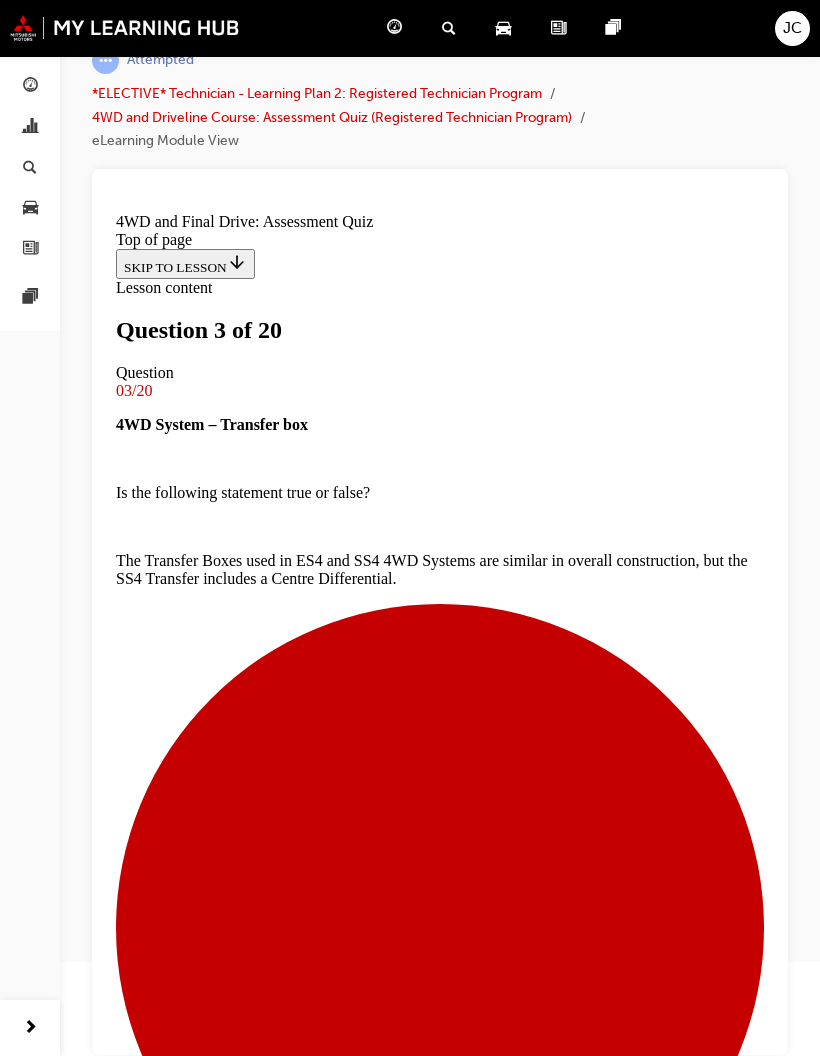 scroll, scrollTop: 3, scrollLeft: 0, axis: vertical 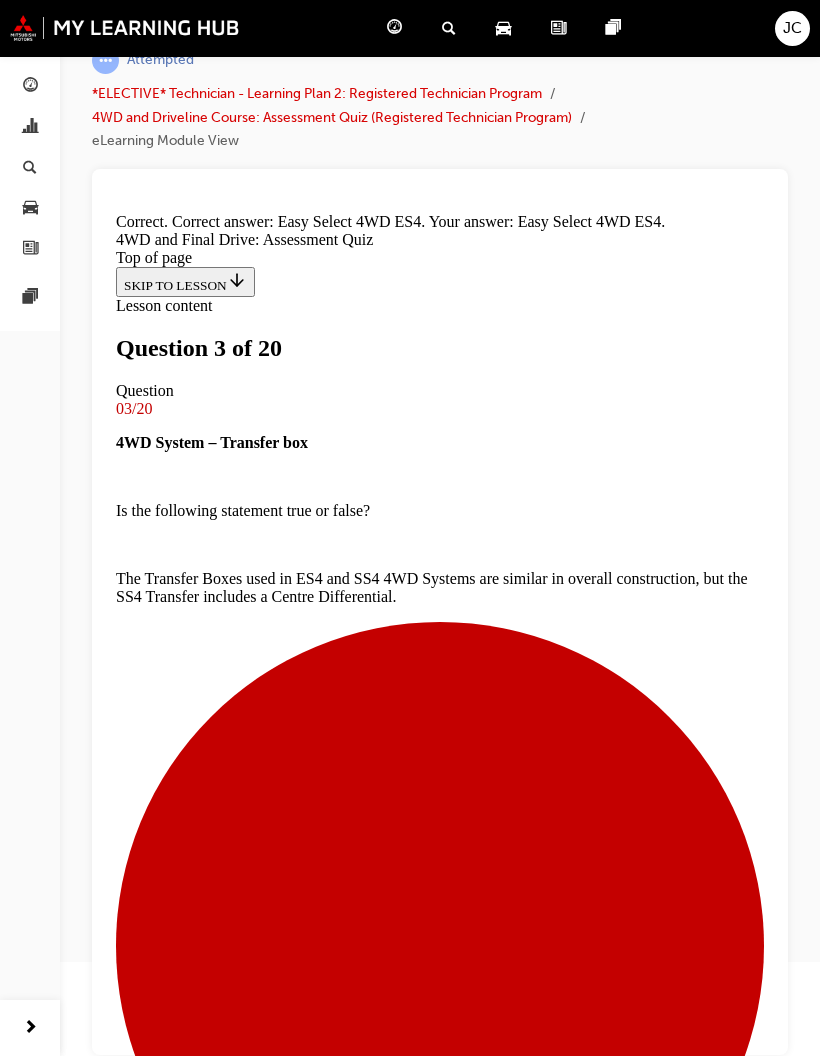 click on "NEXT" at bounding box center (142, 8270) 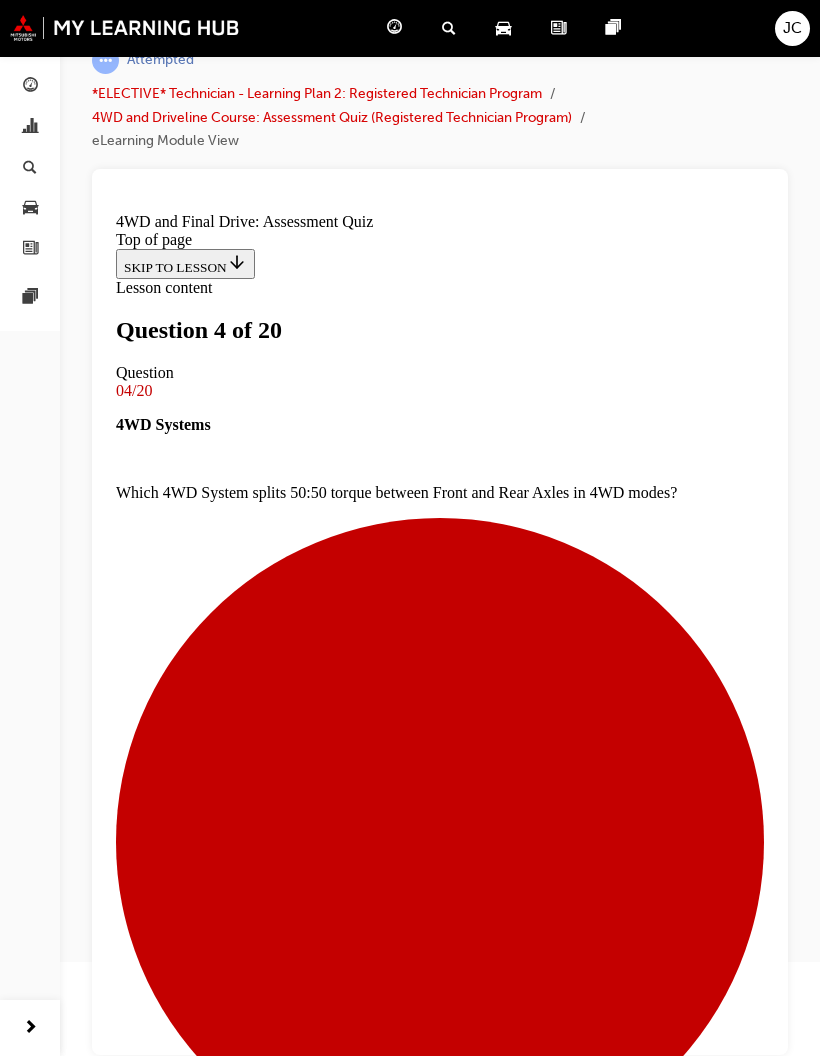 click on "SUBMIT" at bounding box center [149, 6814] 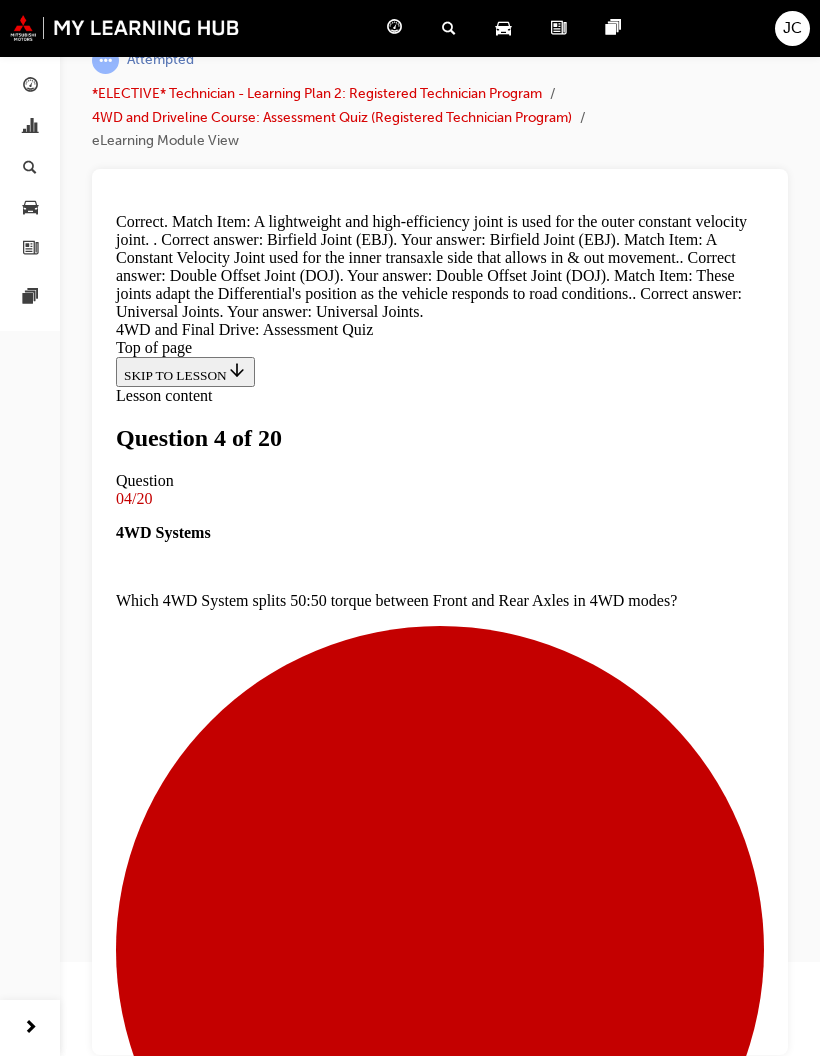 click on "NEXT" at bounding box center (142, 6962) 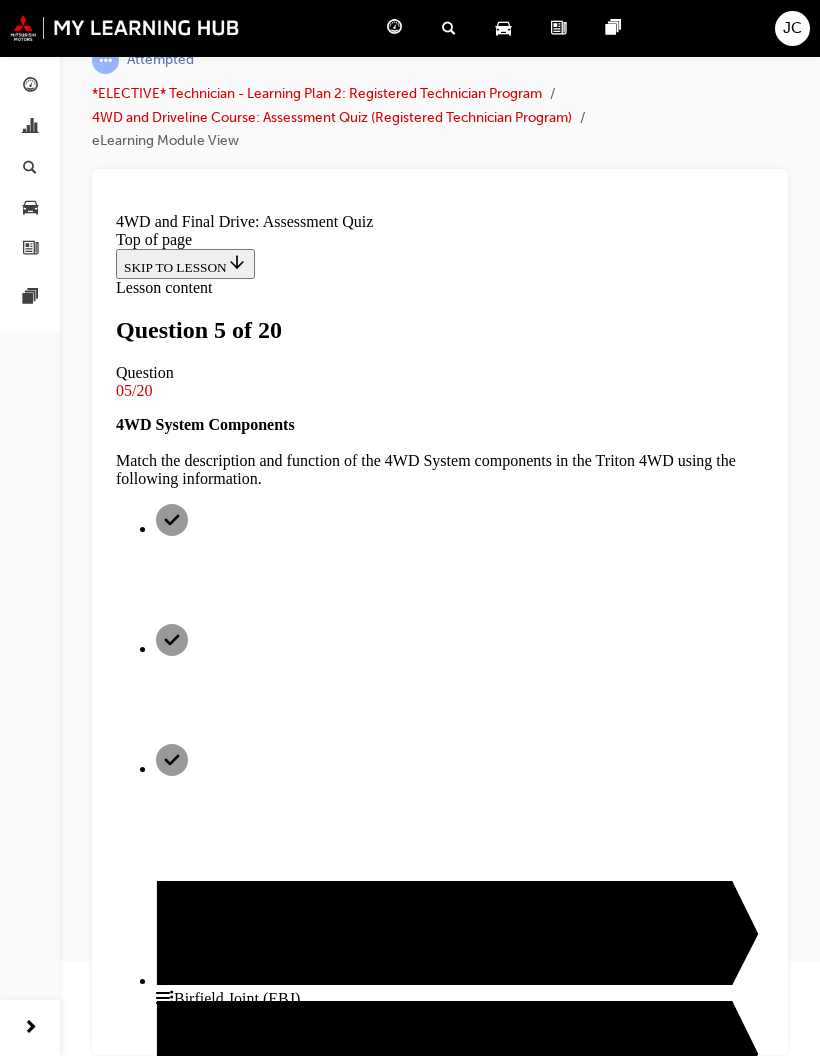 click at bounding box center [460, 2764] 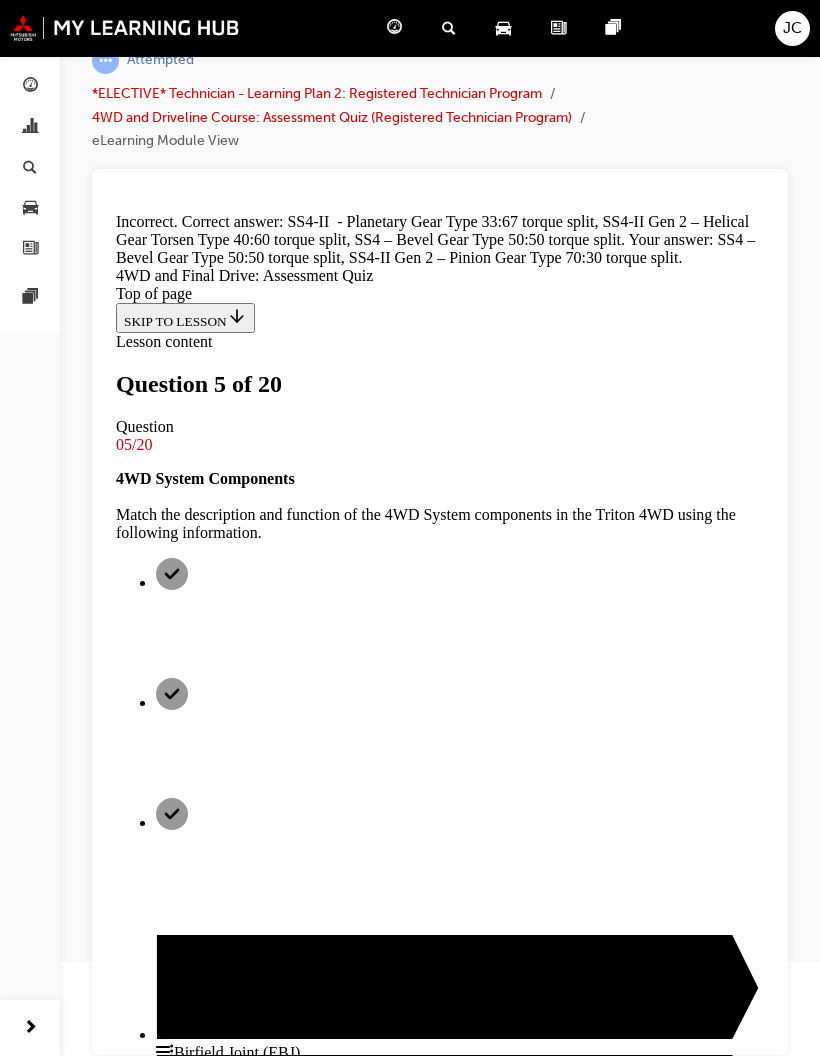scroll, scrollTop: 175, scrollLeft: 0, axis: vertical 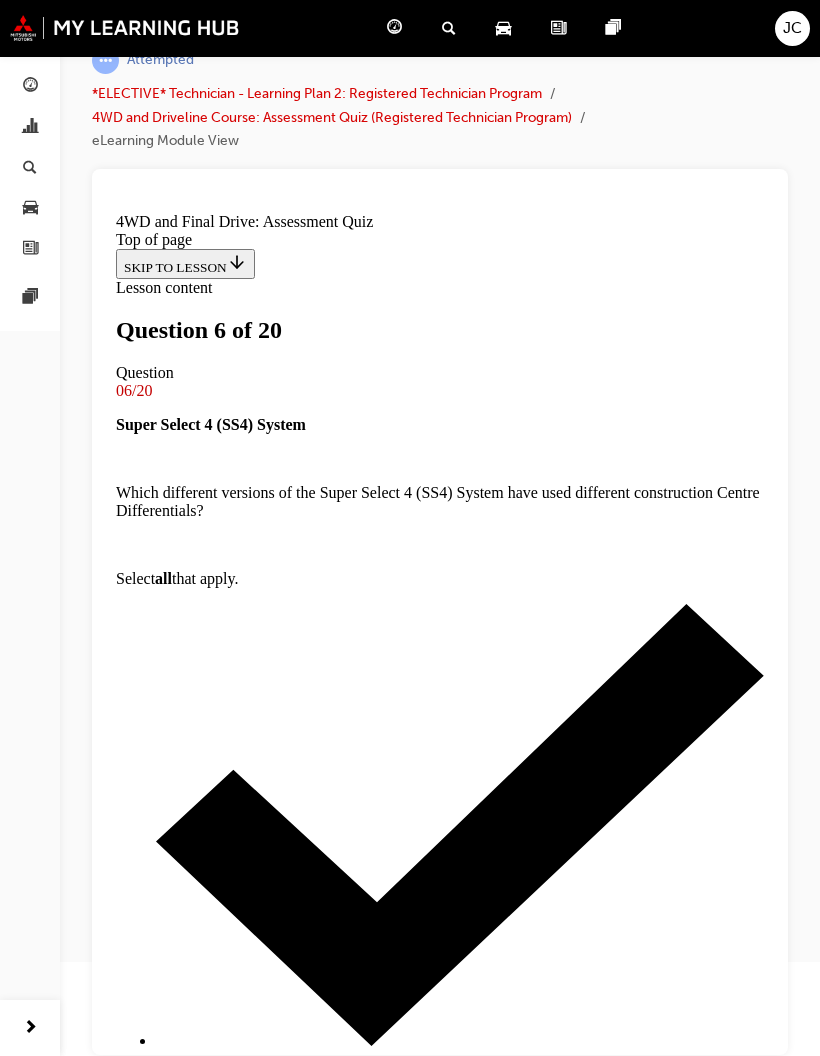 click at bounding box center (440, 4746) 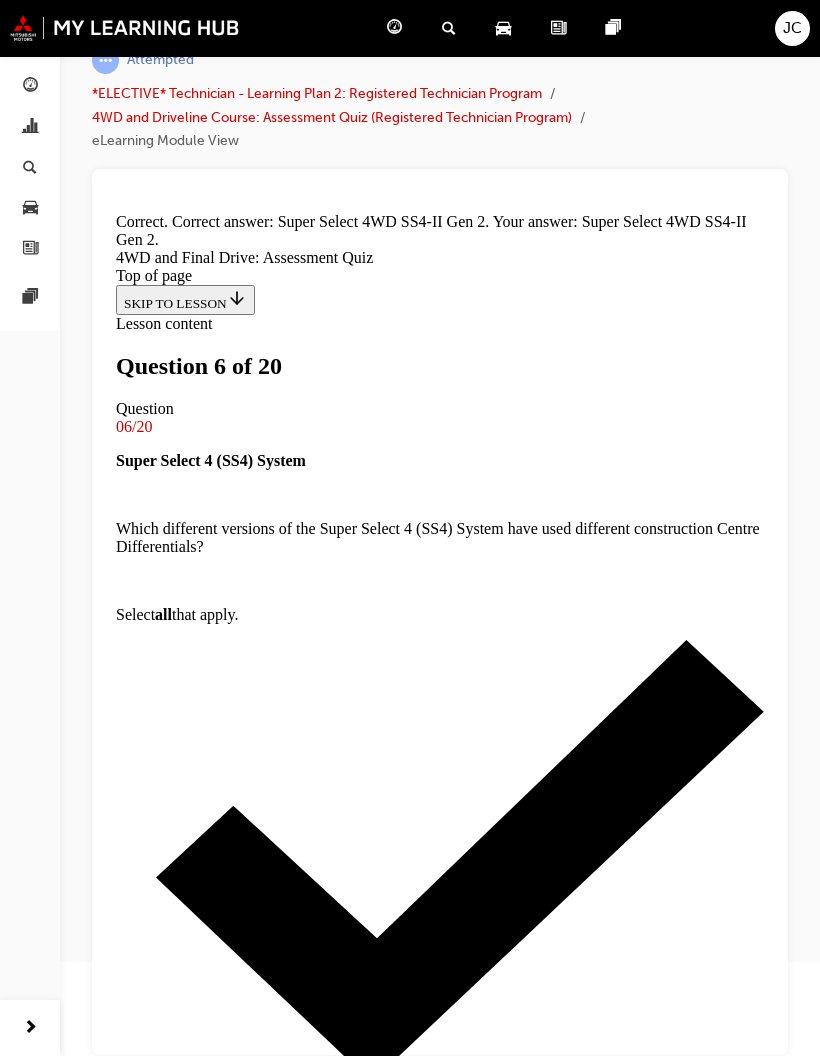 click on "NEXT" at bounding box center [142, 7936] 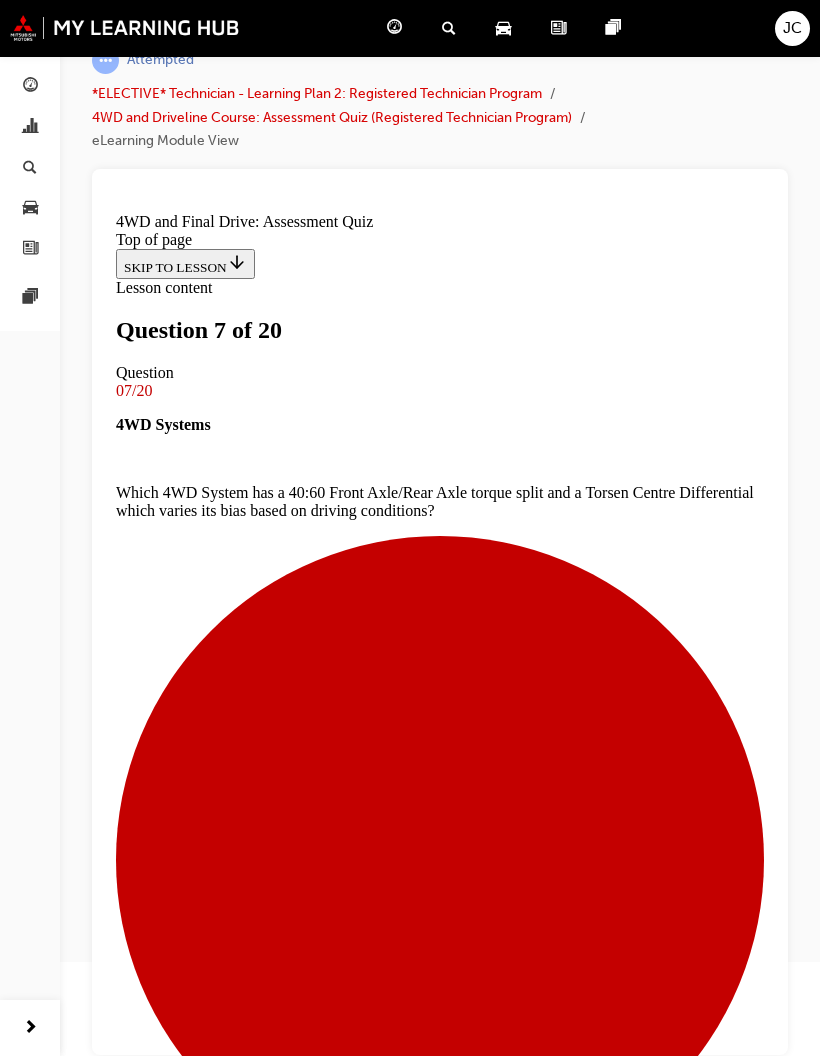 click at bounding box center (440, 8669) 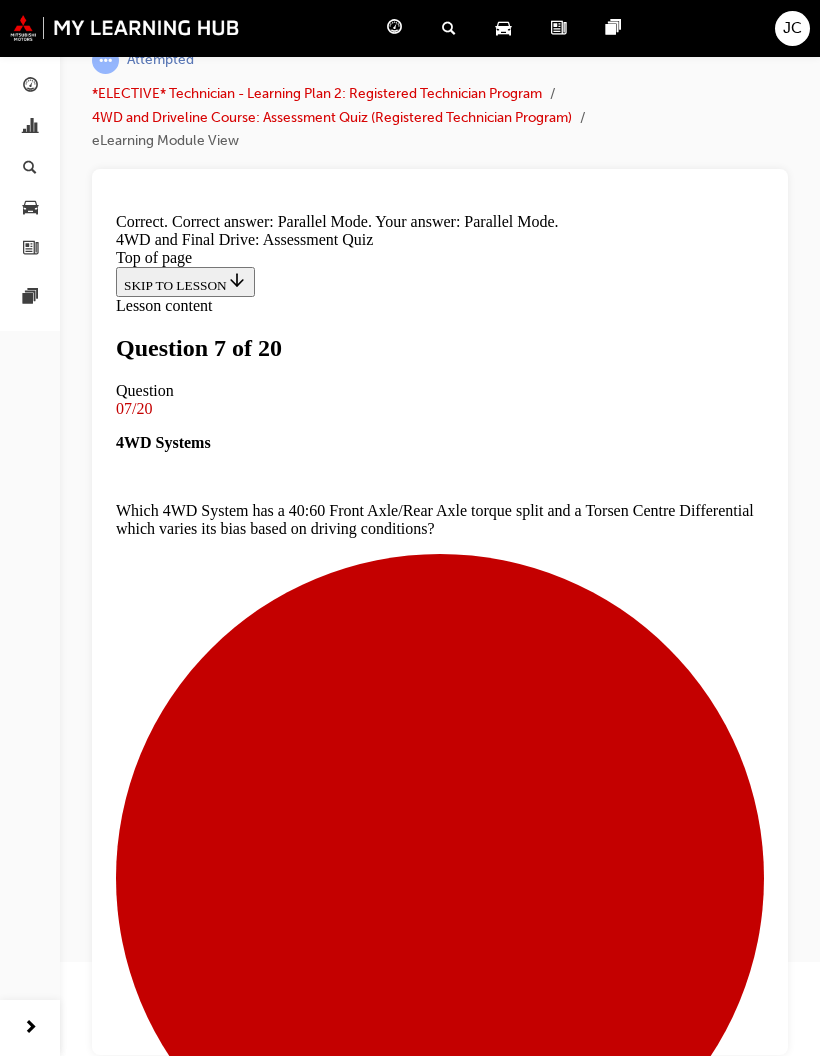 click on "NEXT" at bounding box center [142, 10647] 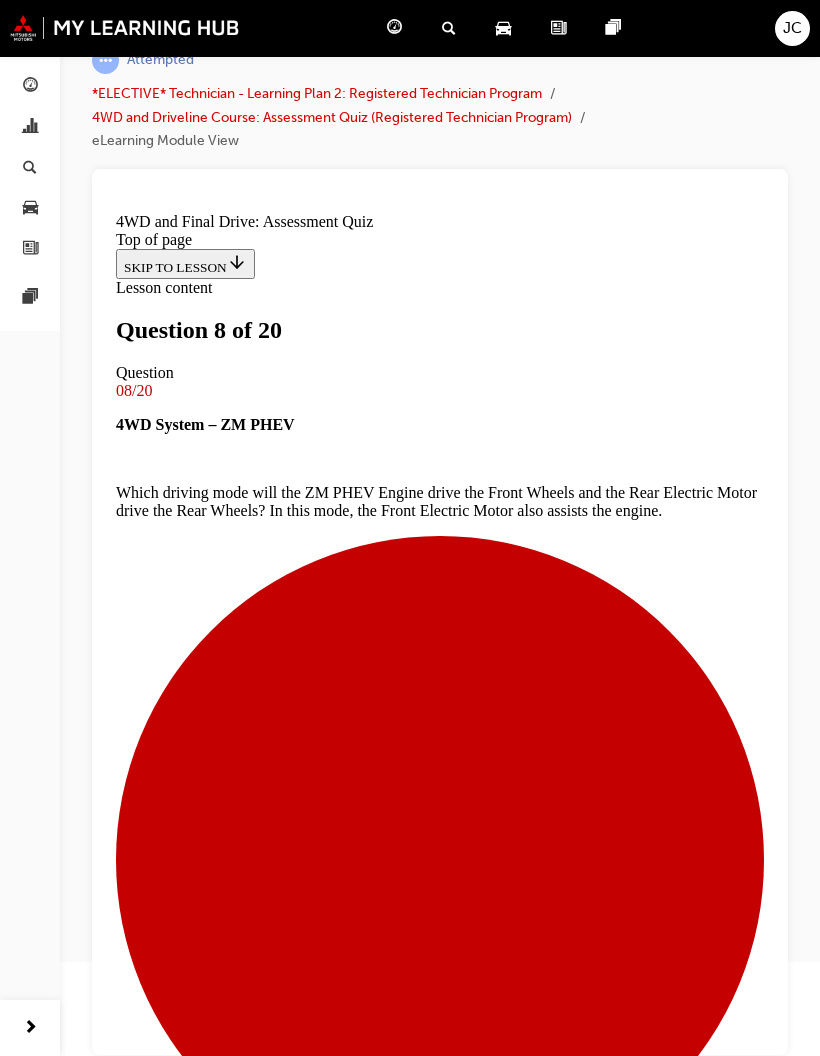 click on "True" at bounding box center [440, 8174] 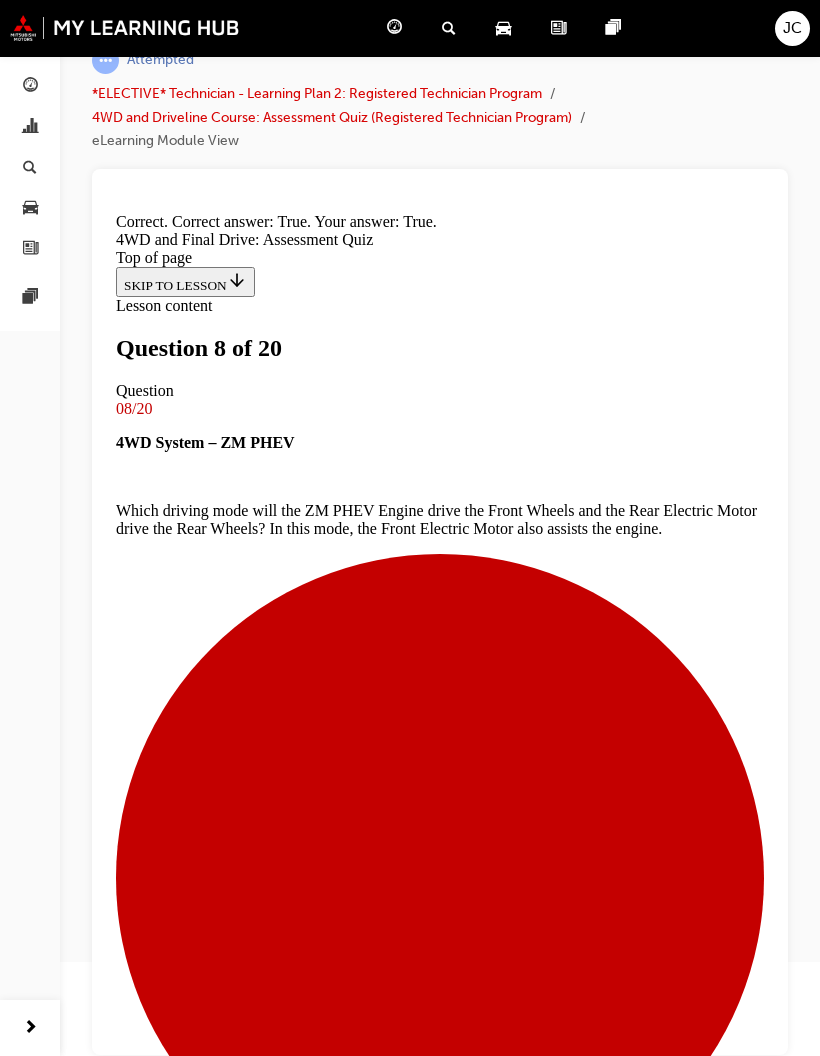 scroll, scrollTop: 63, scrollLeft: 0, axis: vertical 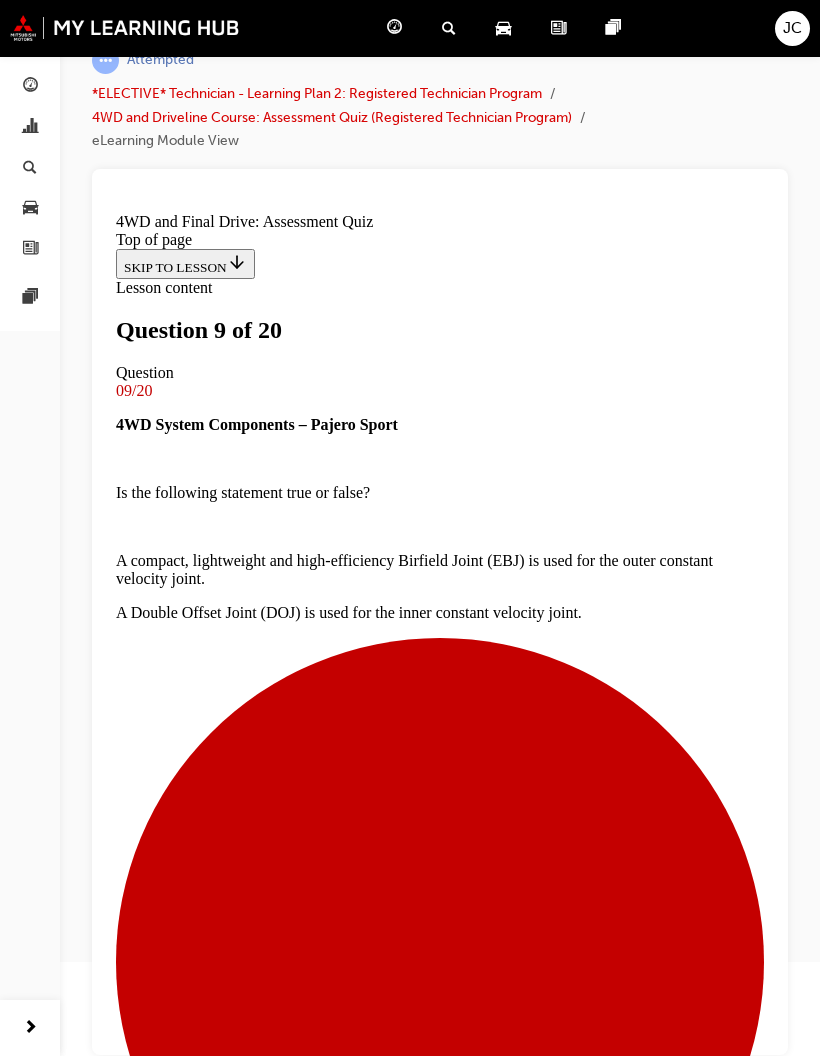 click at bounding box center (440, 7522) 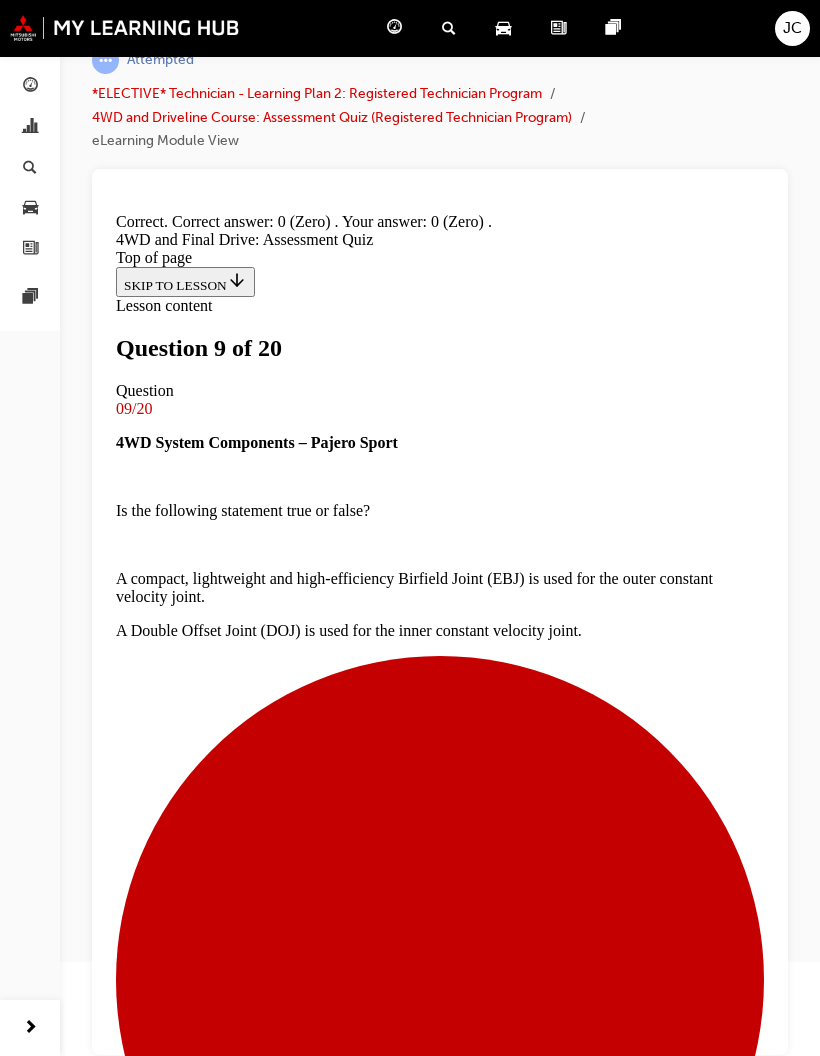 scroll, scrollTop: 87, scrollLeft: 0, axis: vertical 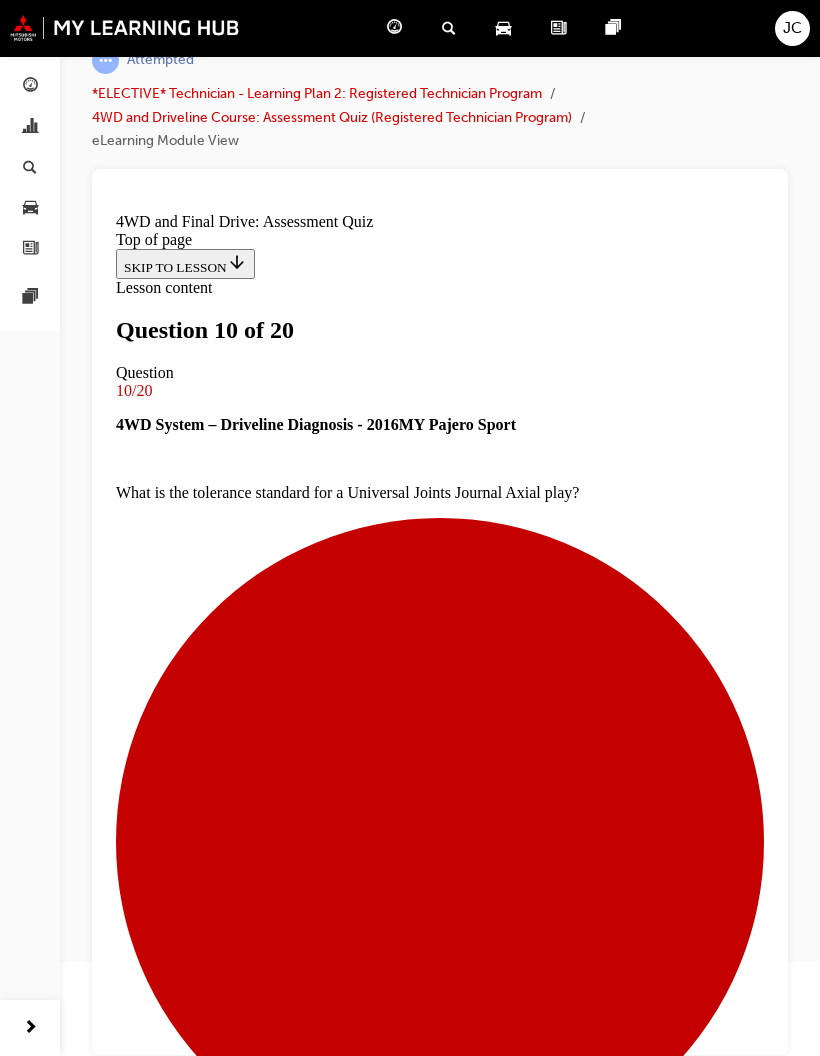 click at bounding box center [440, 8651] 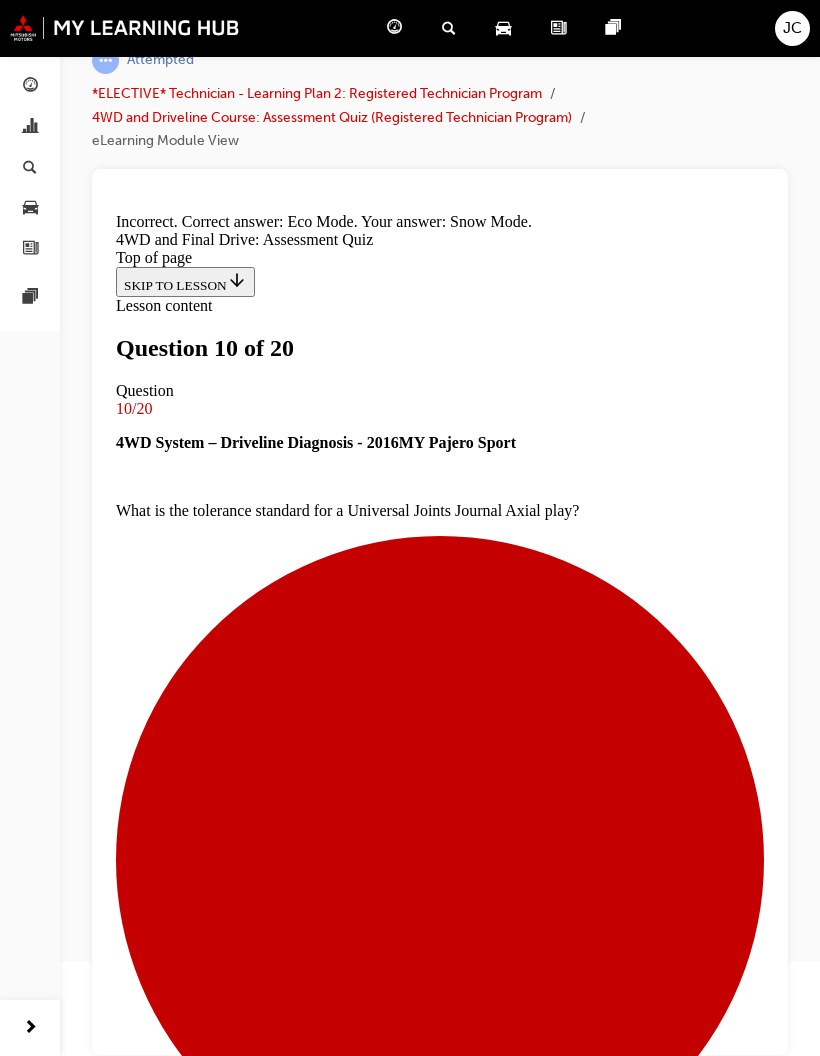 scroll, scrollTop: 87, scrollLeft: 0, axis: vertical 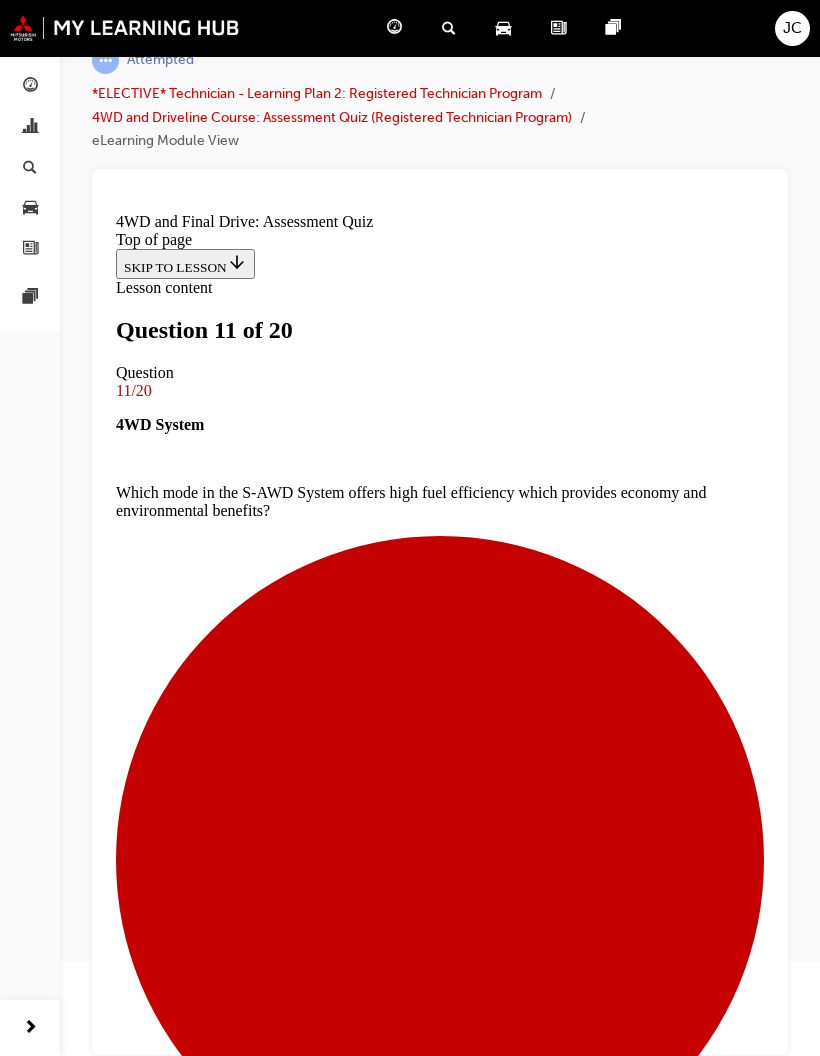 click at bounding box center (460, 6449) 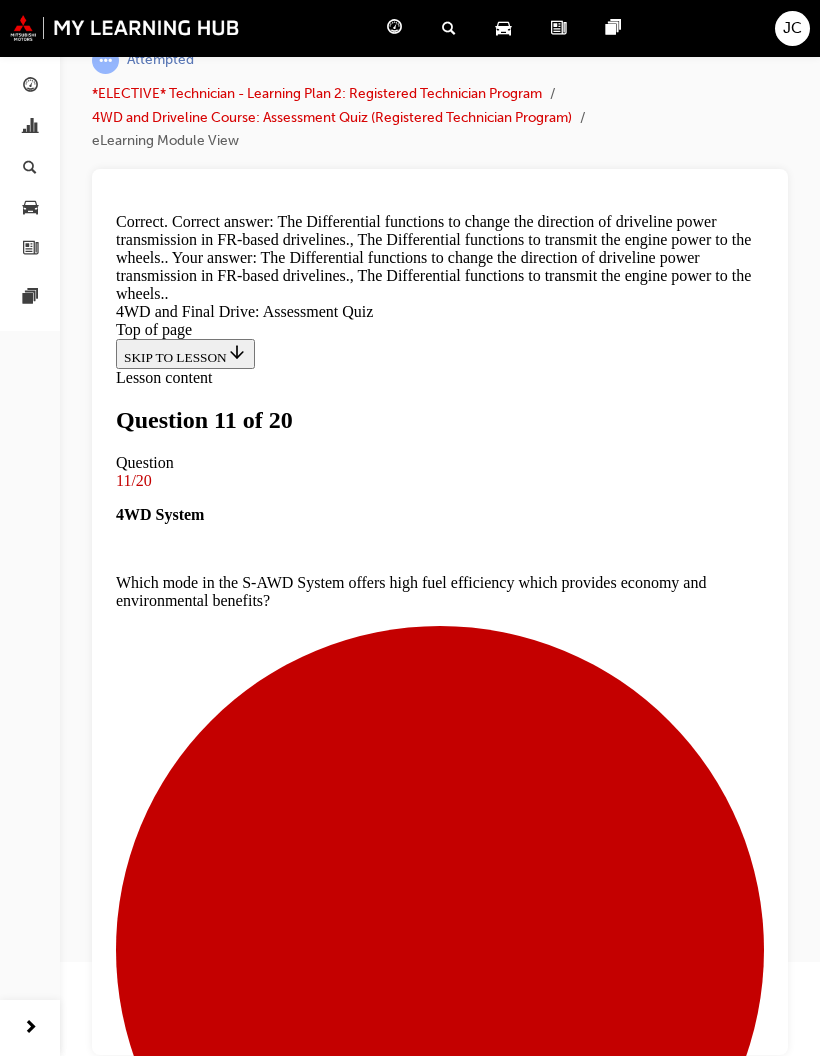 click on "NEXT" at bounding box center [142, 7936] 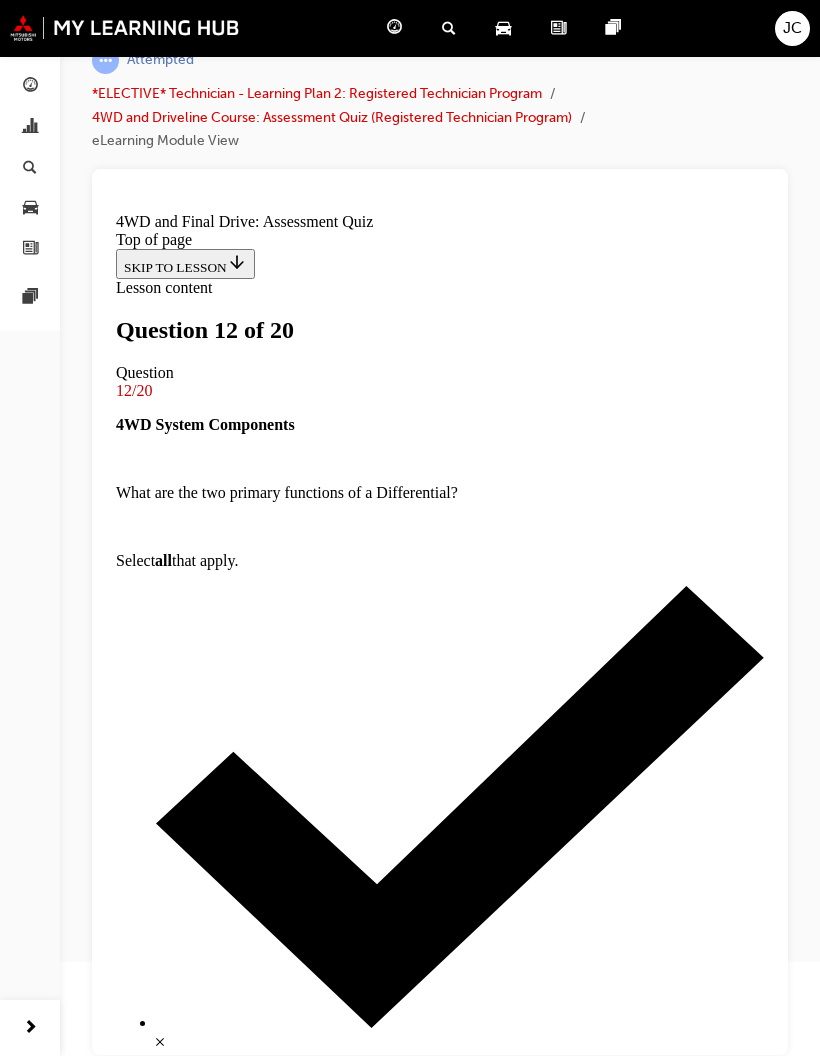 click on "SUBMIT" at bounding box center [149, 3951] 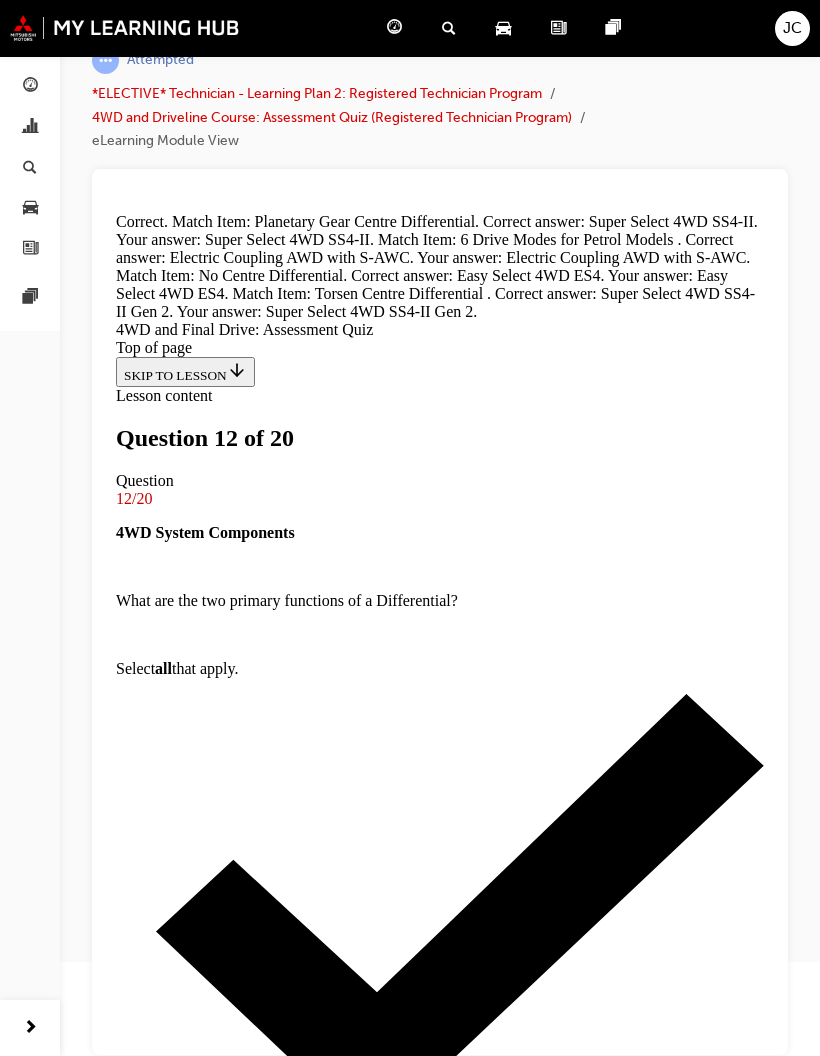 click on "NEXT" at bounding box center [142, 4099] 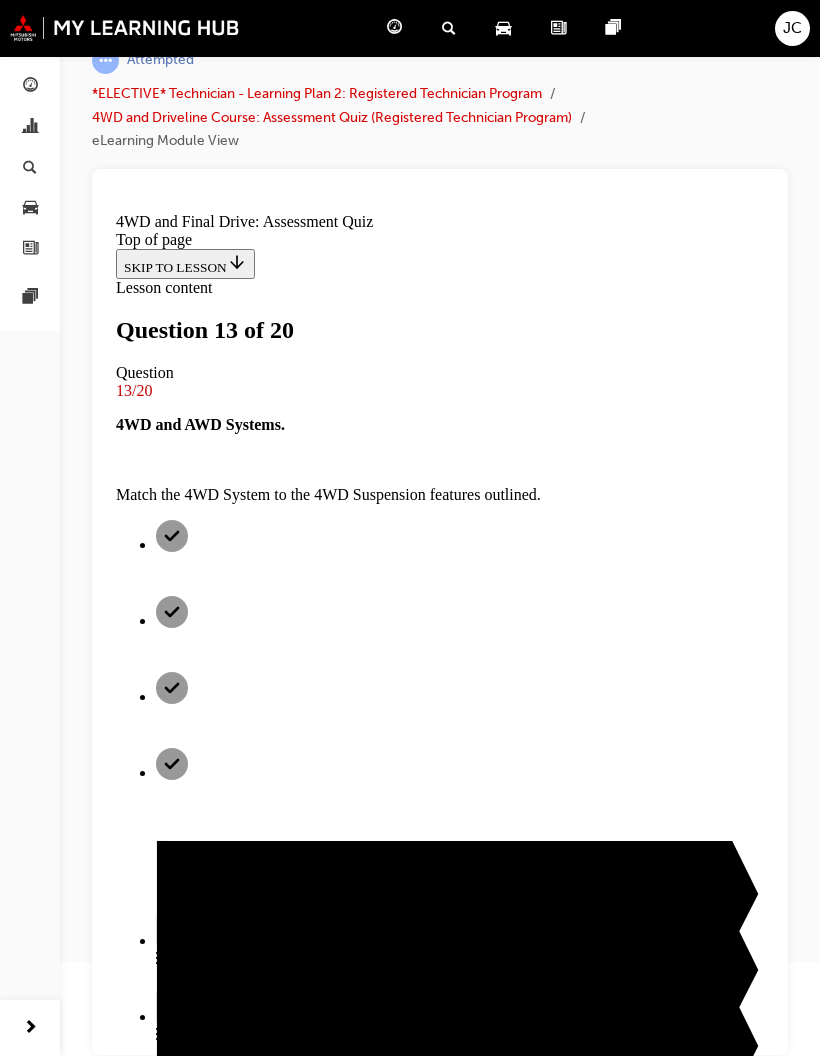 click on "Both Rear Wheels turn at the same time for maximum traction and crawling performance." at bounding box center (440, 6554) 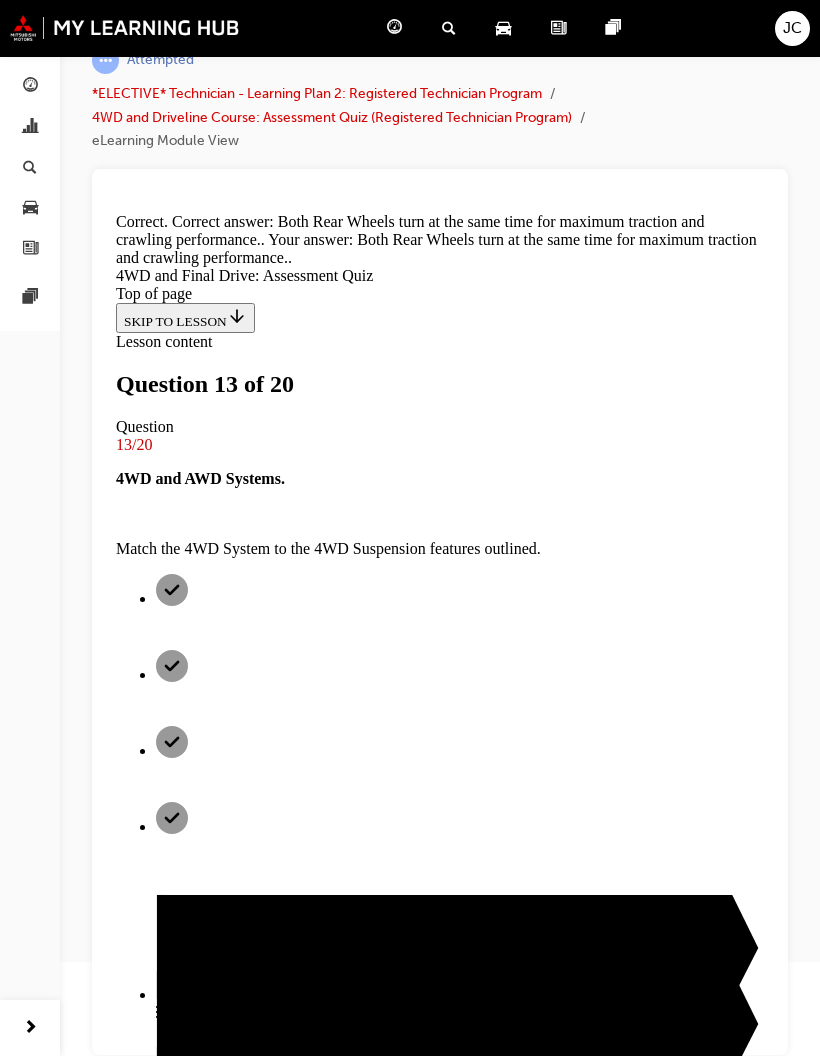 click on "NEXT" at bounding box center (142, 6774) 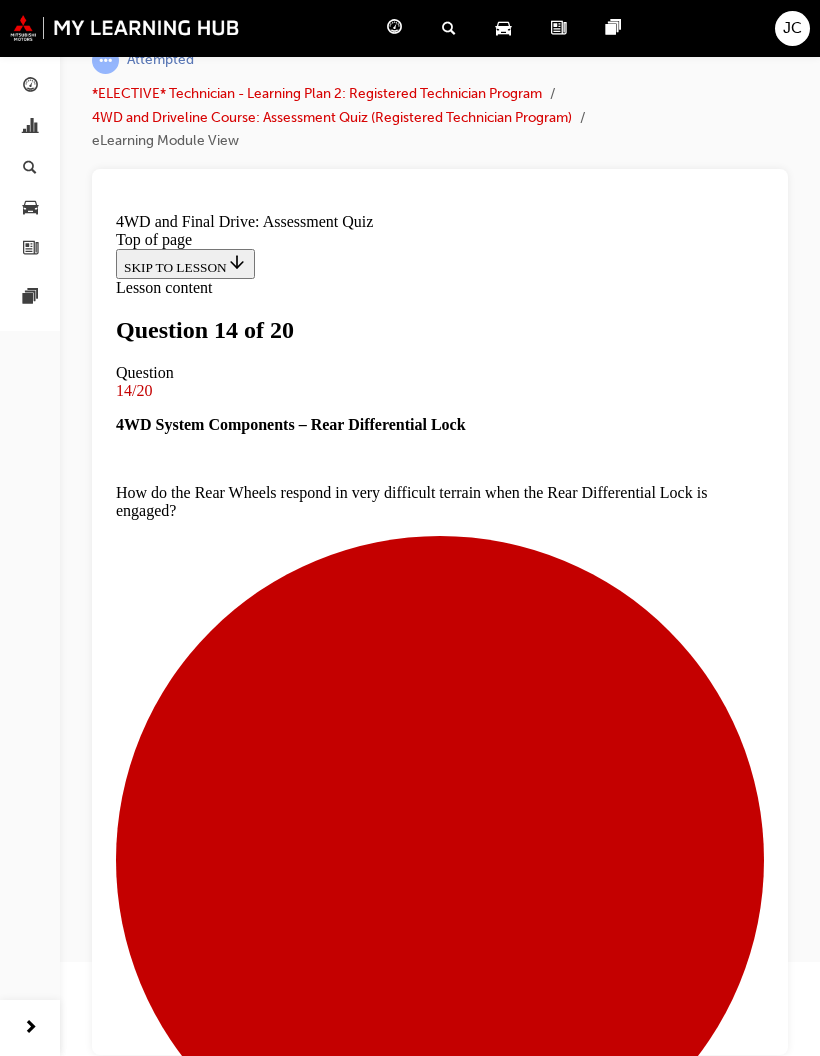 scroll, scrollTop: 3, scrollLeft: 0, axis: vertical 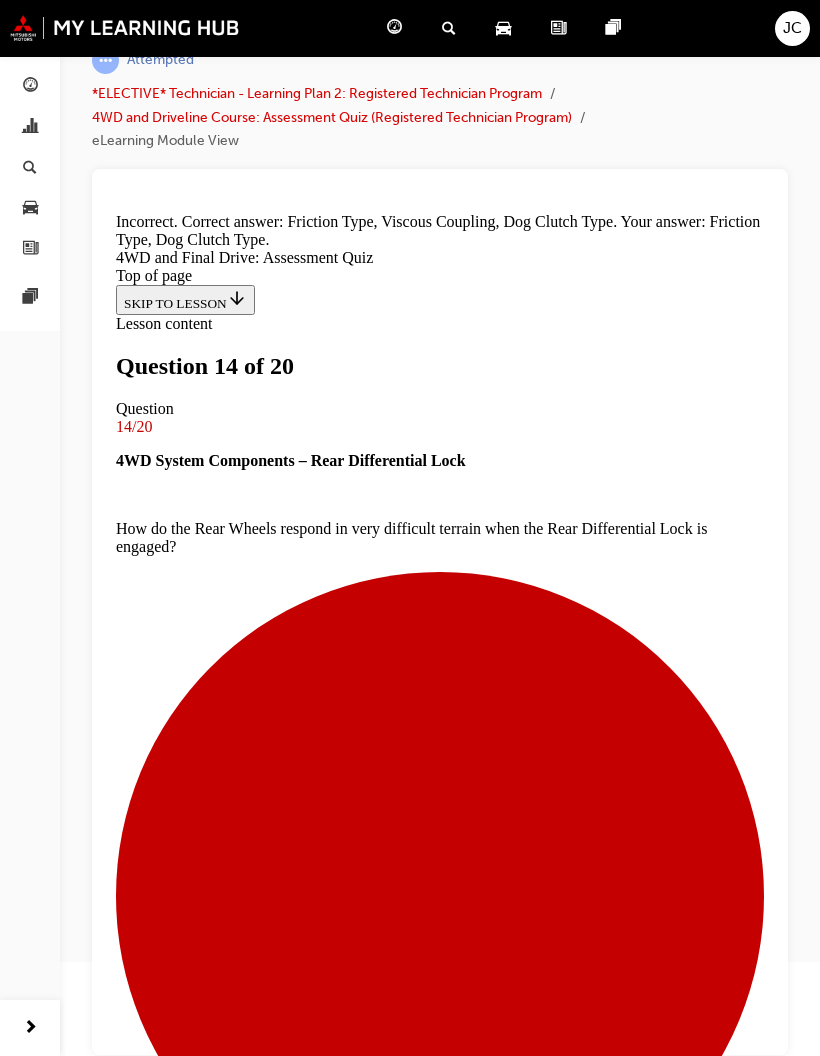 click on "Viscous Coupling" at bounding box center [460, 6796] 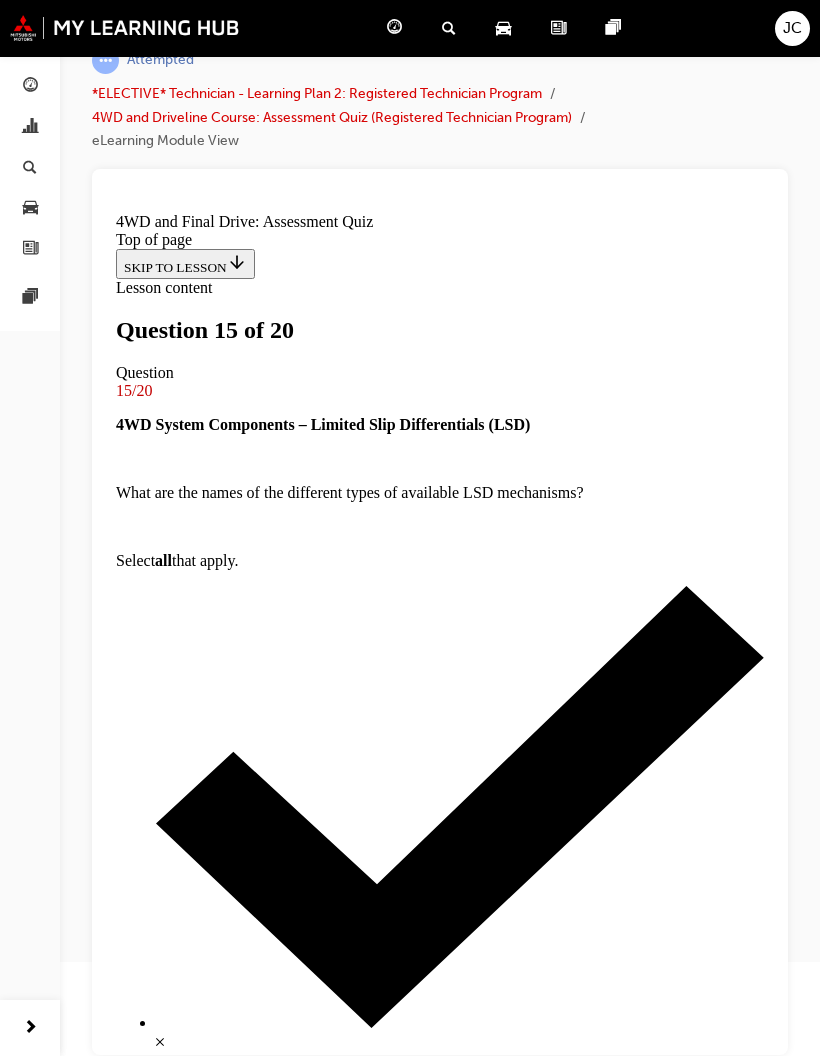click at bounding box center (440, 4796) 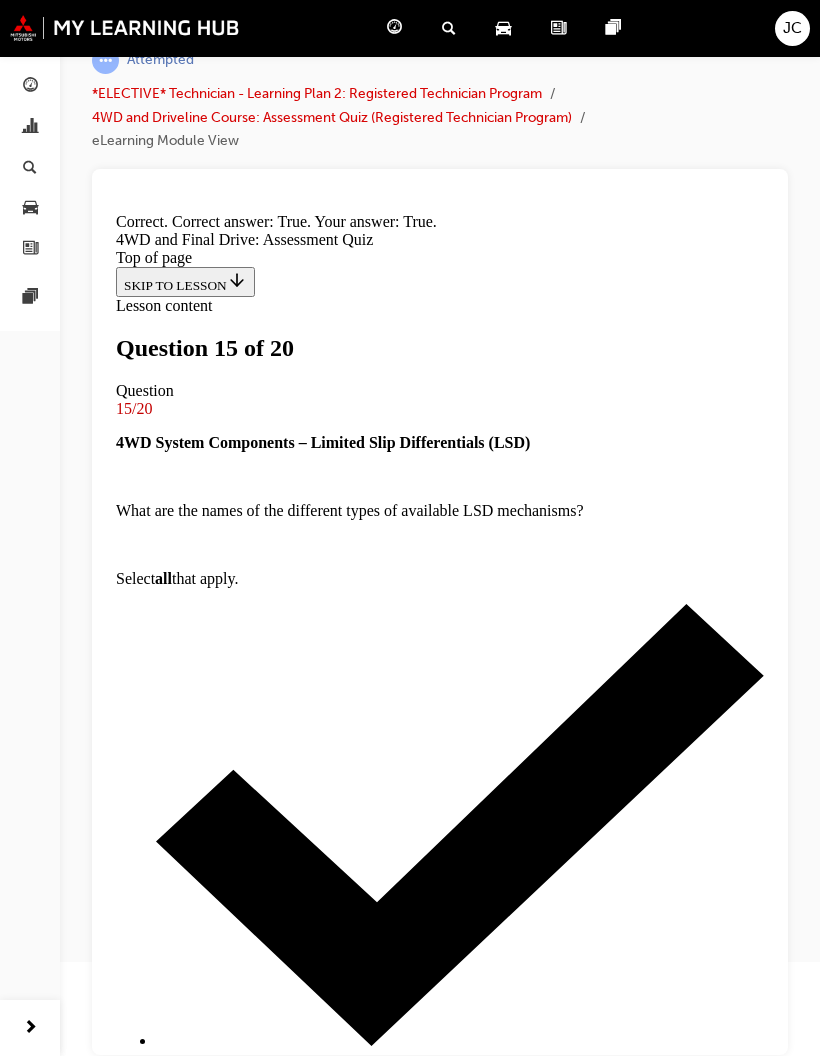 scroll, scrollTop: 29, scrollLeft: 0, axis: vertical 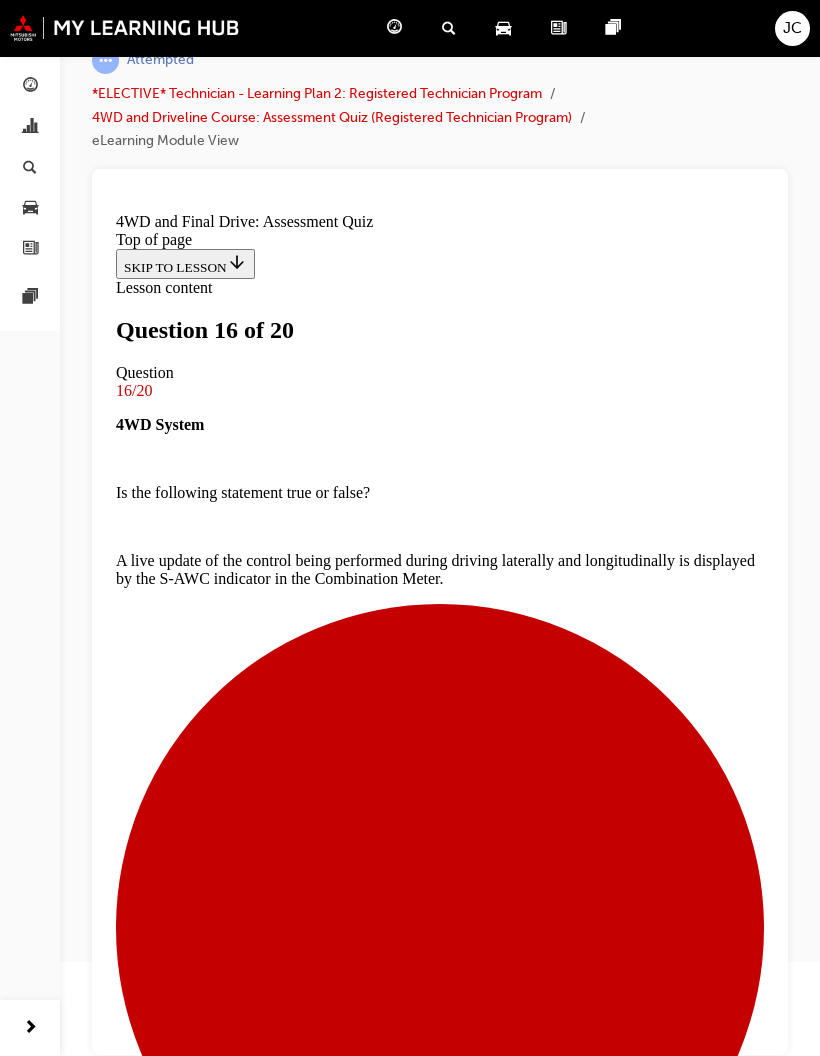 click at bounding box center (440, 3970) 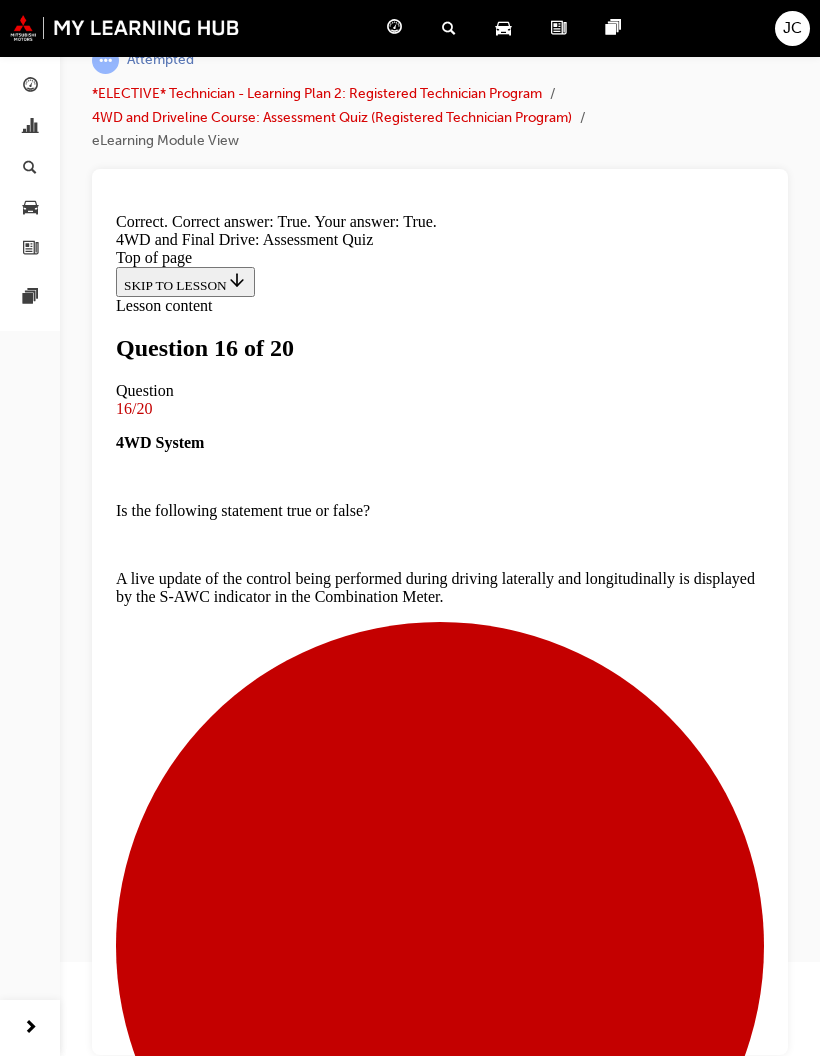 click on "NEXT" at bounding box center (142, 5912) 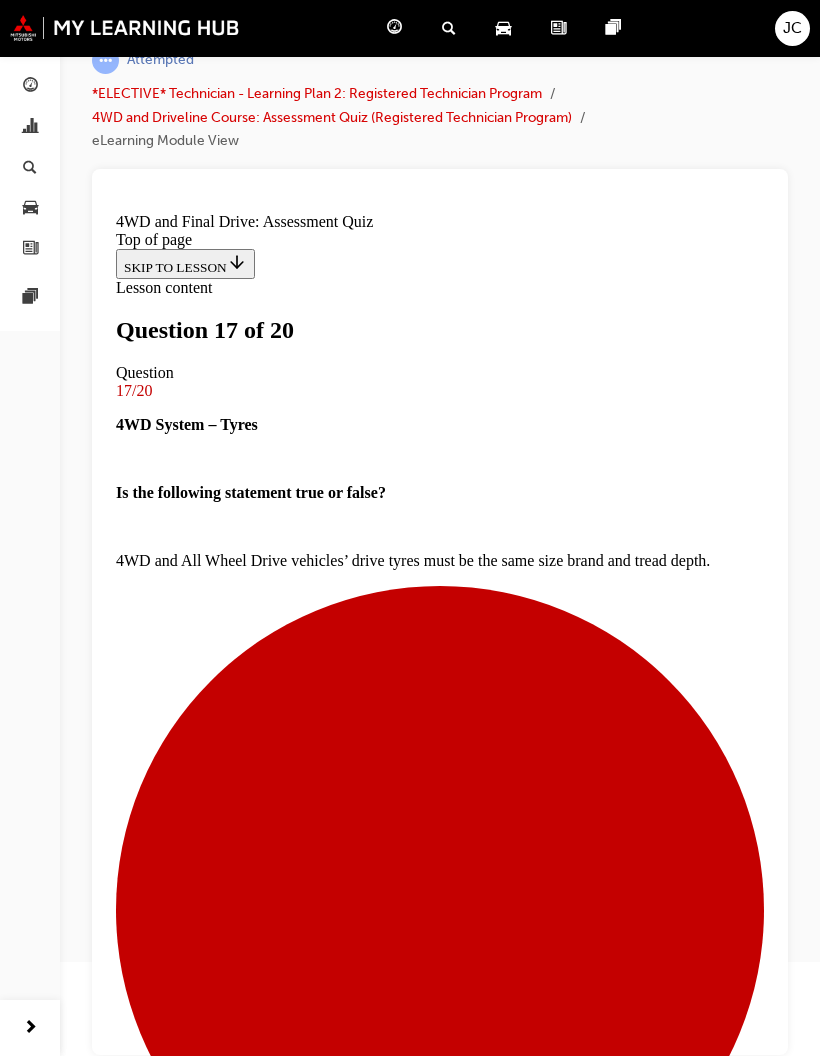 click on "AWC ECU" at bounding box center [440, 5696] 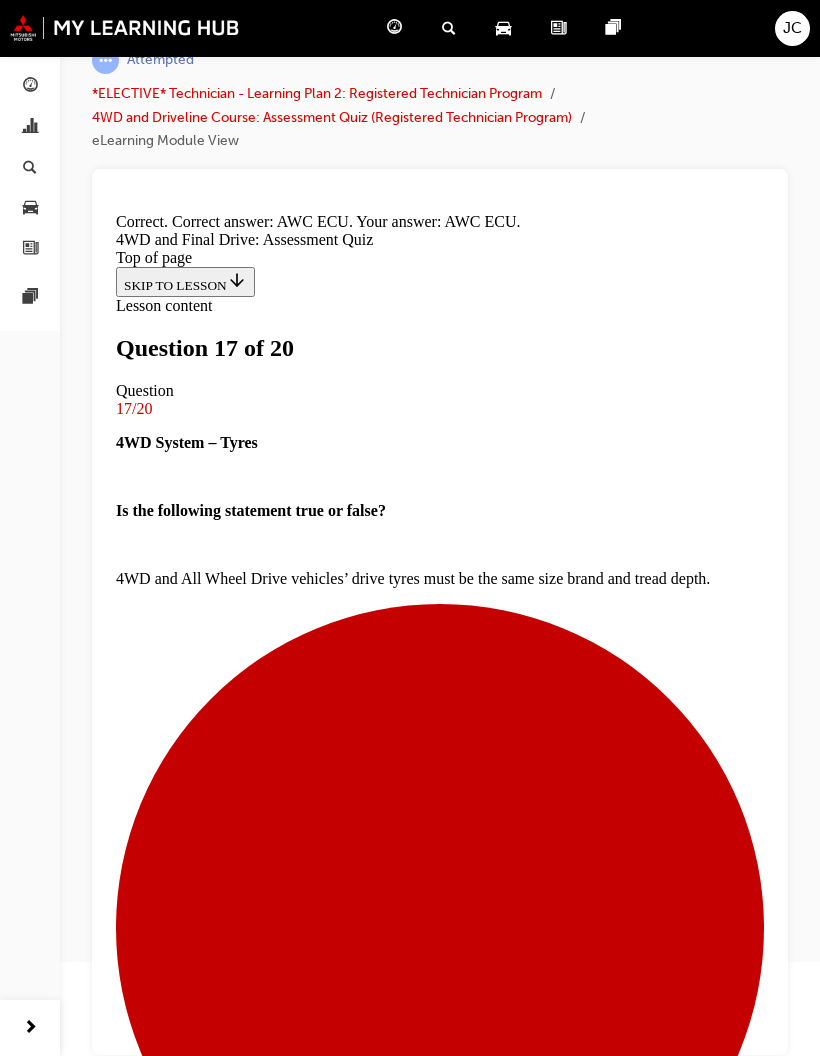 click on "NEXT" at bounding box center (142, 8270) 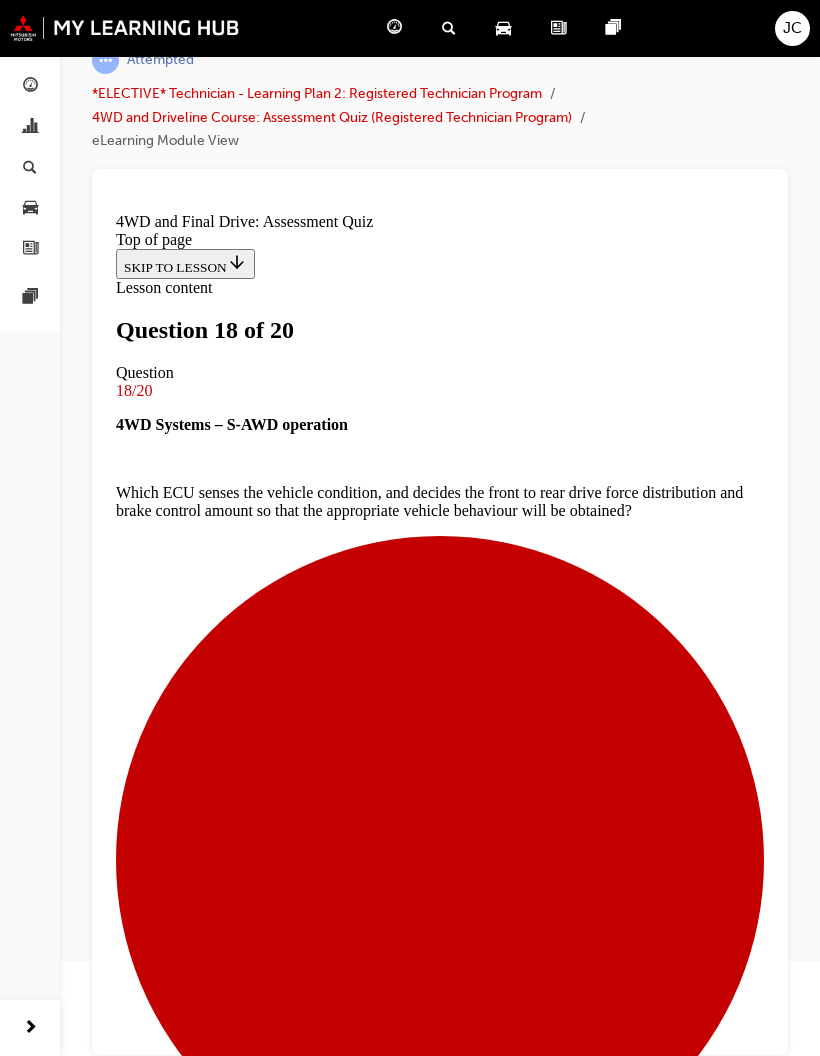 scroll, scrollTop: 3, scrollLeft: 0, axis: vertical 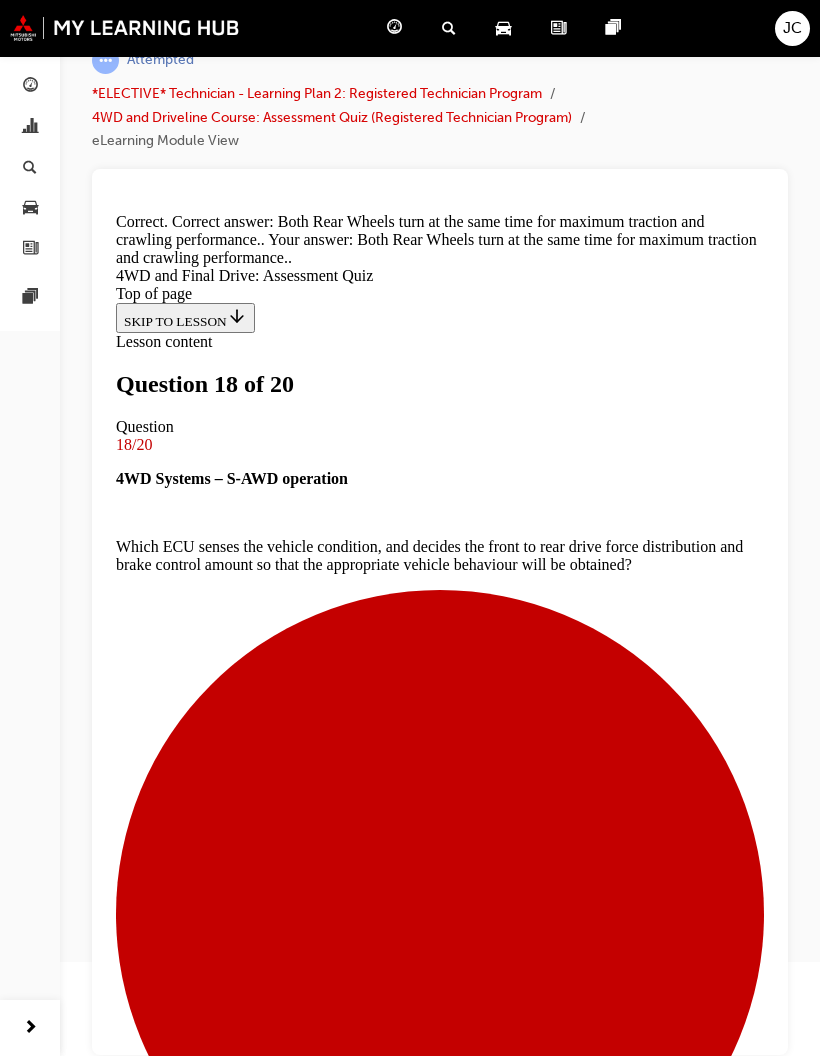 click on "NEXT" at bounding box center [142, 10683] 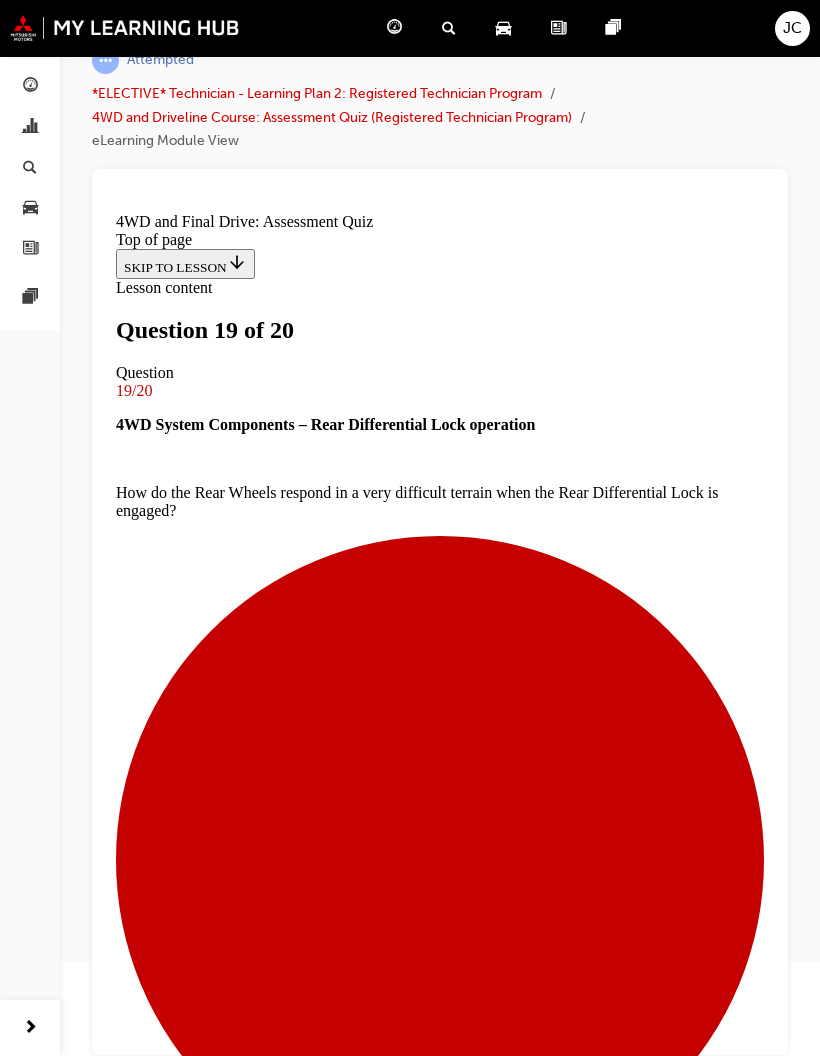 click at bounding box center (440, 7542) 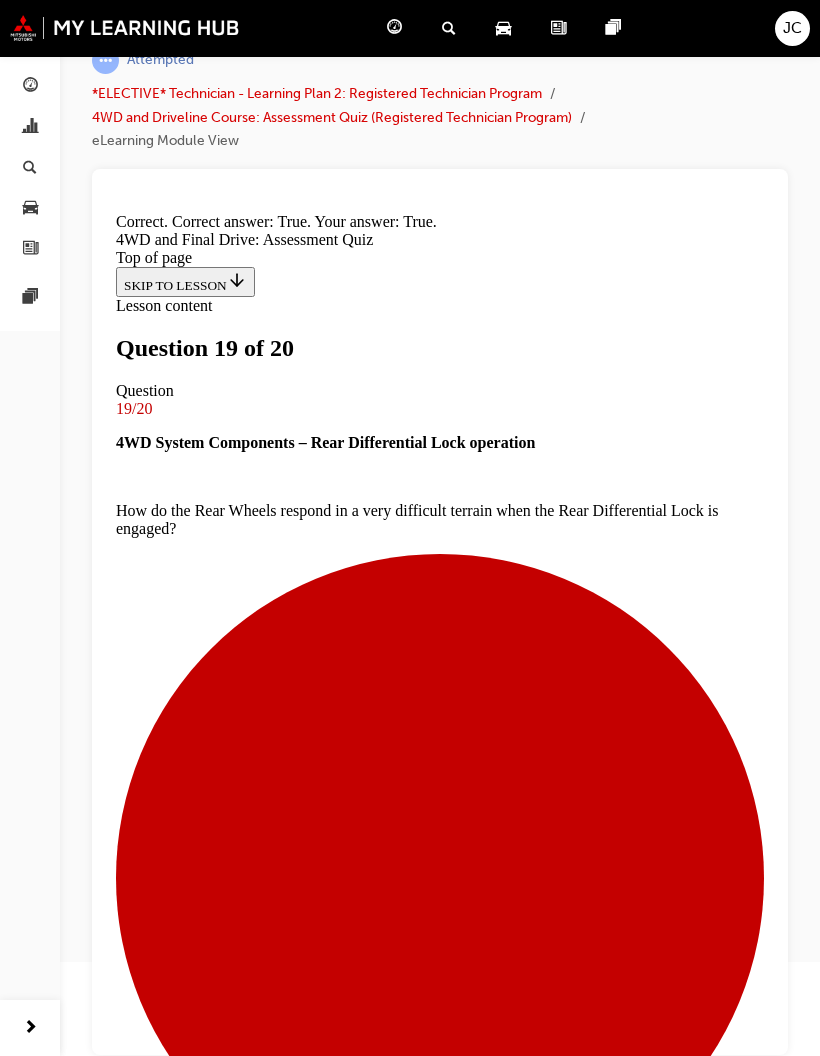 scroll, scrollTop: 15, scrollLeft: 0, axis: vertical 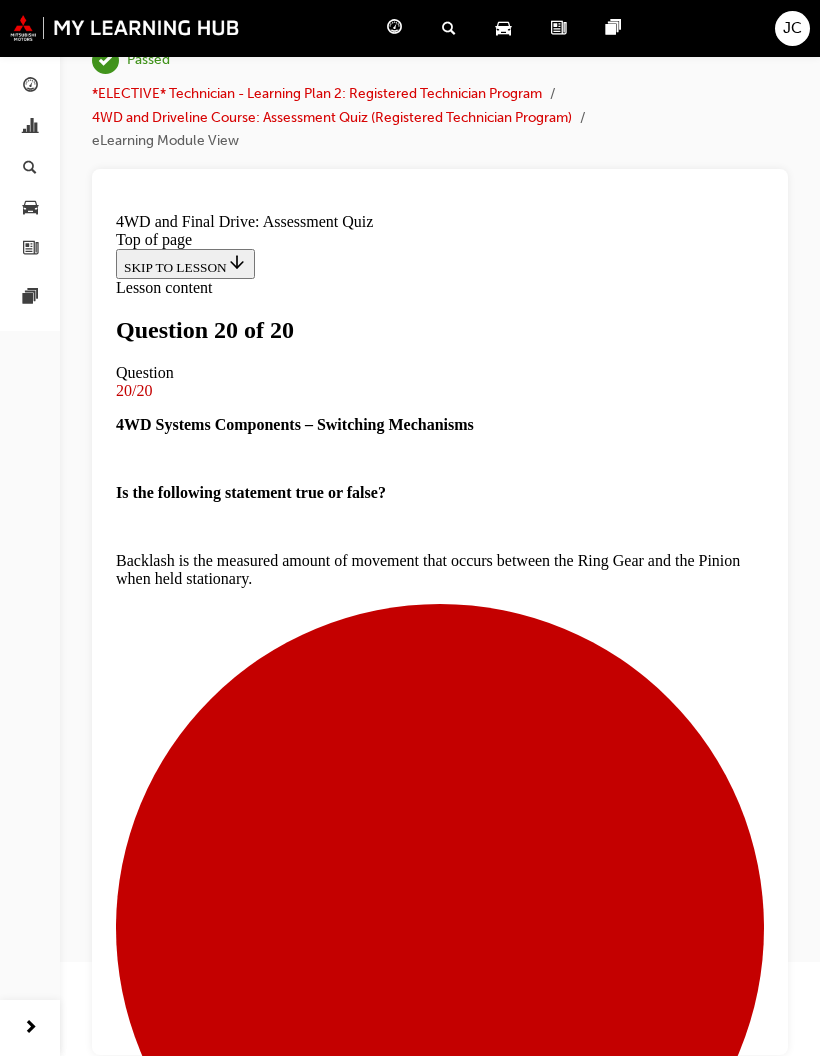 click on "Continue" at bounding box center (241, 4084) 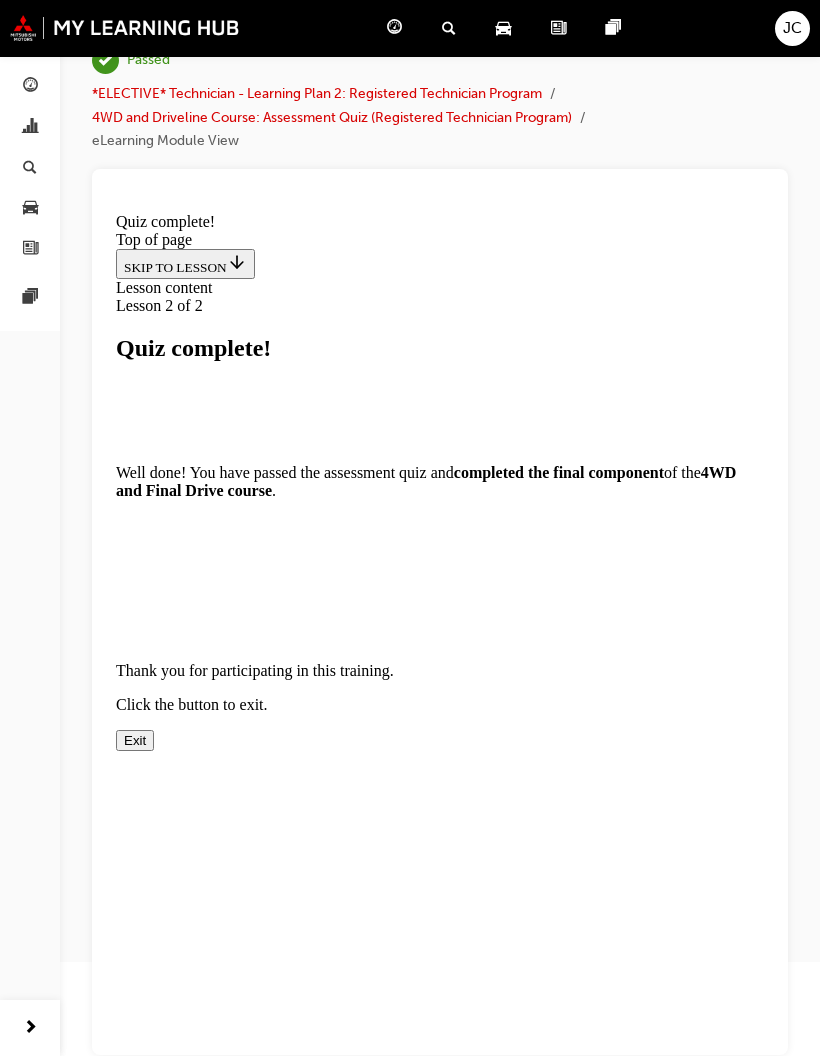 click on "Exit" at bounding box center (135, 739) 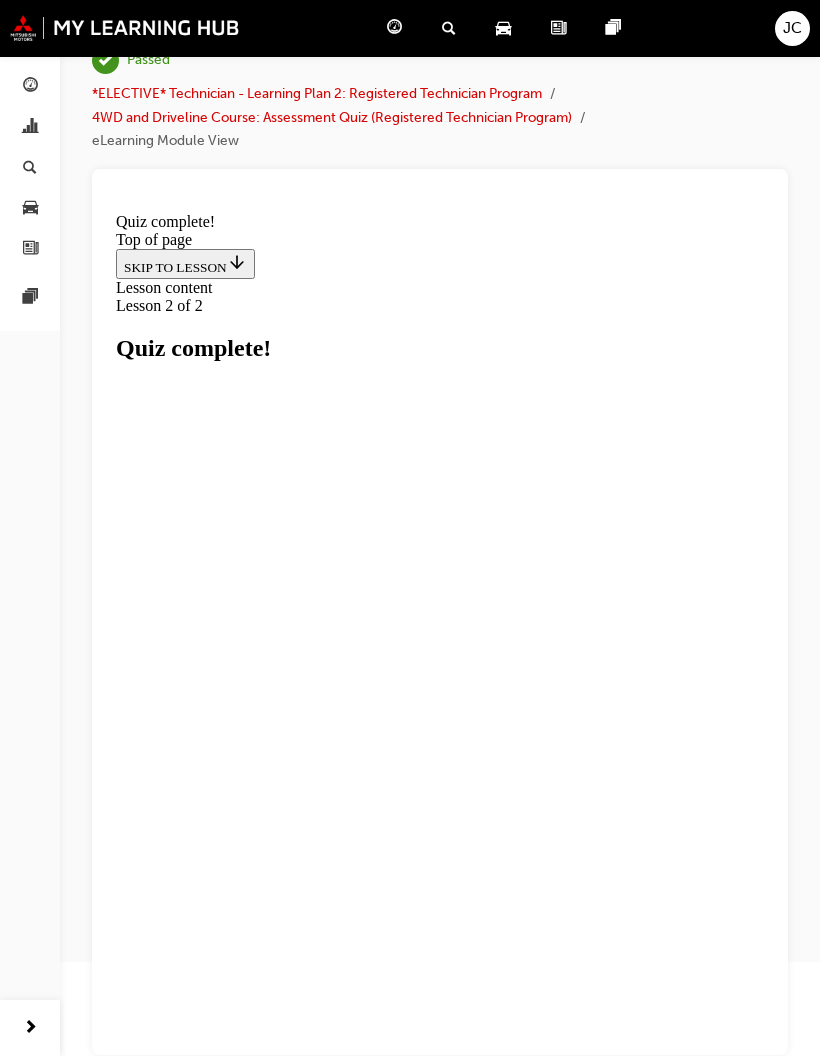 scroll, scrollTop: 0, scrollLeft: 0, axis: both 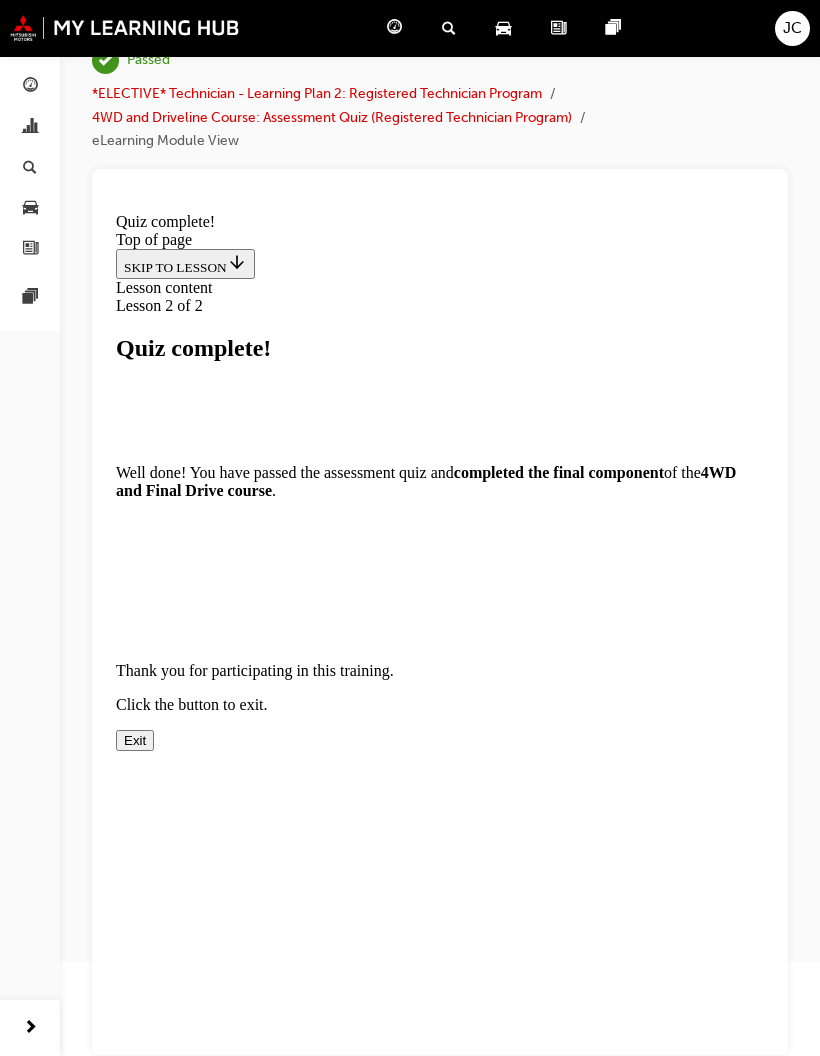 click on "Exit" at bounding box center [135, 739] 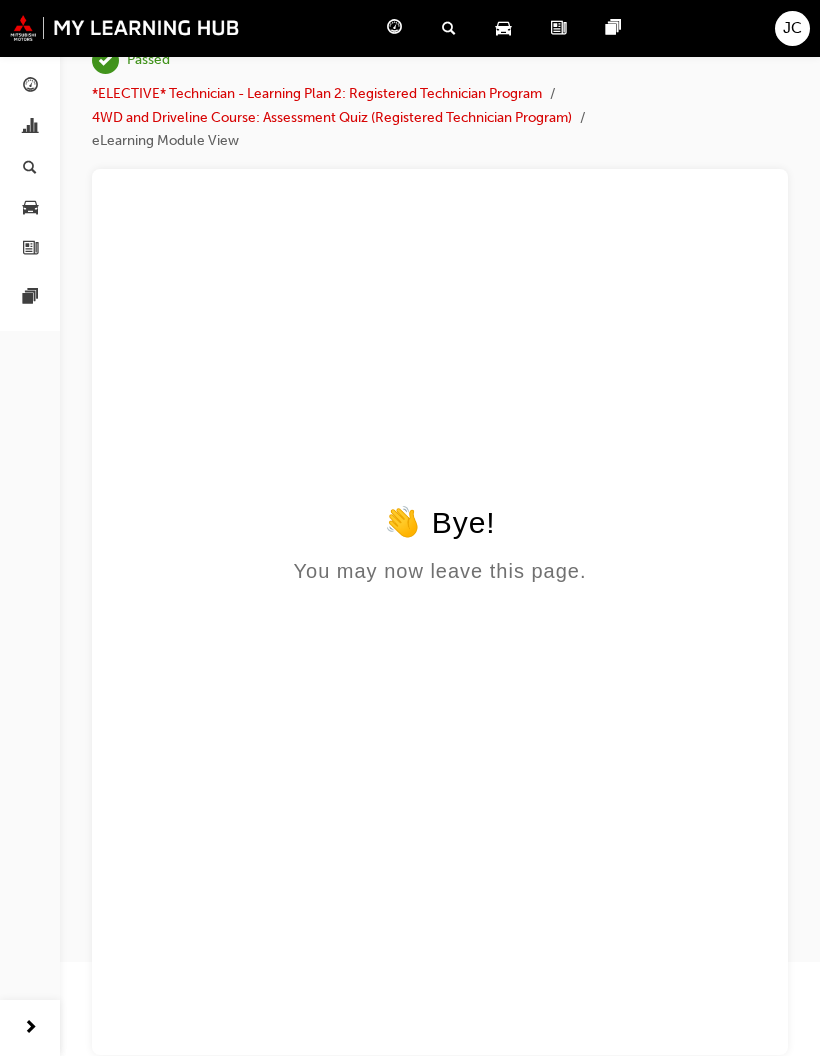 scroll, scrollTop: 0, scrollLeft: 0, axis: both 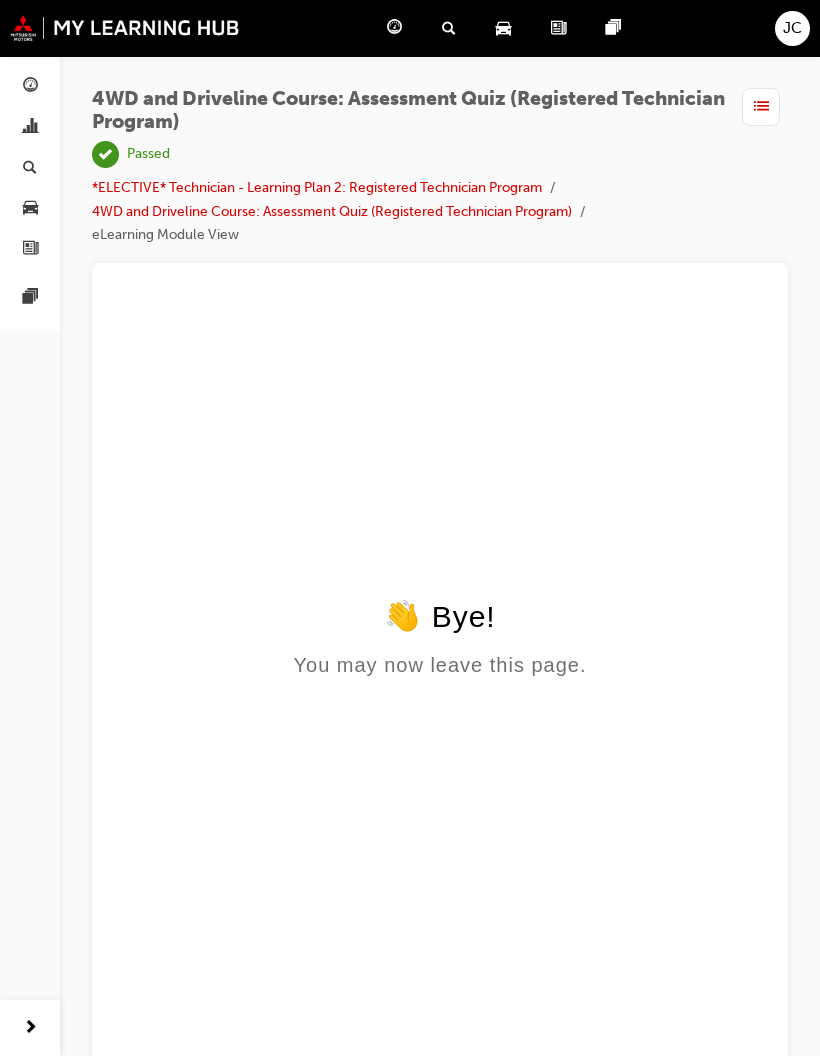 click at bounding box center (125, 28) 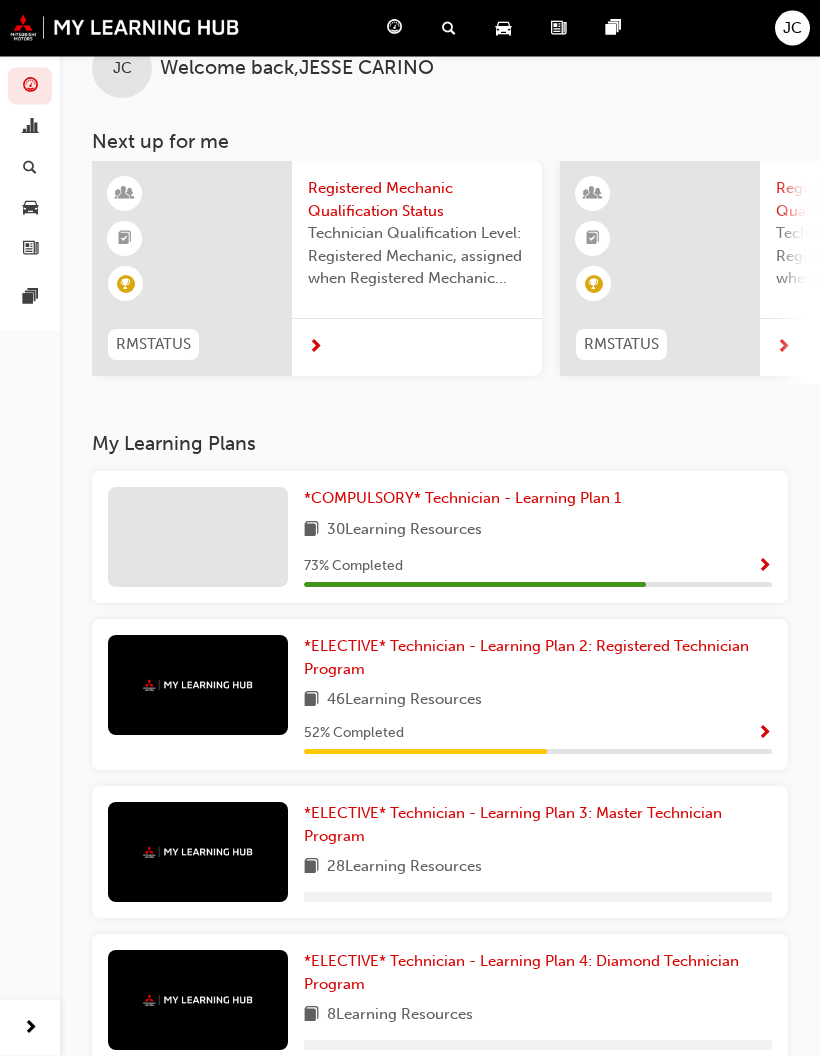 scroll, scrollTop: 0, scrollLeft: 0, axis: both 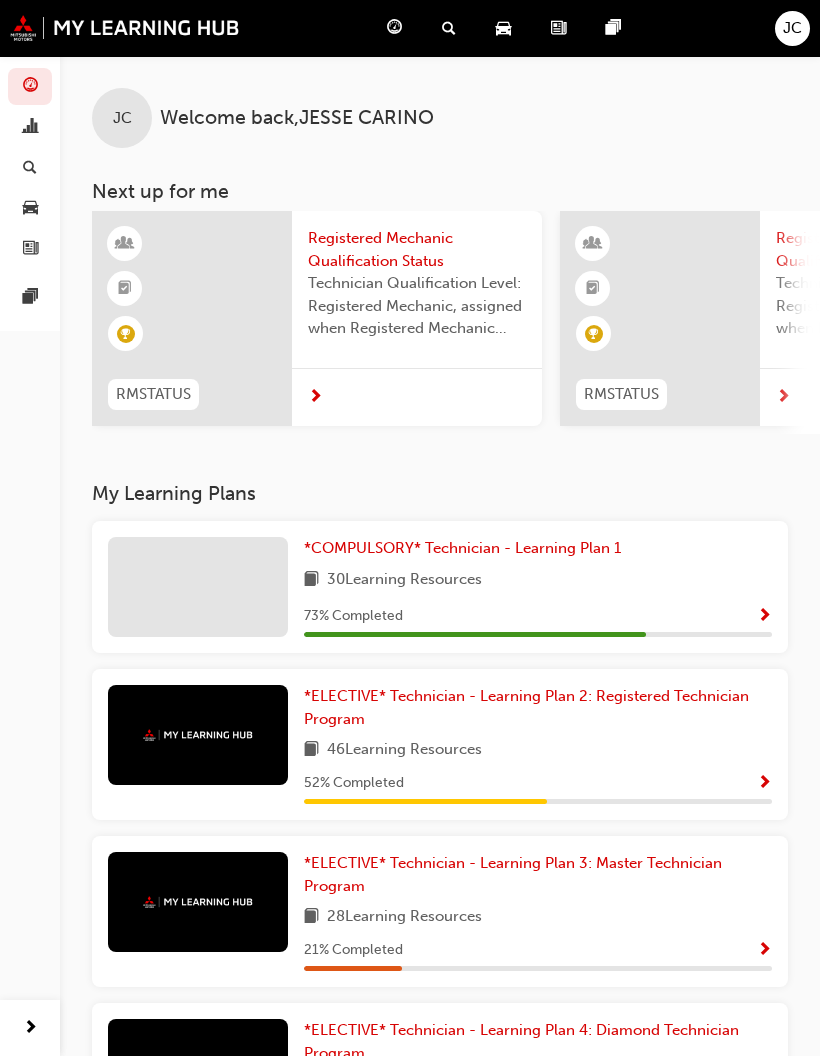 click on "*ELECTIVE* Technician - Learning Plan 2: Registered Technician Program" at bounding box center (538, 707) 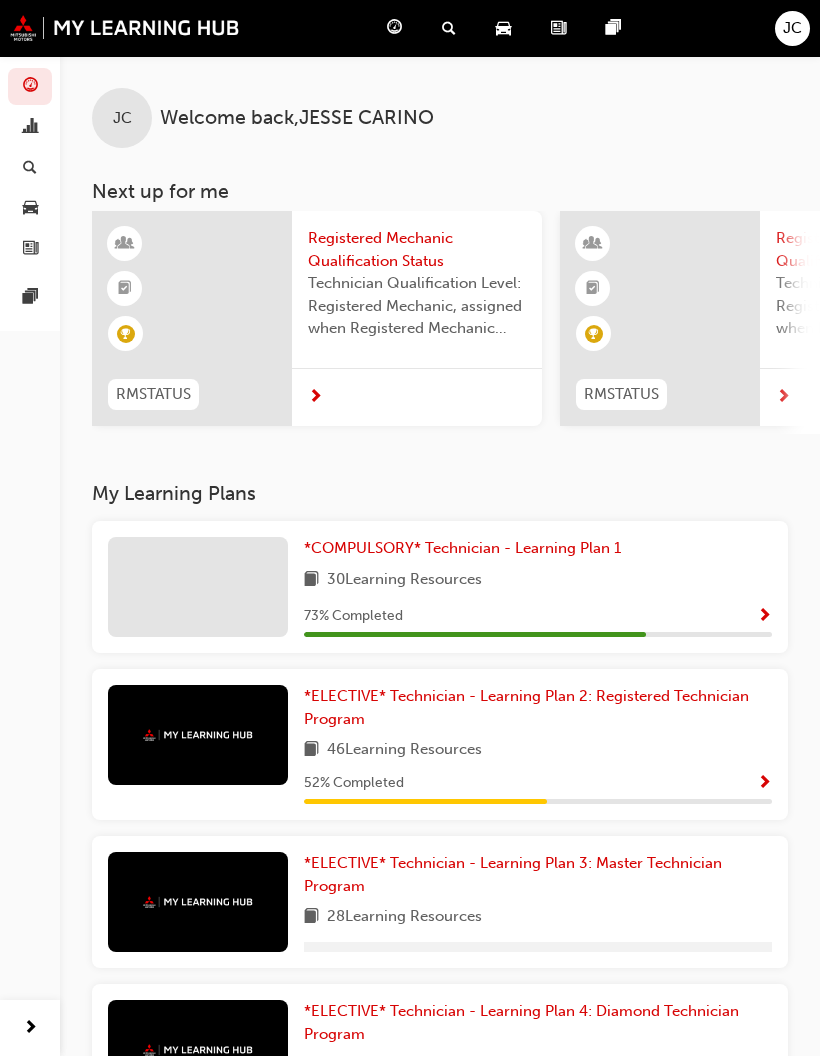 click on "*ELECTIVE* Technician - Learning Plan 2: Registered Technician Program" at bounding box center (526, 707) 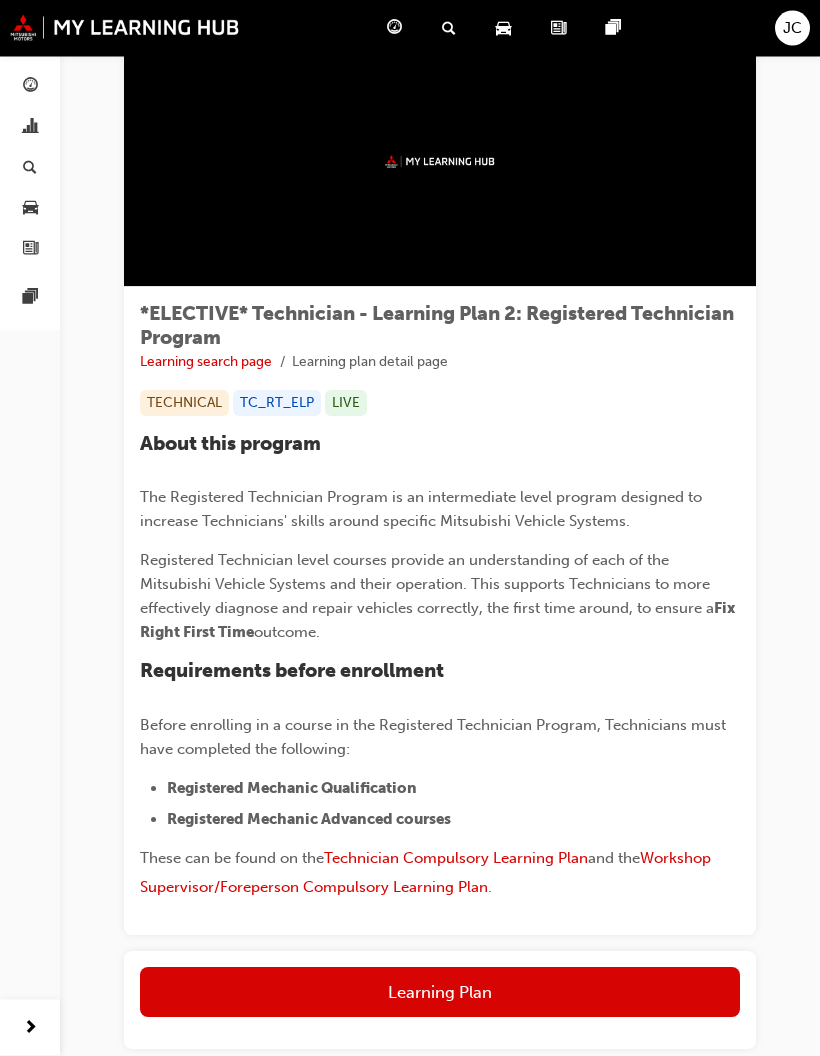 scroll, scrollTop: 141, scrollLeft: 0, axis: vertical 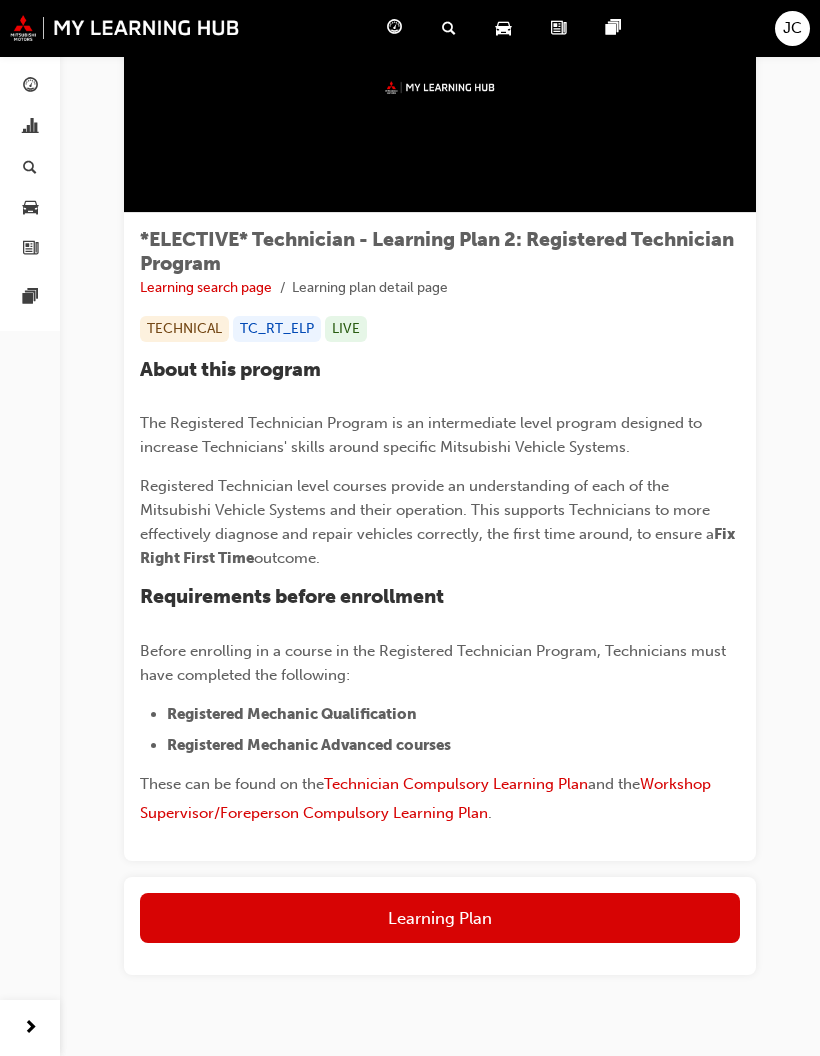 click on "Learning Plan" at bounding box center (440, 918) 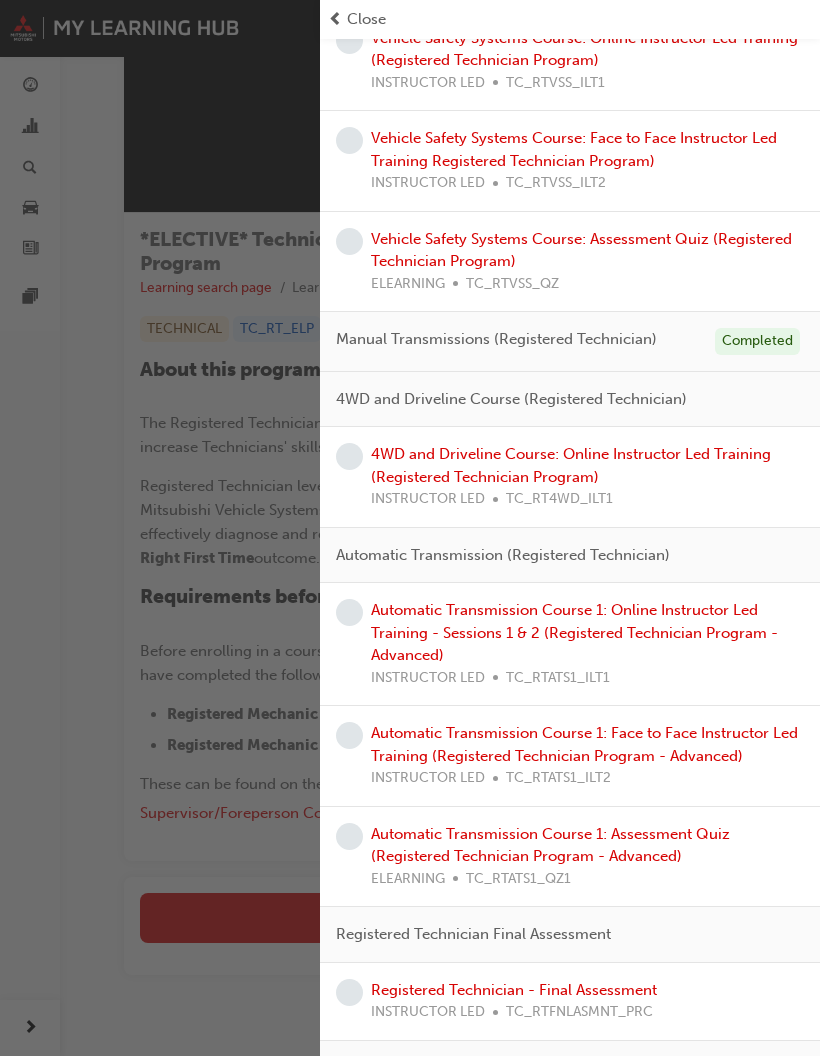 scroll, scrollTop: 1862, scrollLeft: 0, axis: vertical 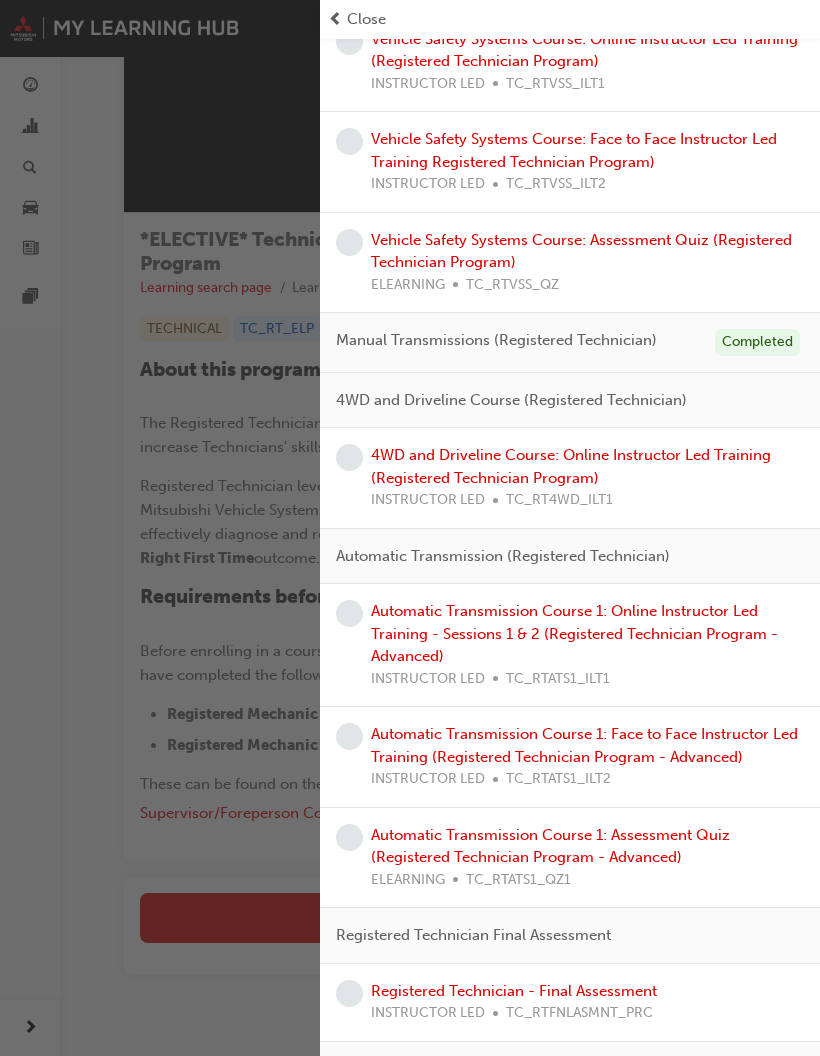 click on "Automatic Transmission Course 1: Assessment Quiz (Registered Technician Program - Advanced)" at bounding box center [550, 846] 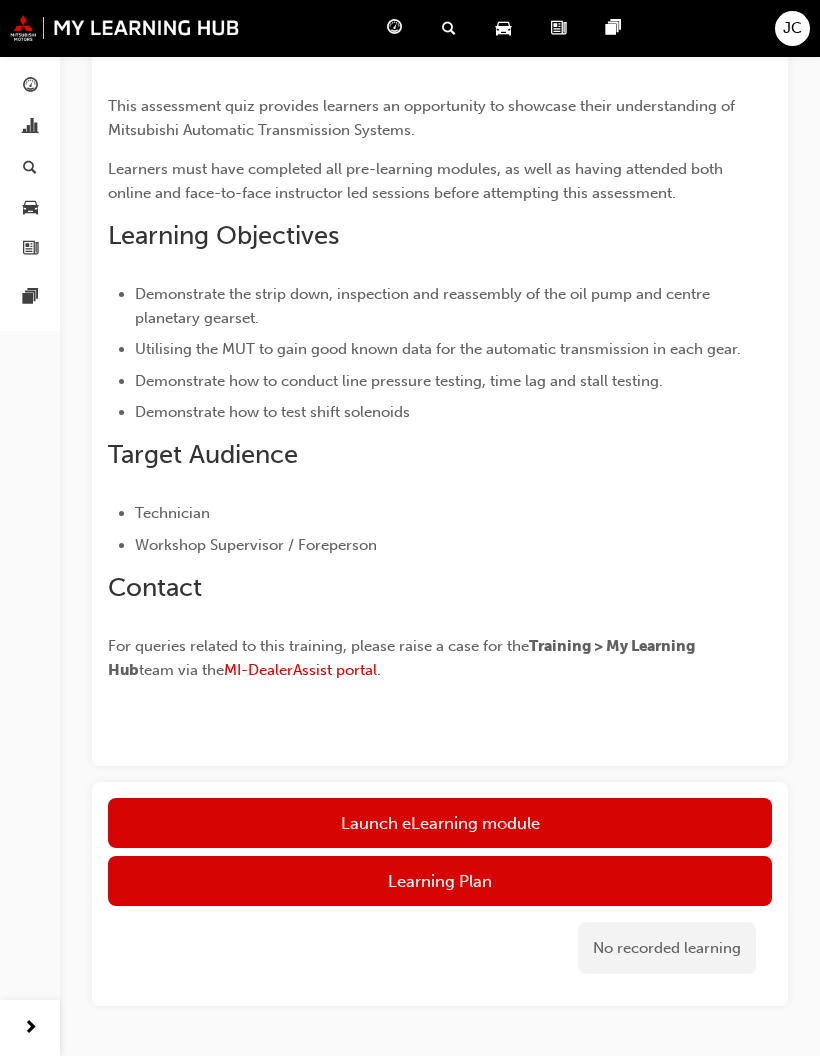 scroll, scrollTop: 352, scrollLeft: 0, axis: vertical 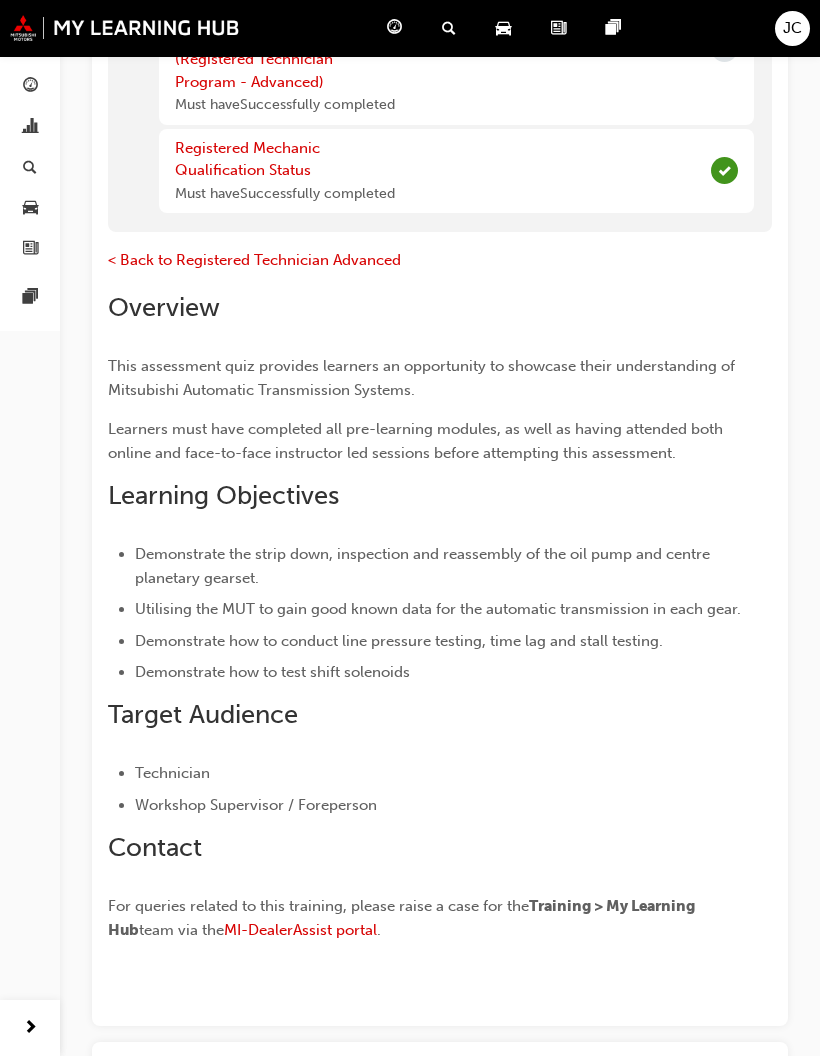 click on "Launch eLearning module" at bounding box center (440, 1083) 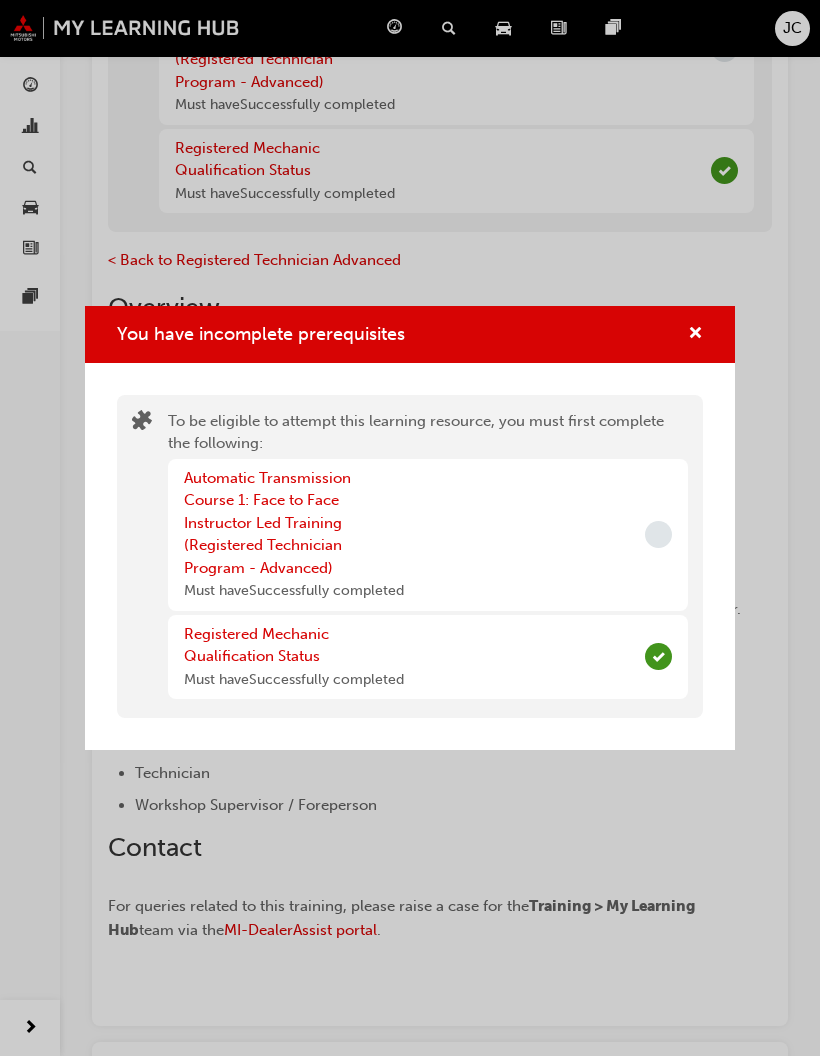 click on "You have incomplete prerequisites To be eligible to attempt this learning resource, you must first complete  the following: Automatic Transmission Course 1: Face to Face Instructor Led Training (Registered Technician Program - Advanced) Must have  Successfully completed Registered Mechanic Qualification Status Must have  Successfully completed" at bounding box center [410, 528] 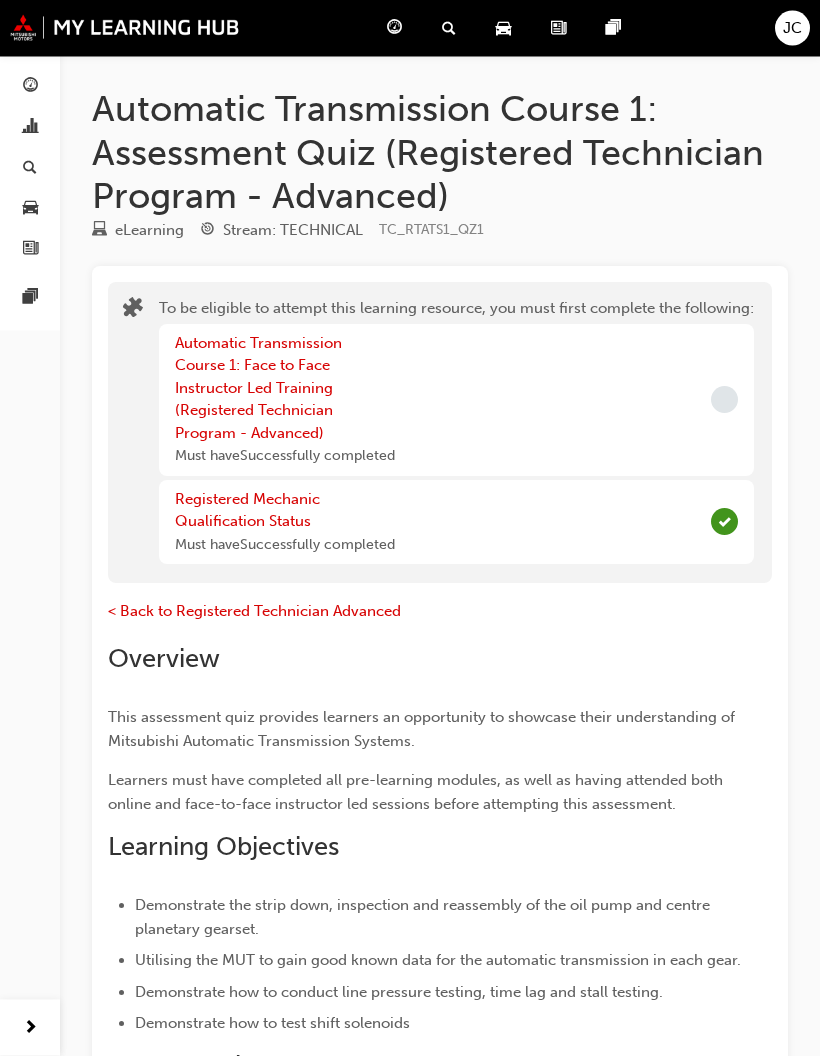 scroll, scrollTop: 1, scrollLeft: 0, axis: vertical 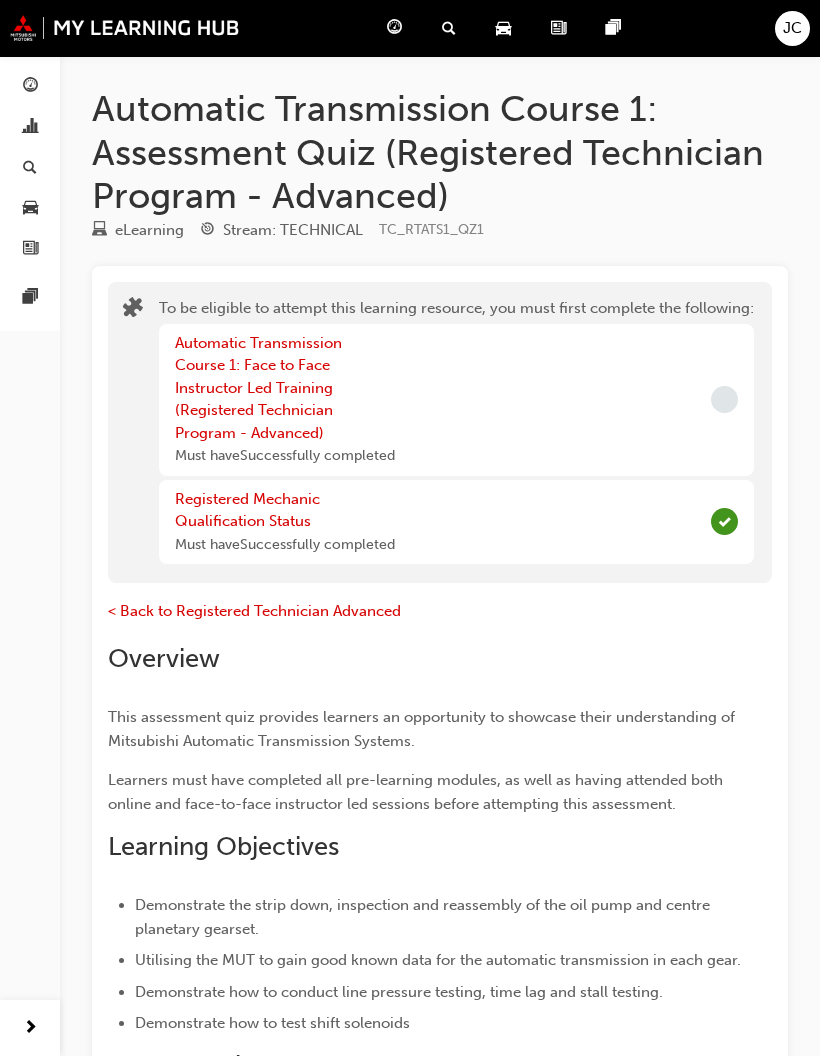 click on "< Back to Registered Technician Advanced" at bounding box center (254, 611) 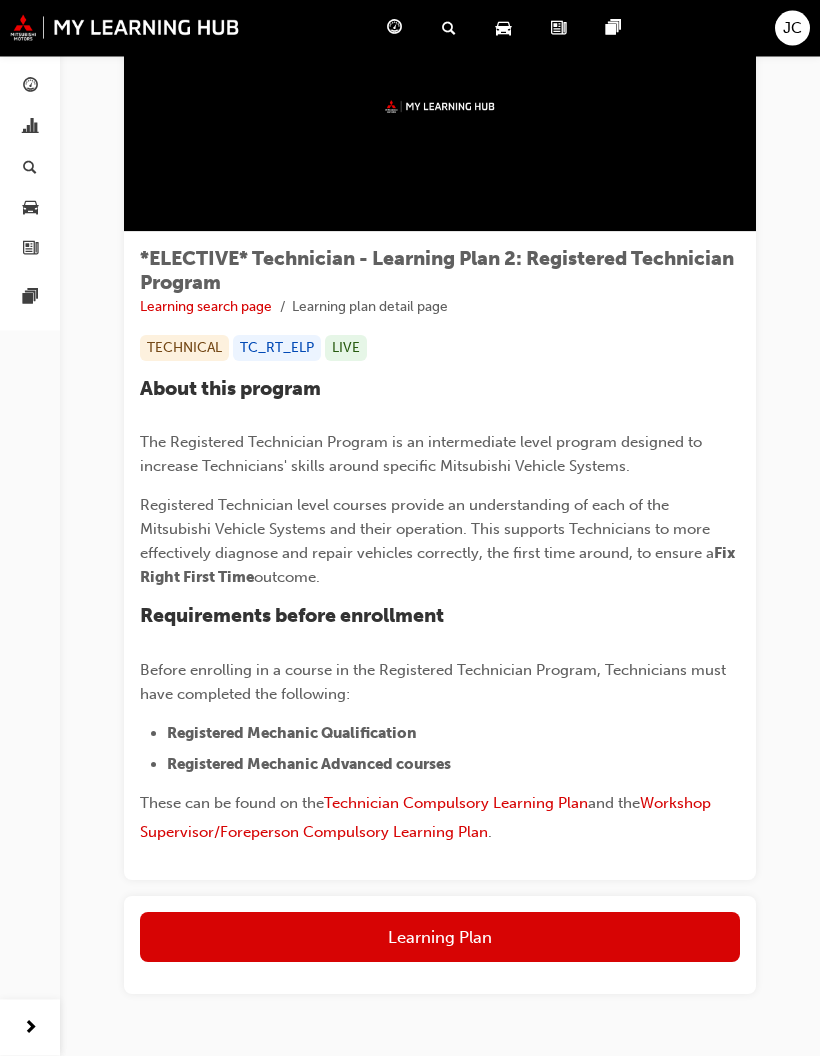 scroll, scrollTop: 122, scrollLeft: 0, axis: vertical 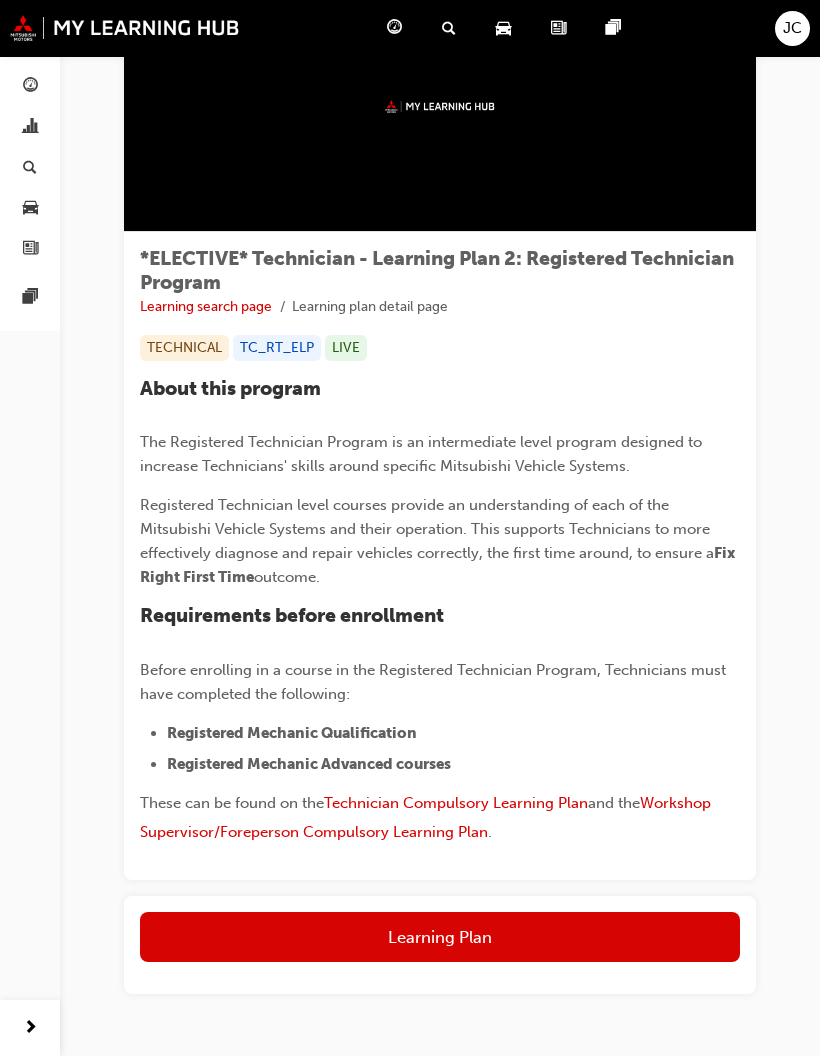 click on "Learning Plan" at bounding box center [440, 937] 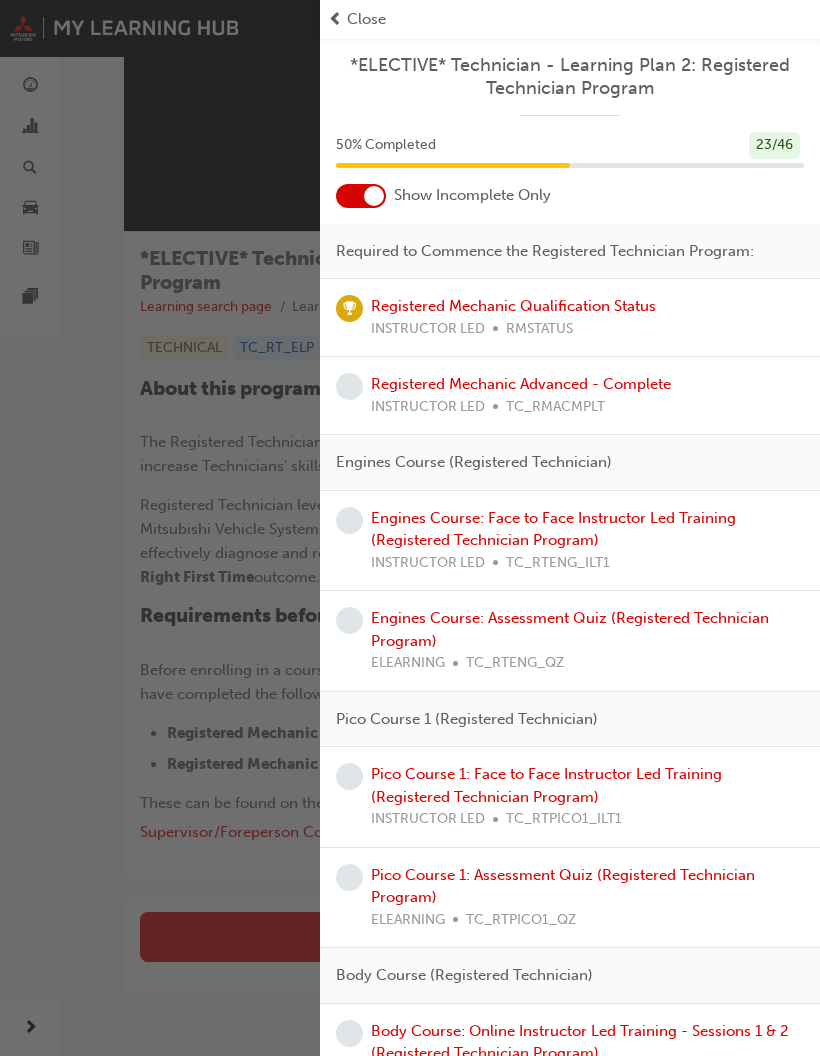 click on "Close" at bounding box center (366, 19) 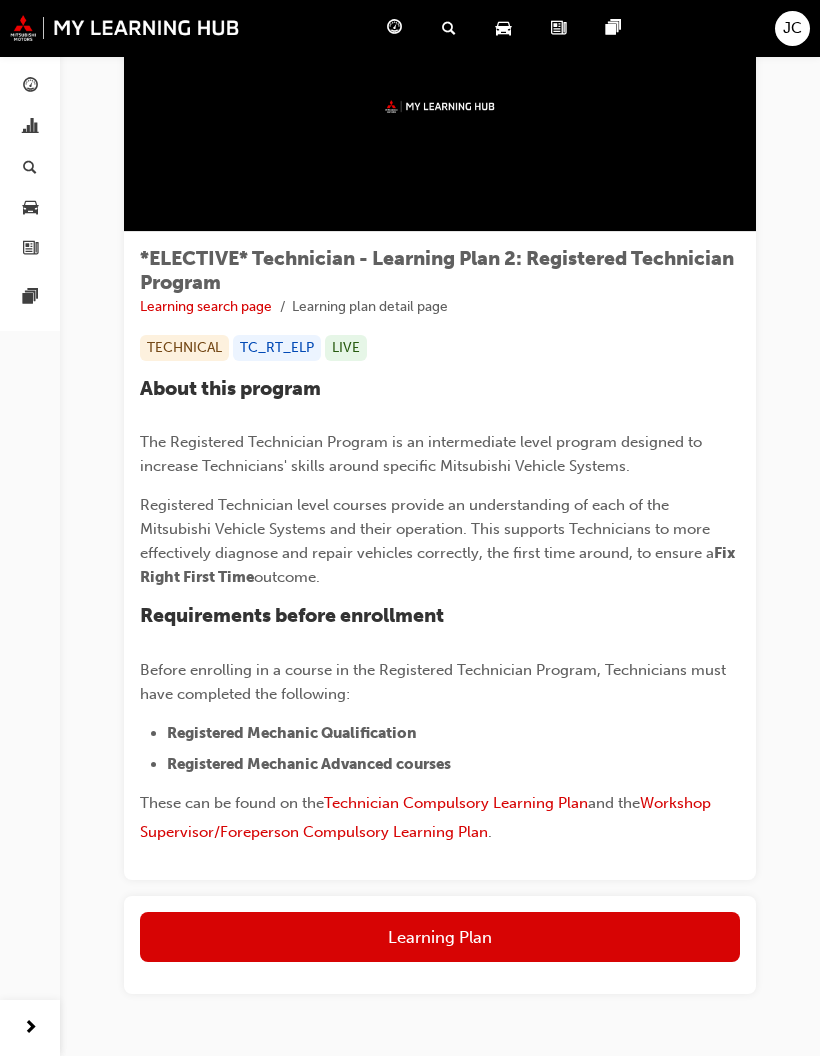 scroll, scrollTop: 0, scrollLeft: 0, axis: both 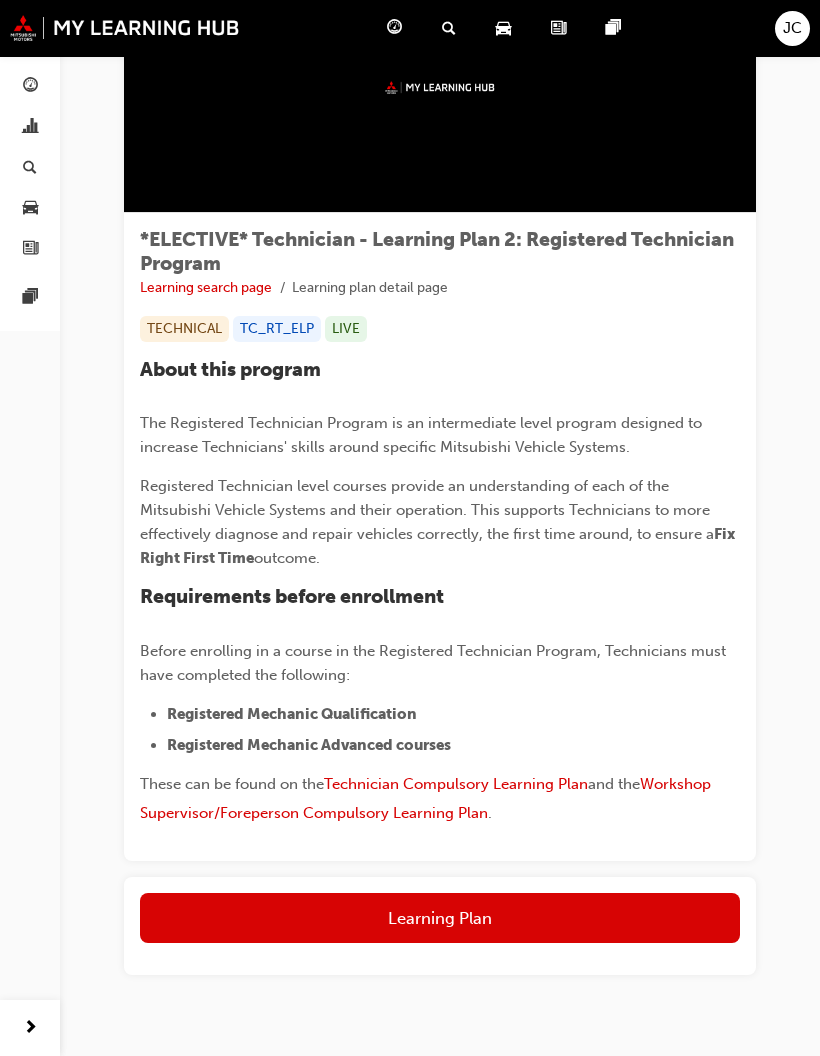 click on "Learning Plan" at bounding box center (440, 918) 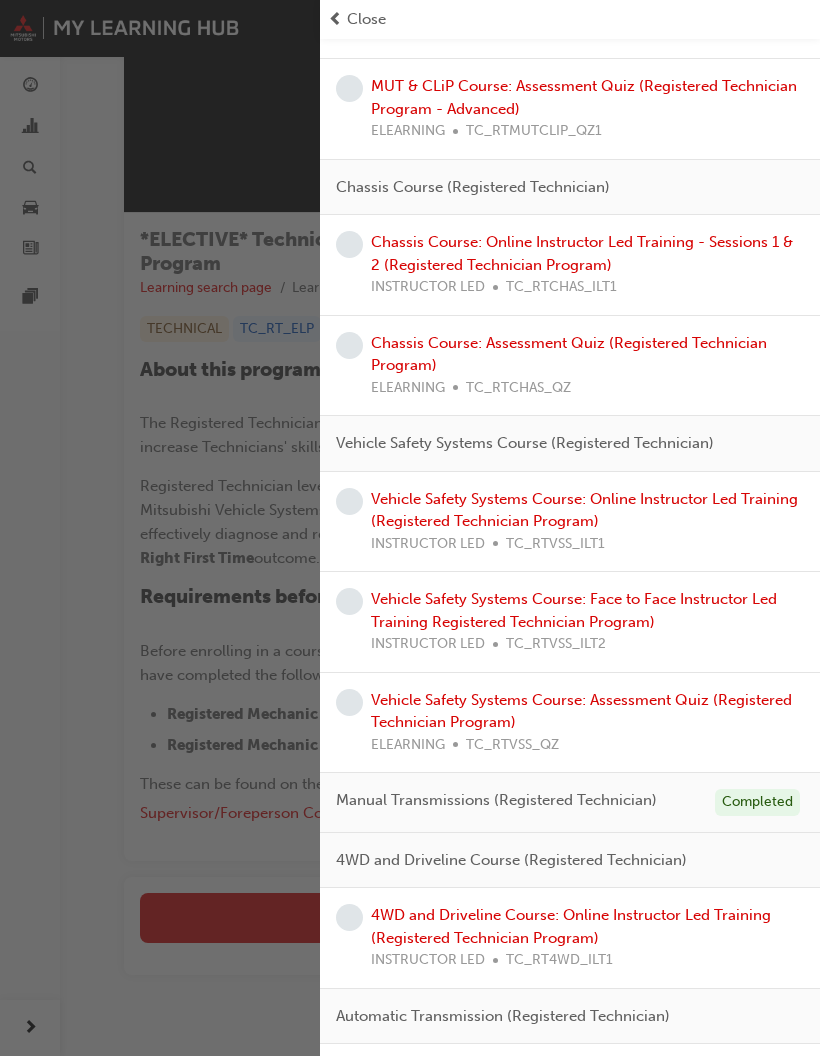scroll, scrollTop: 1400, scrollLeft: 0, axis: vertical 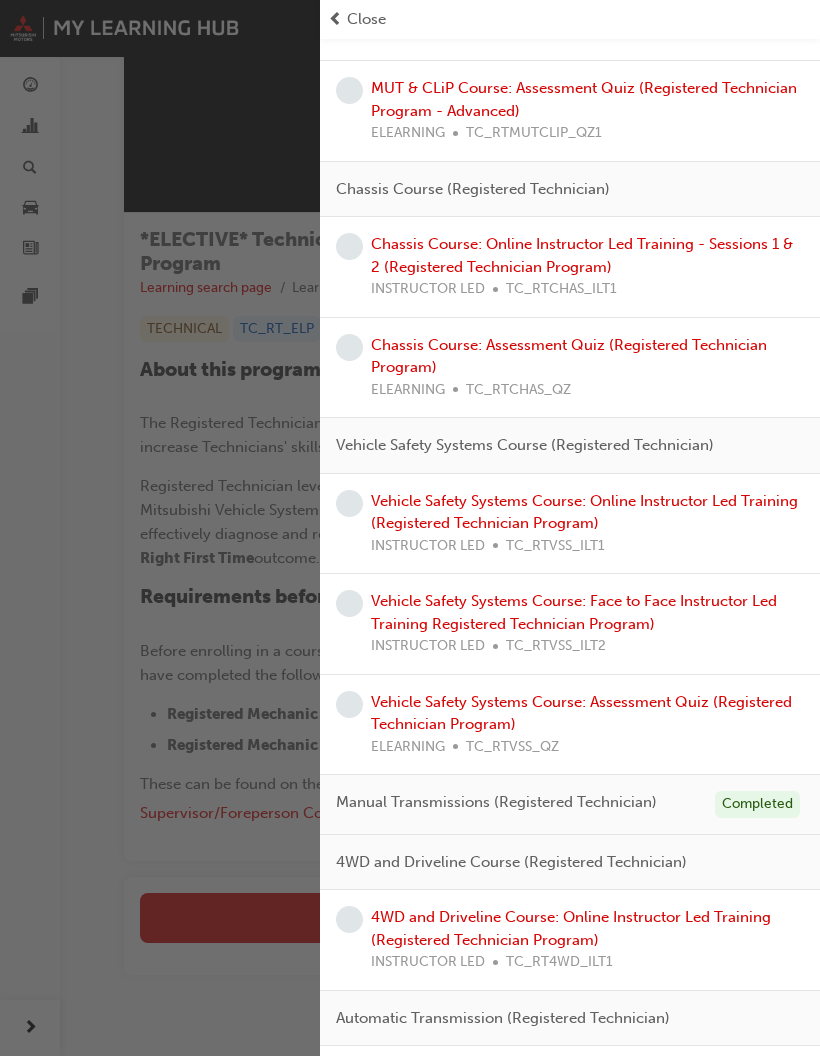 click on "Chassis Course: Assessment Quiz (Registered Technician Program)" at bounding box center (569, 356) 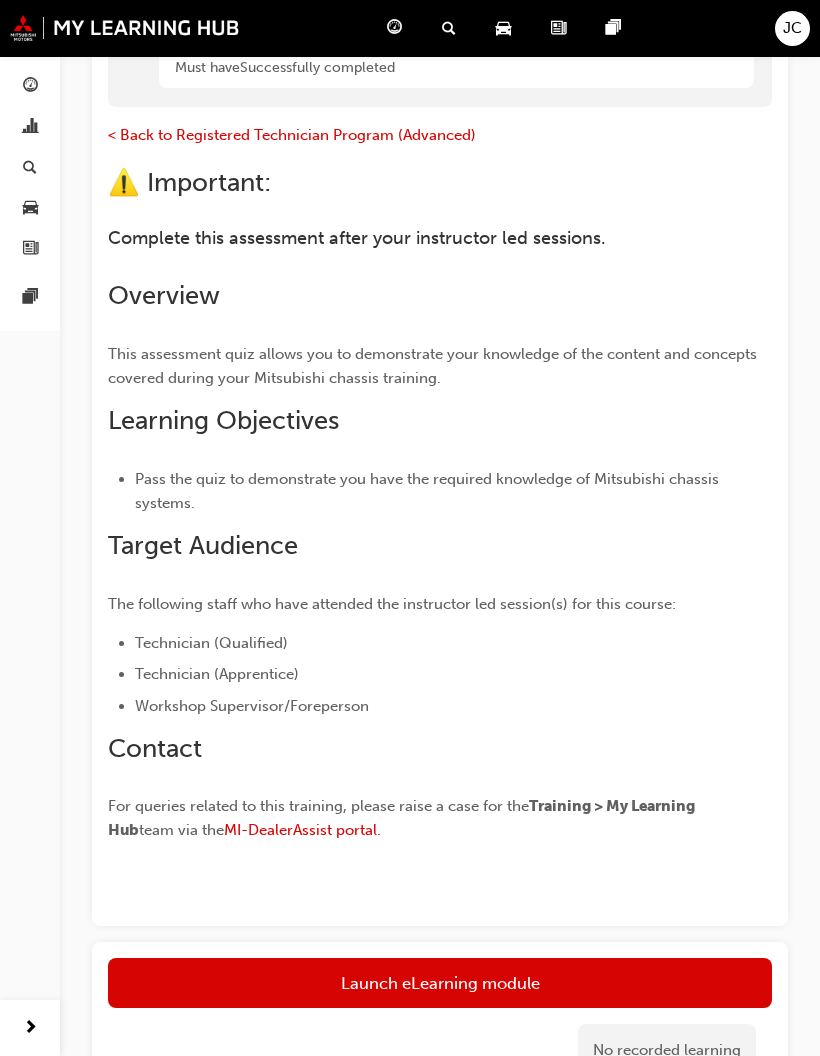 scroll, scrollTop: 416, scrollLeft: 0, axis: vertical 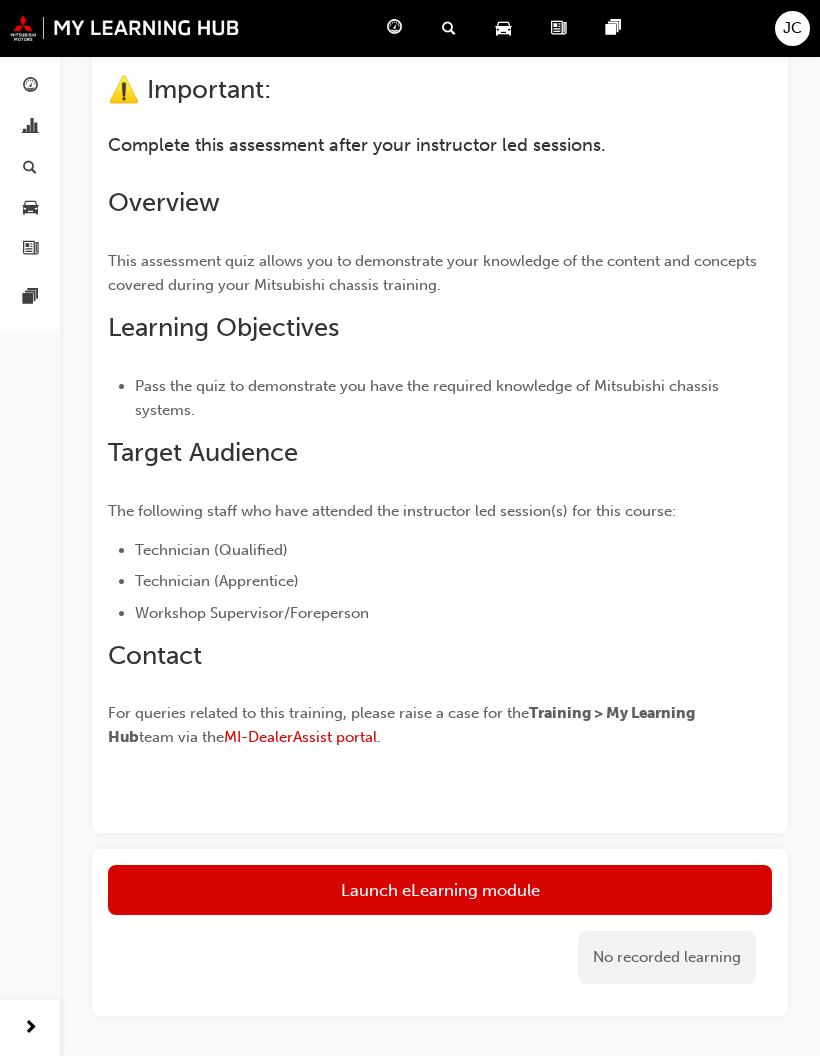 click on "Launch eLearning module" at bounding box center (440, 890) 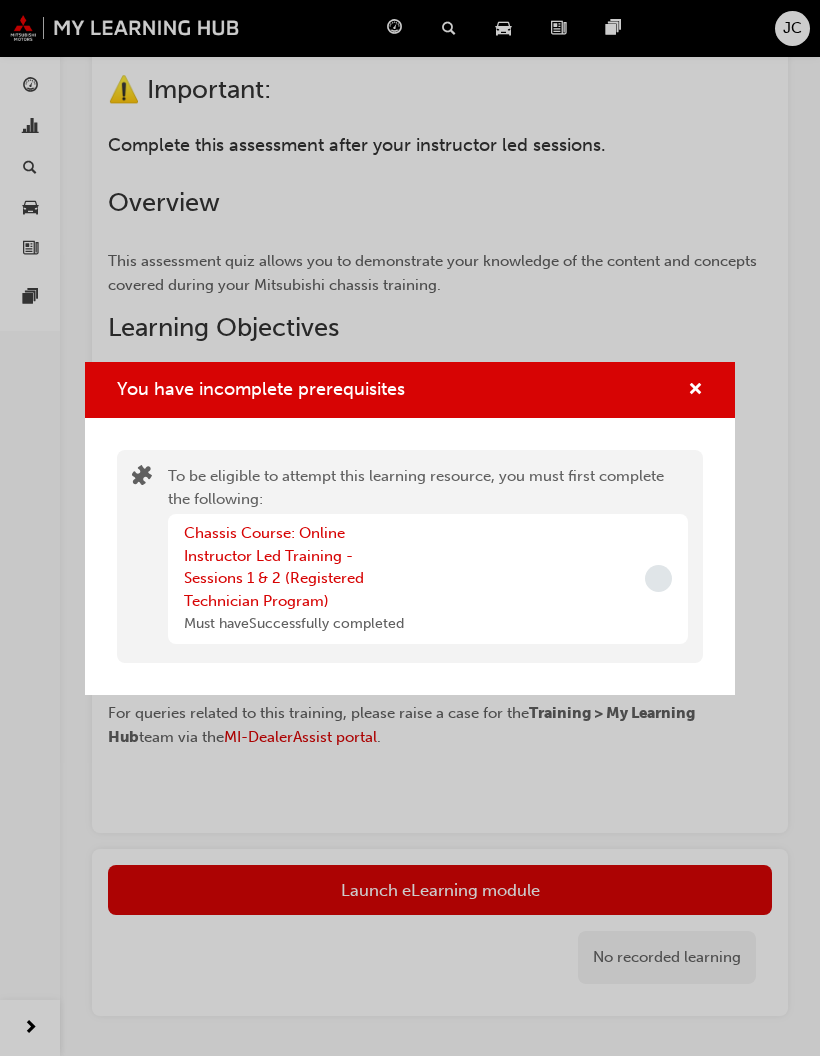 click at bounding box center [695, 391] 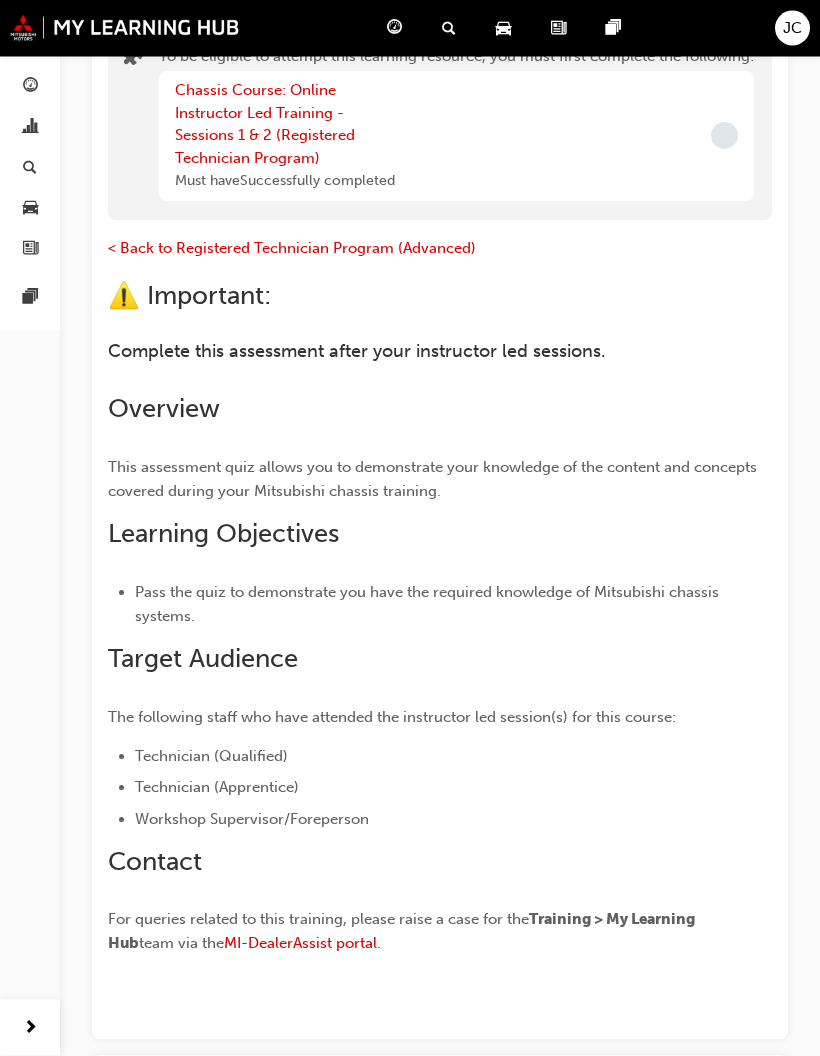 scroll, scrollTop: 0, scrollLeft: 0, axis: both 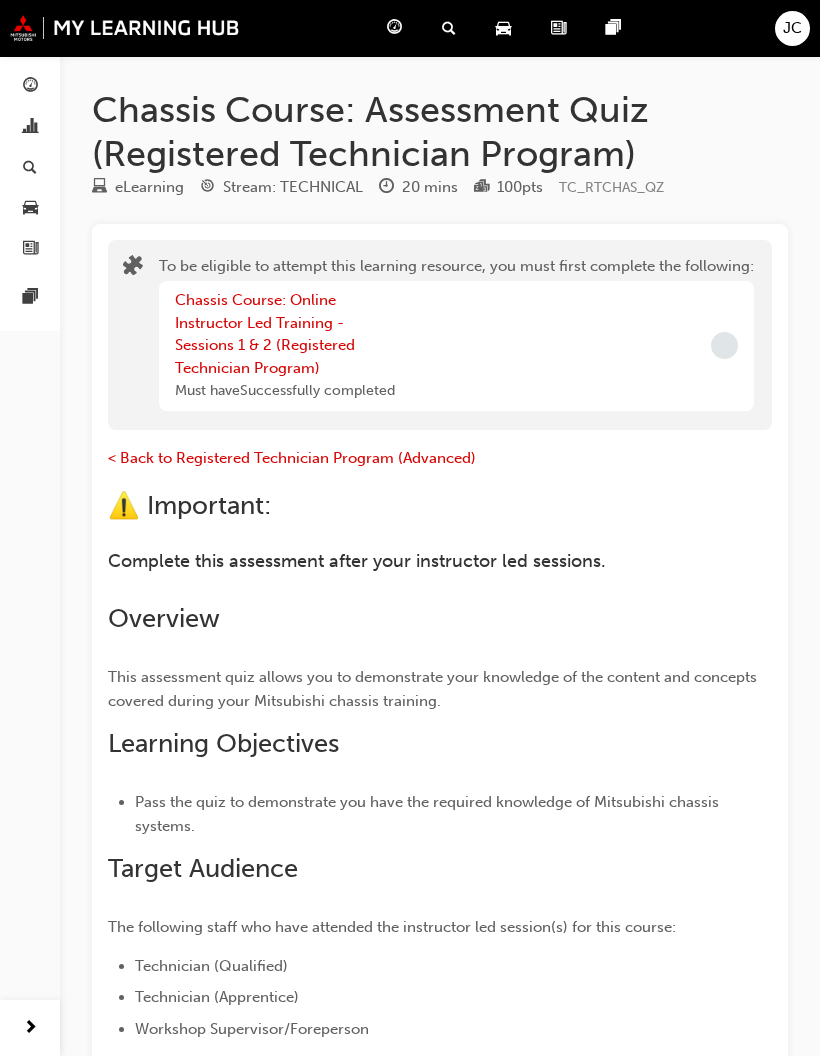click at bounding box center (125, 28) 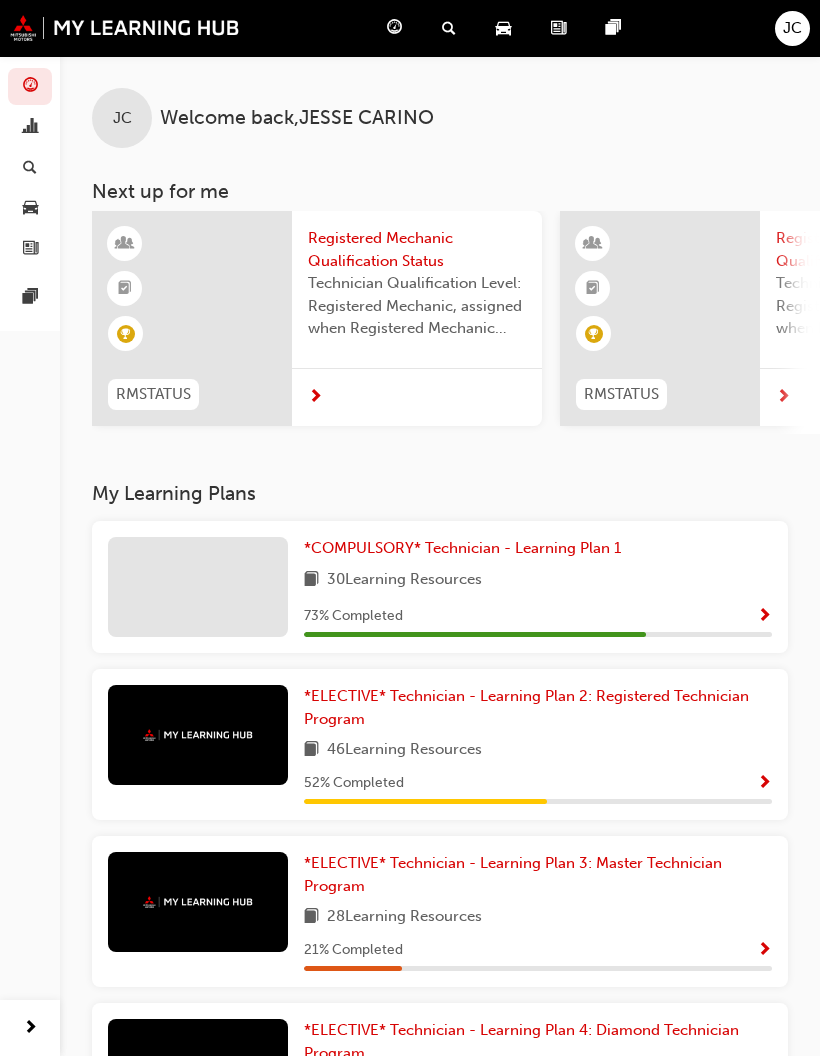 click on "*COMPULSORY* Technician - Learning Plan 1" at bounding box center (538, 548) 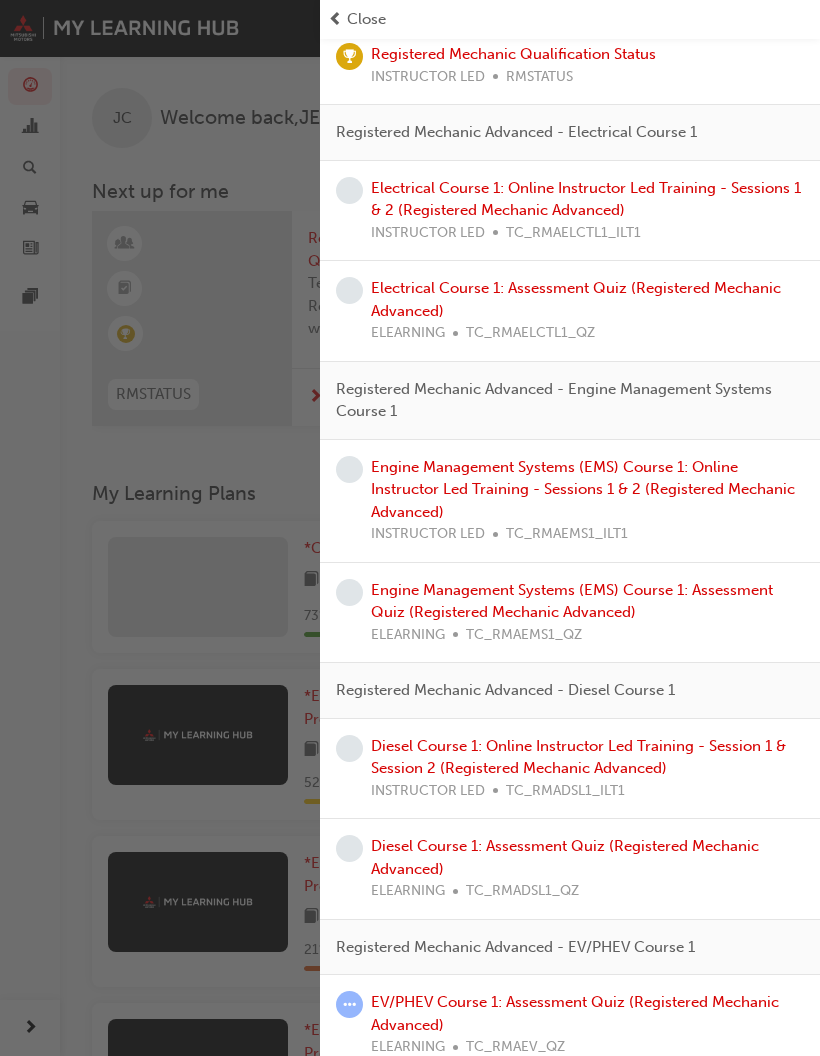 scroll, scrollTop: 566, scrollLeft: 0, axis: vertical 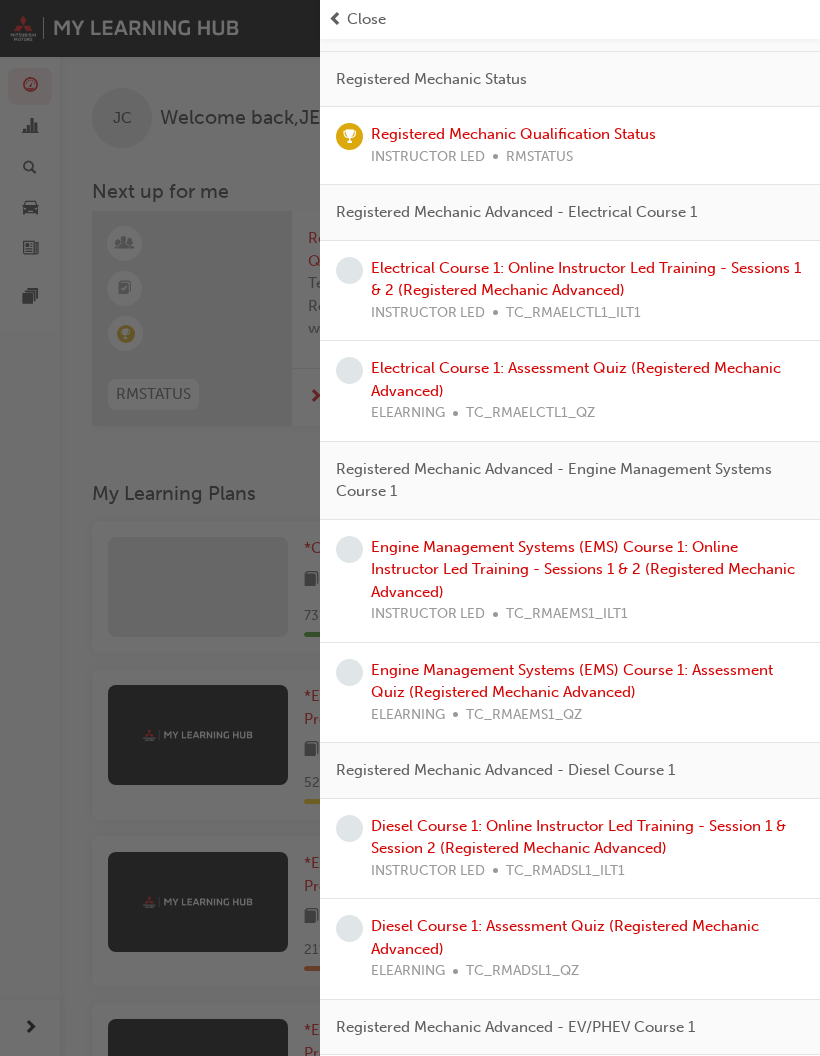 click on "Diesel Course 1: Assessment Quiz (Registered Mechanic Advanced)" at bounding box center [565, 937] 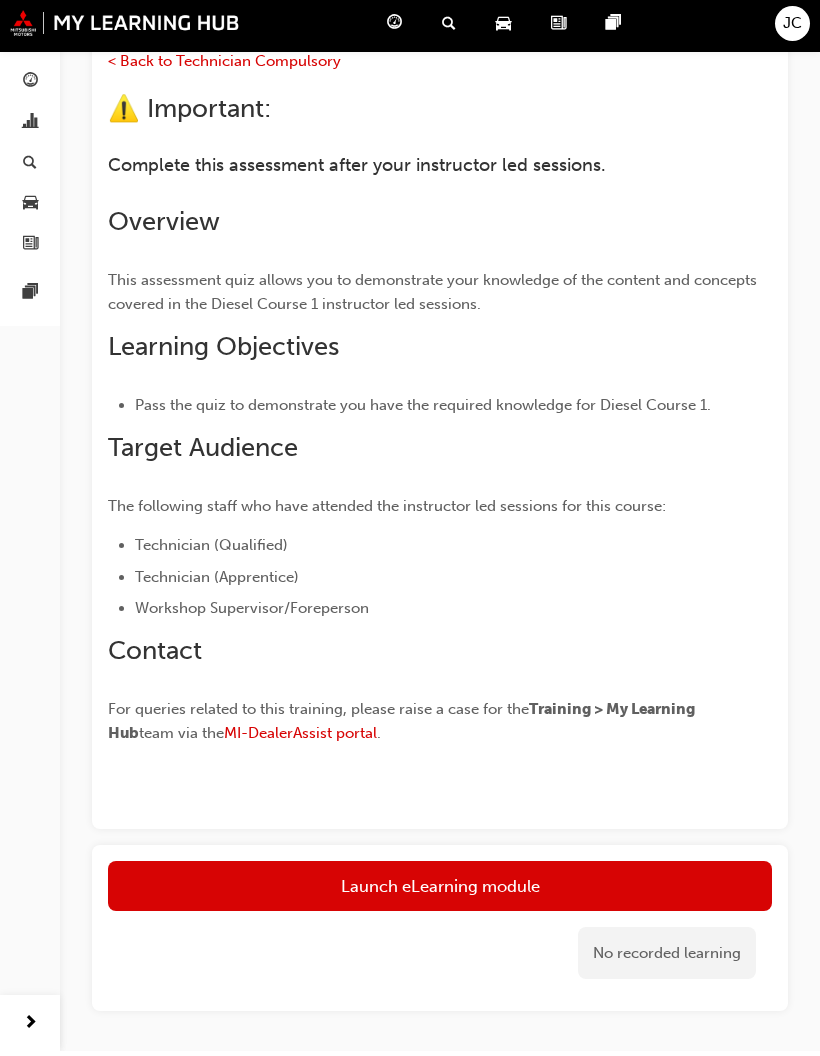 scroll, scrollTop: 494, scrollLeft: 0, axis: vertical 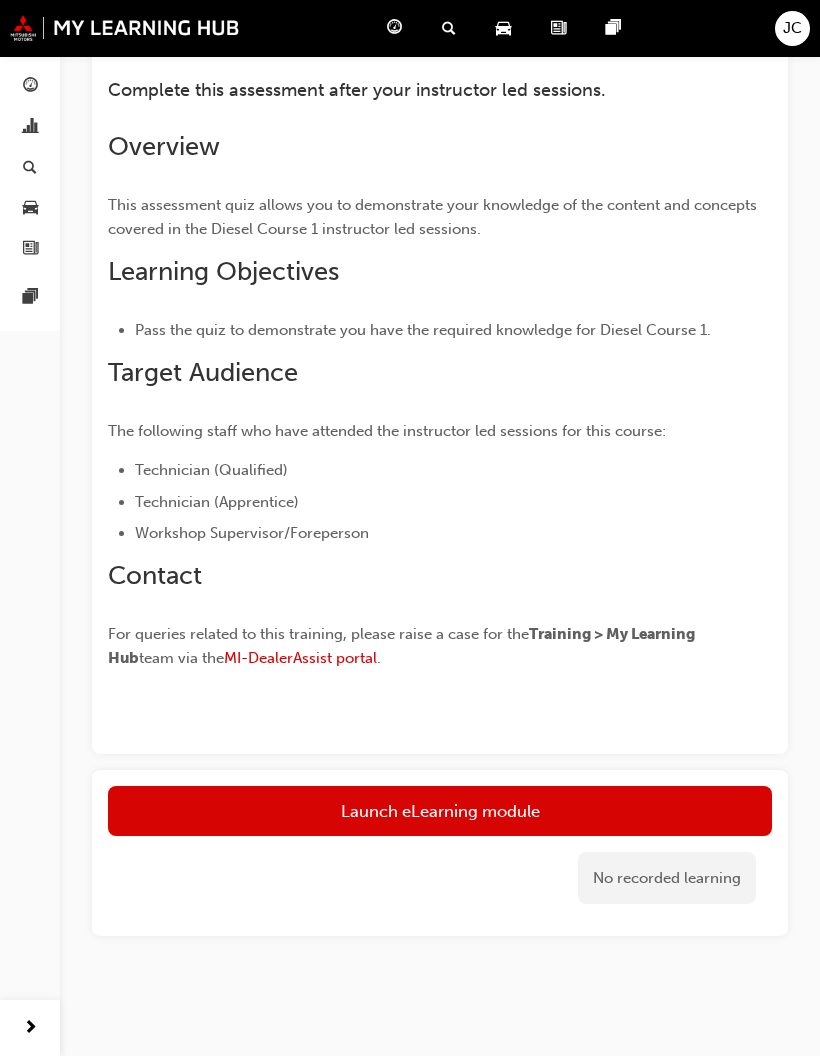 click on "Launch eLearning module" at bounding box center [440, 811] 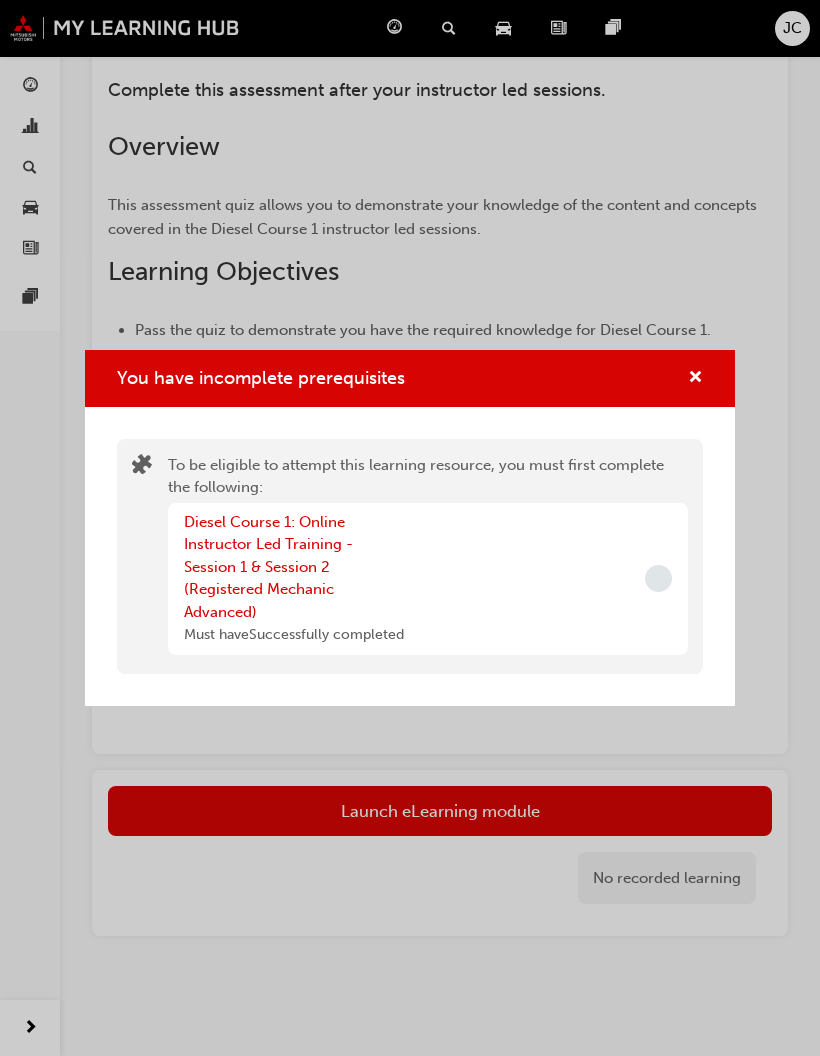 click on "You have incomplete prerequisites" at bounding box center (410, 378) 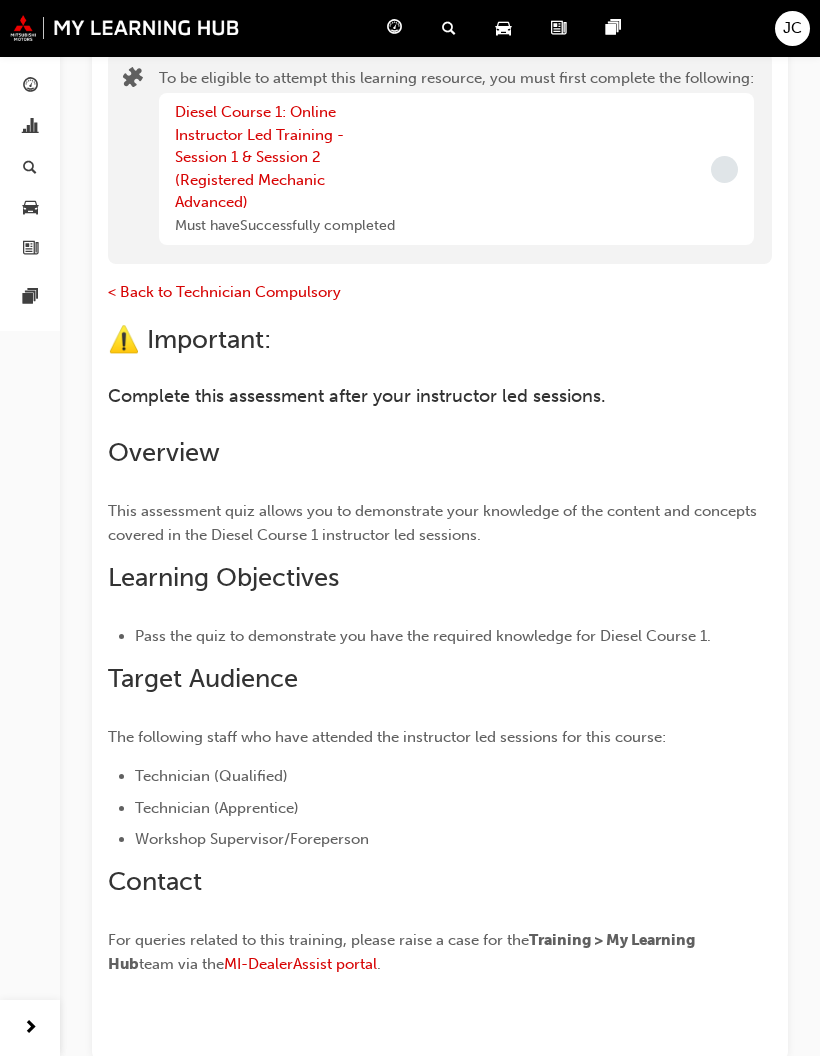 scroll, scrollTop: 0, scrollLeft: 0, axis: both 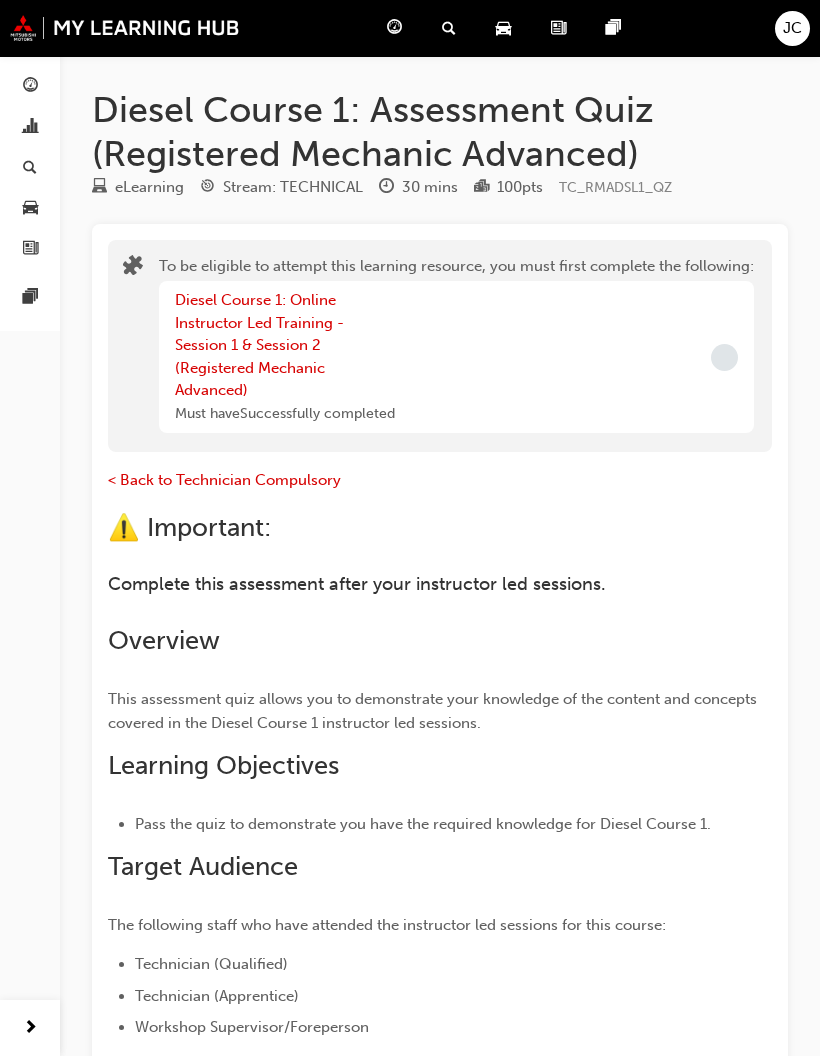 click at bounding box center (125, 28) 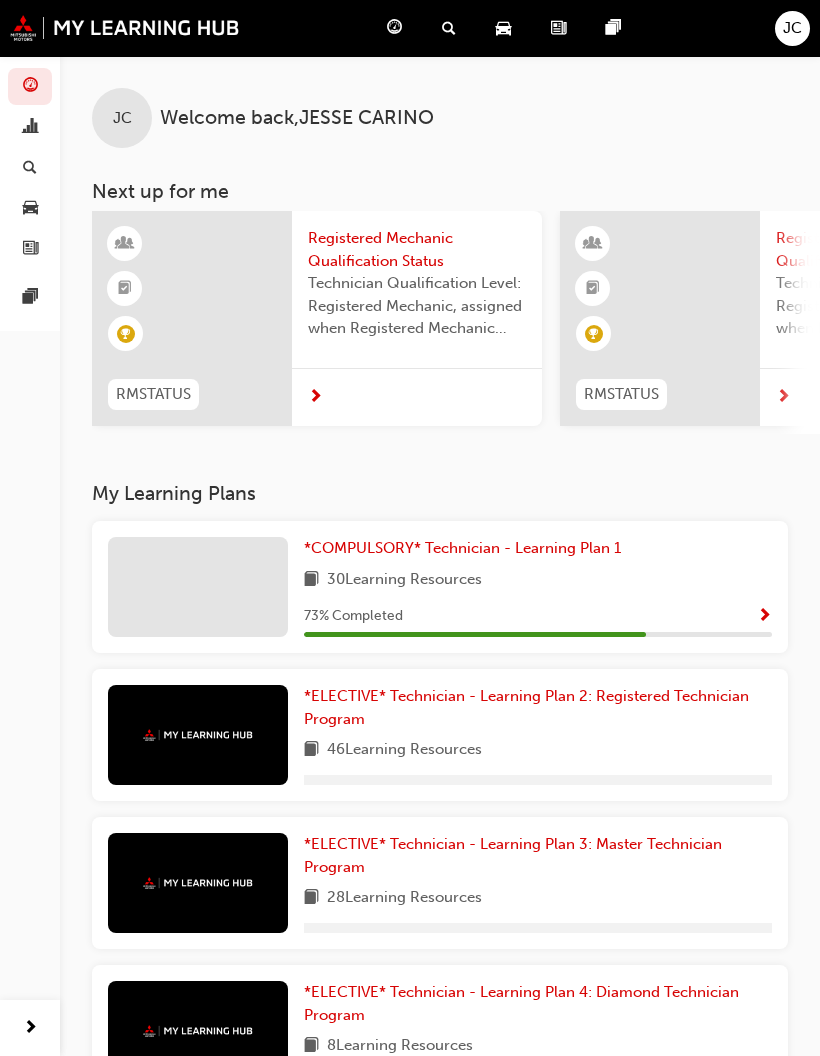 click on "*COMPULSORY* Technician - Learning Plan 1 30  Learning Resources 73 % Completed" at bounding box center [538, 587] 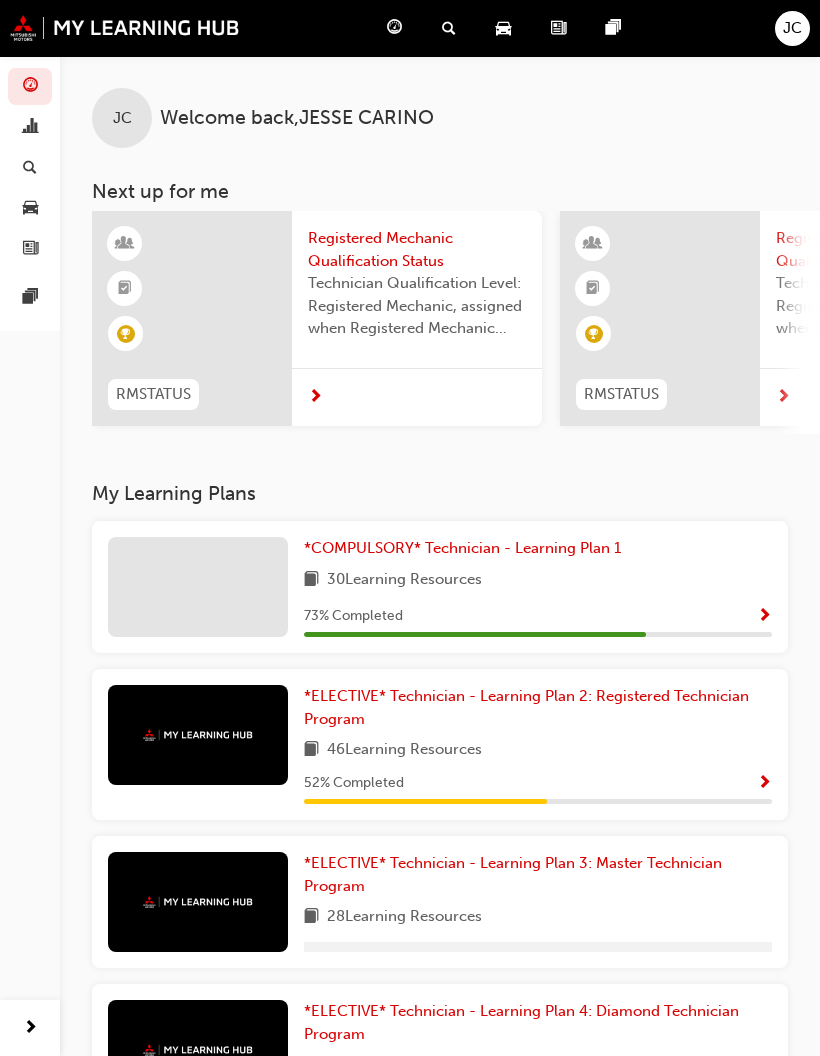 click on "73 % Completed" at bounding box center (538, 621) 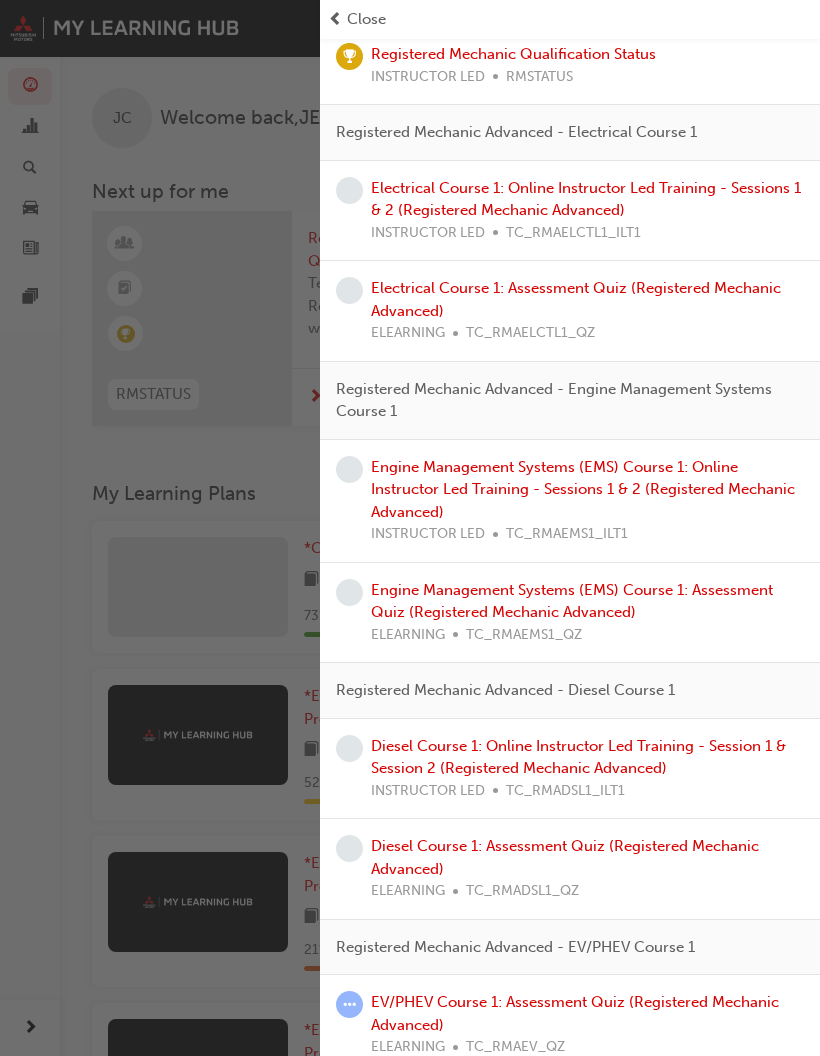 scroll, scrollTop: 646, scrollLeft: 0, axis: vertical 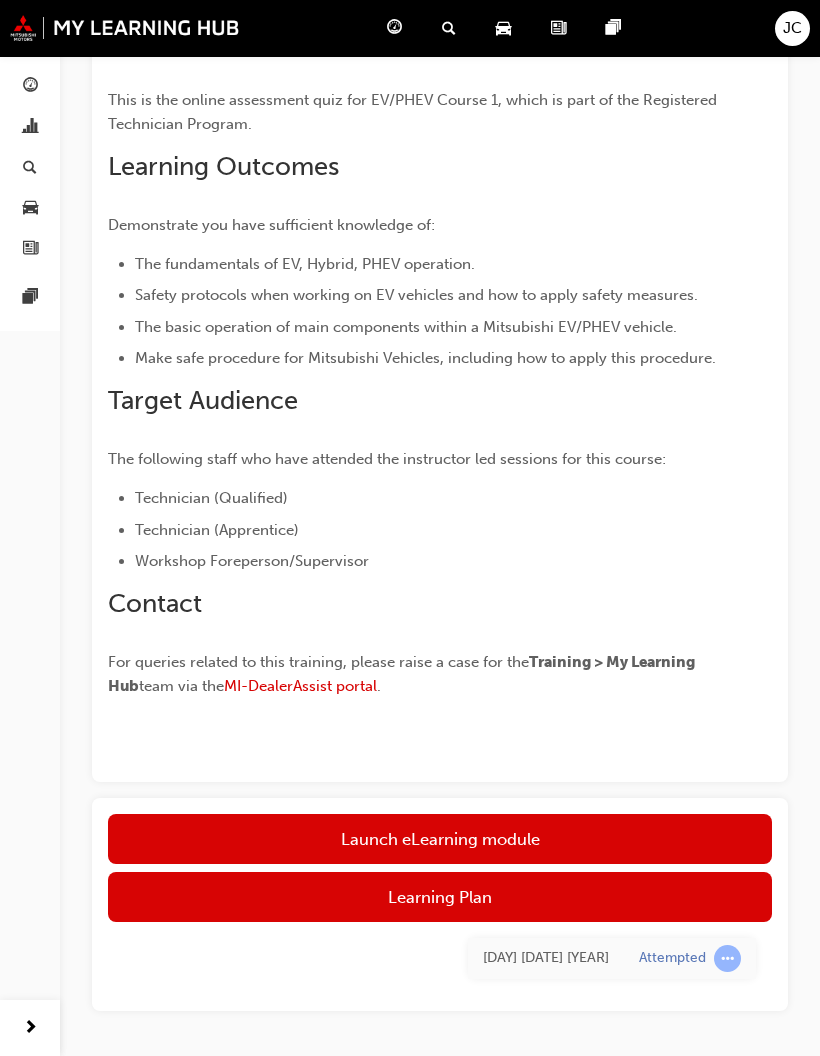 click on "Launch eLearning module" at bounding box center [440, 839] 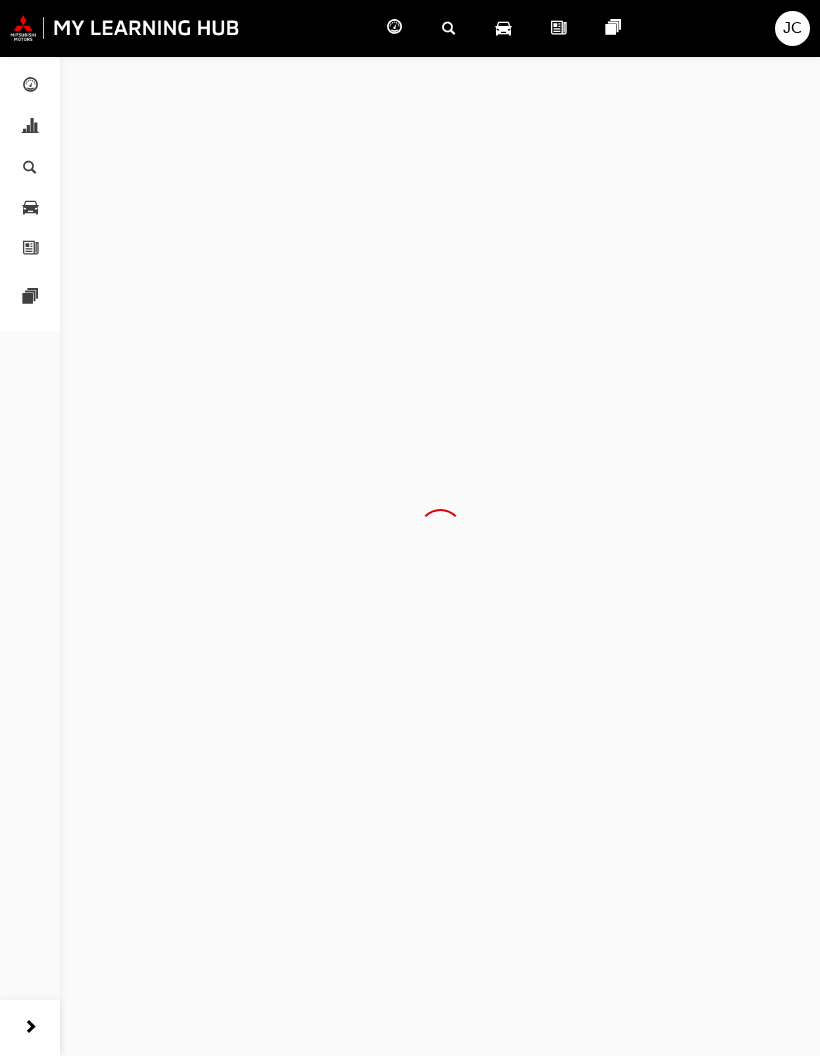 scroll, scrollTop: 0, scrollLeft: 0, axis: both 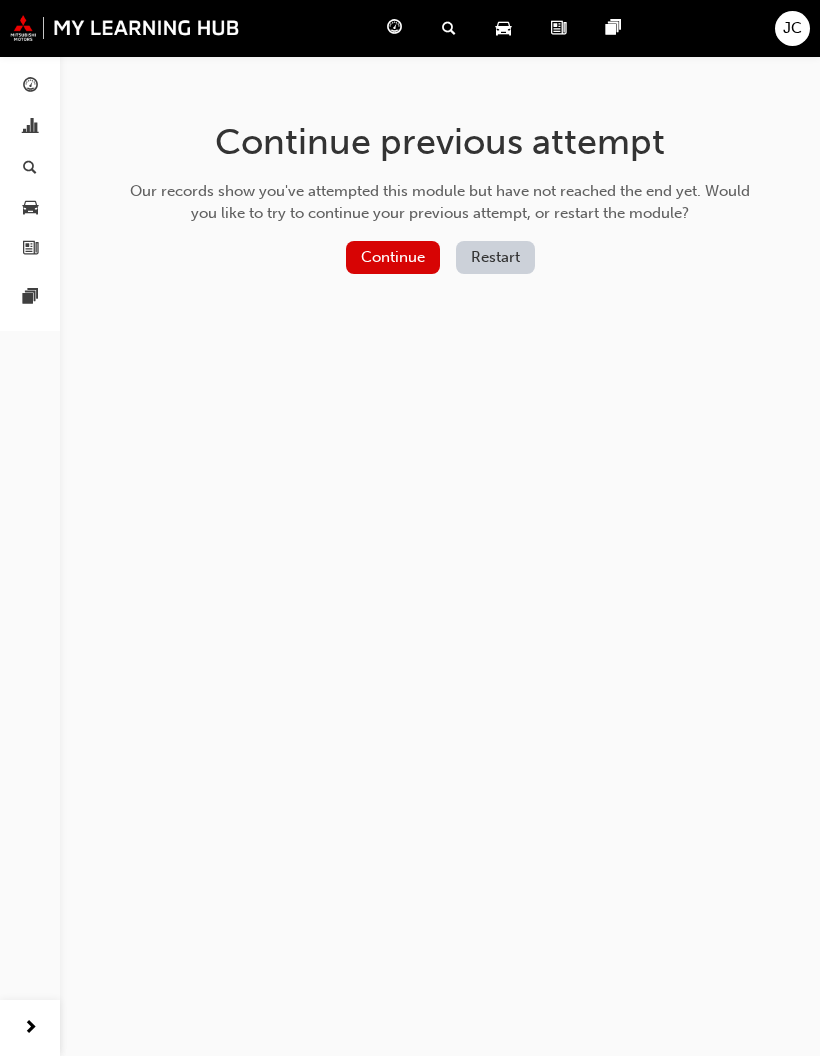 click on "Continue" at bounding box center (393, 257) 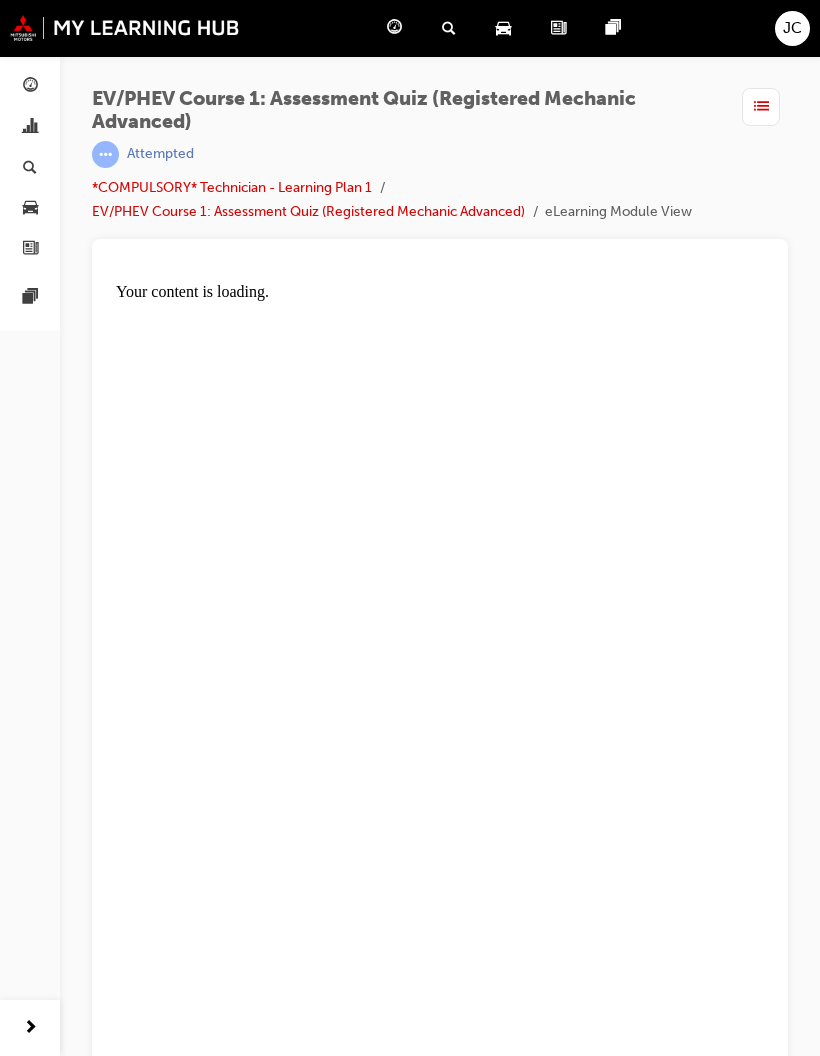 scroll, scrollTop: 0, scrollLeft: 0, axis: both 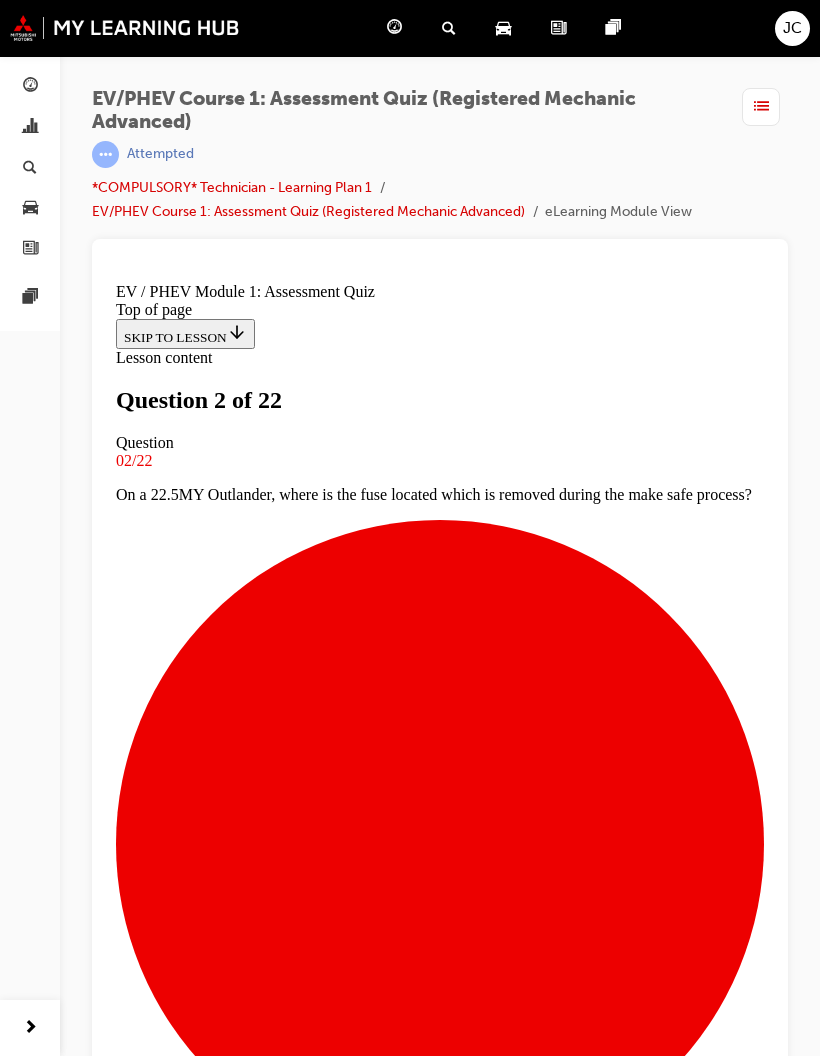 click at bounding box center (440, 7301) 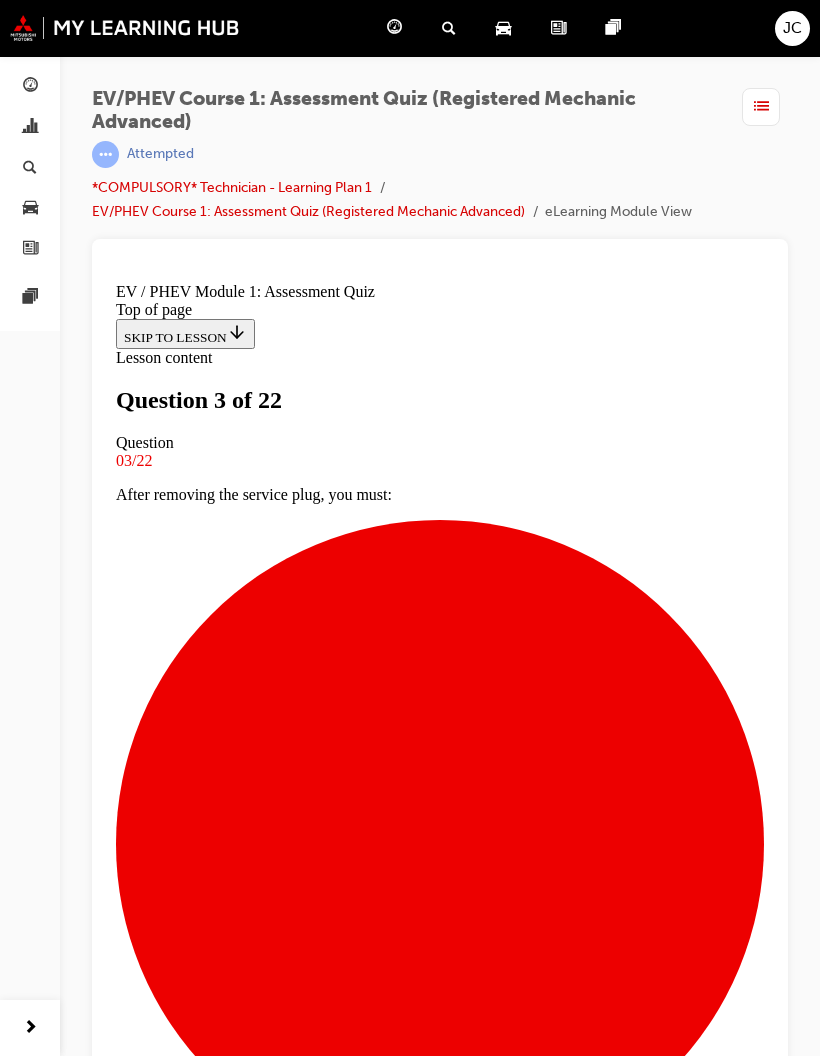 click at bounding box center (460, 5800) 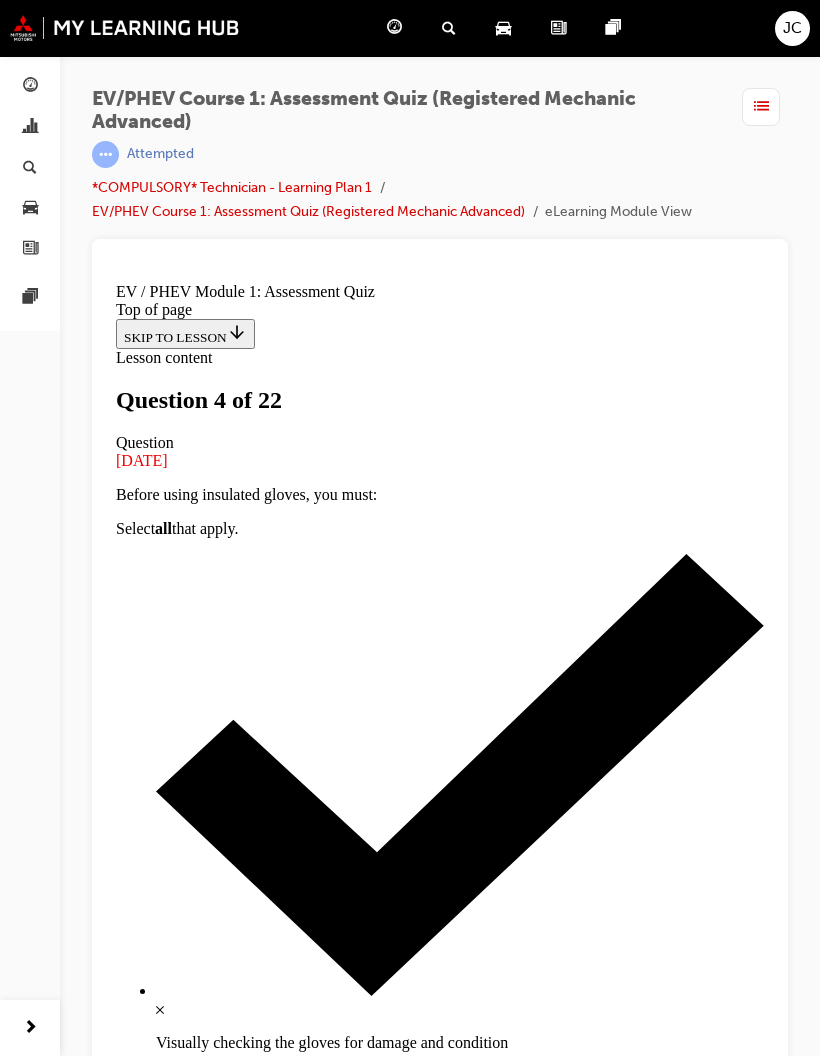 scroll, scrollTop: 10, scrollLeft: 0, axis: vertical 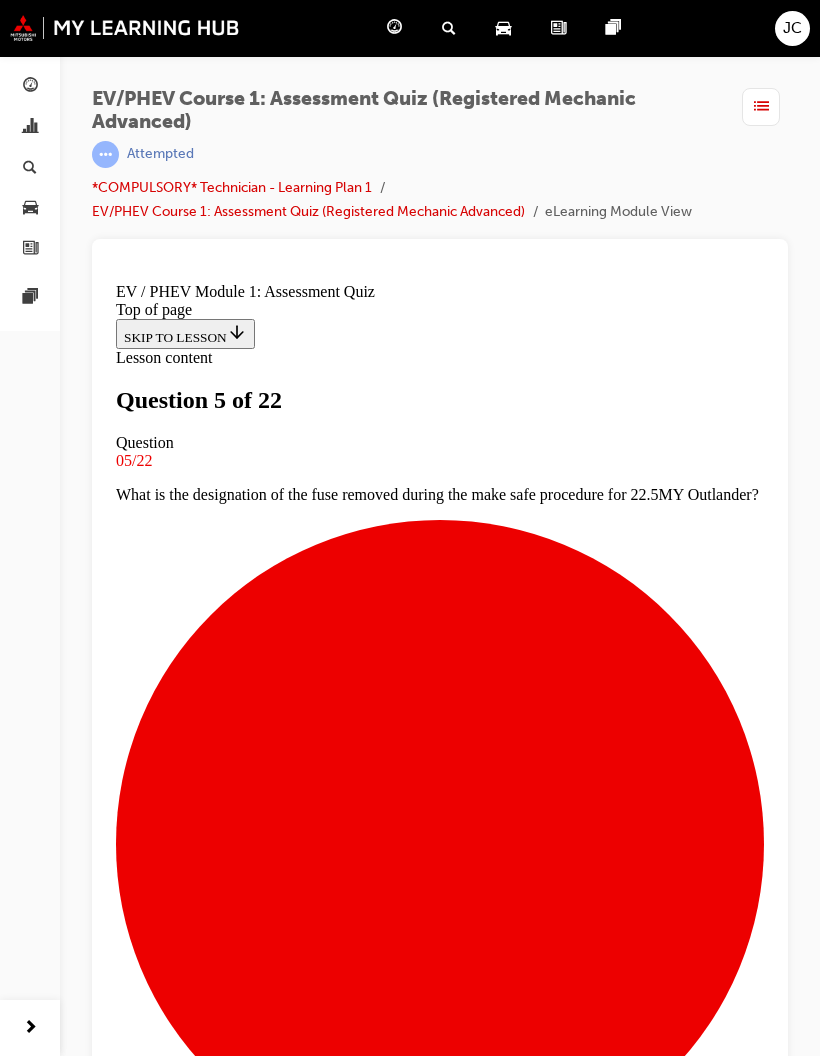 click at bounding box center (460, 6314) 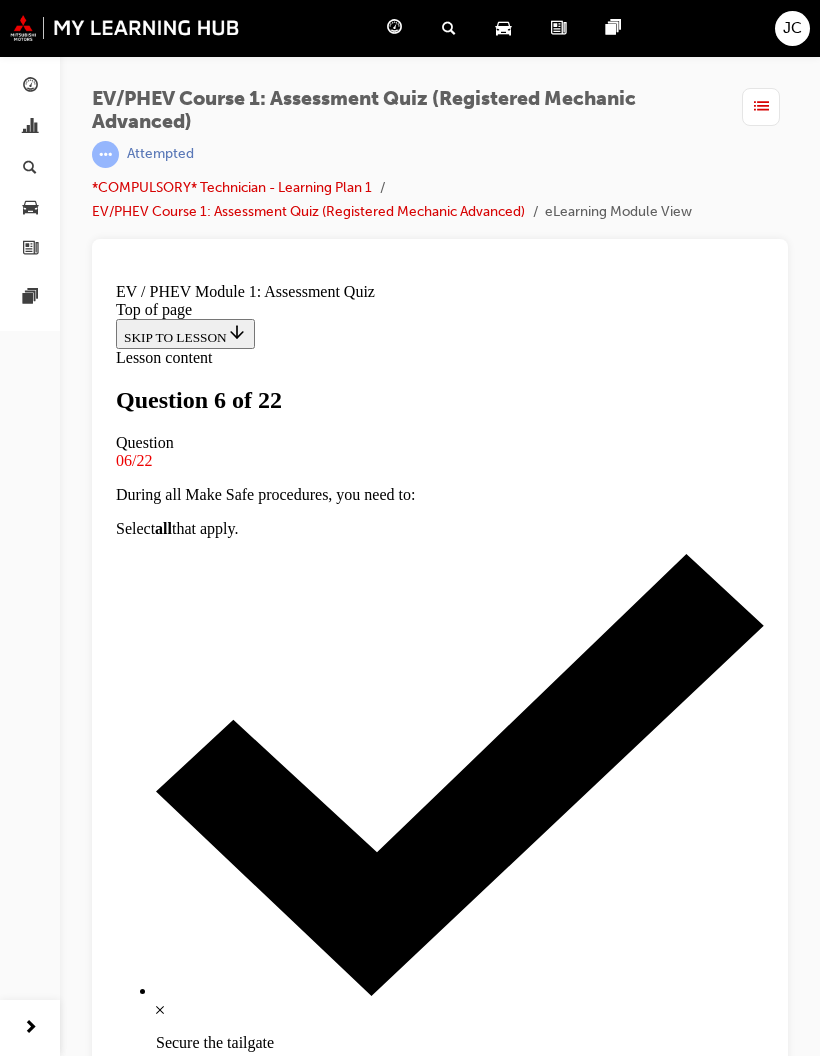 scroll, scrollTop: 78, scrollLeft: 0, axis: vertical 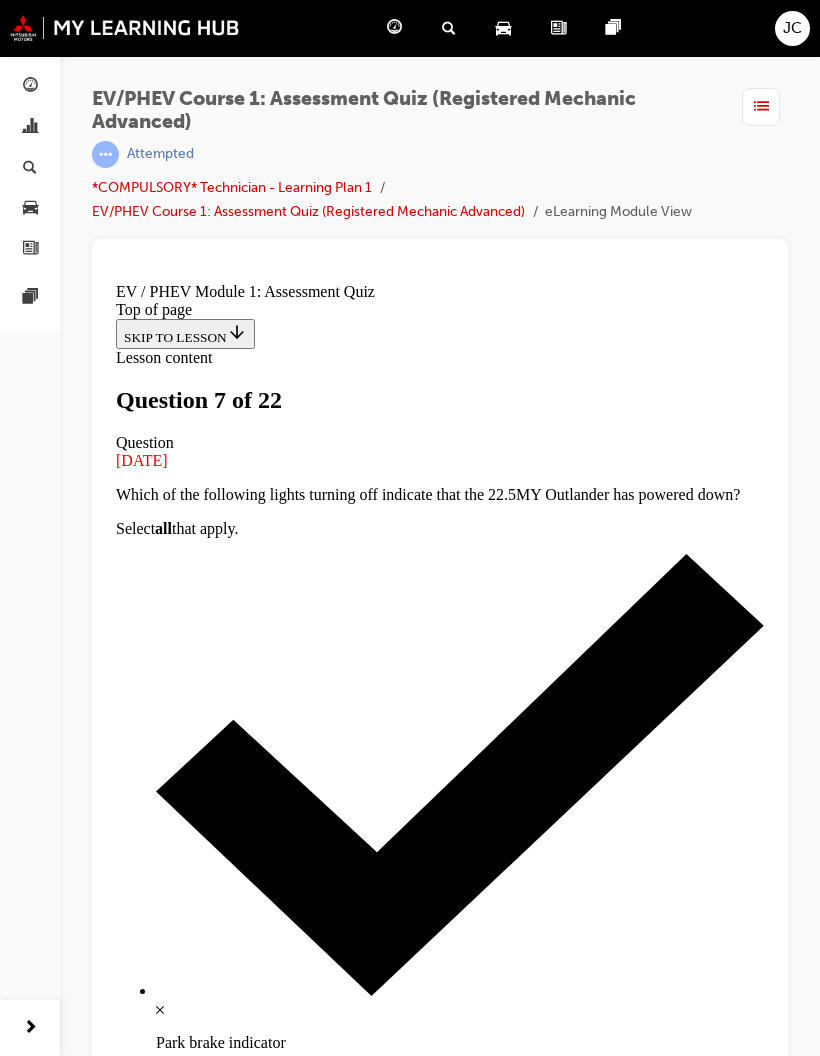 click at bounding box center (440, 5806) 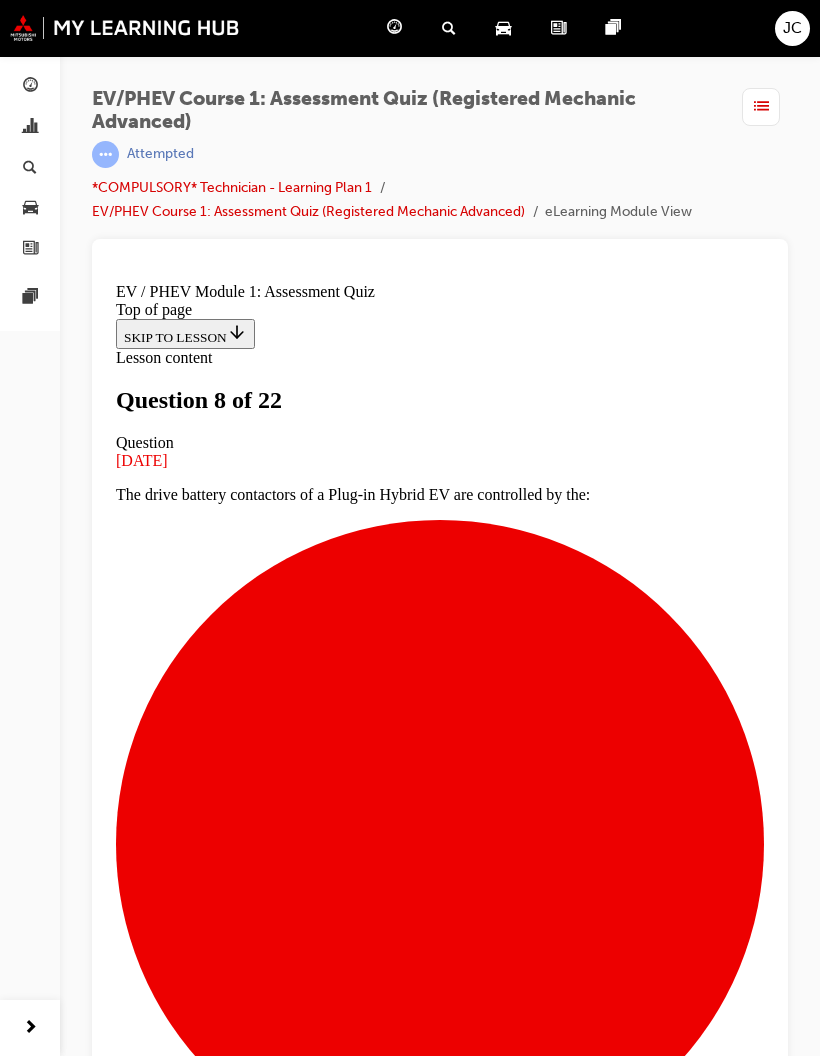 scroll, scrollTop: 51, scrollLeft: 0, axis: vertical 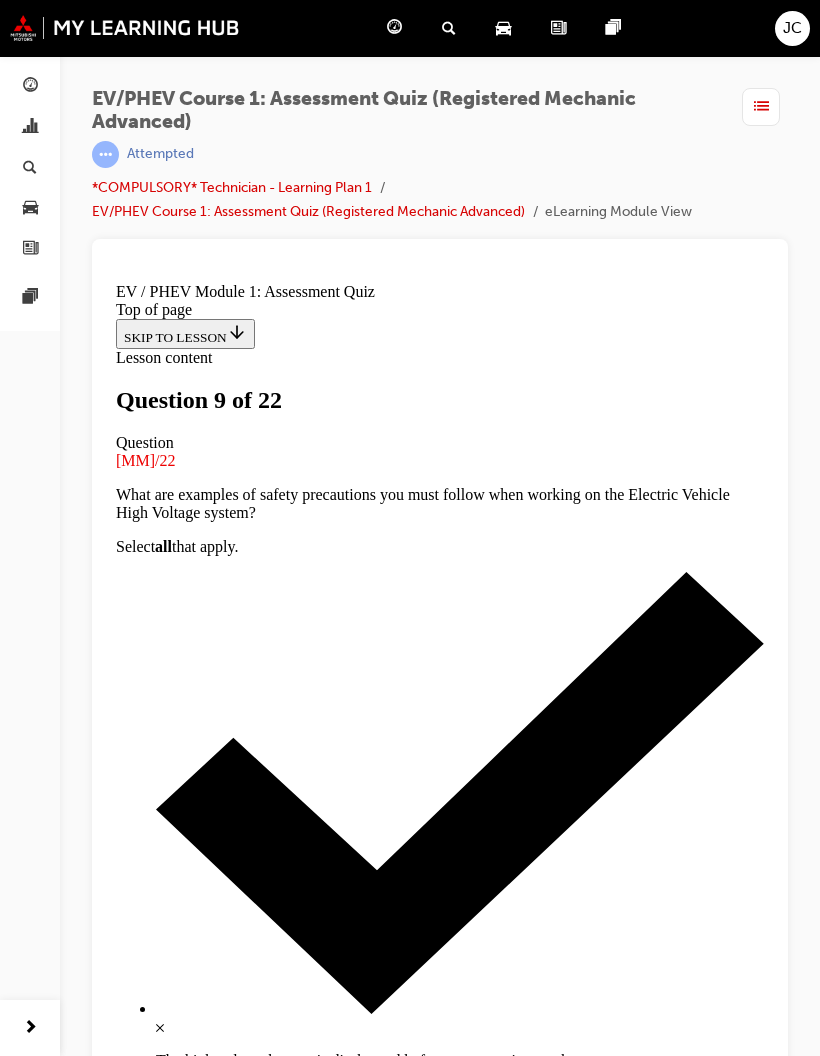 click at bounding box center [440, 7569] 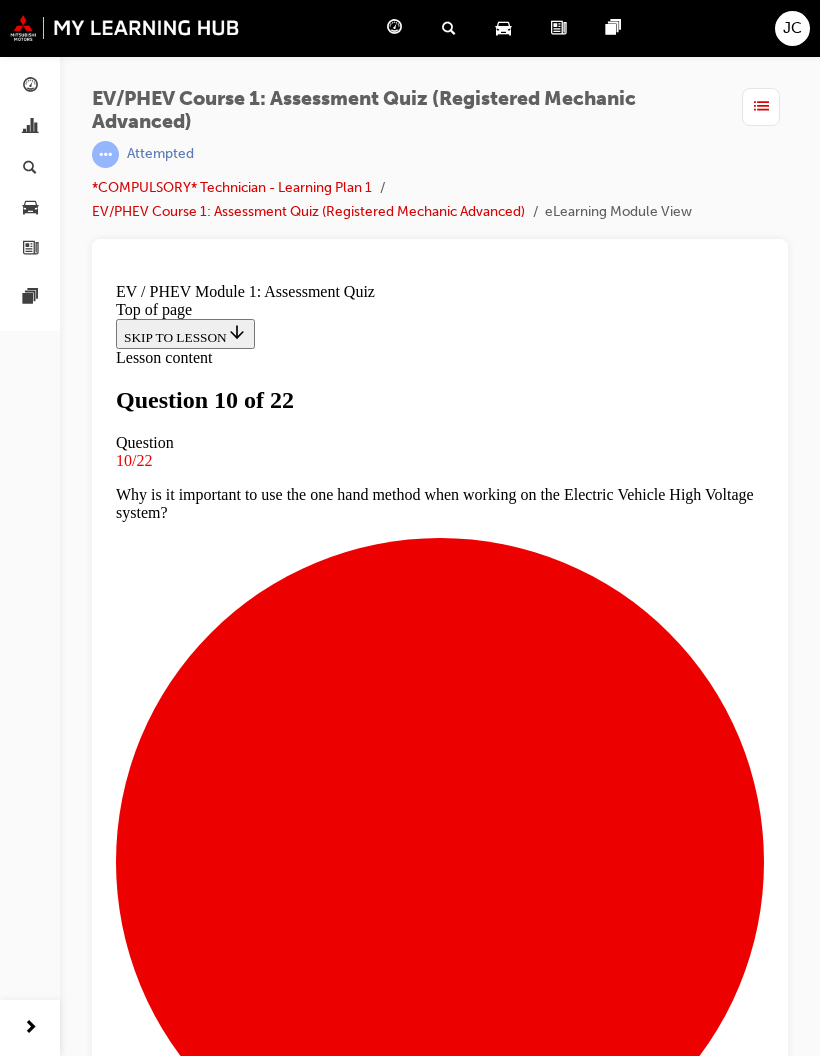 scroll, scrollTop: 2, scrollLeft: 0, axis: vertical 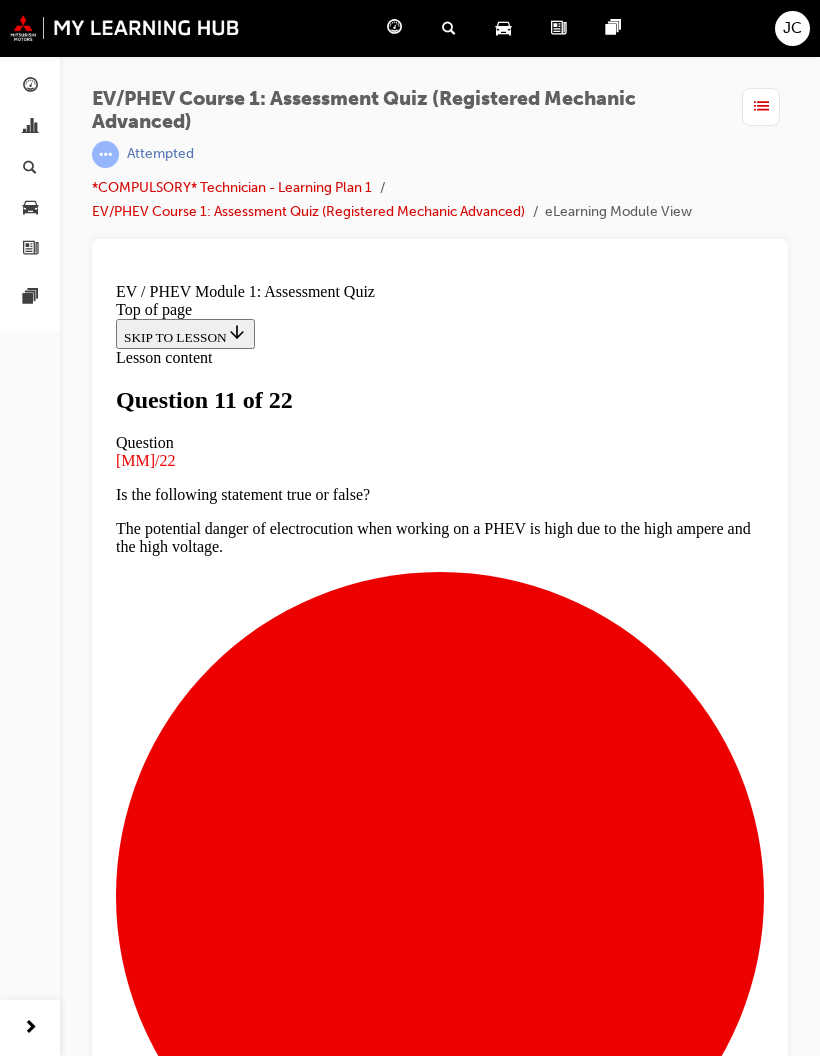 click at bounding box center (440, 3785) 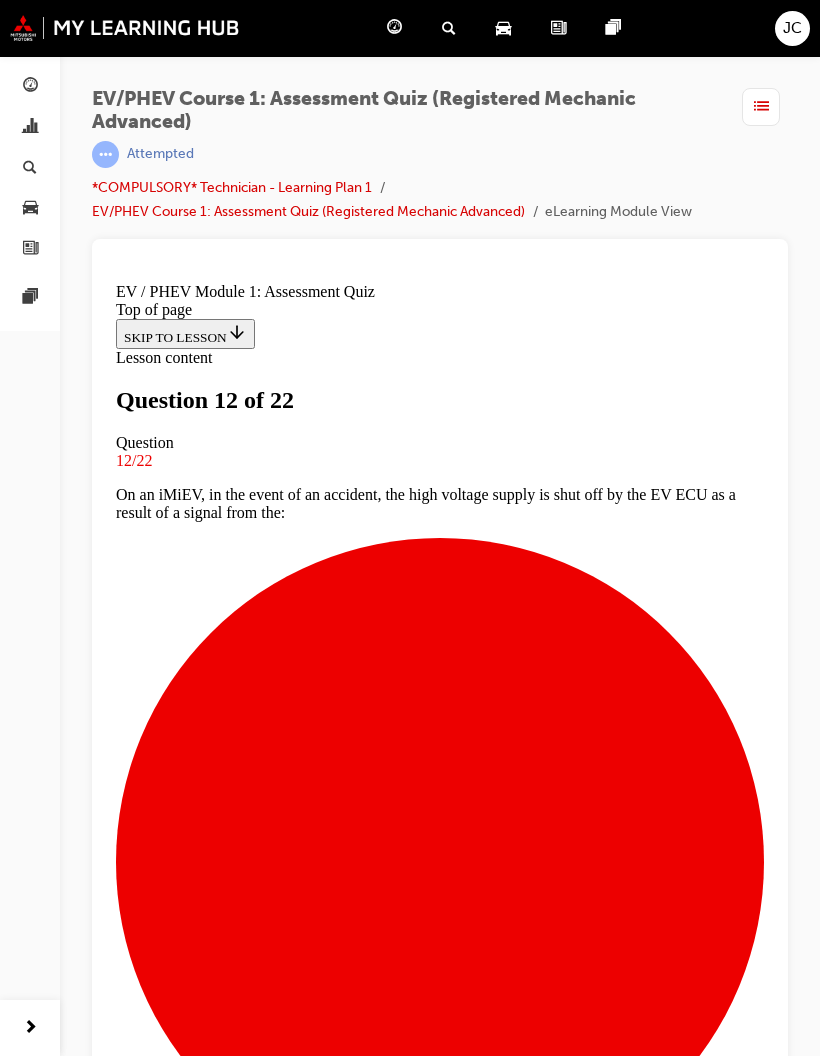 click at bounding box center (440, 6124) 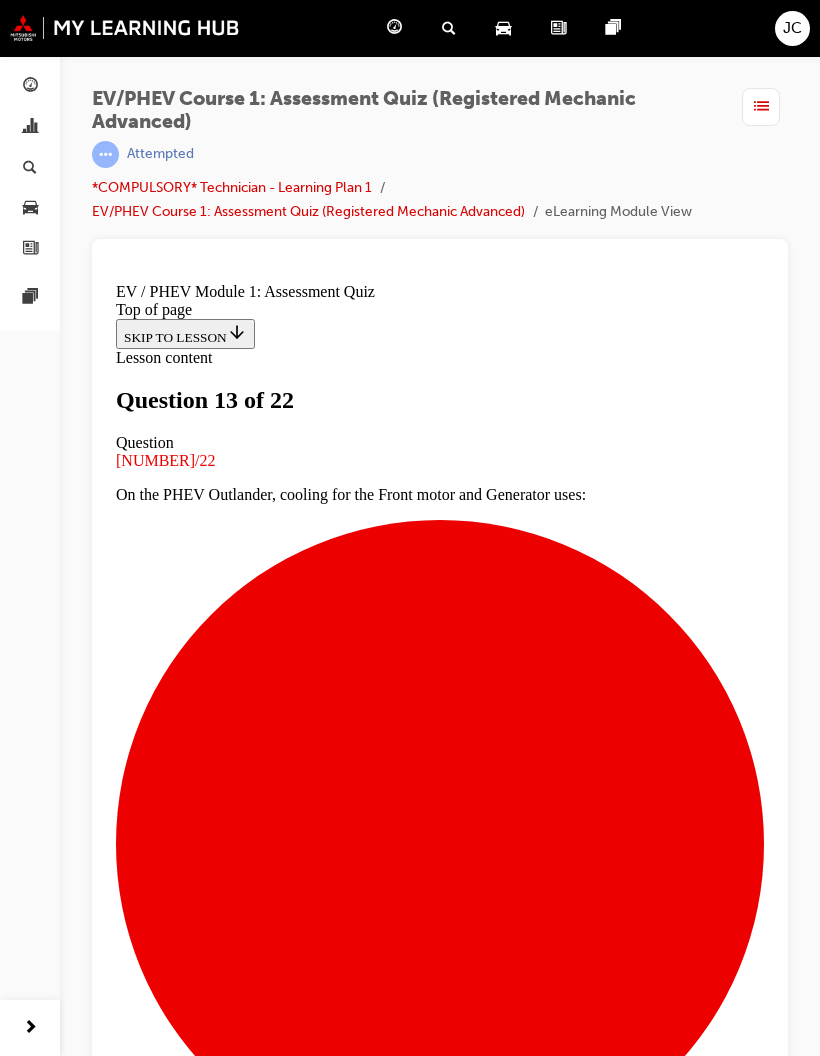 click at bounding box center [440, 6106] 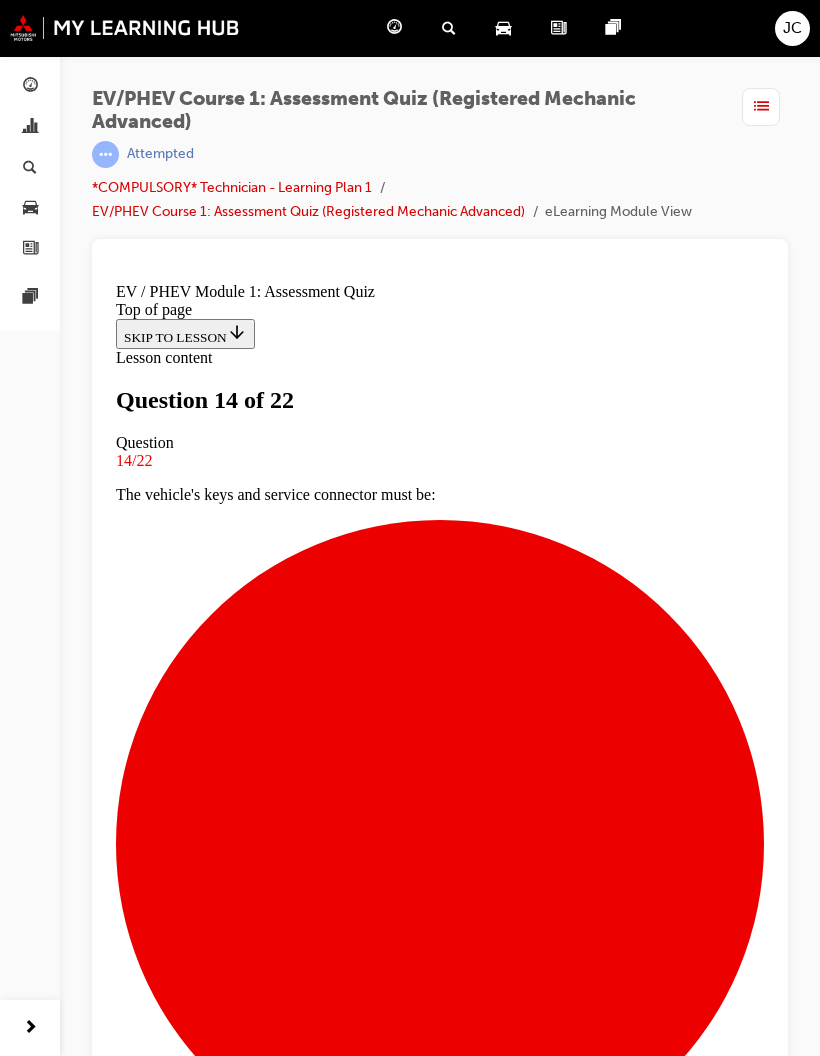 click at bounding box center [440, 7353] 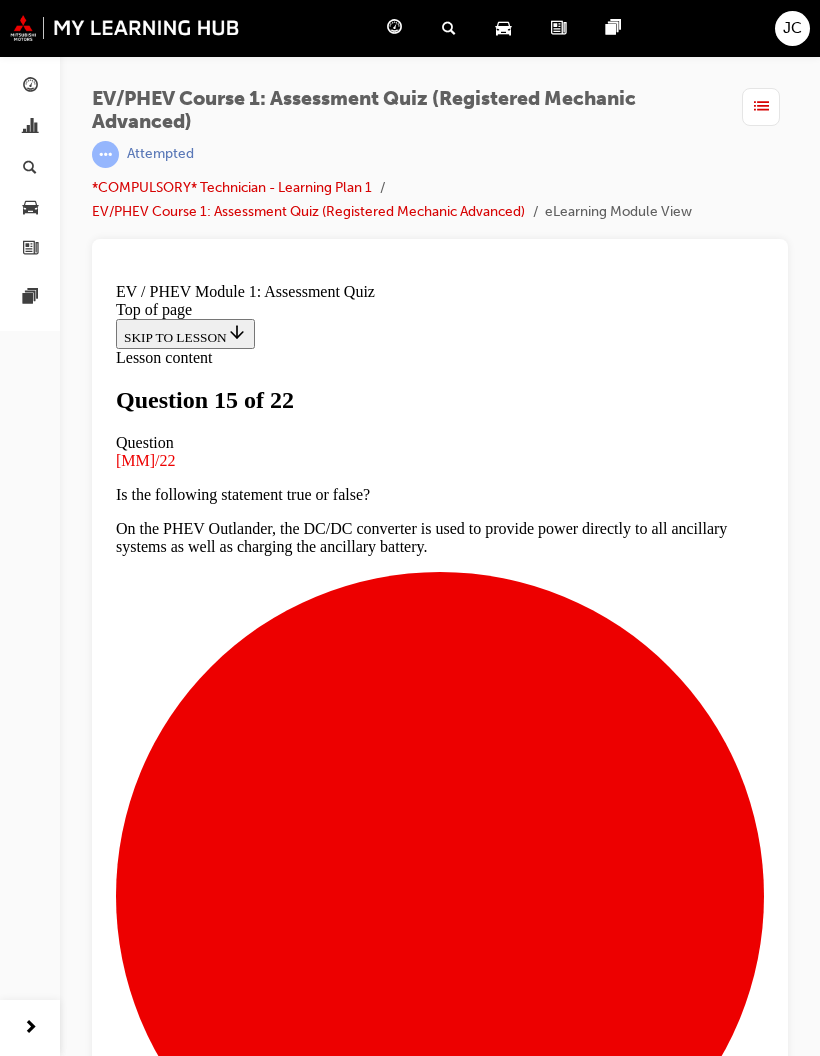 scroll, scrollTop: 98, scrollLeft: 0, axis: vertical 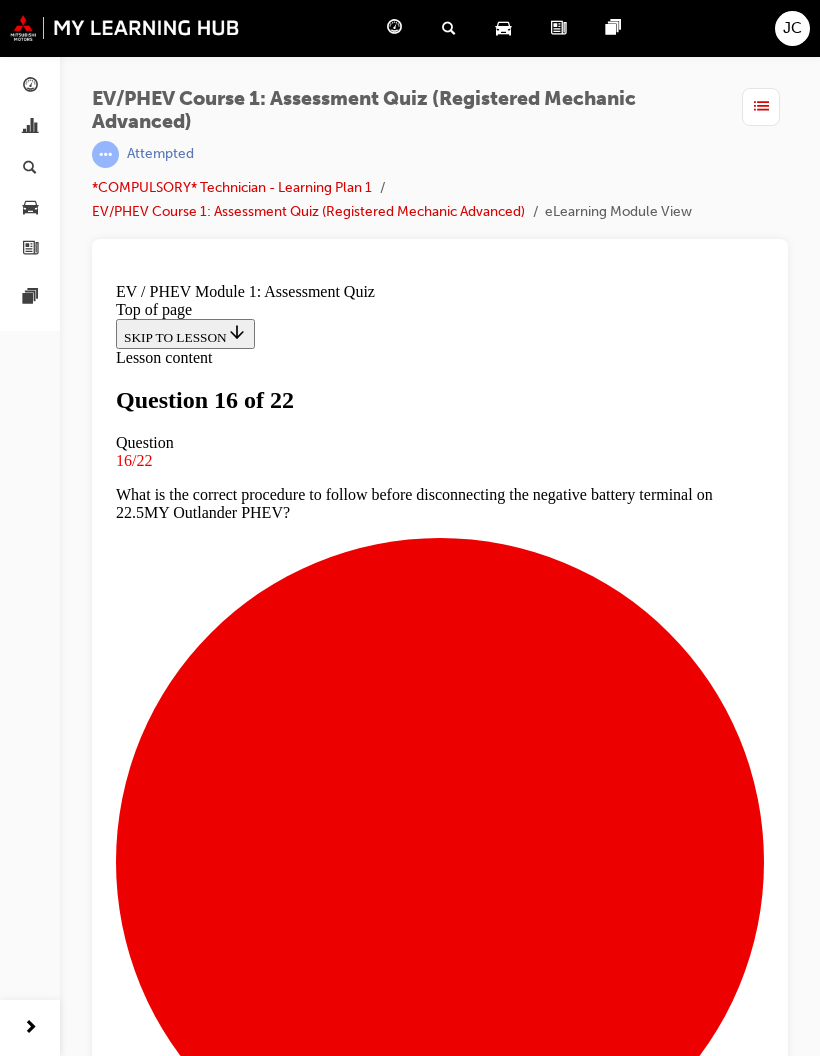 click at bounding box center (440, 8604) 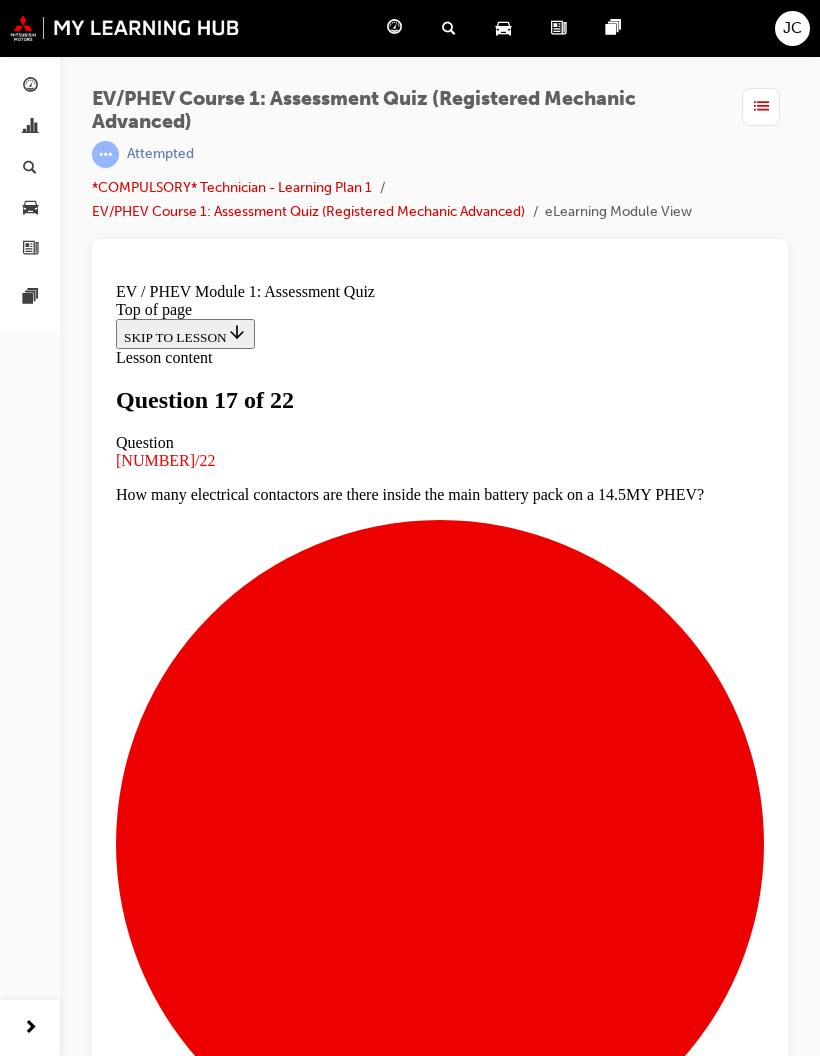 click at bounding box center [460, 6332] 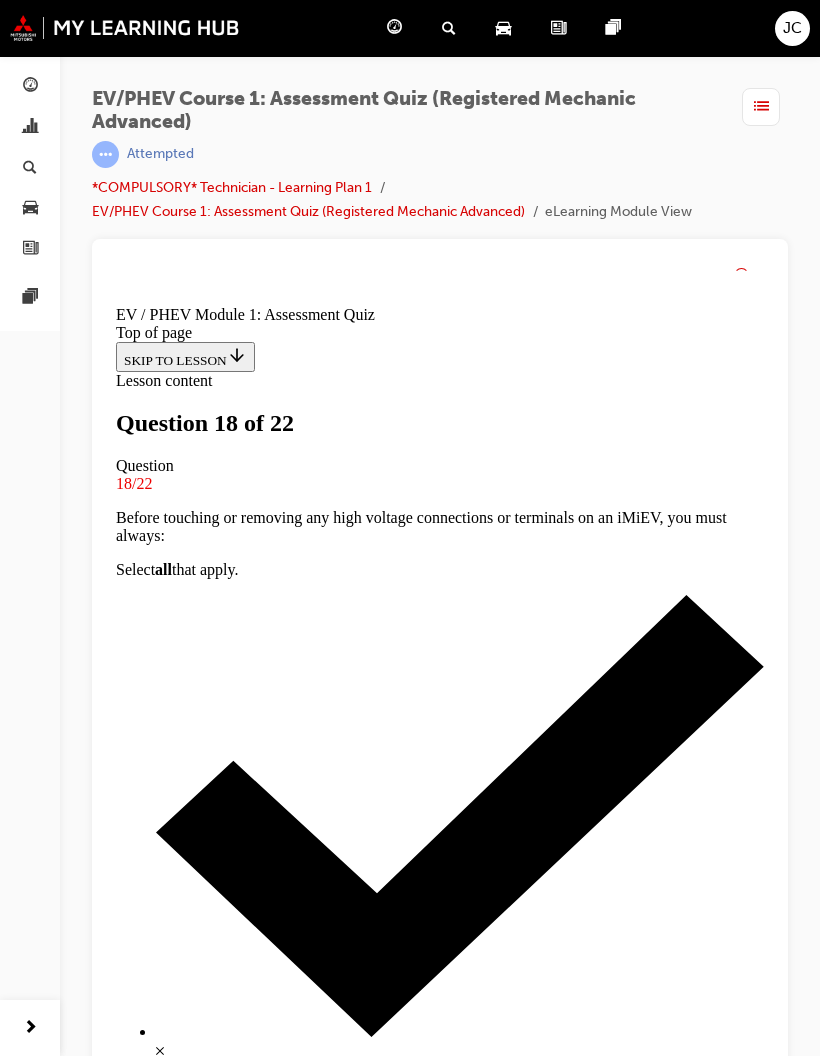 scroll, scrollTop: 2, scrollLeft: 0, axis: vertical 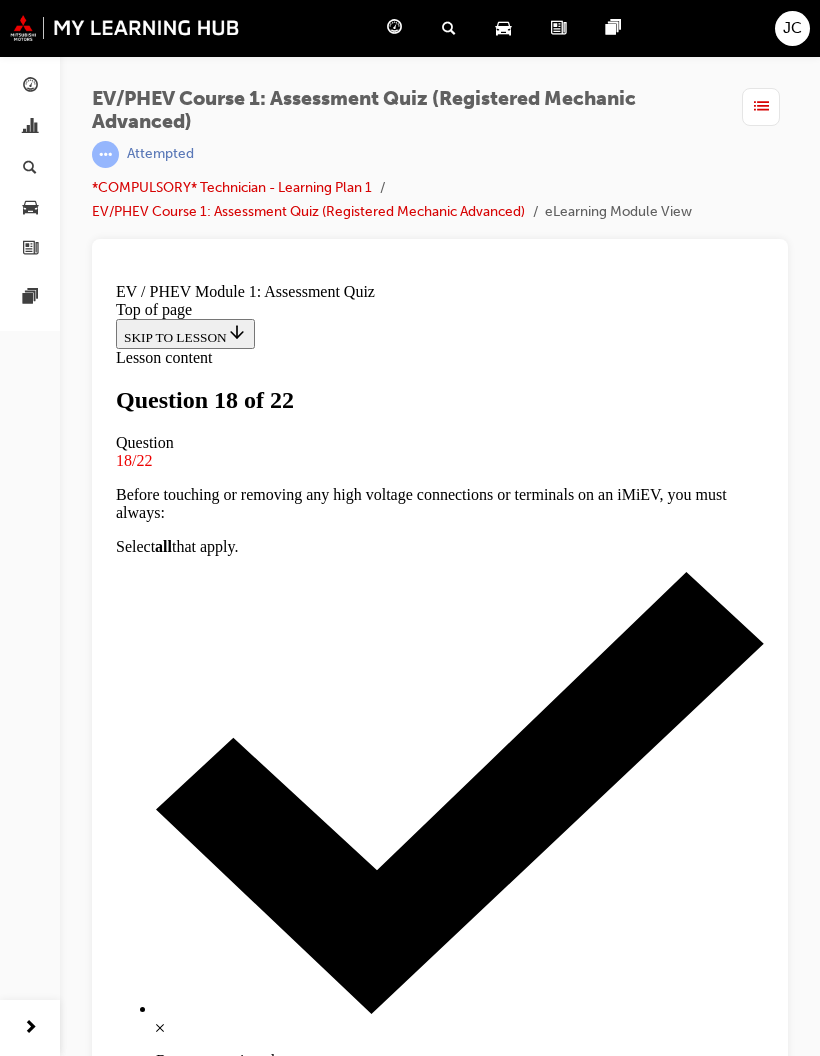 click at bounding box center [440, 5824] 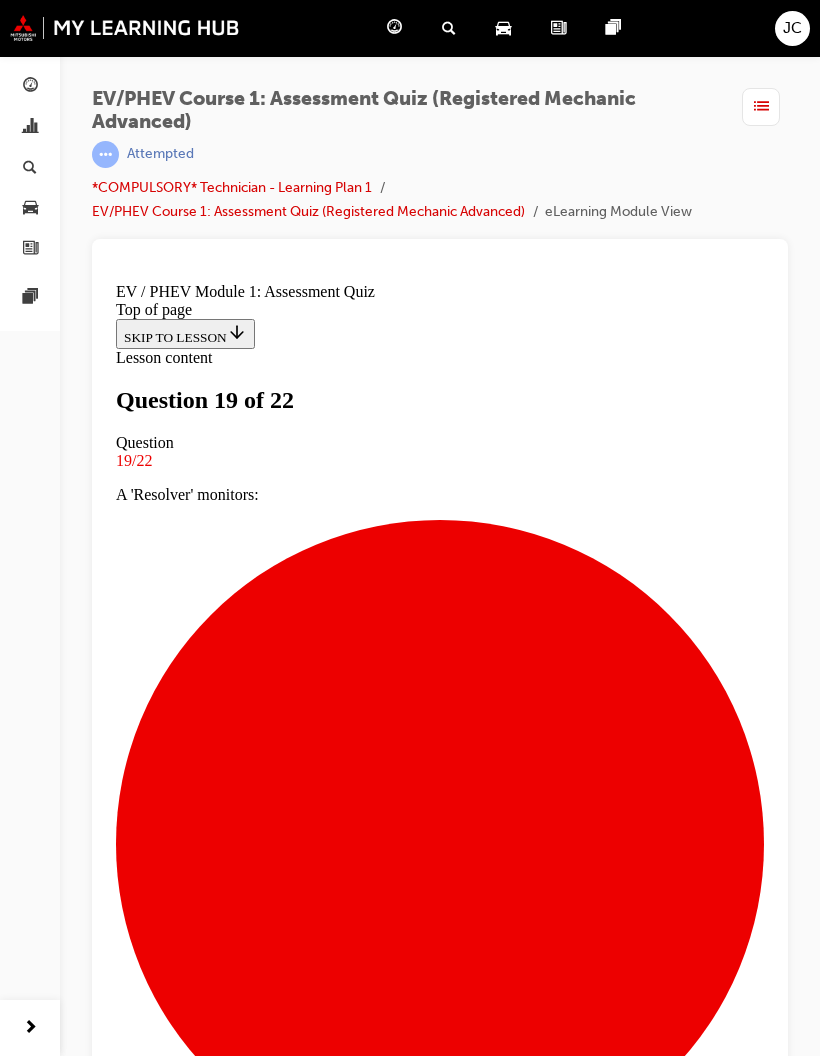 click at bounding box center [440, 7319] 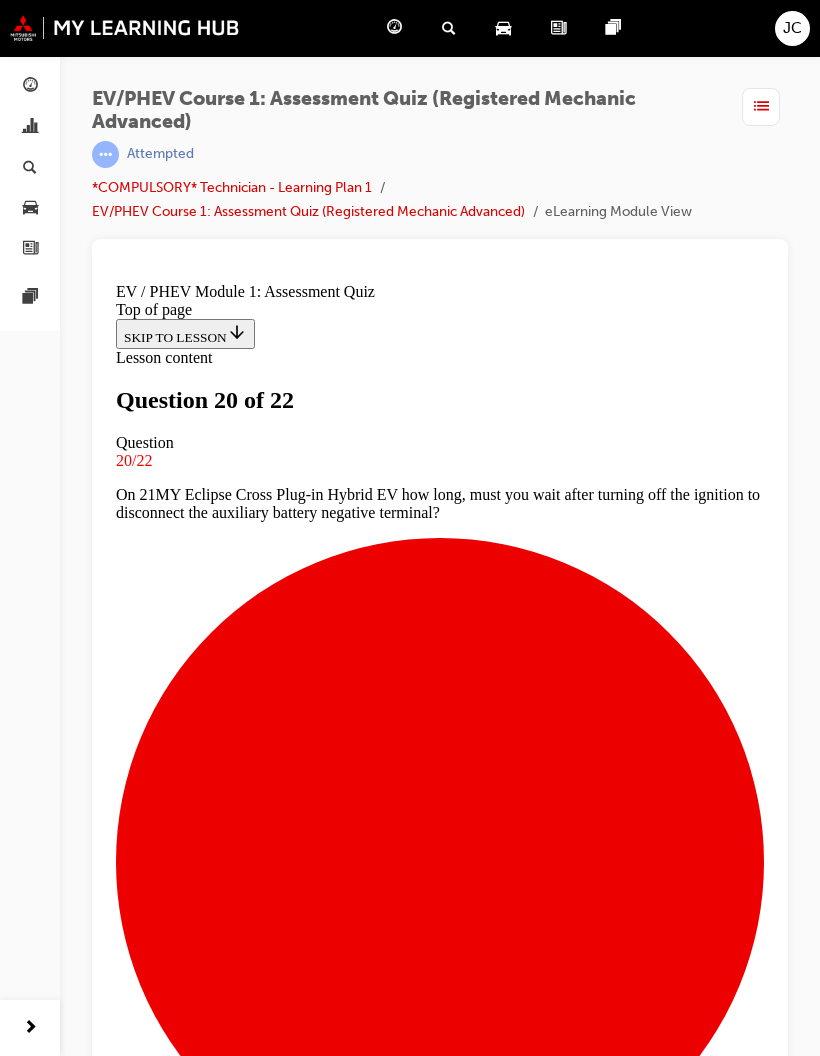 click at bounding box center [440, 7337] 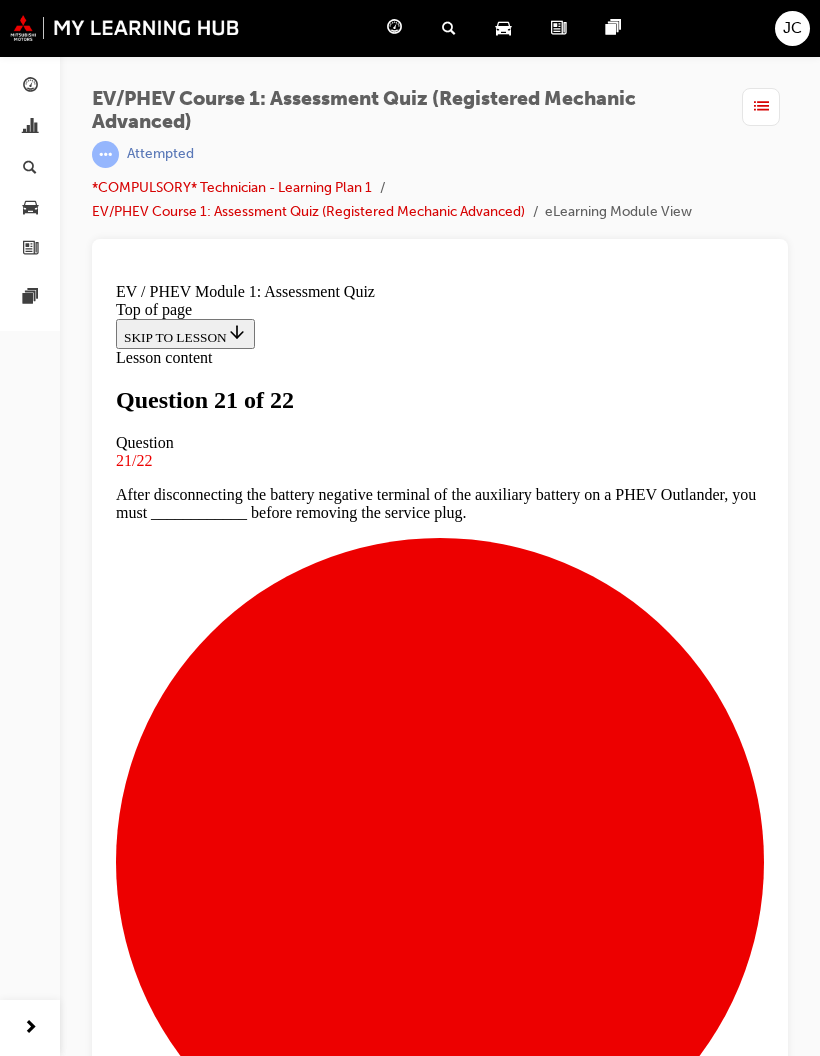 click at bounding box center (440, 6124) 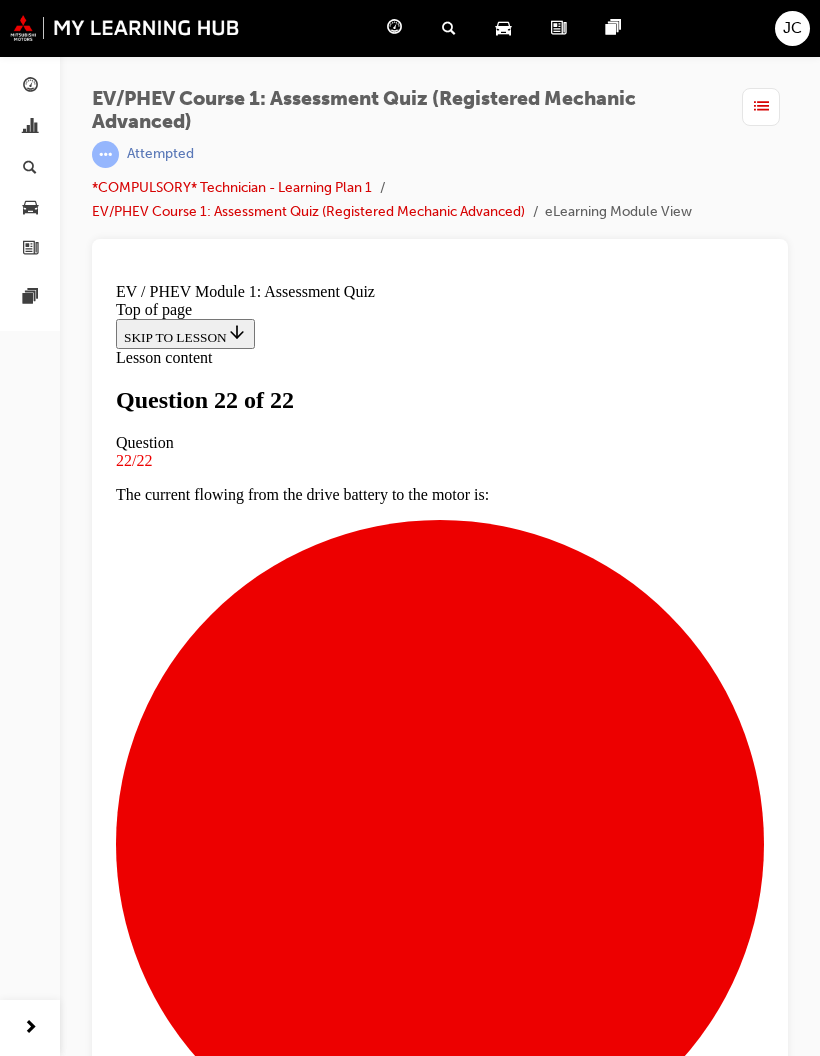 click at bounding box center [204, 6322] 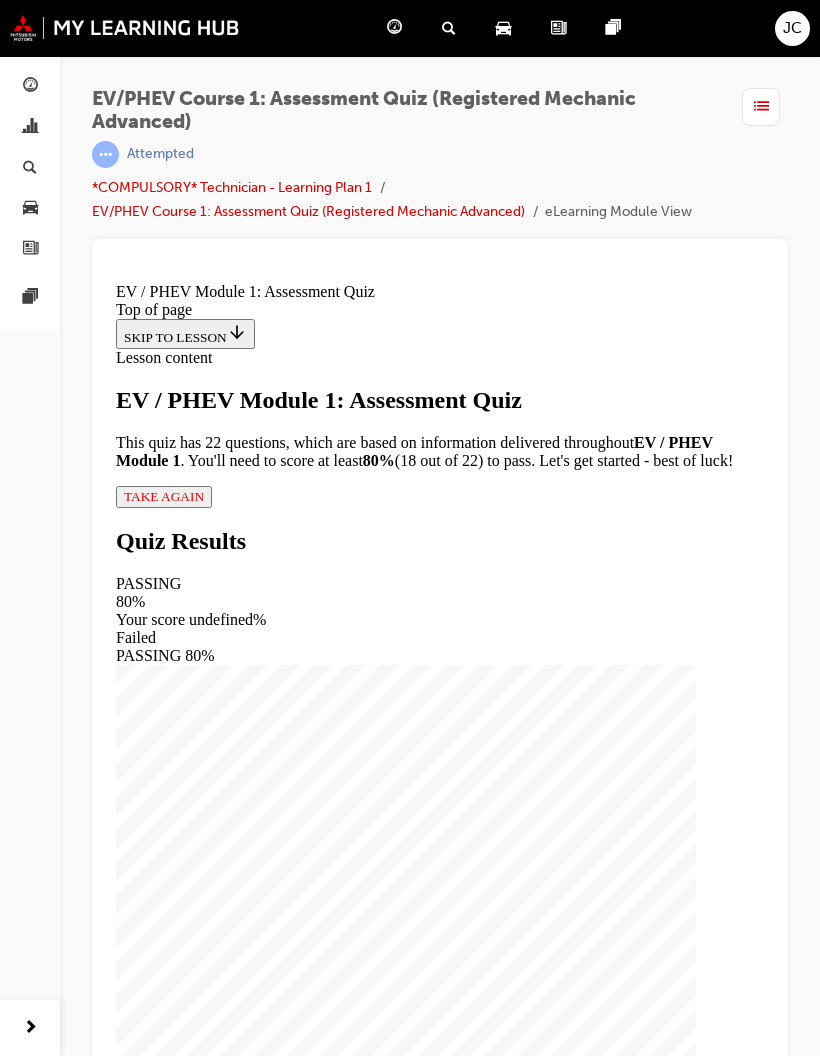 click on "TAKE AGAIN" at bounding box center (164, 496) 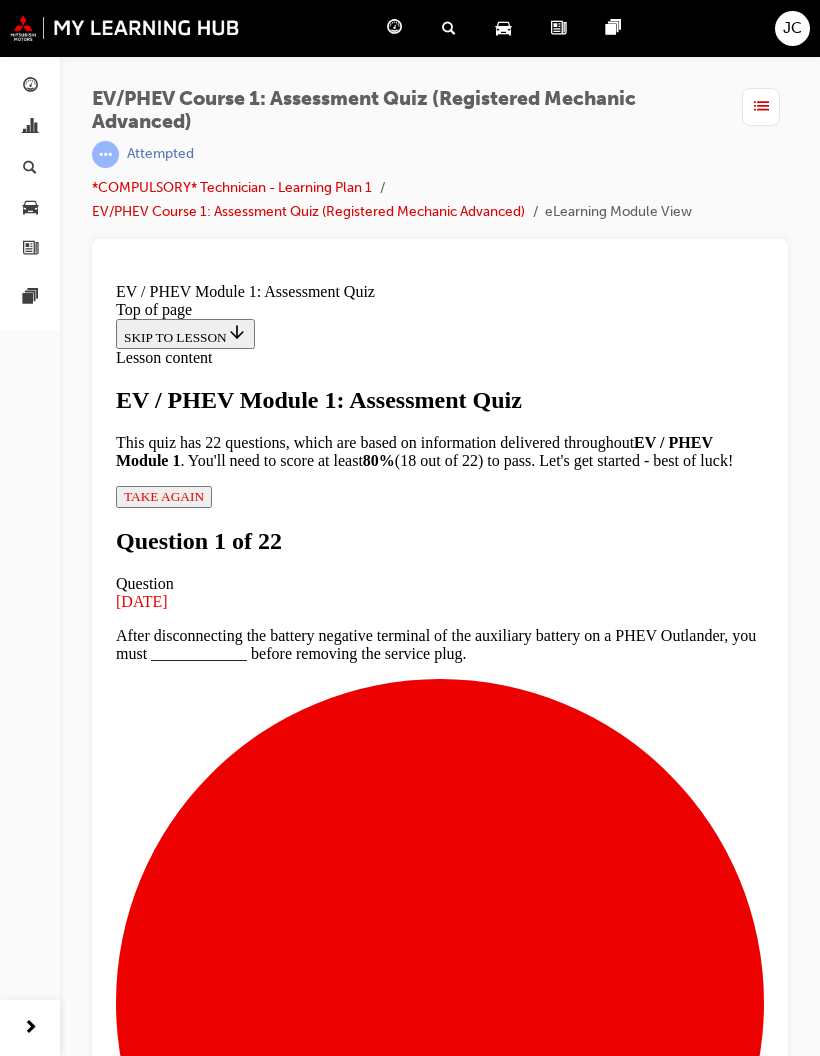 click at bounding box center [125, 28] 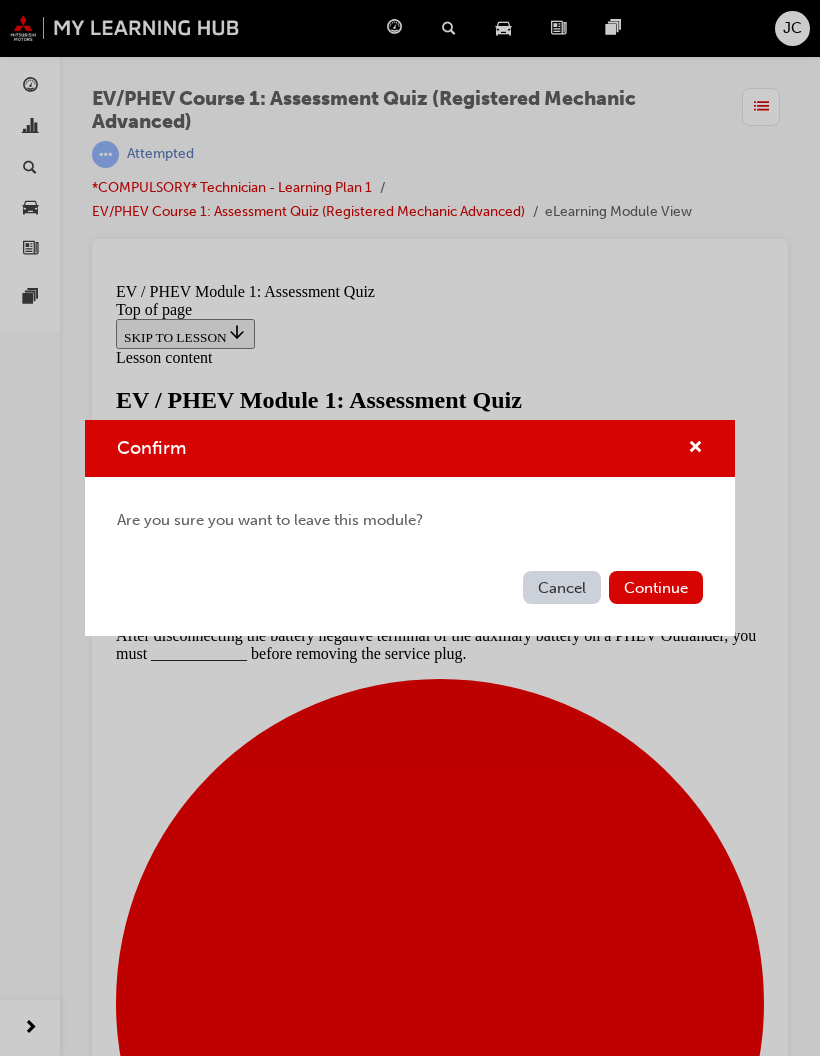 click on "Continue" at bounding box center (656, 587) 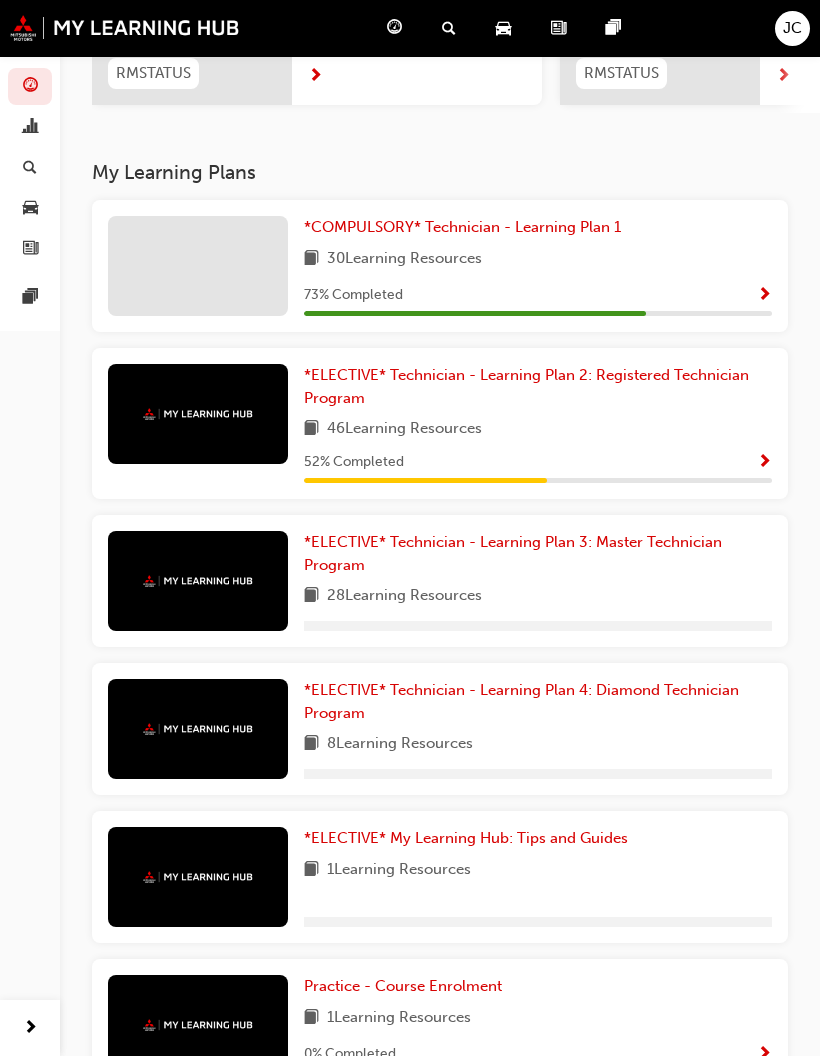 scroll, scrollTop: 329, scrollLeft: 0, axis: vertical 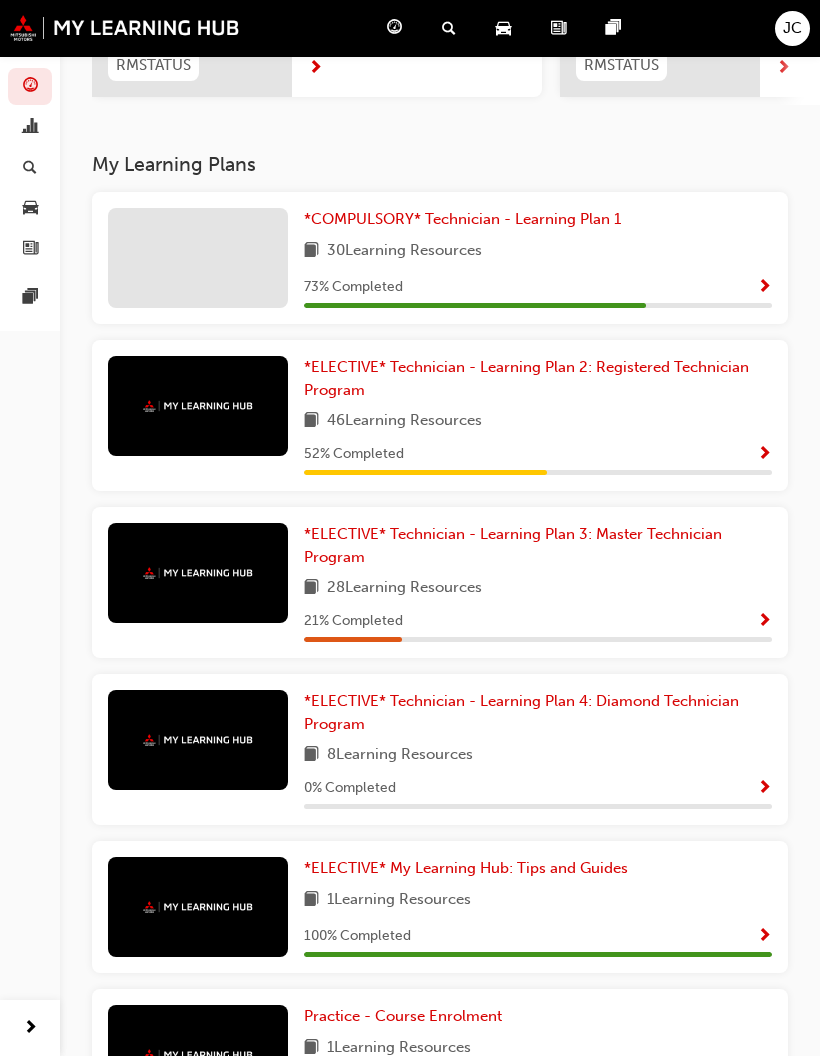 click at bounding box center (764, 622) 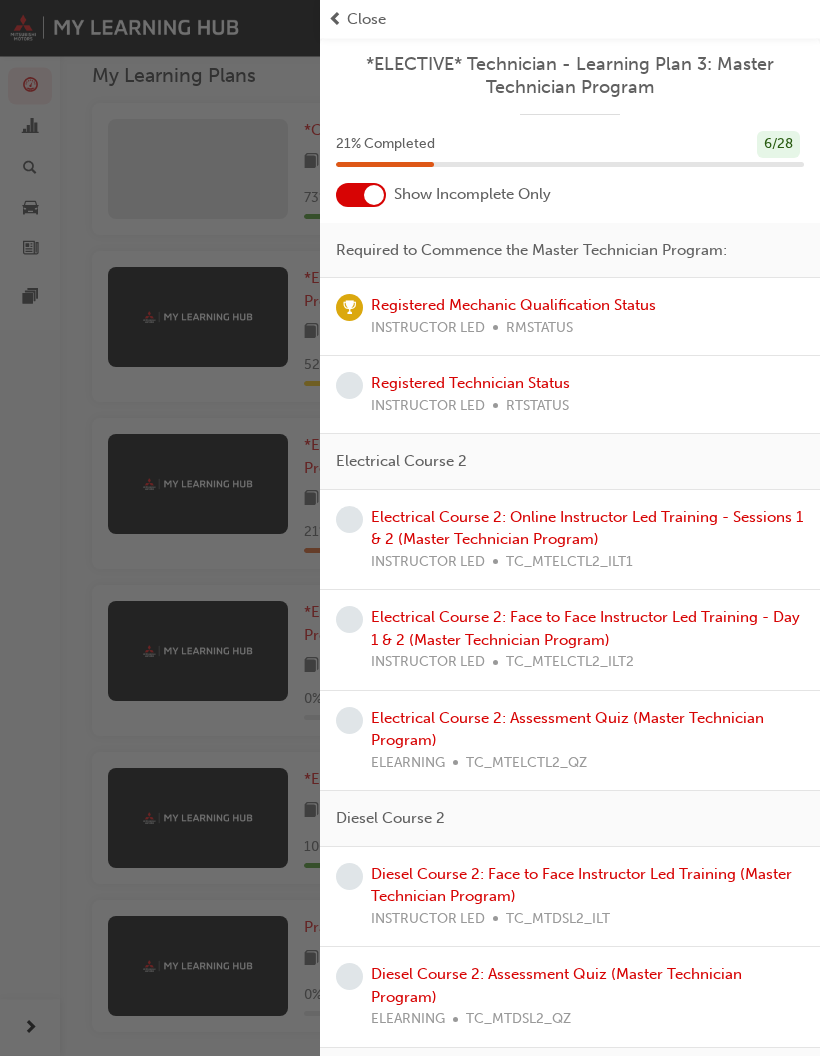 scroll, scrollTop: 438, scrollLeft: 0, axis: vertical 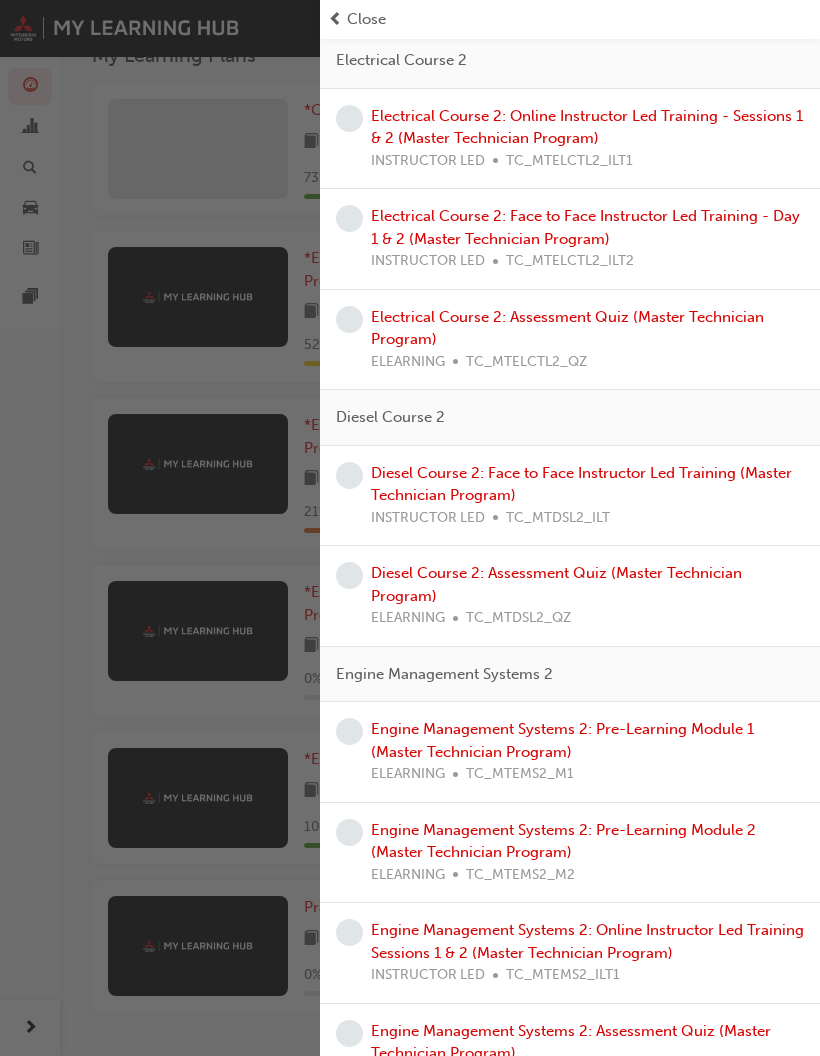 click on "Electrical Course 2: Assessment Quiz (Master Technician Program)" at bounding box center (567, 328) 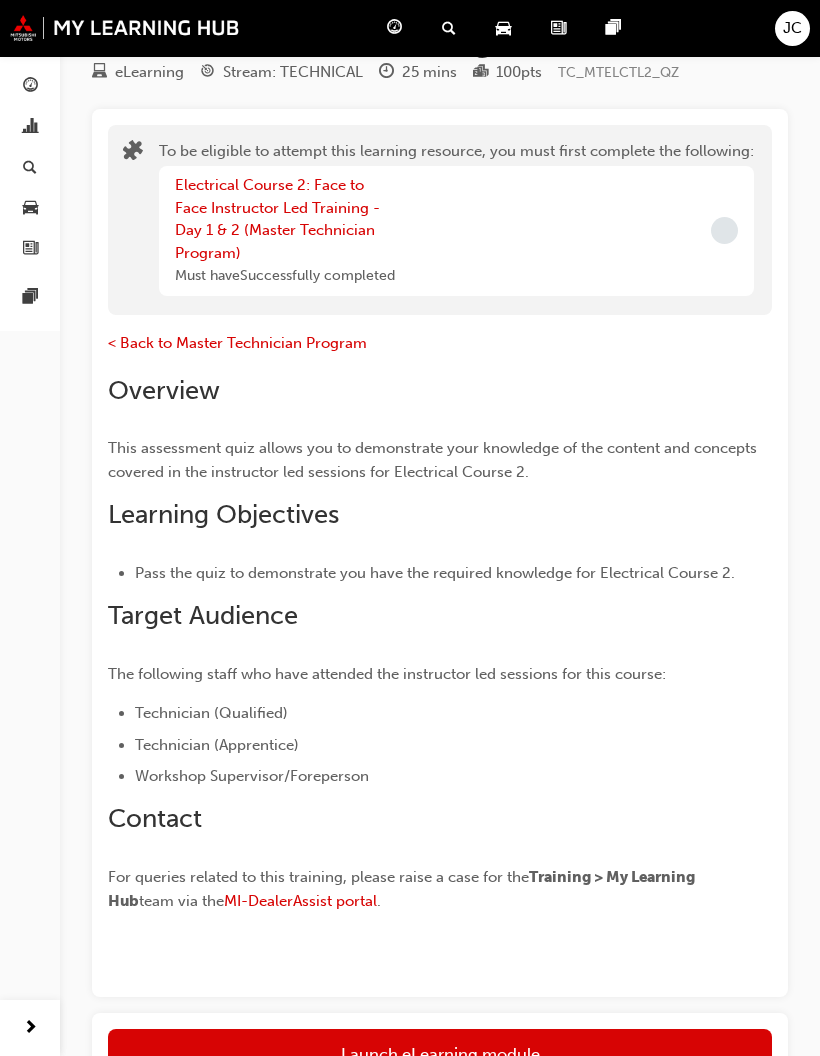 scroll, scrollTop: 280, scrollLeft: 0, axis: vertical 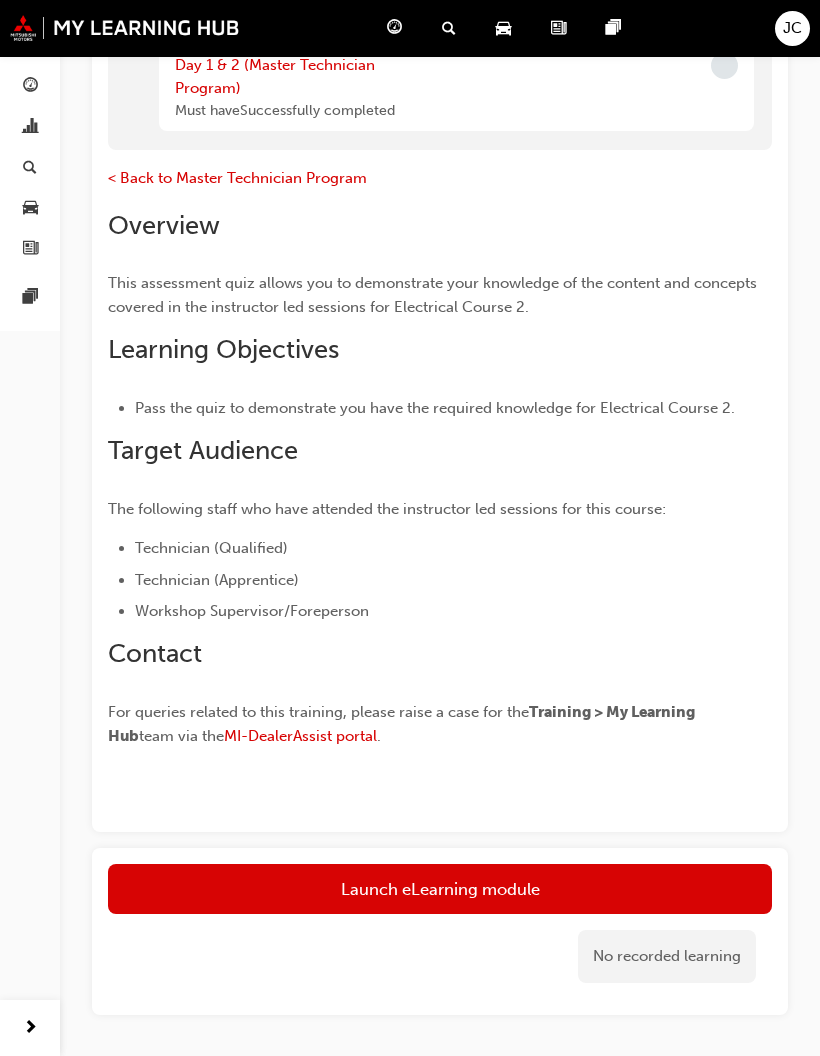 click on "Launch eLearning module" at bounding box center [440, 889] 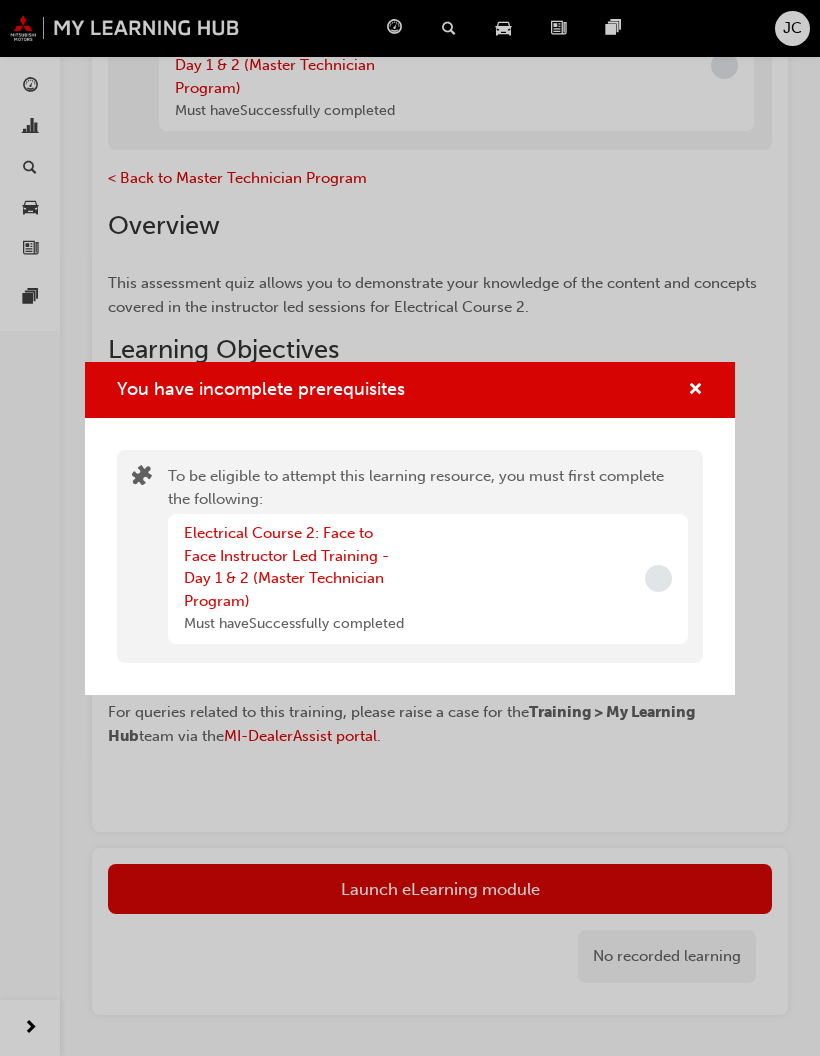 click at bounding box center [687, 390] 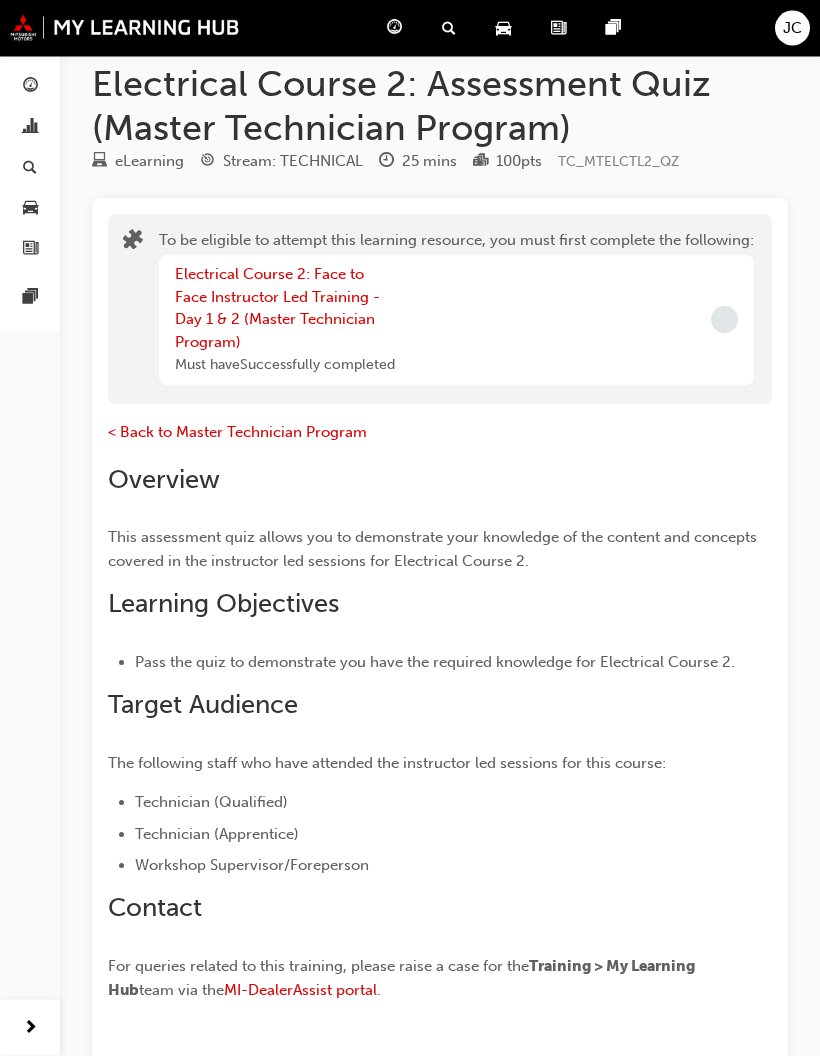 scroll, scrollTop: 0, scrollLeft: 0, axis: both 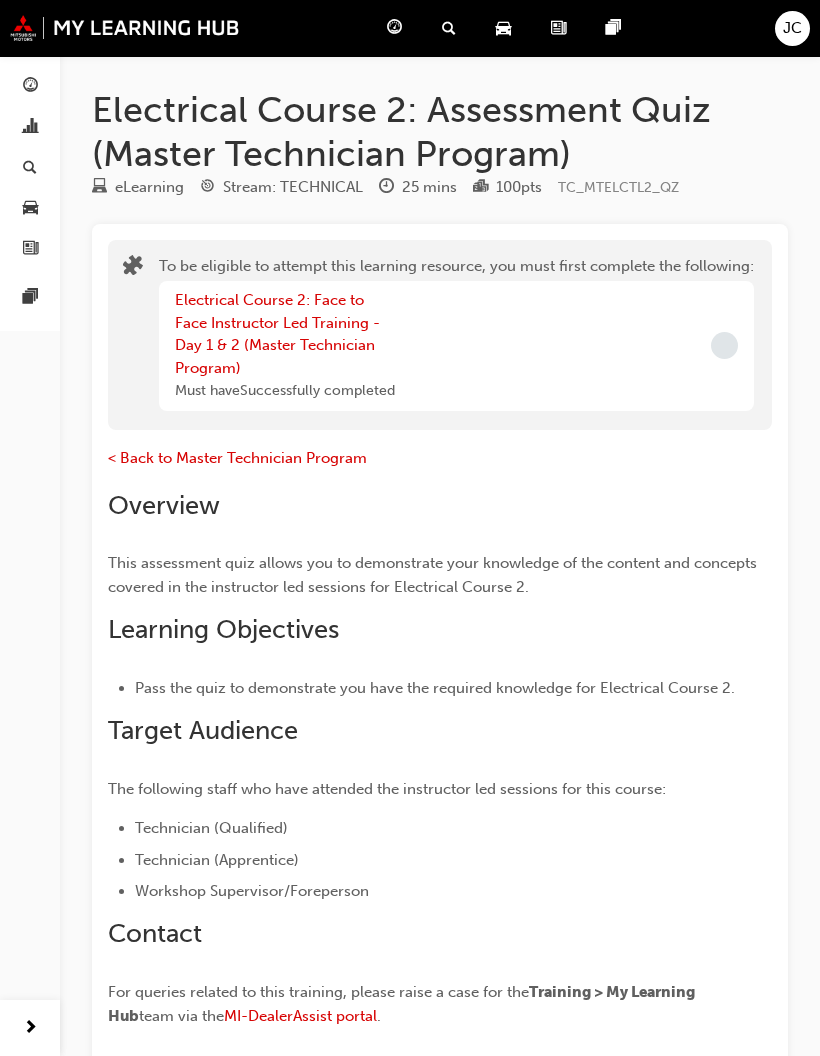 click at bounding box center [125, 28] 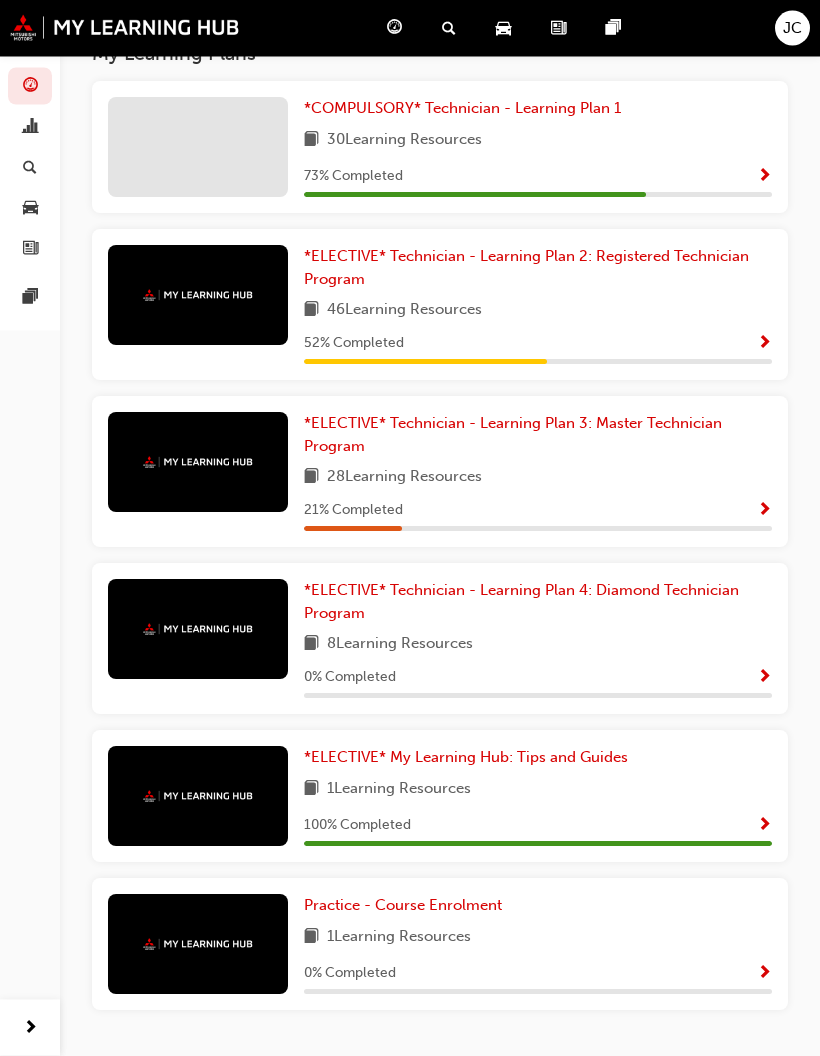 scroll, scrollTop: 422, scrollLeft: 0, axis: vertical 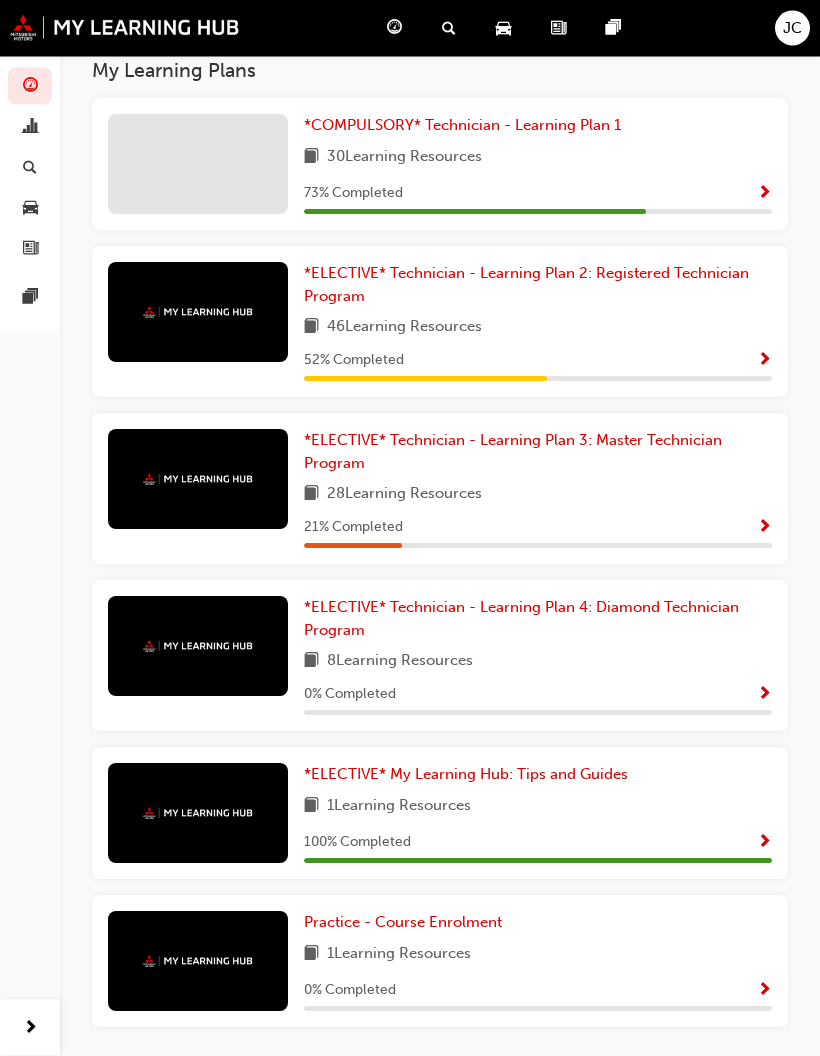 click at bounding box center [764, 529] 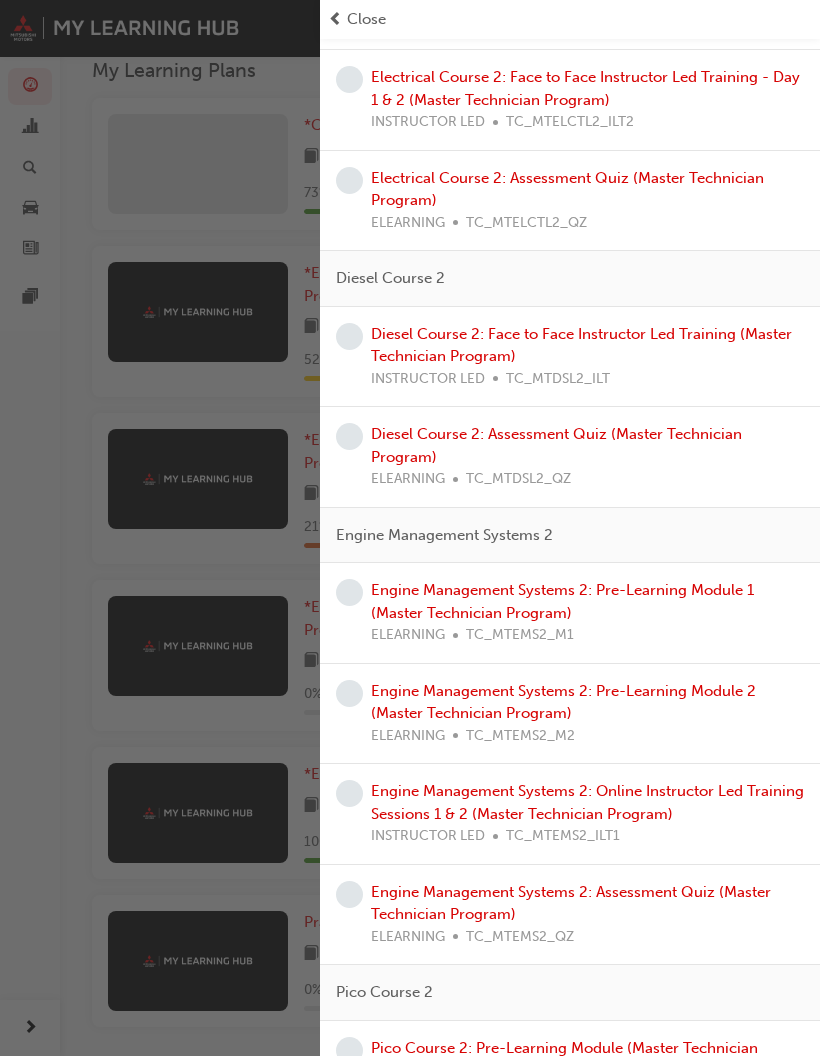 scroll, scrollTop: 559, scrollLeft: 0, axis: vertical 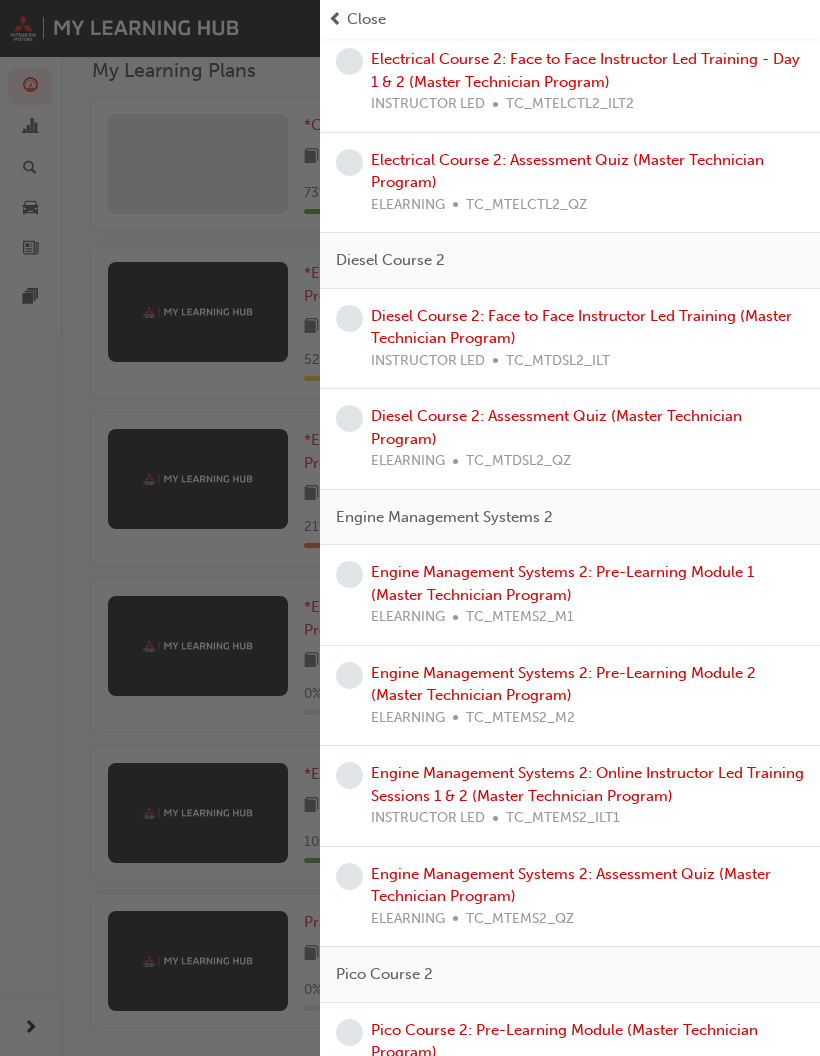 click on "Diesel Course 2: Assessment Quiz (Master Technician Program)" at bounding box center (556, 427) 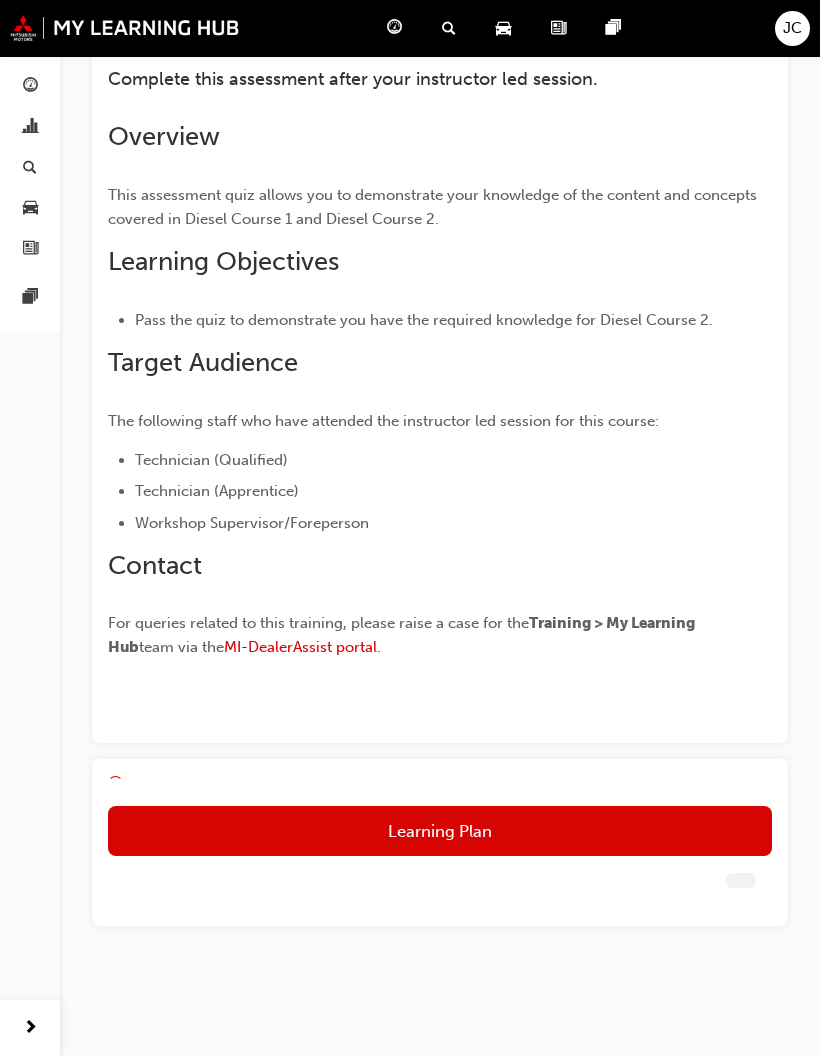 scroll, scrollTop: 264, scrollLeft: 0, axis: vertical 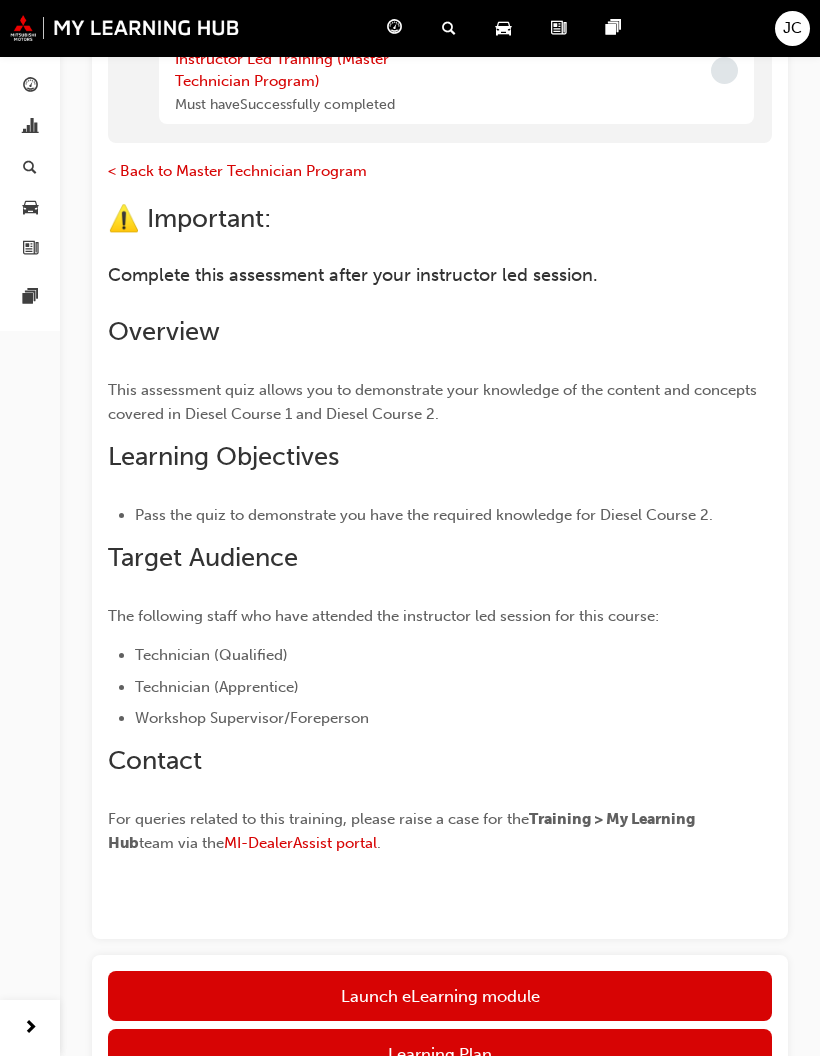click on "Launch eLearning module" at bounding box center (440, 996) 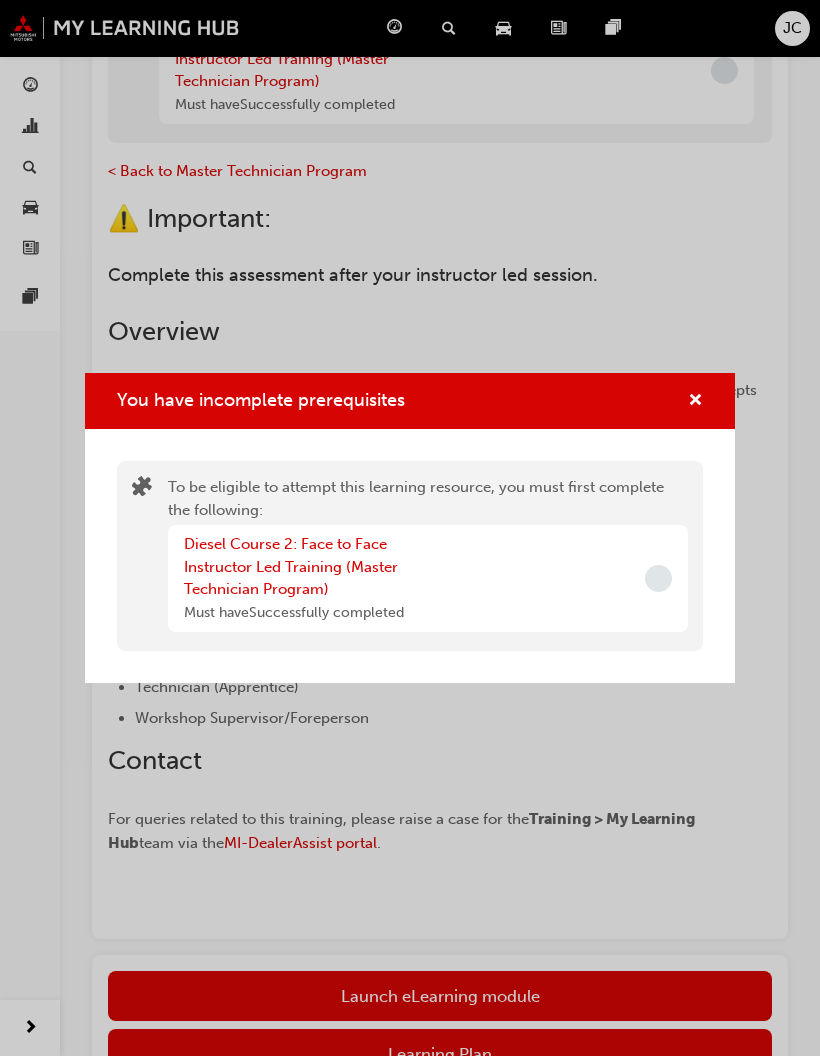 click at bounding box center (695, 402) 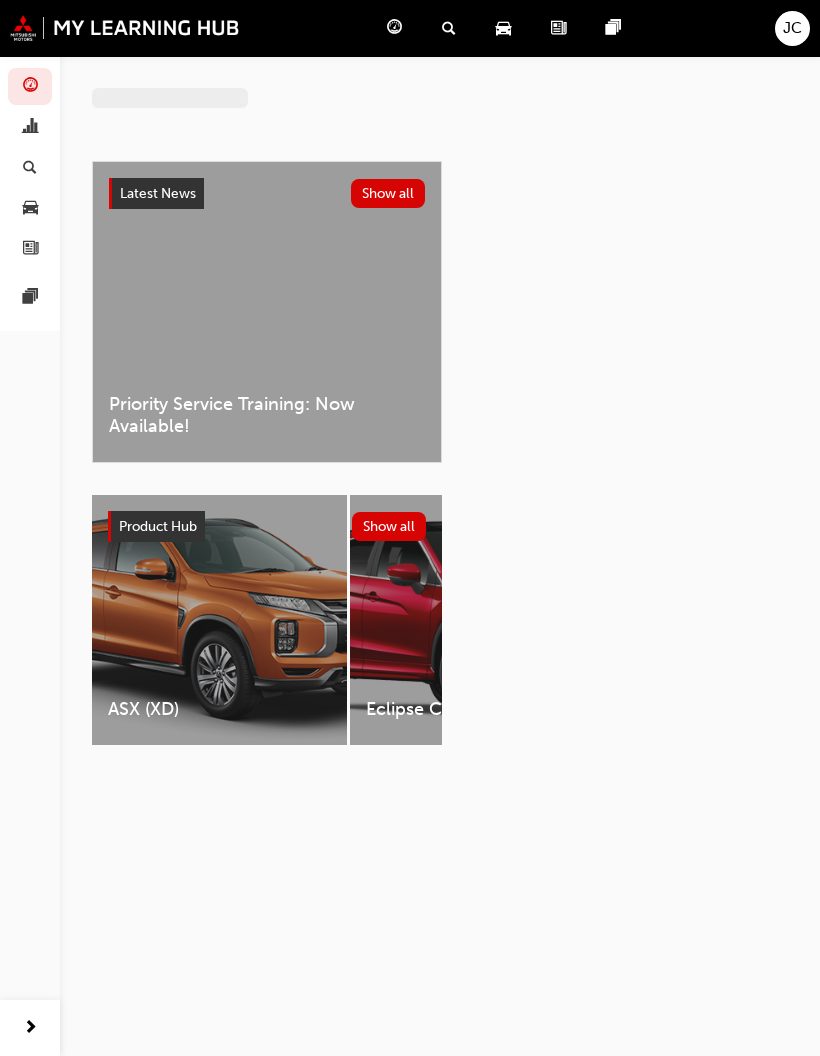 scroll, scrollTop: 0, scrollLeft: 0, axis: both 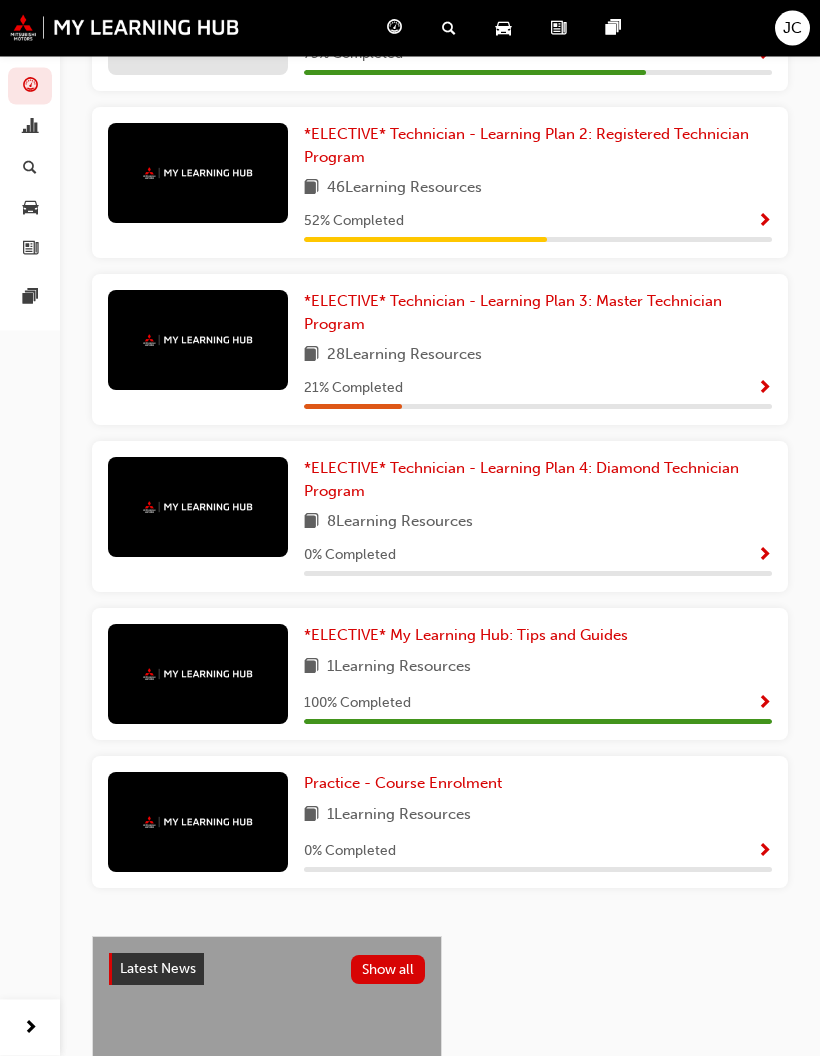 click at bounding box center (764, 390) 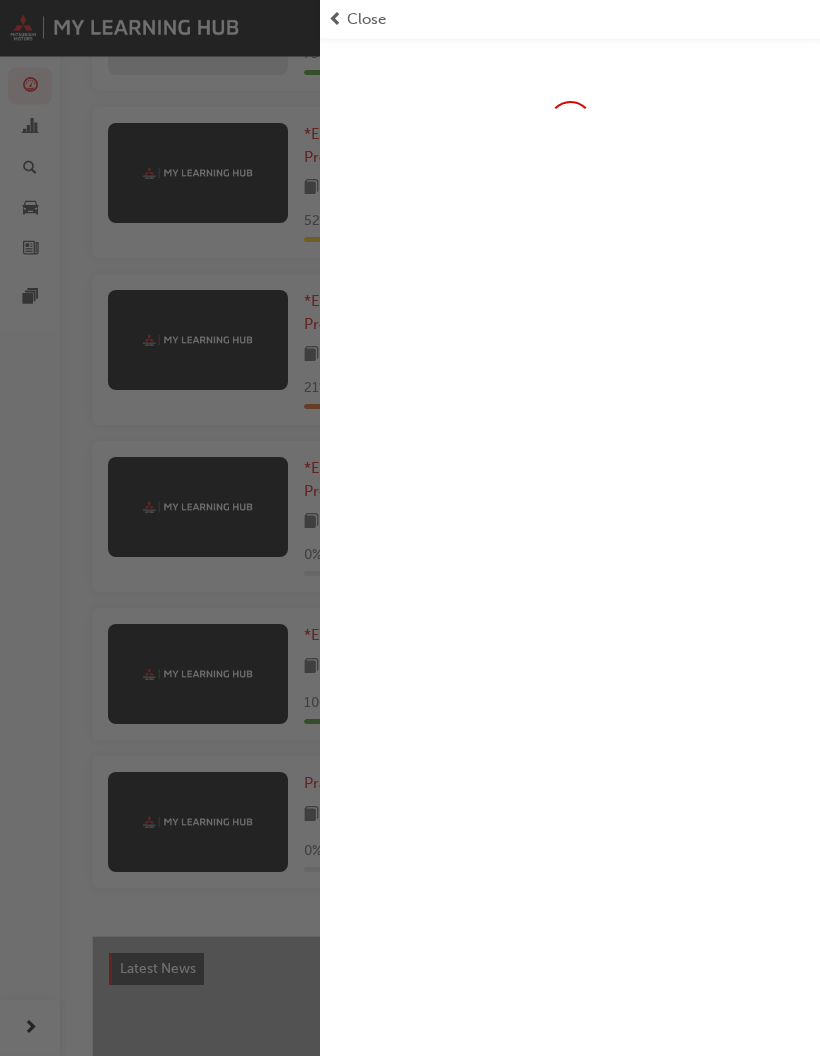 scroll, scrollTop: 562, scrollLeft: 0, axis: vertical 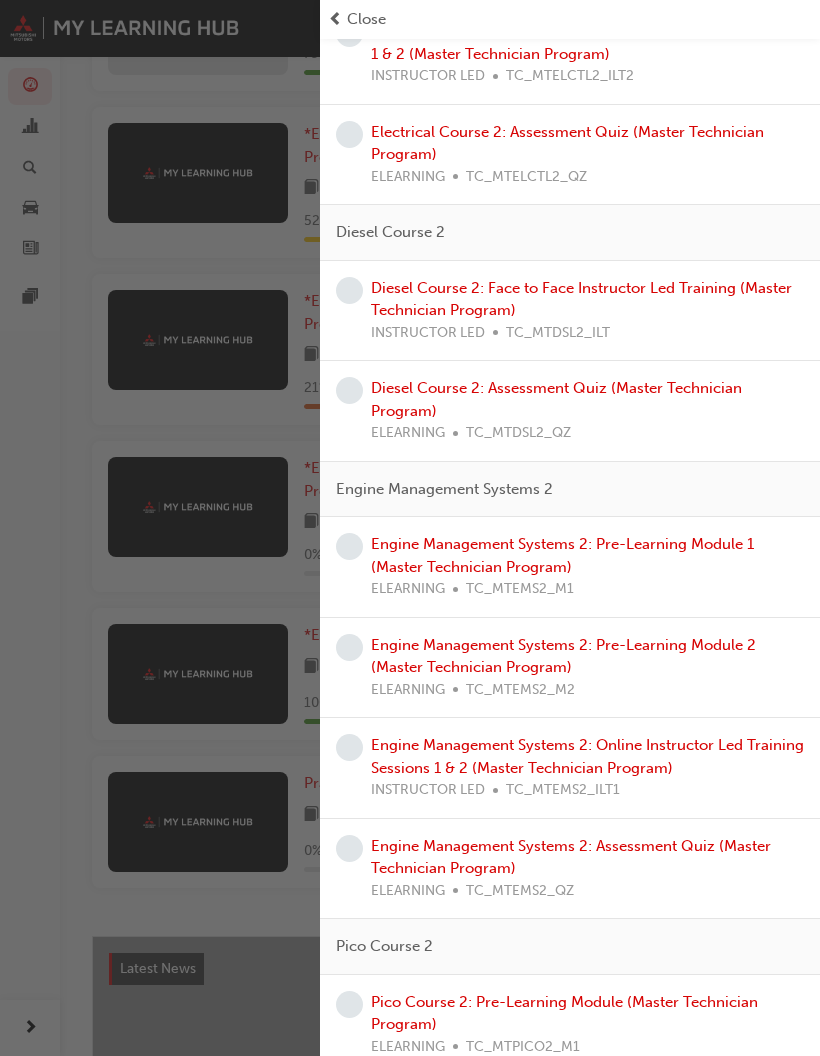 click on "Engine Management Systems 2: Pre-Learning Module 2 (Master Technician Program)" at bounding box center [563, 656] 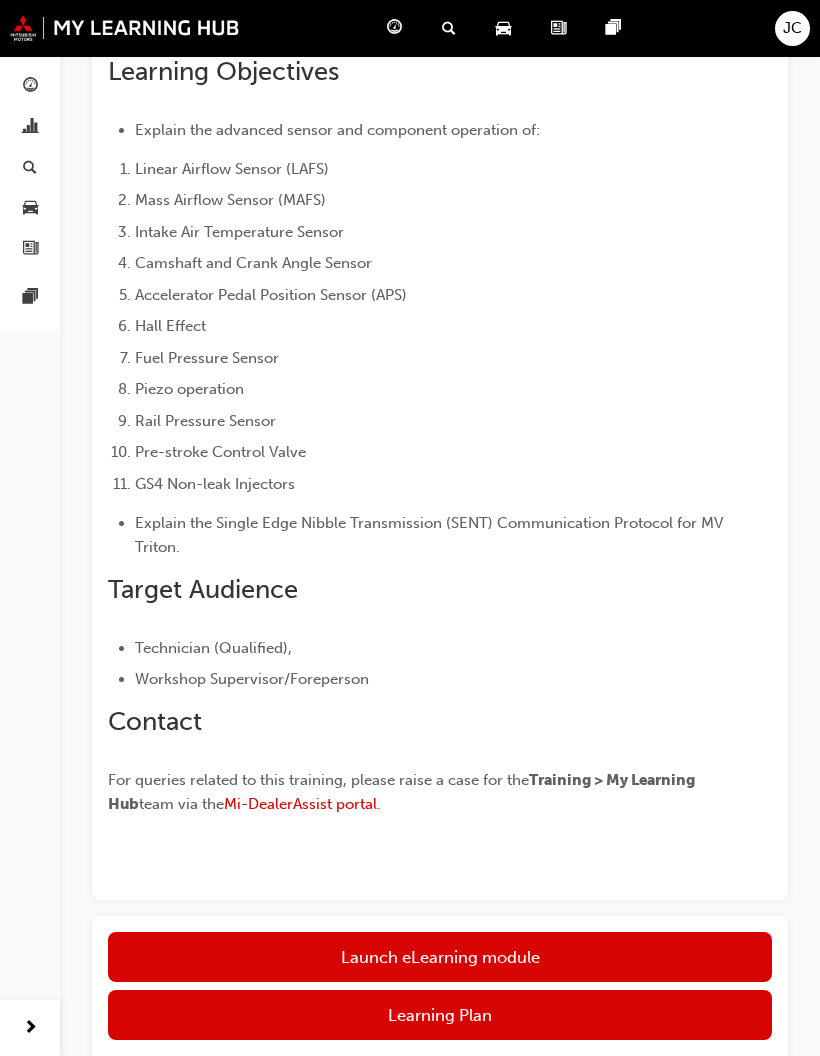 click on "Launch eLearning module" at bounding box center [440, 957] 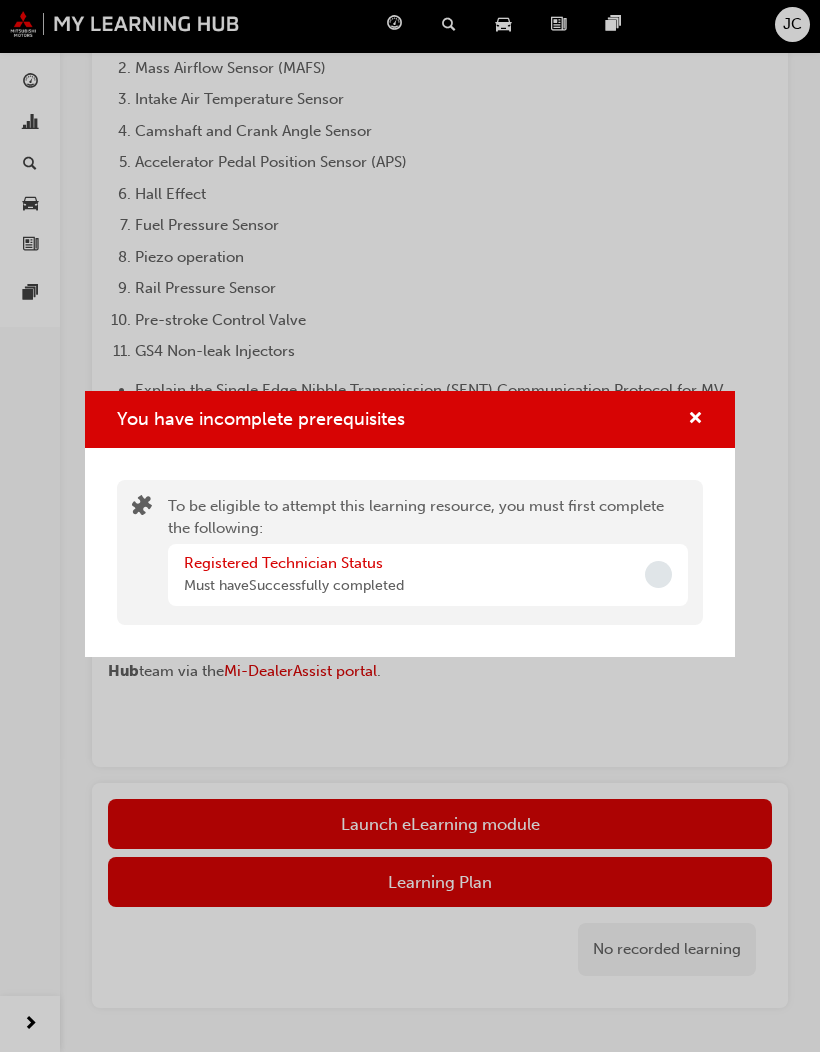 scroll, scrollTop: 767, scrollLeft: 0, axis: vertical 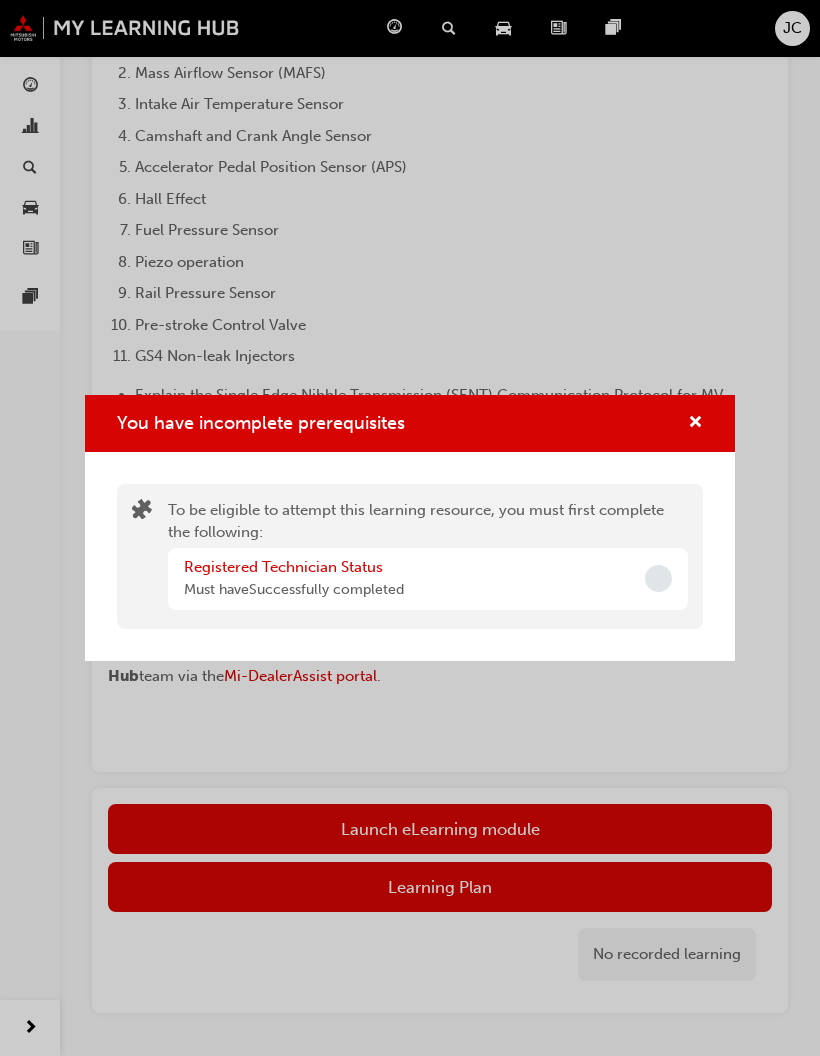 click on "You have incomplete prerequisites To be eligible to attempt this learning resource, you must first complete  the following: Registered Technician Status Must have  Successfully completed" at bounding box center [410, 528] 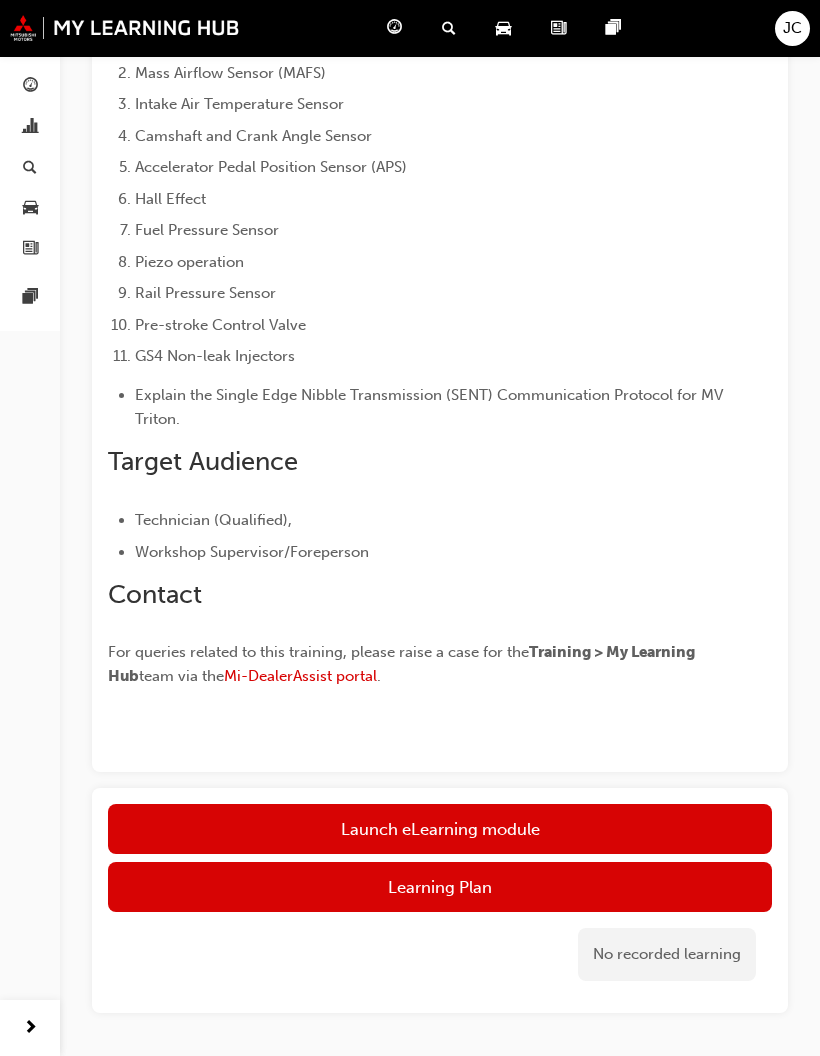 click on "Launch eLearning module" at bounding box center [440, 829] 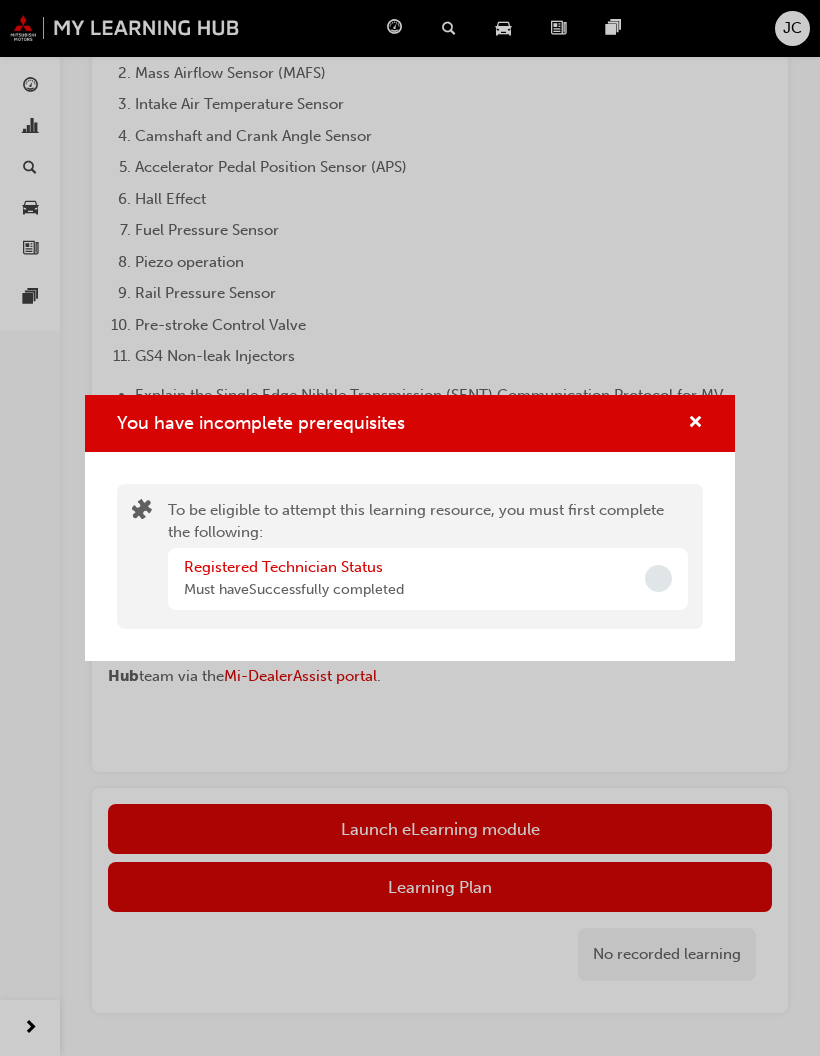 click at bounding box center (695, 424) 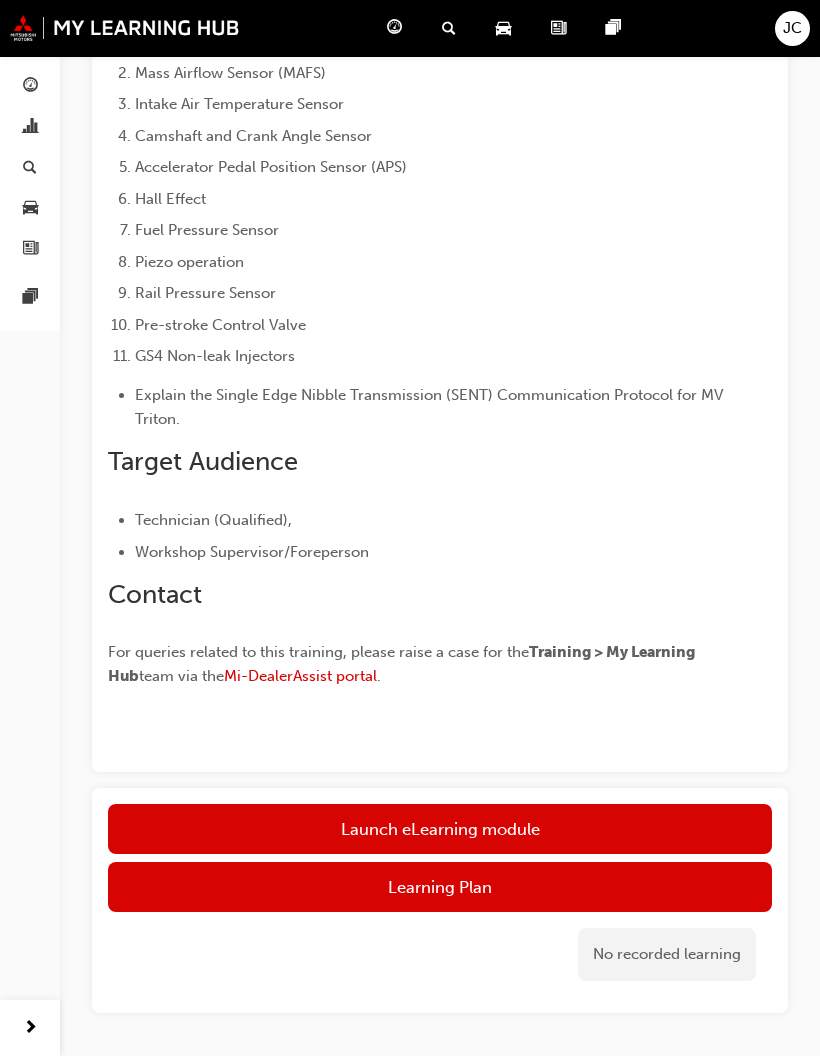 click at bounding box center (125, 28) 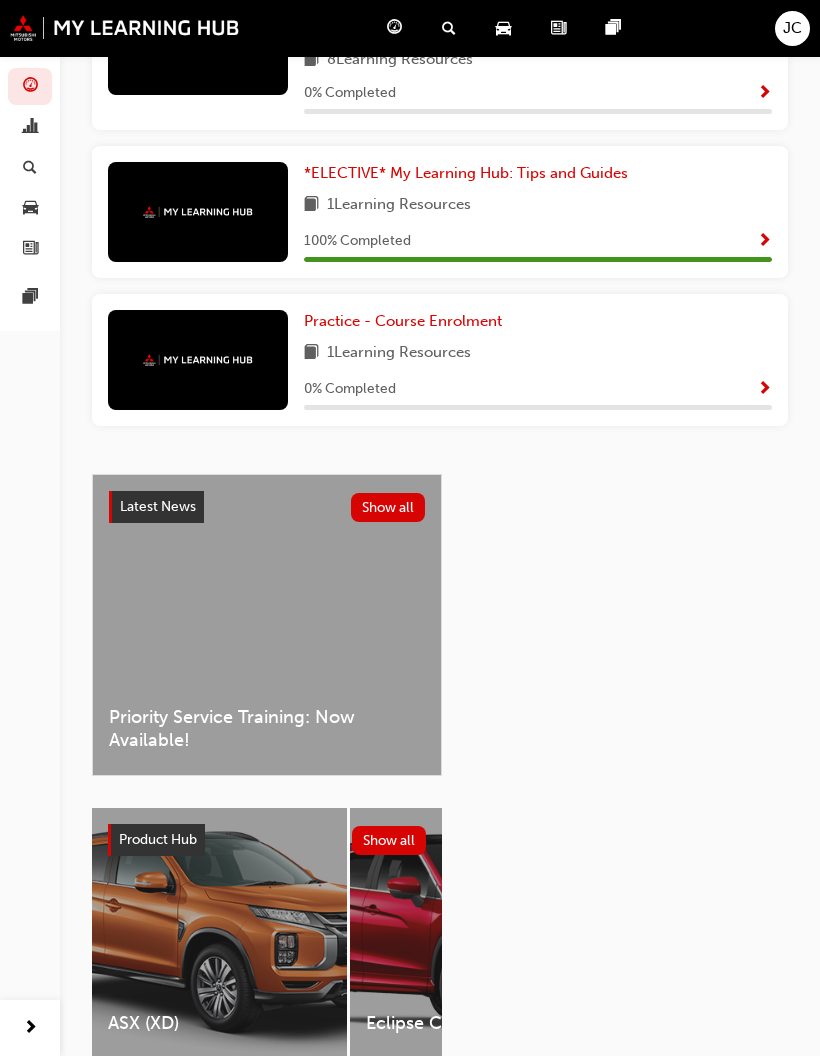 scroll, scrollTop: 1104, scrollLeft: 0, axis: vertical 